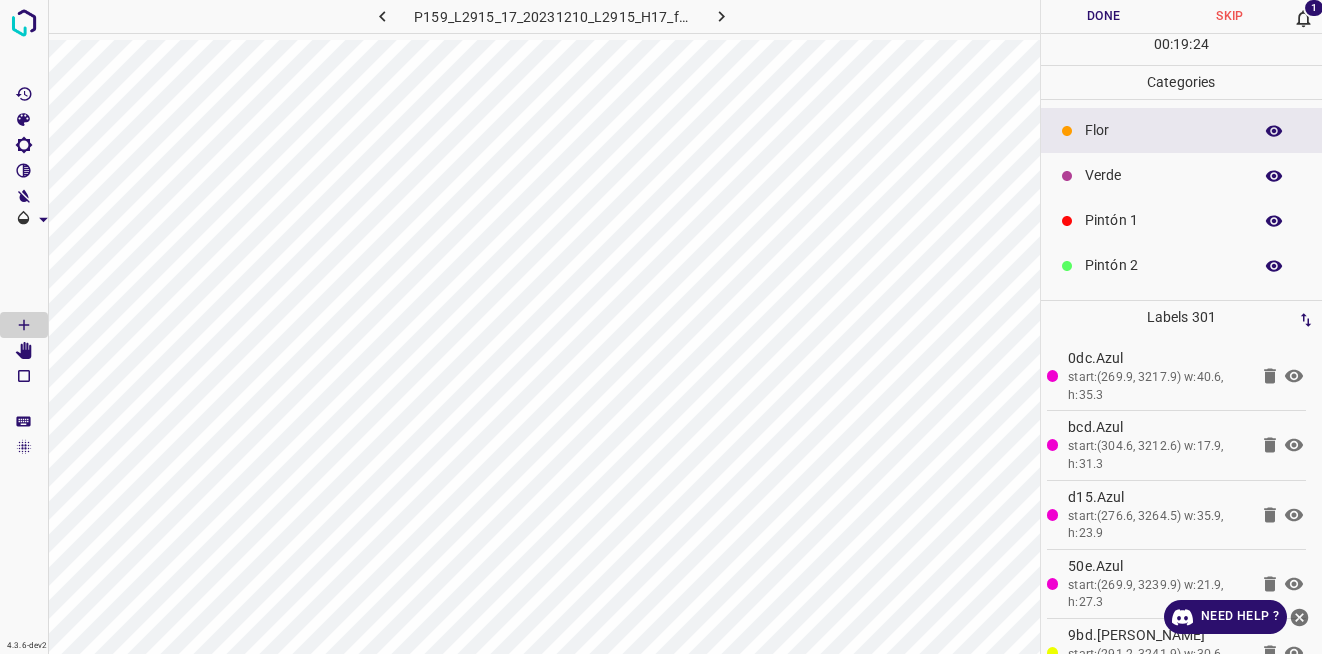 scroll, scrollTop: 0, scrollLeft: 0, axis: both 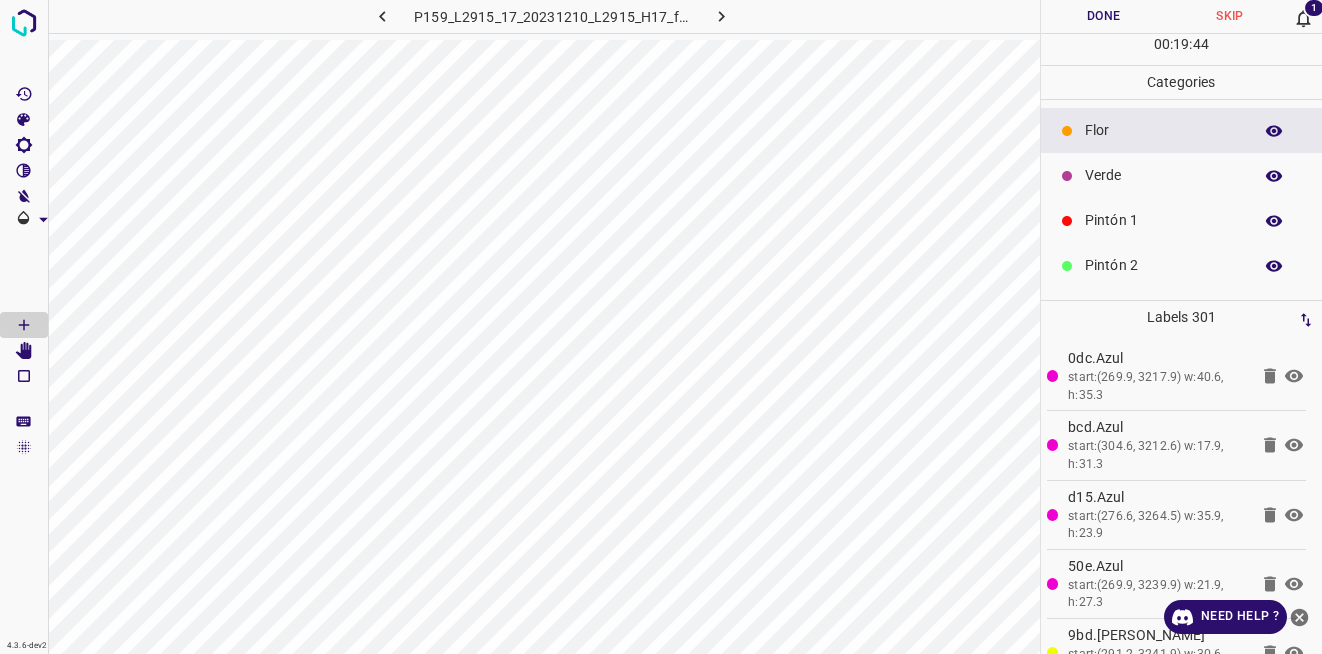 click 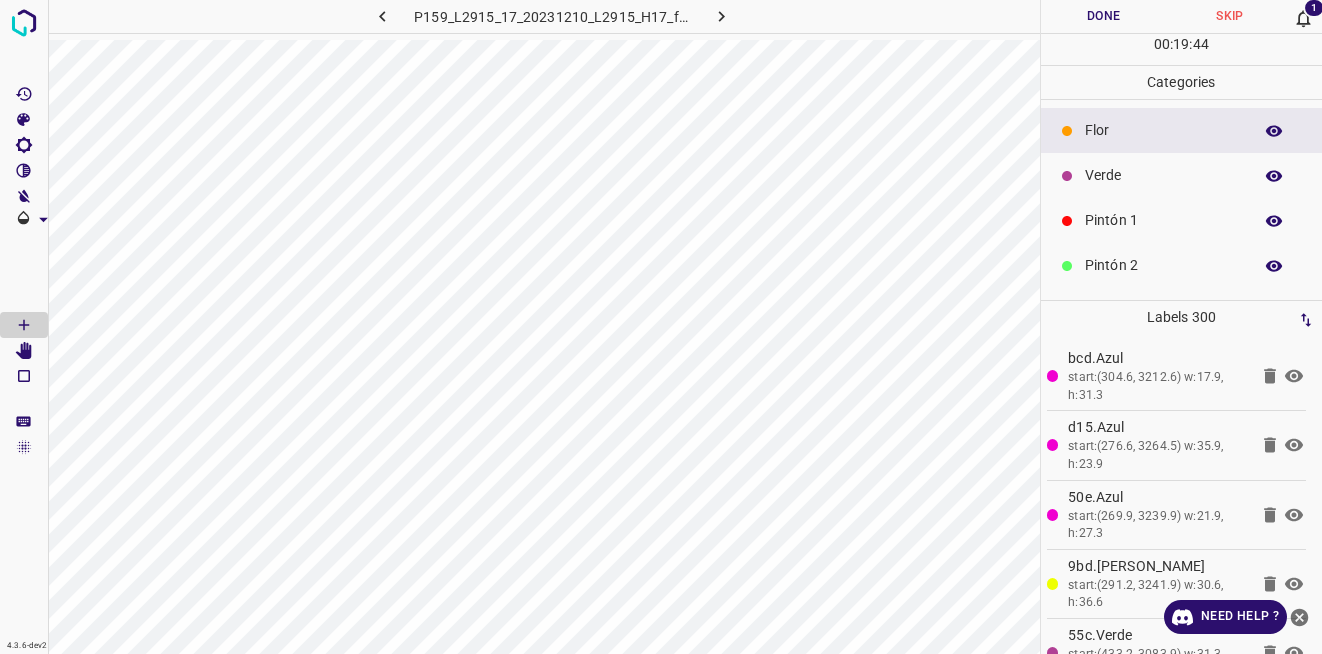 click 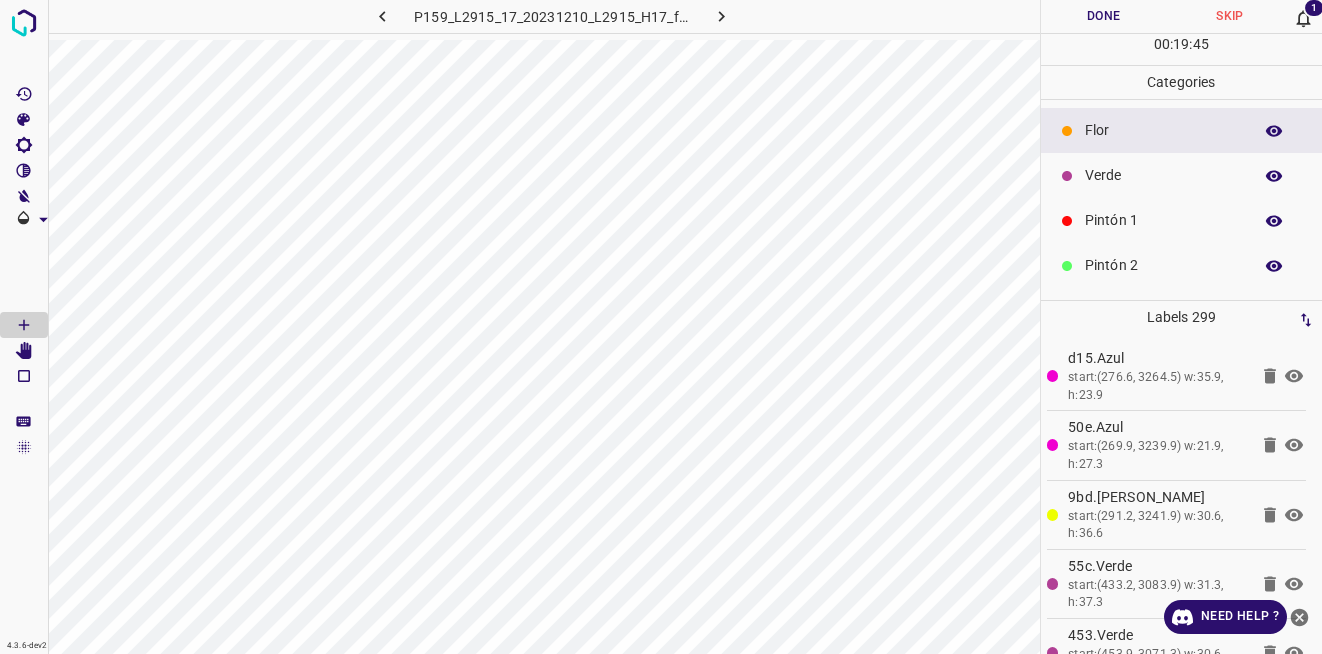 click 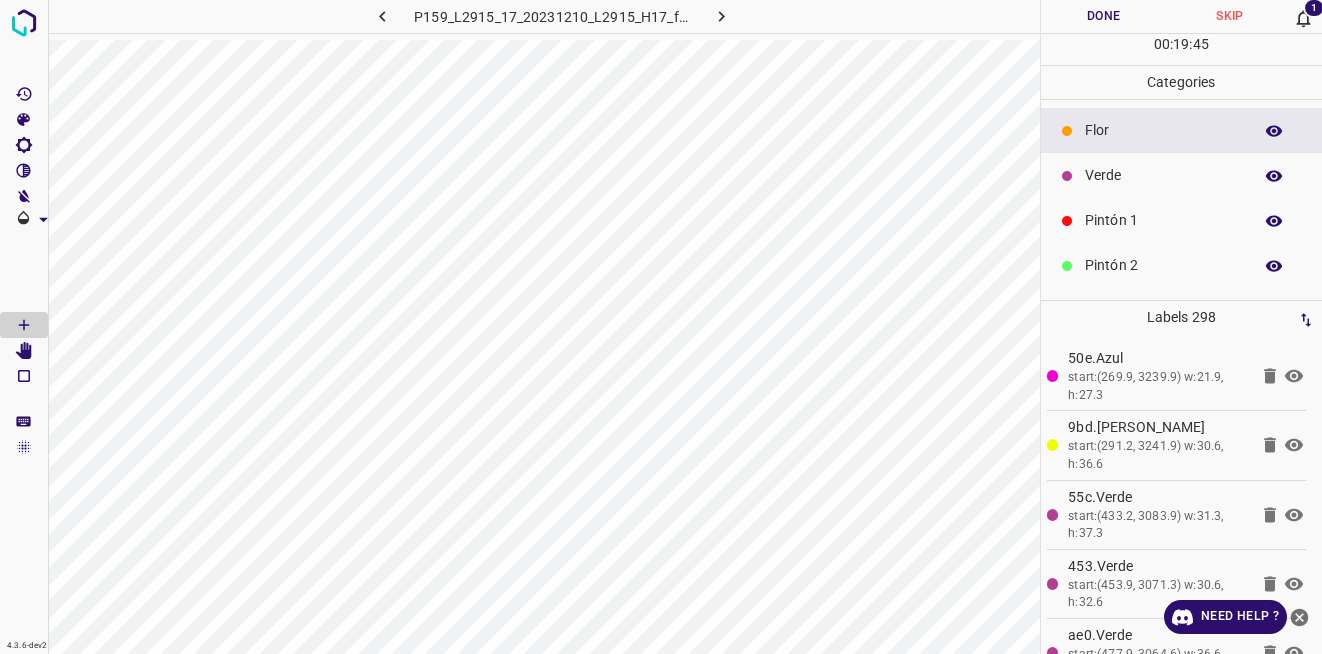 click 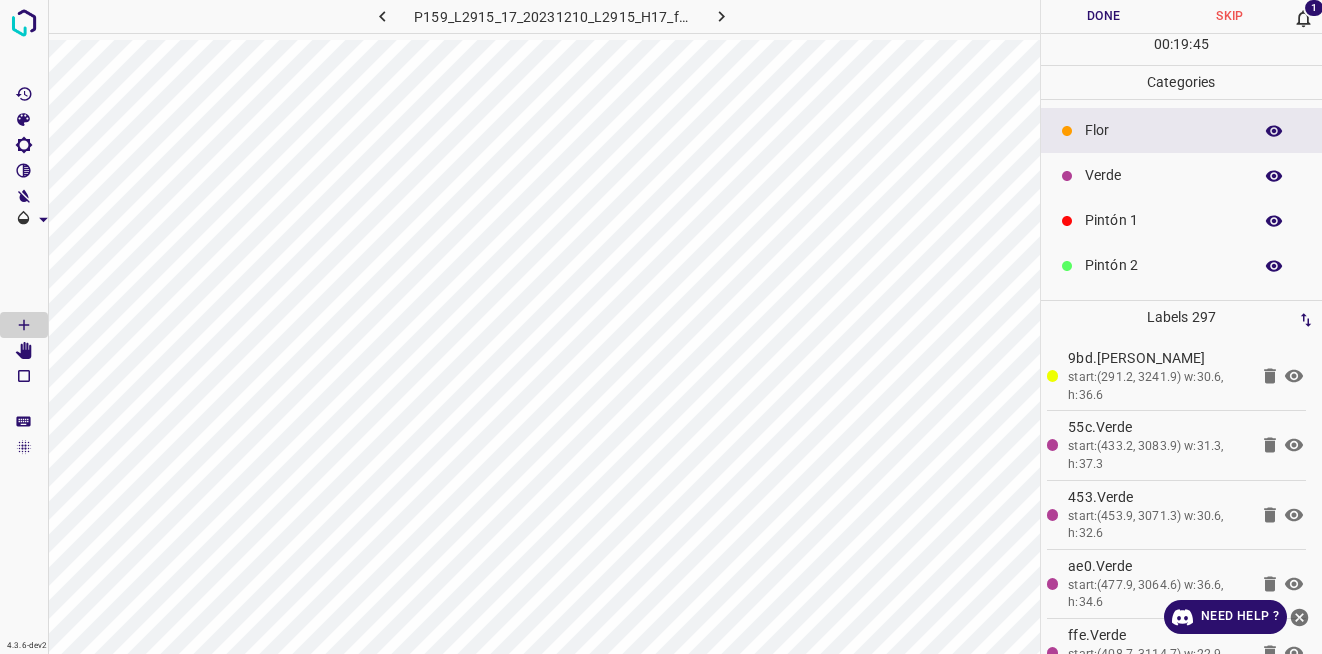 click 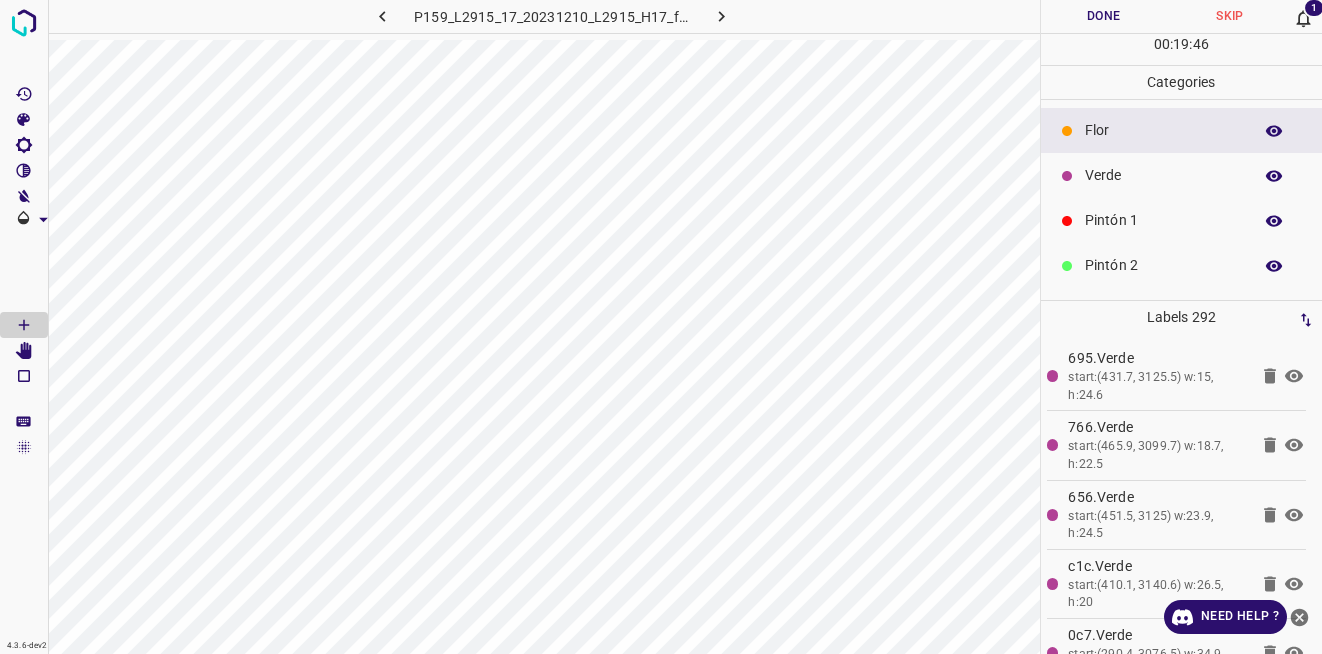 click 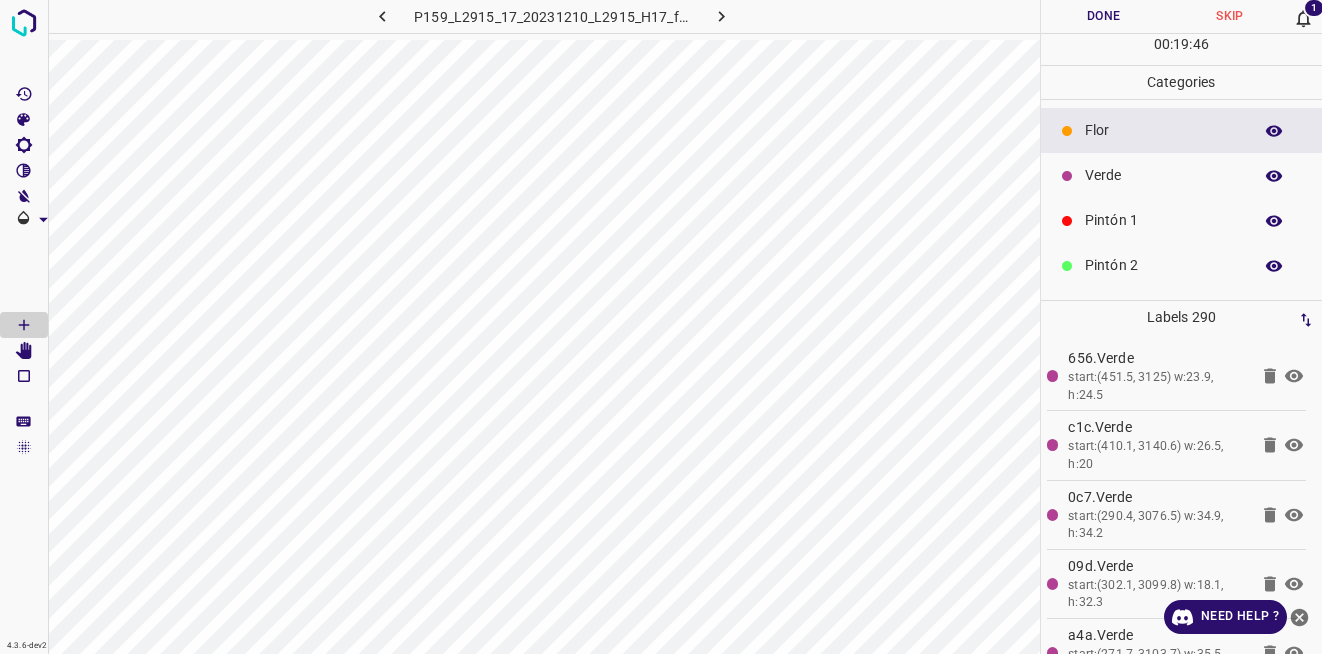 click 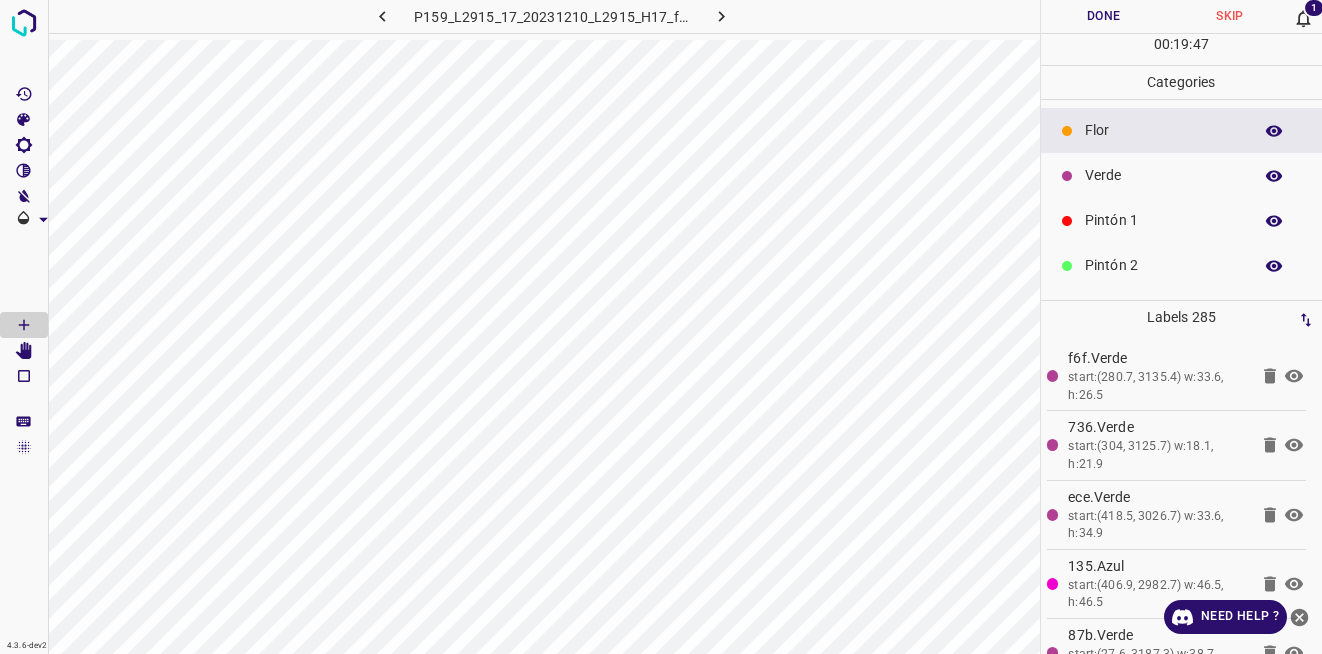 click 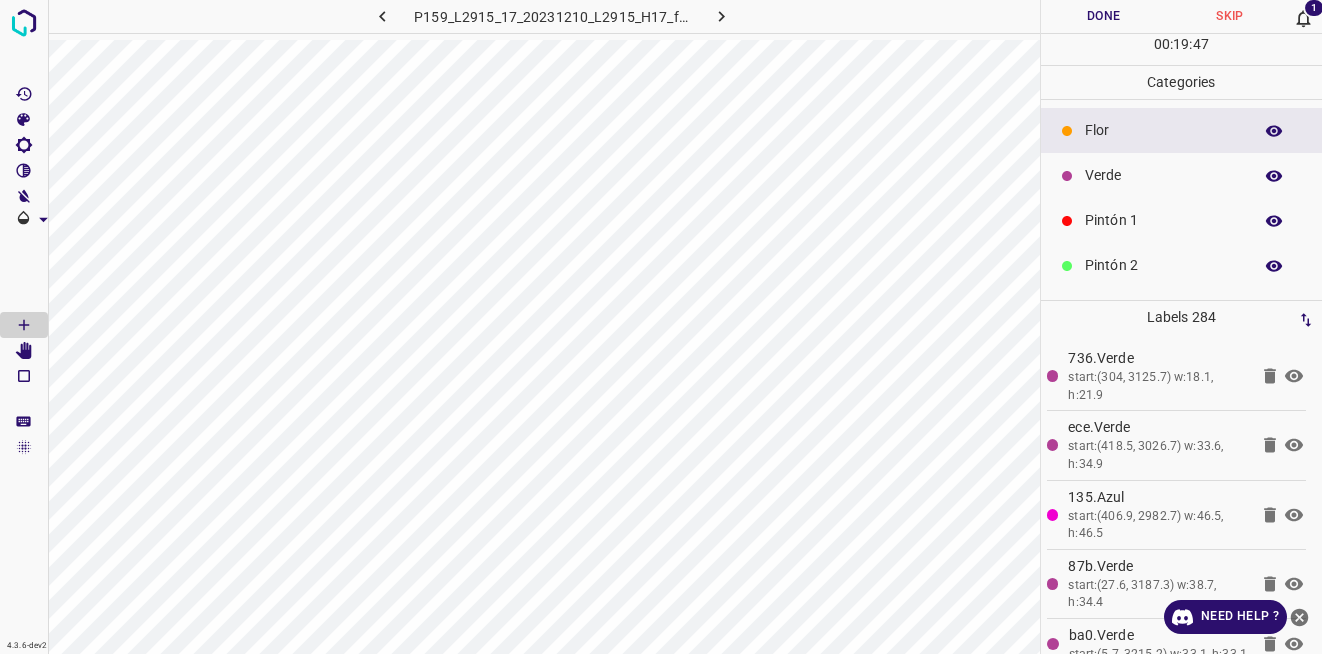 click 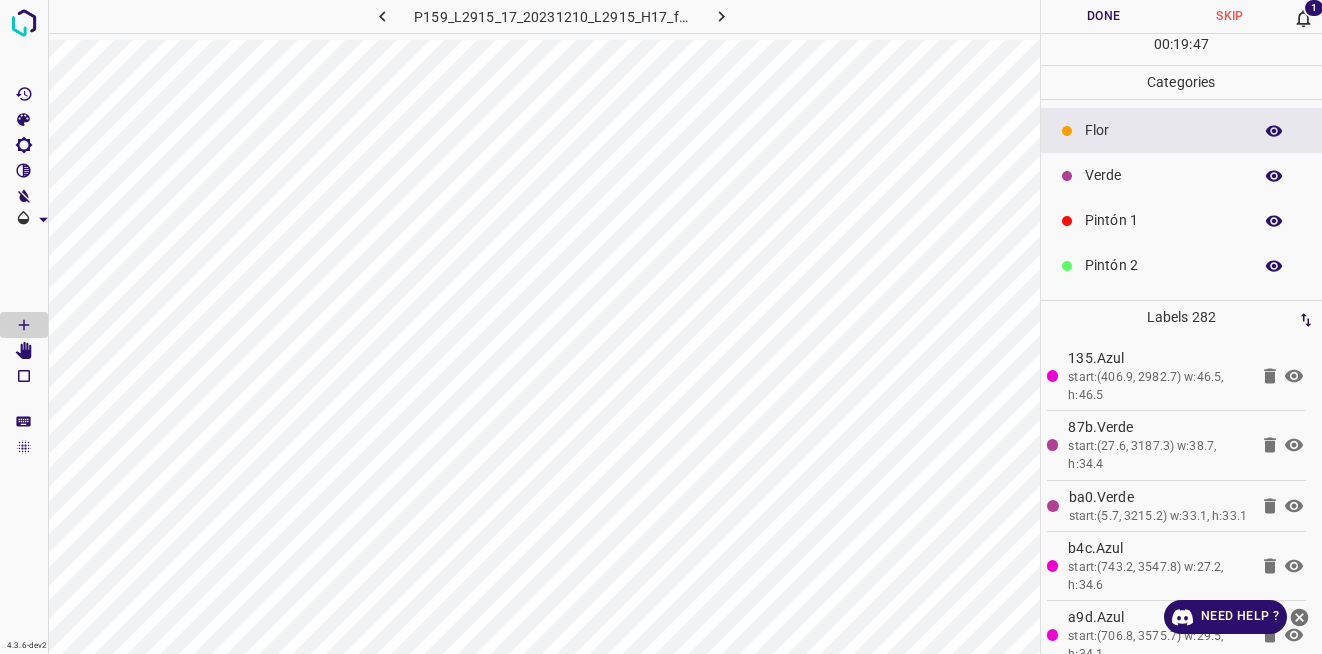 click 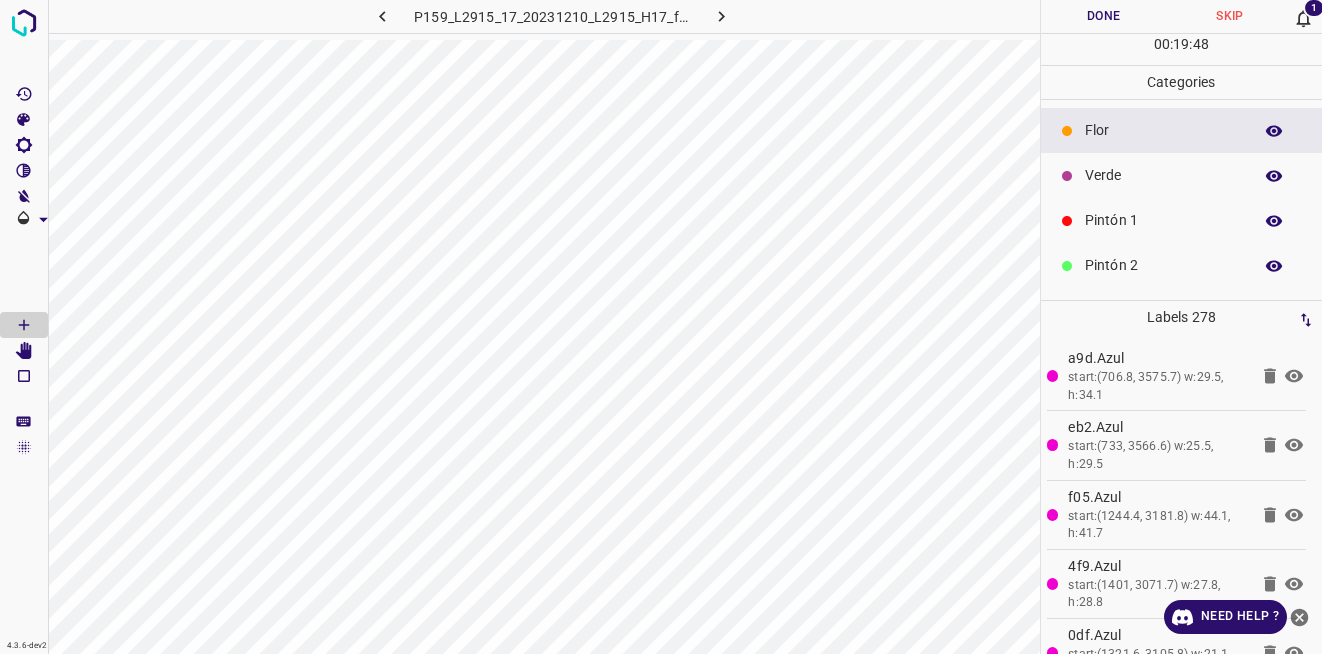 click 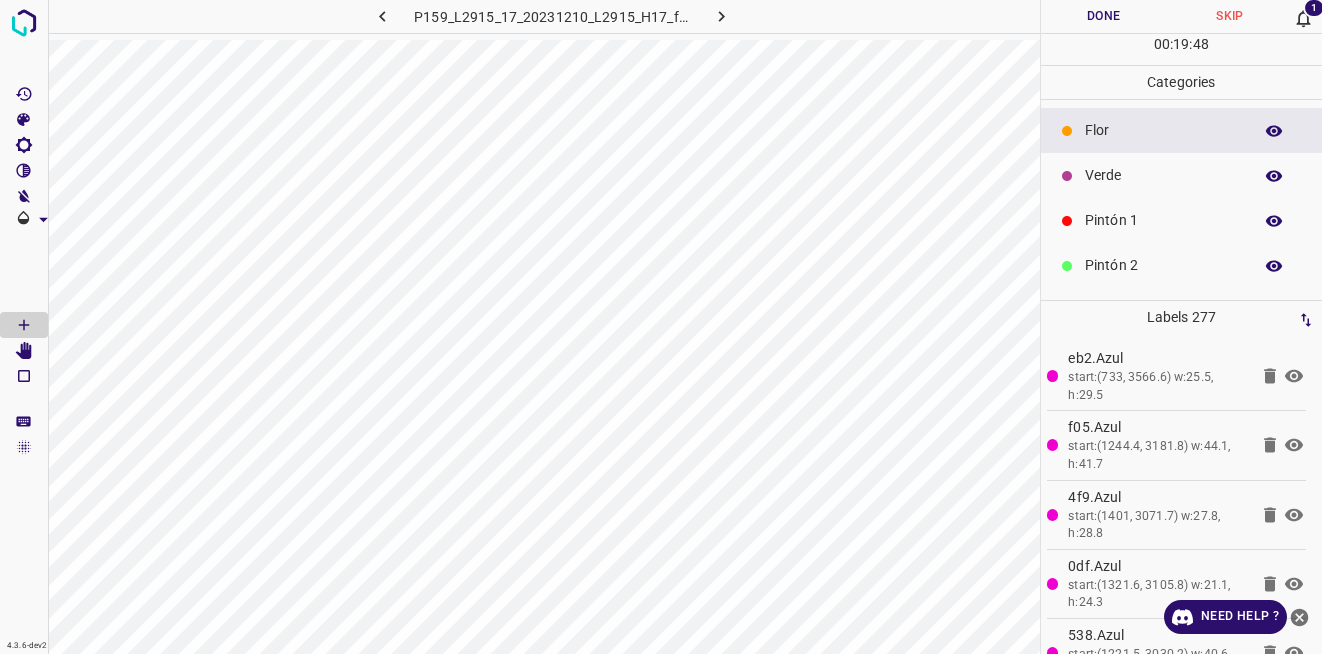 click 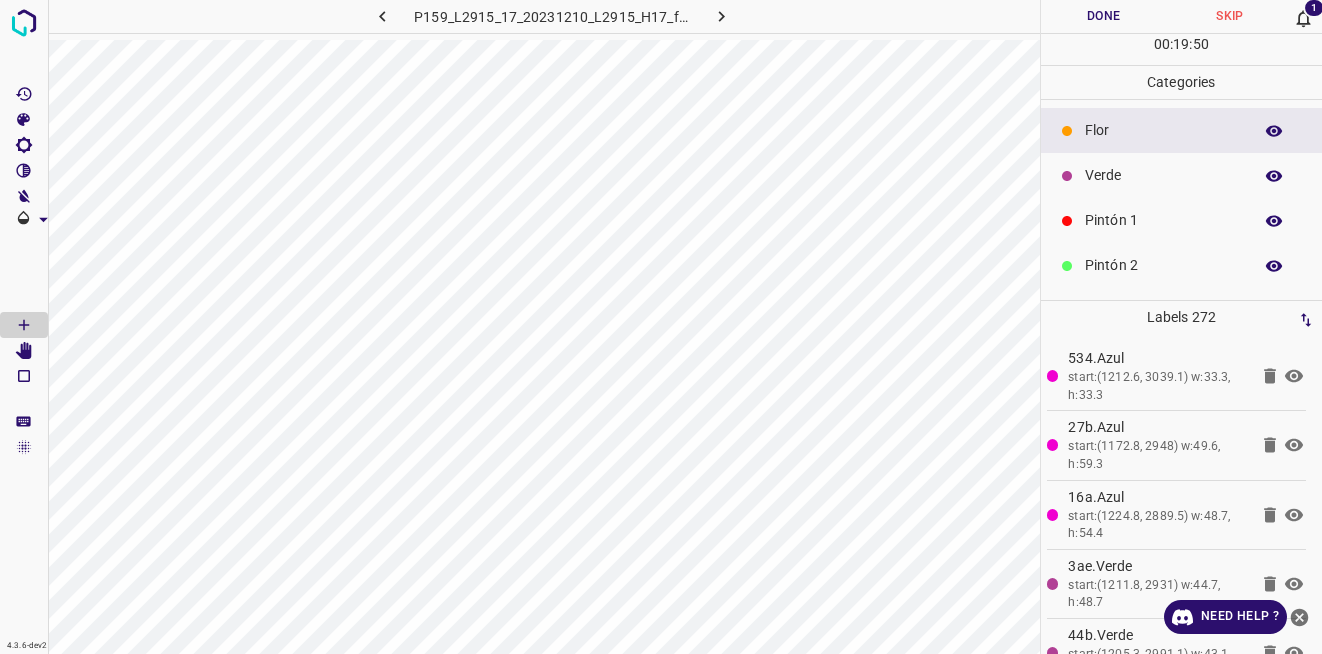 click 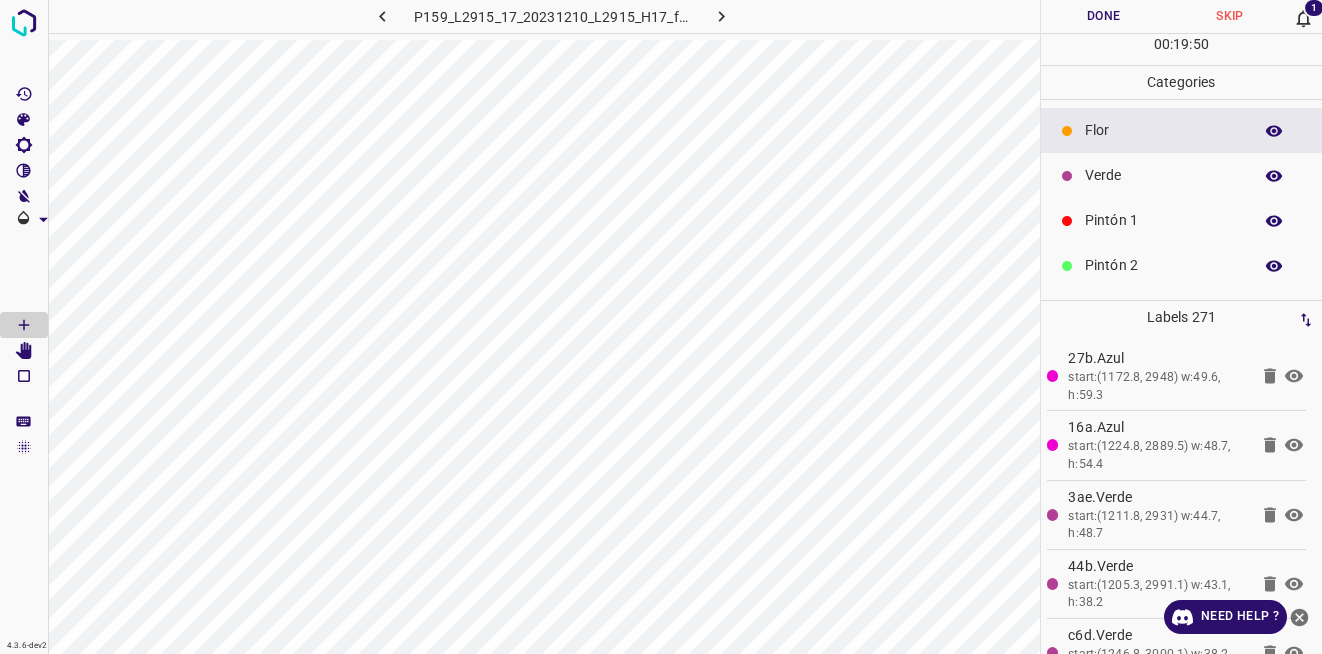 click 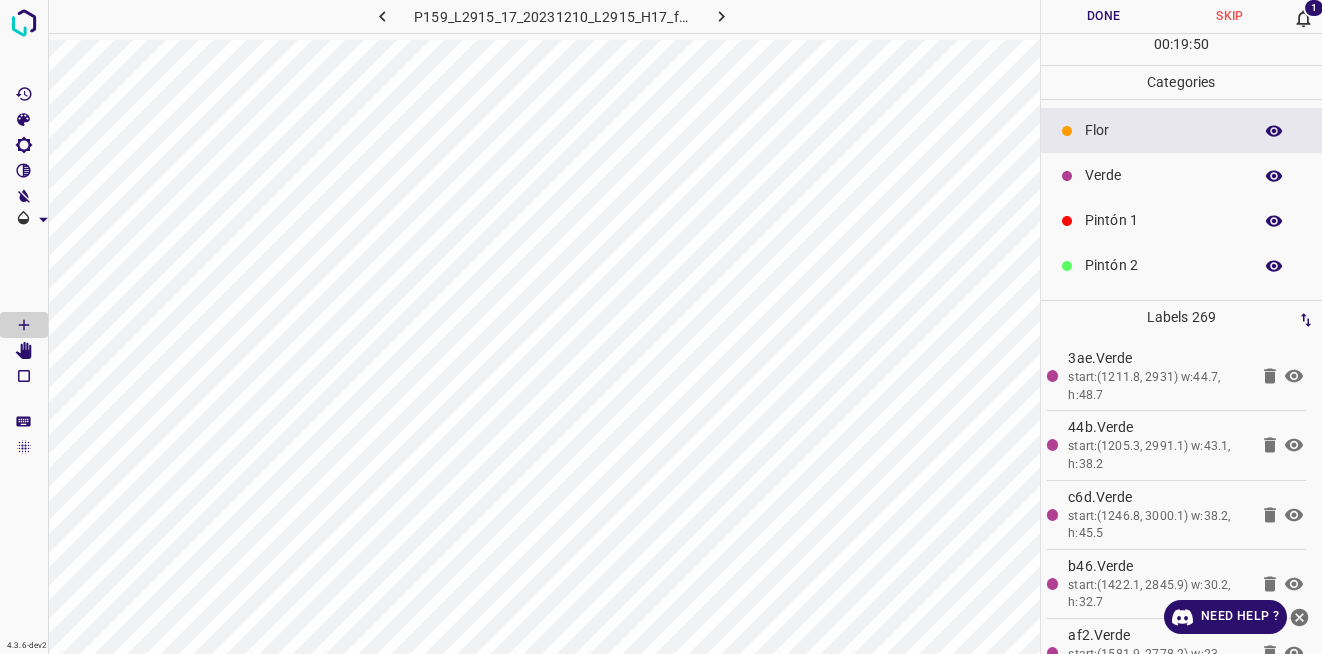 click 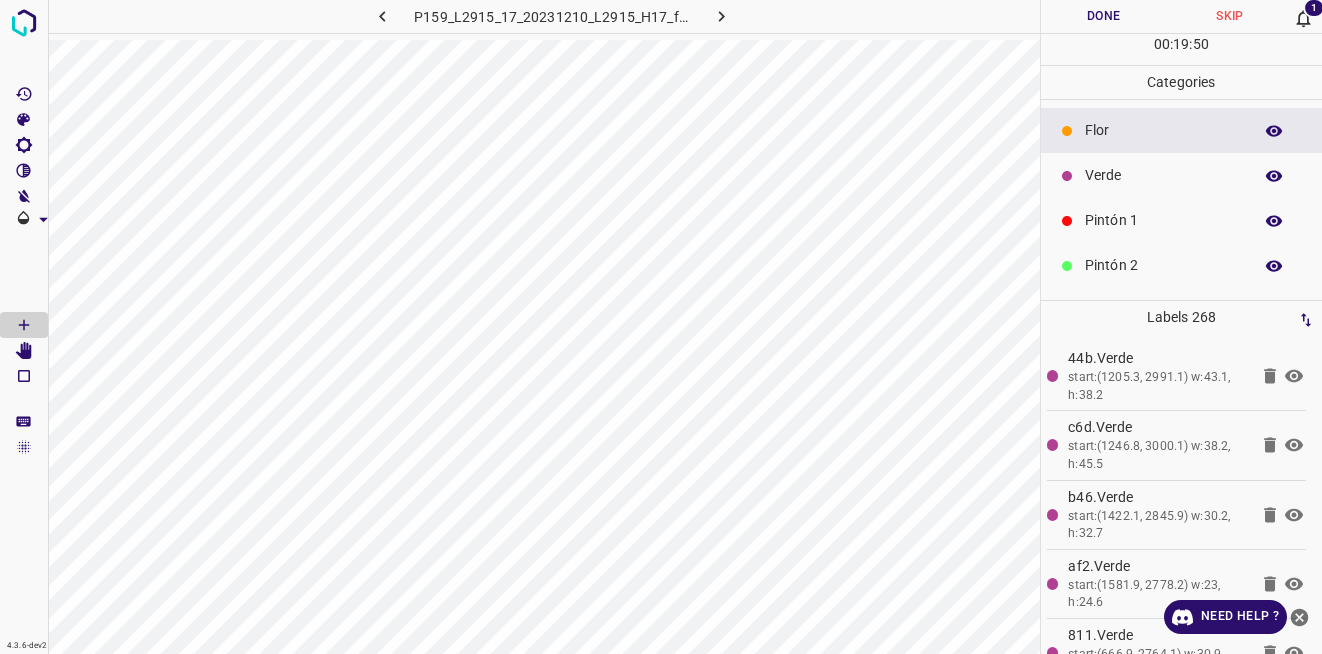click 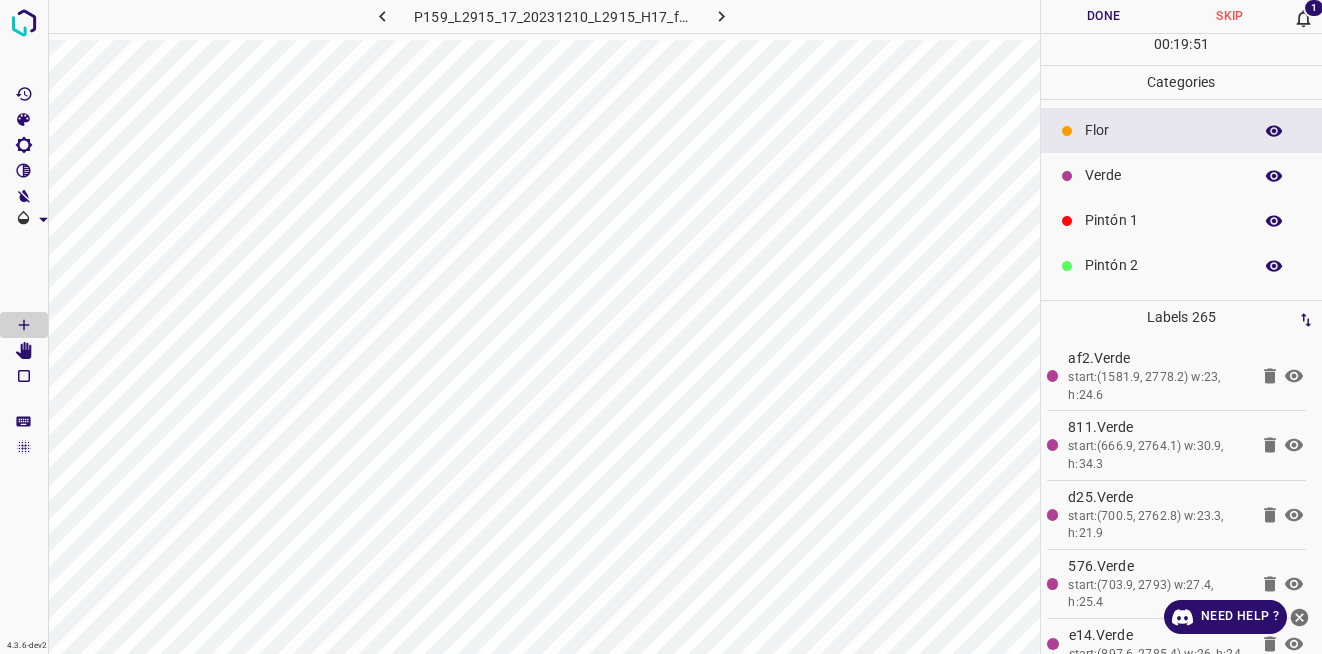 click 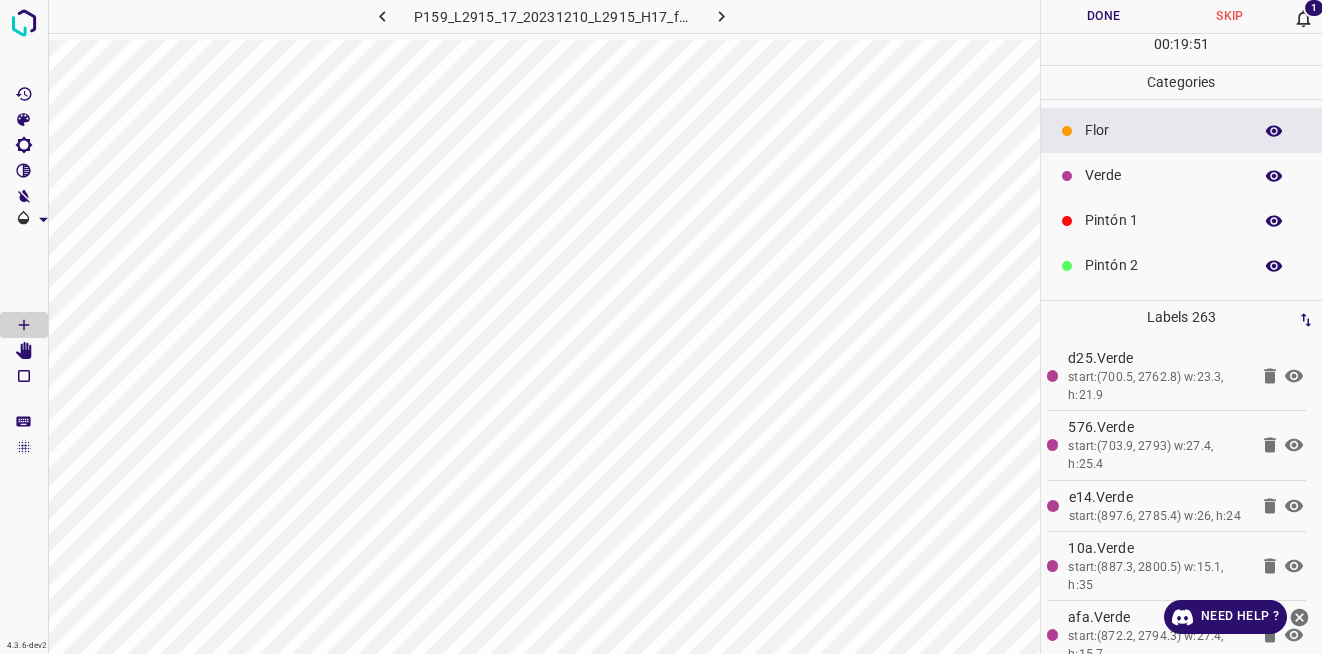 click 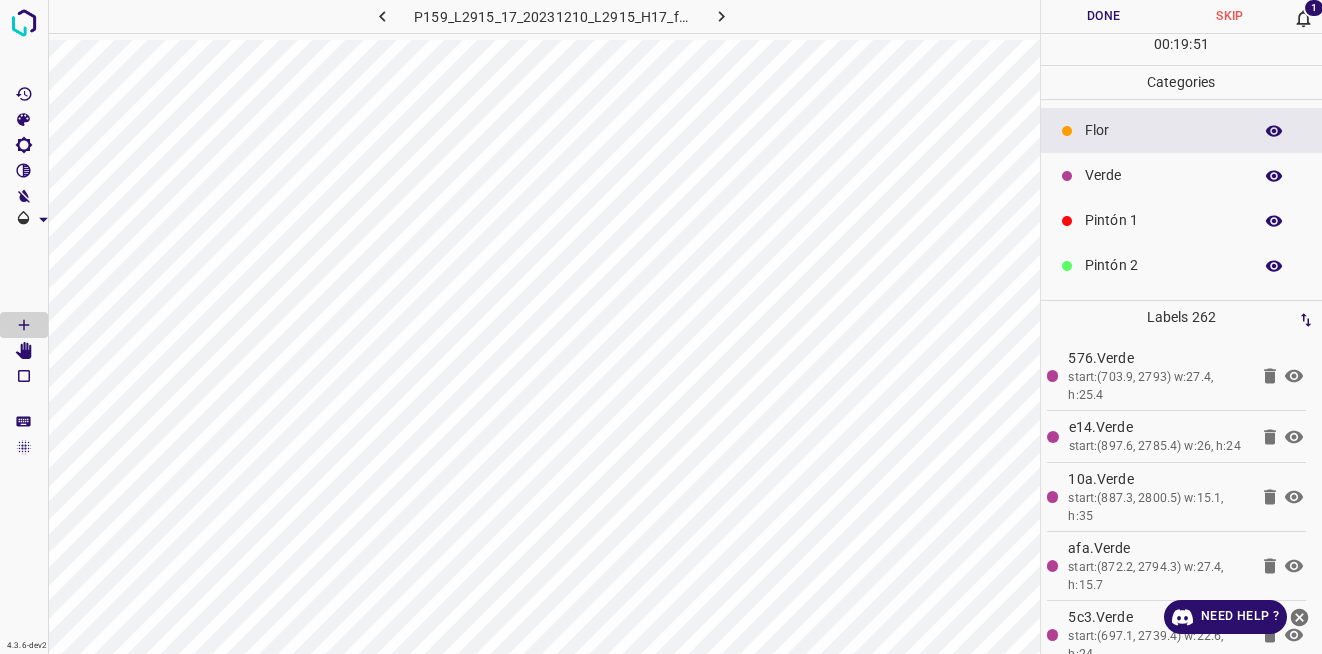 click 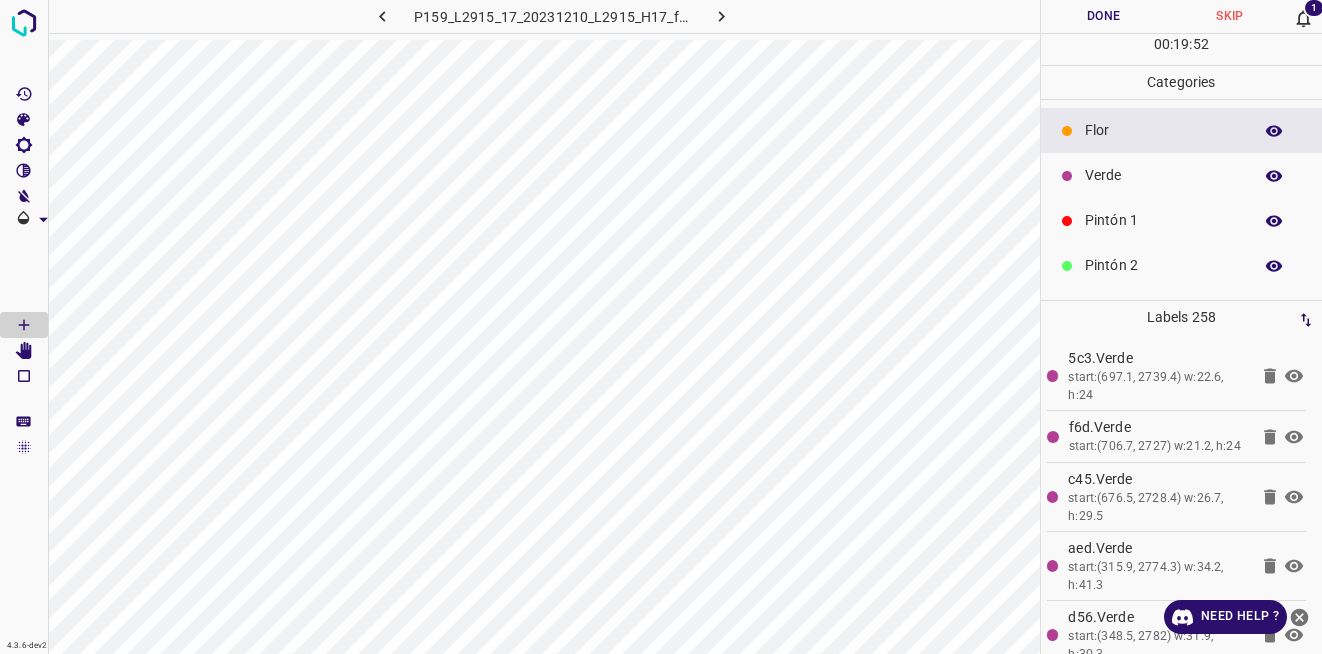 click 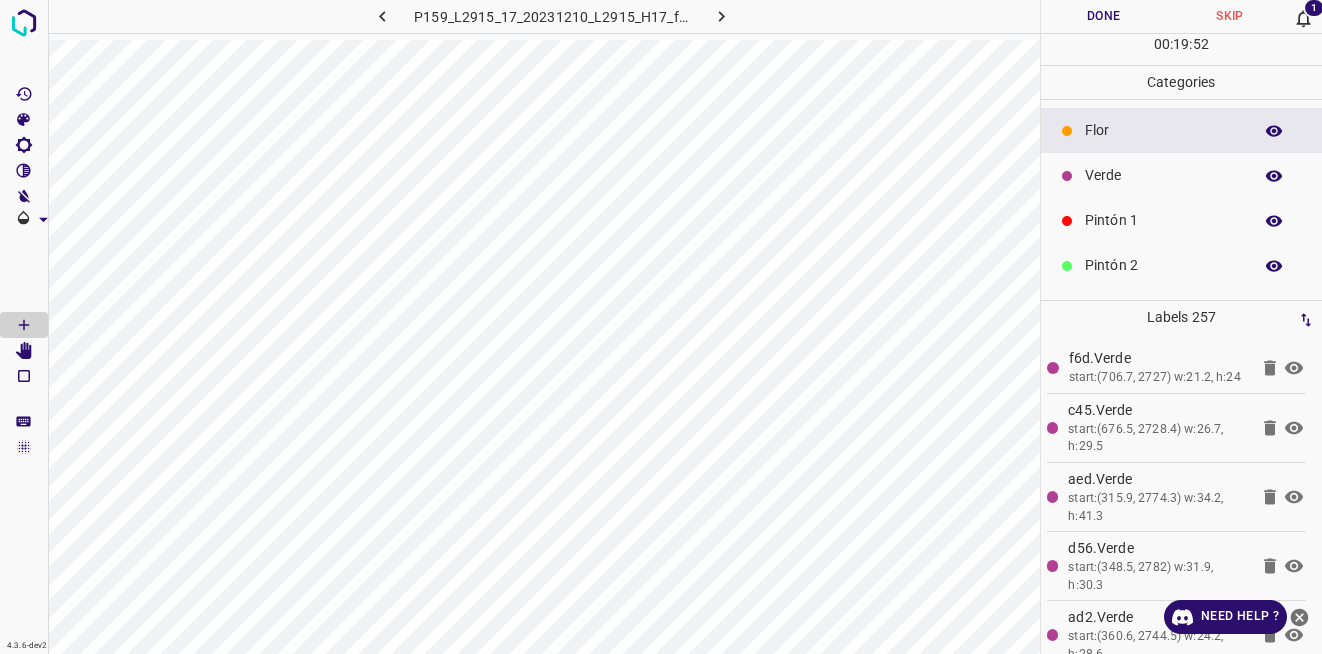 click 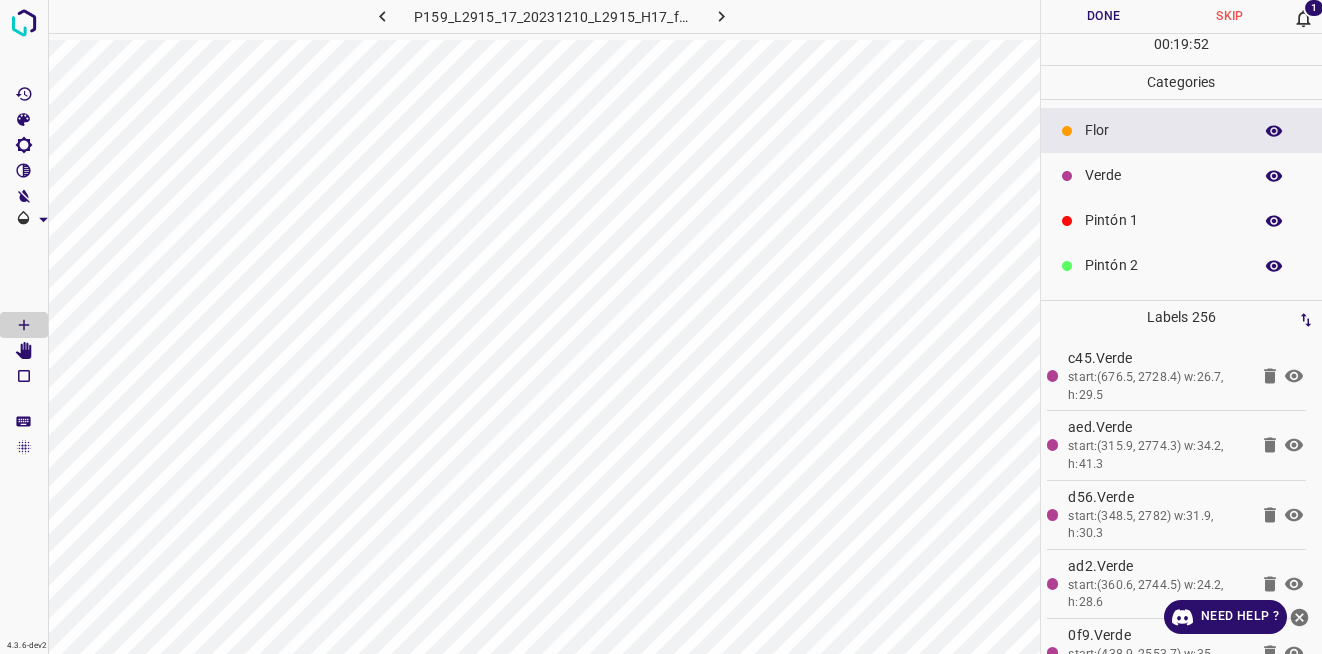 click 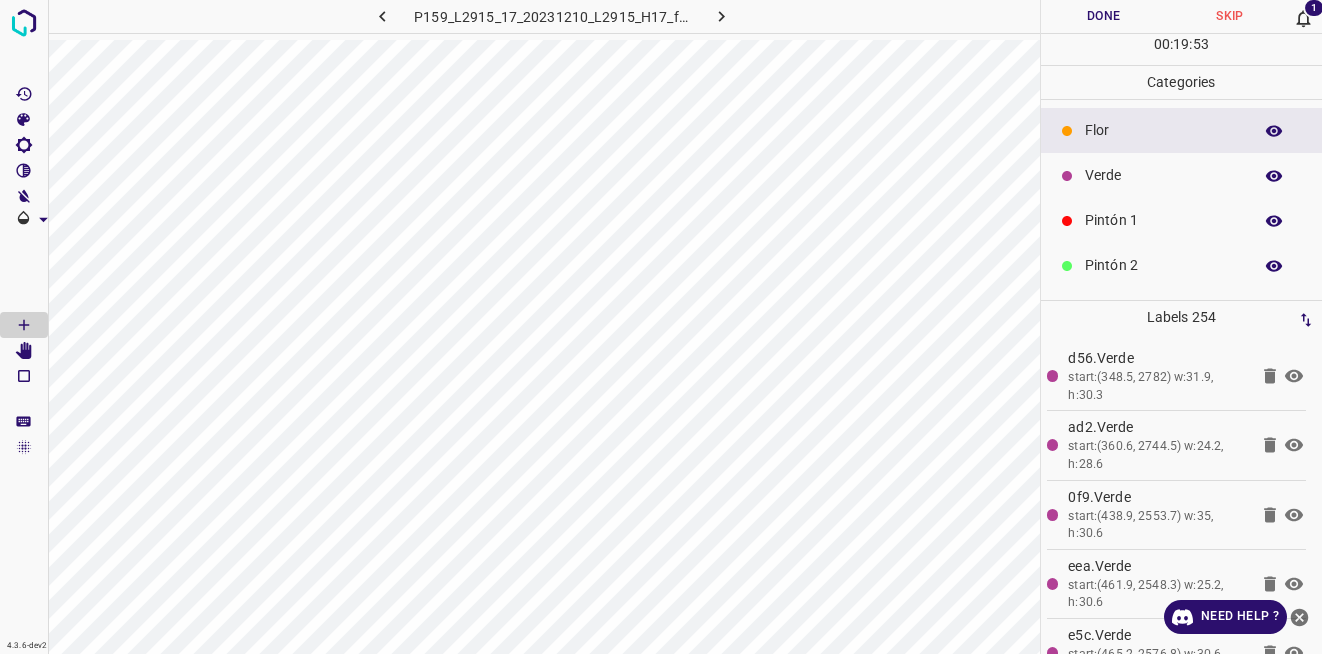 click 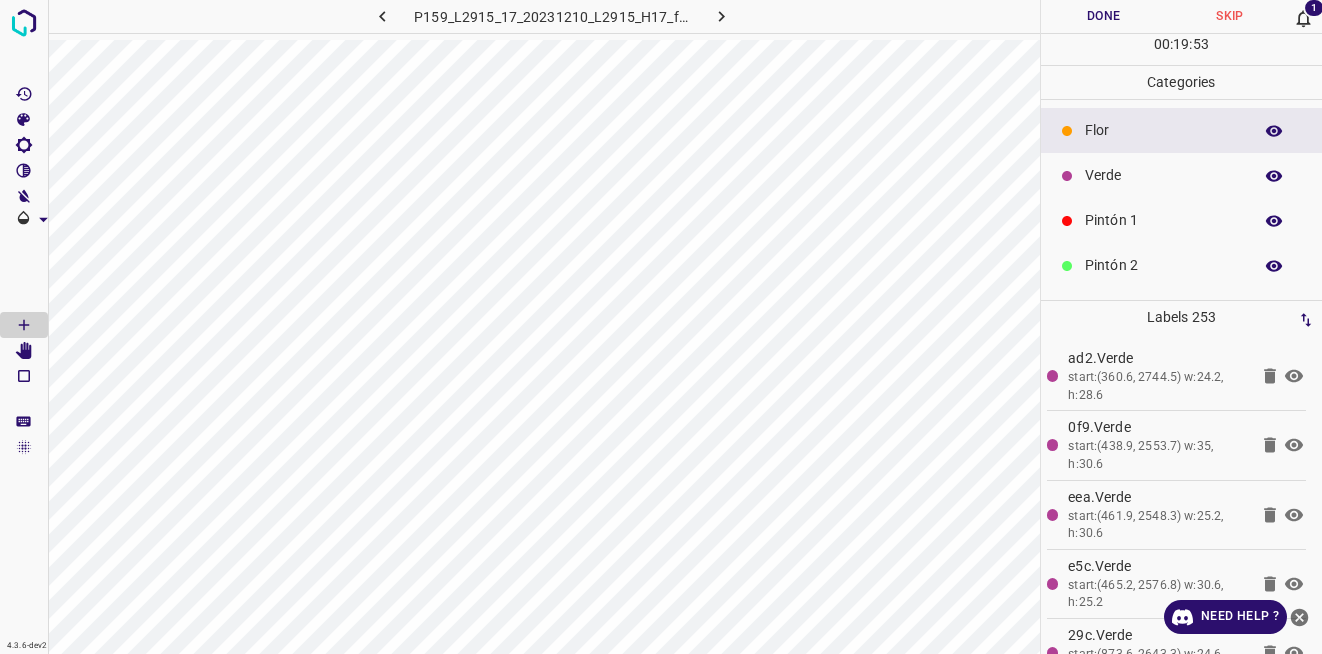 click 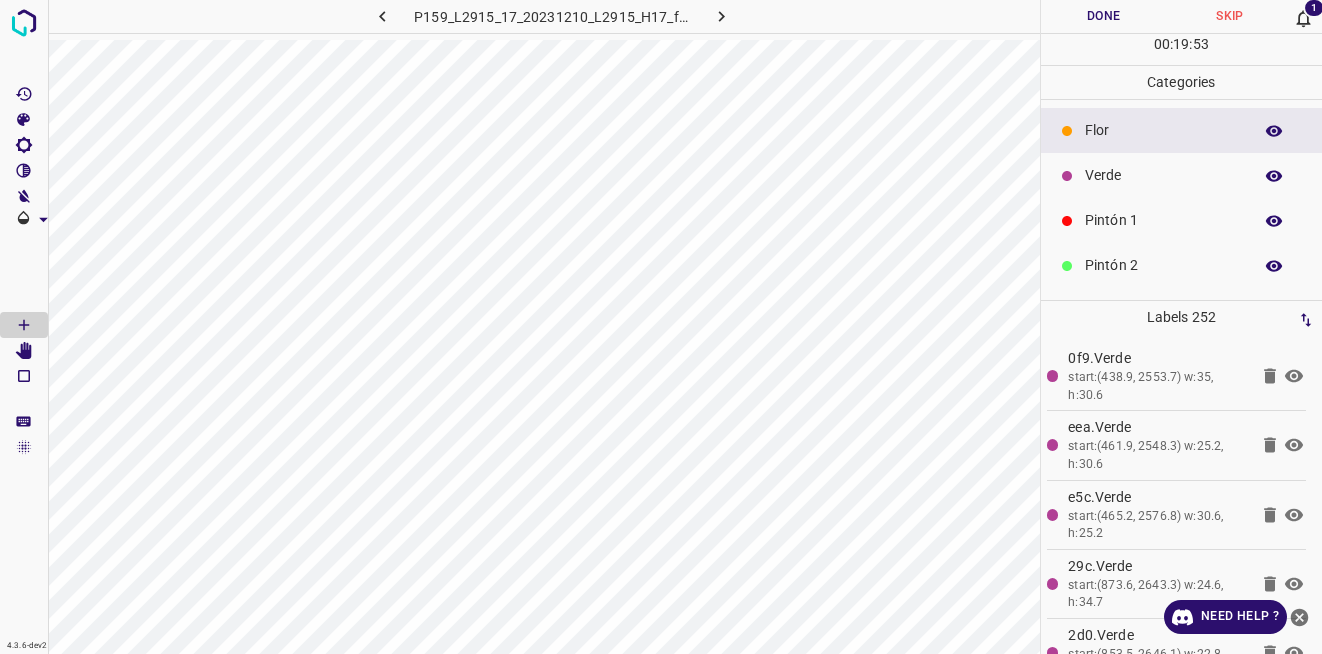 click 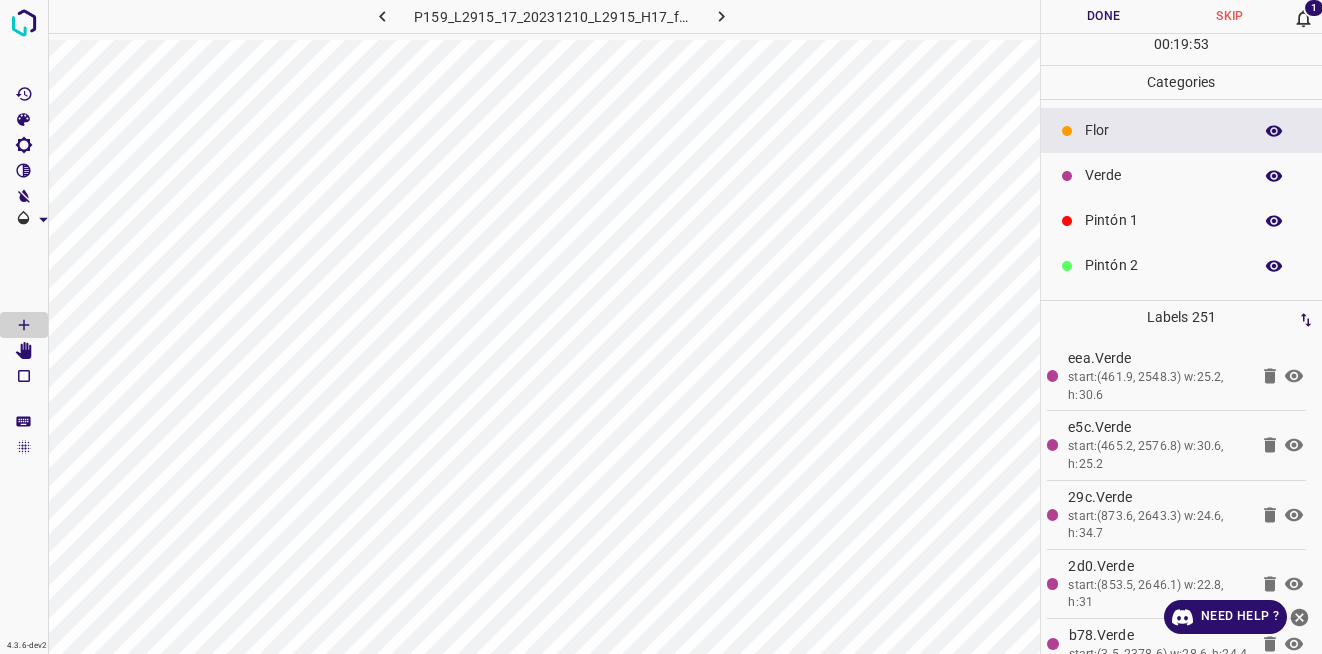 click 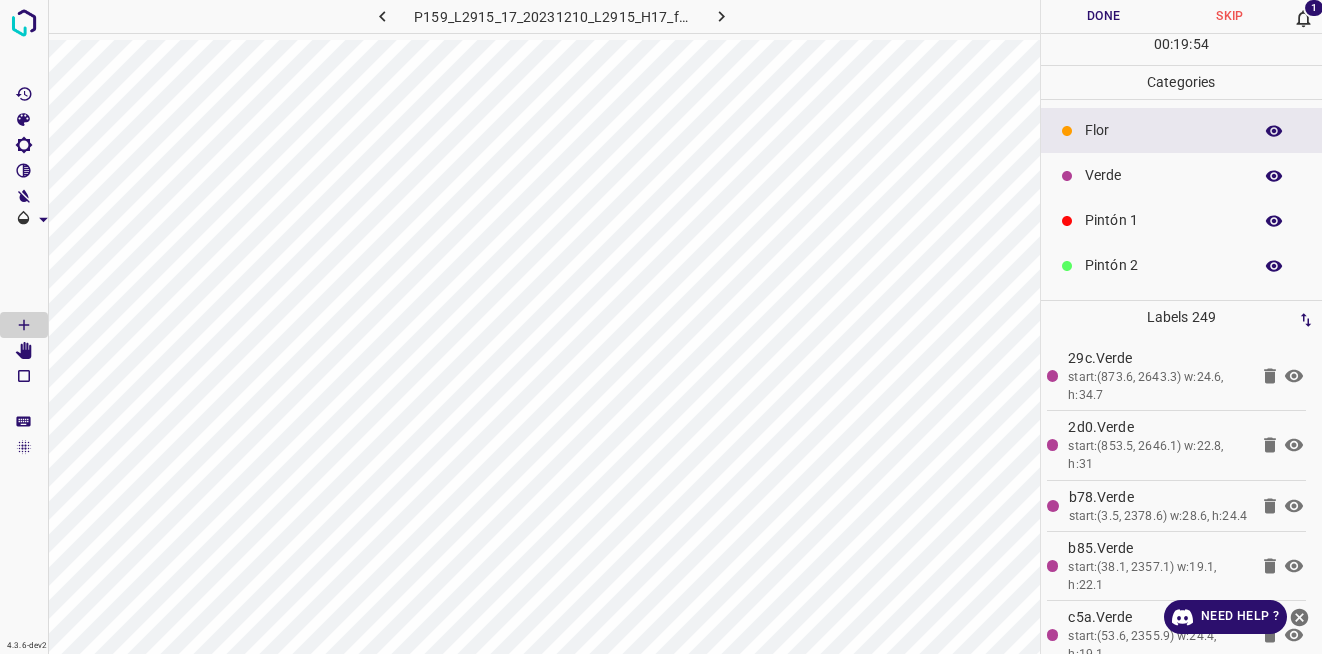 click 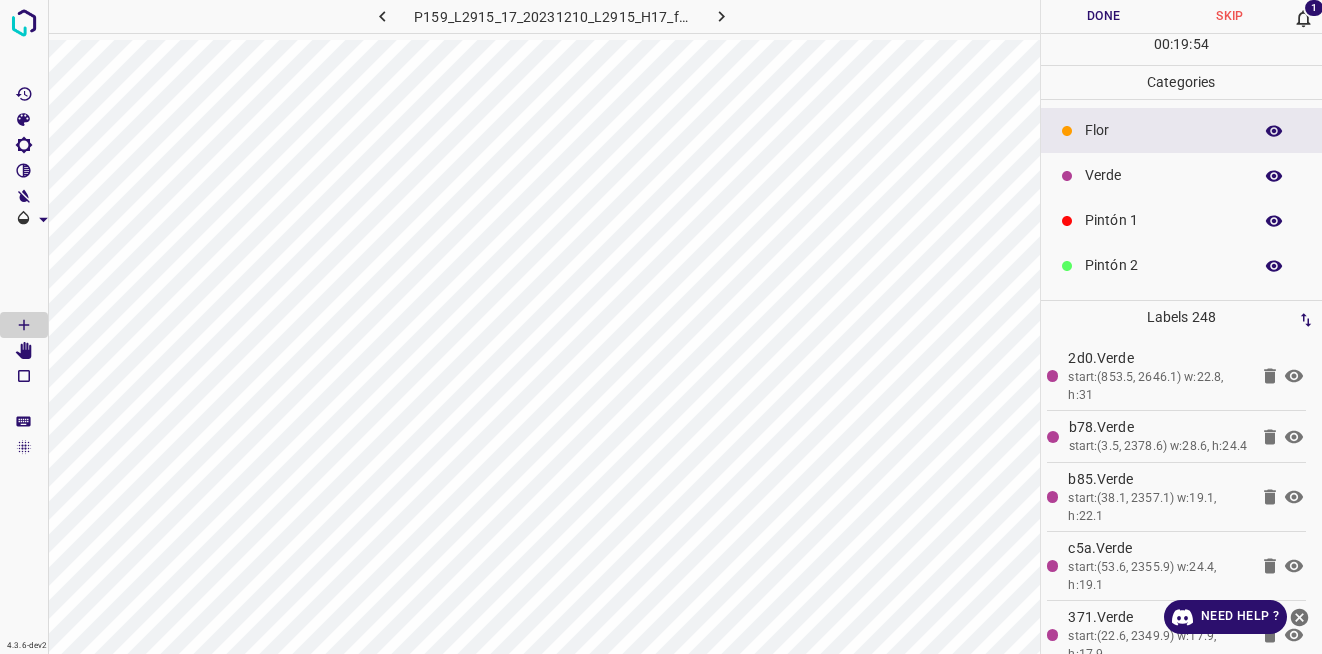 click 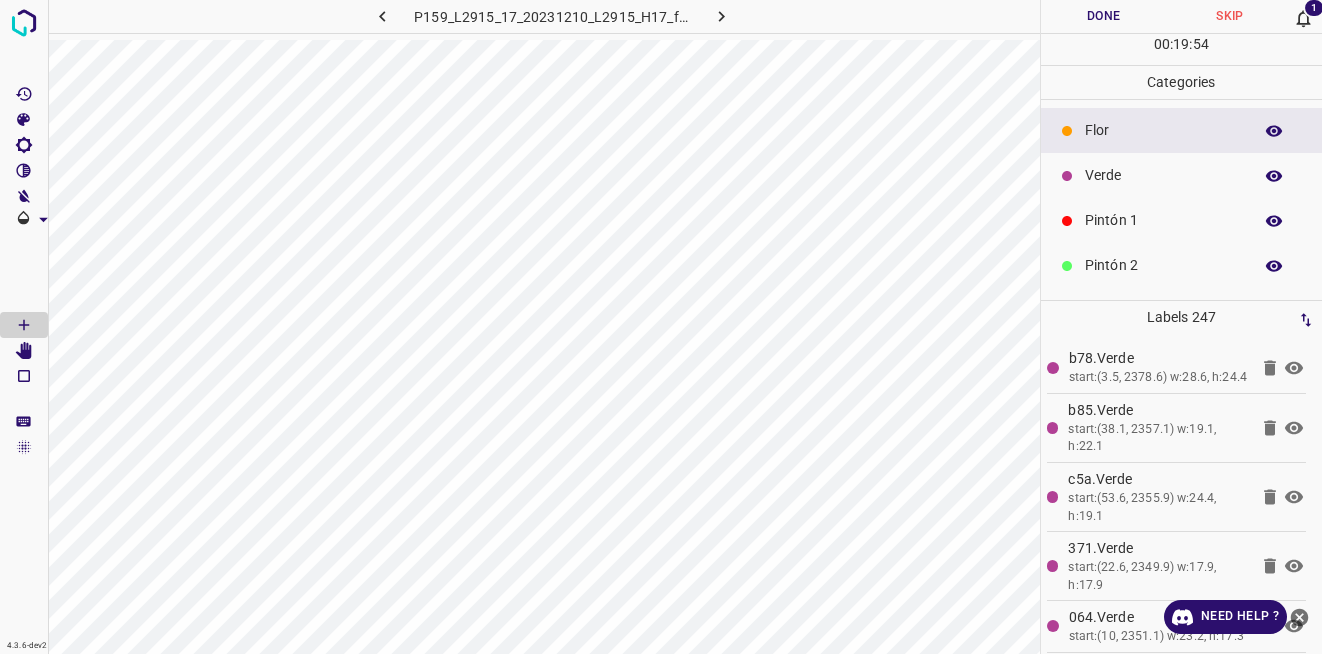 click 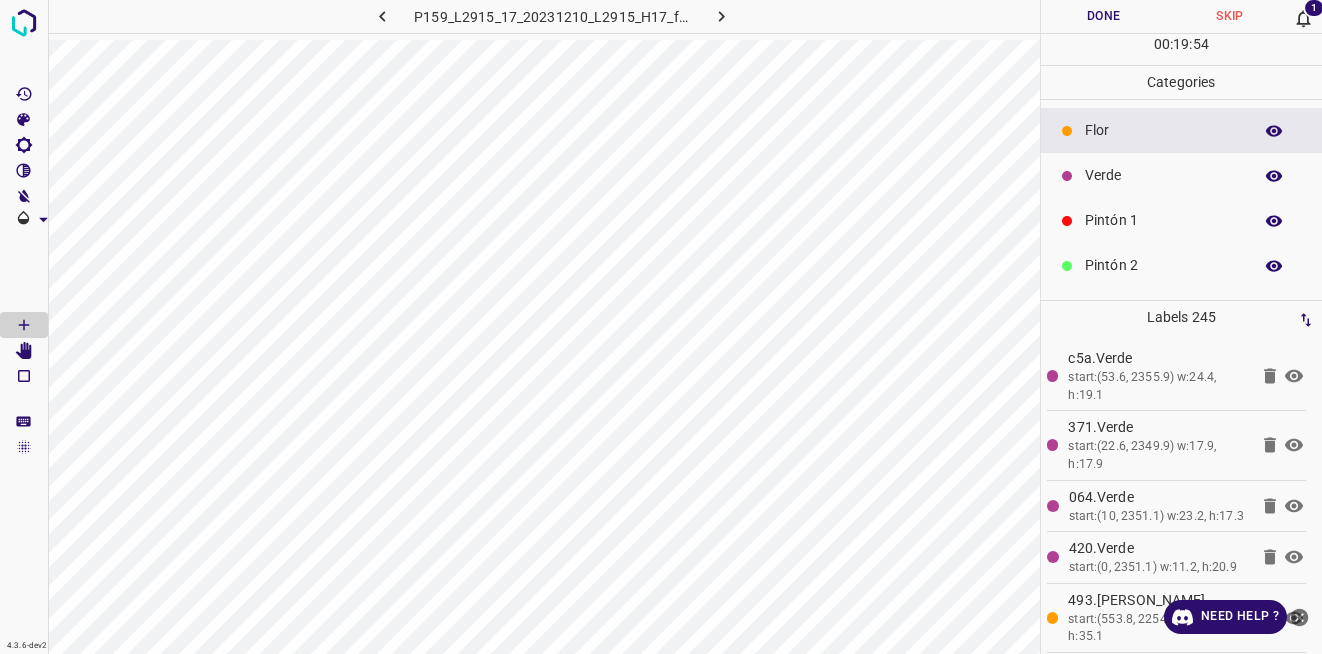 click 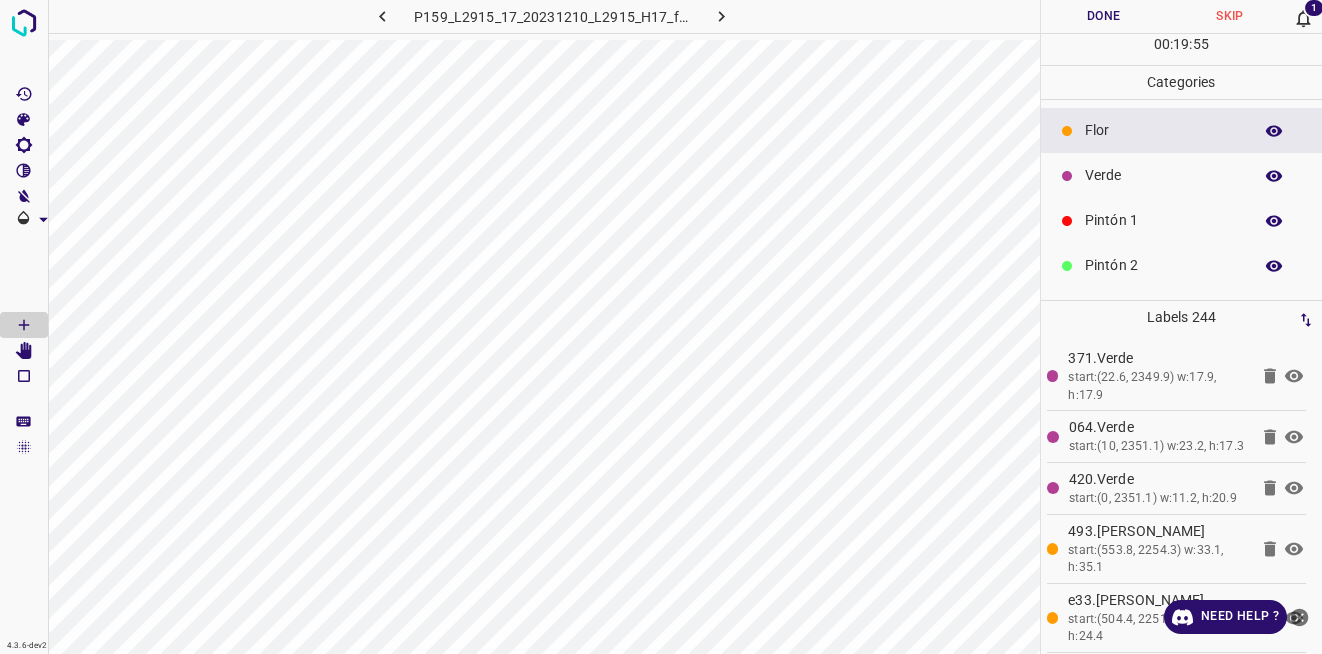 click 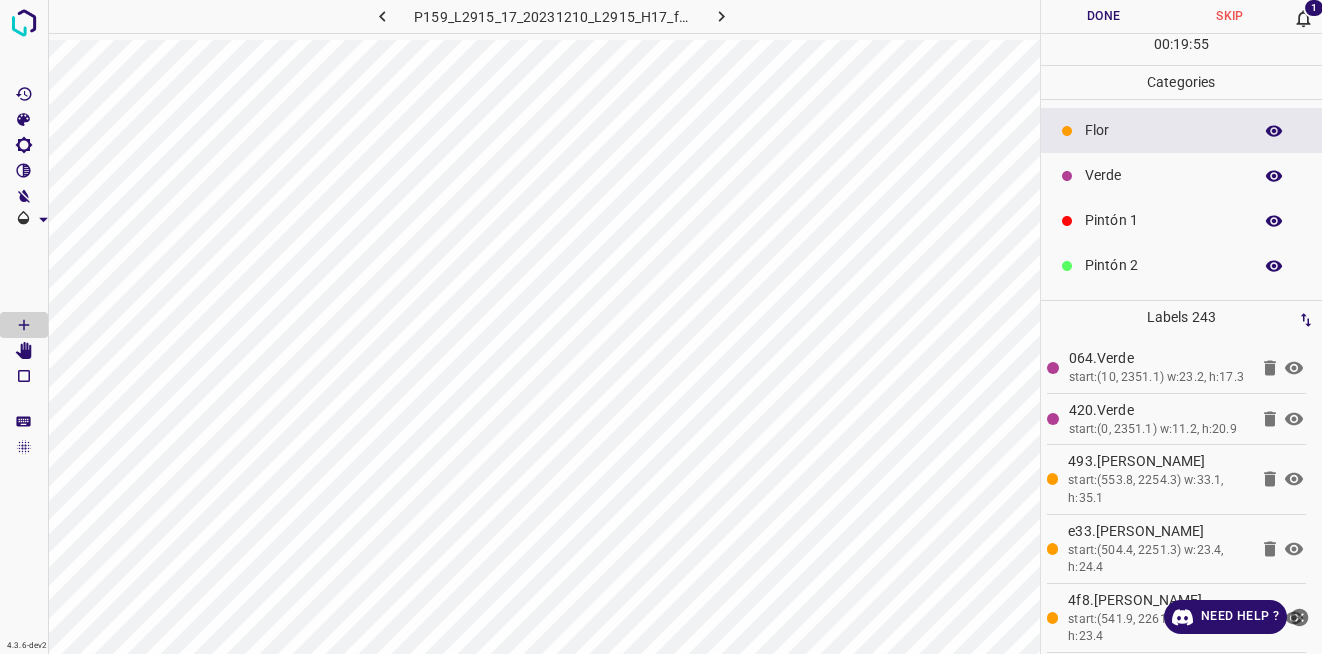 click 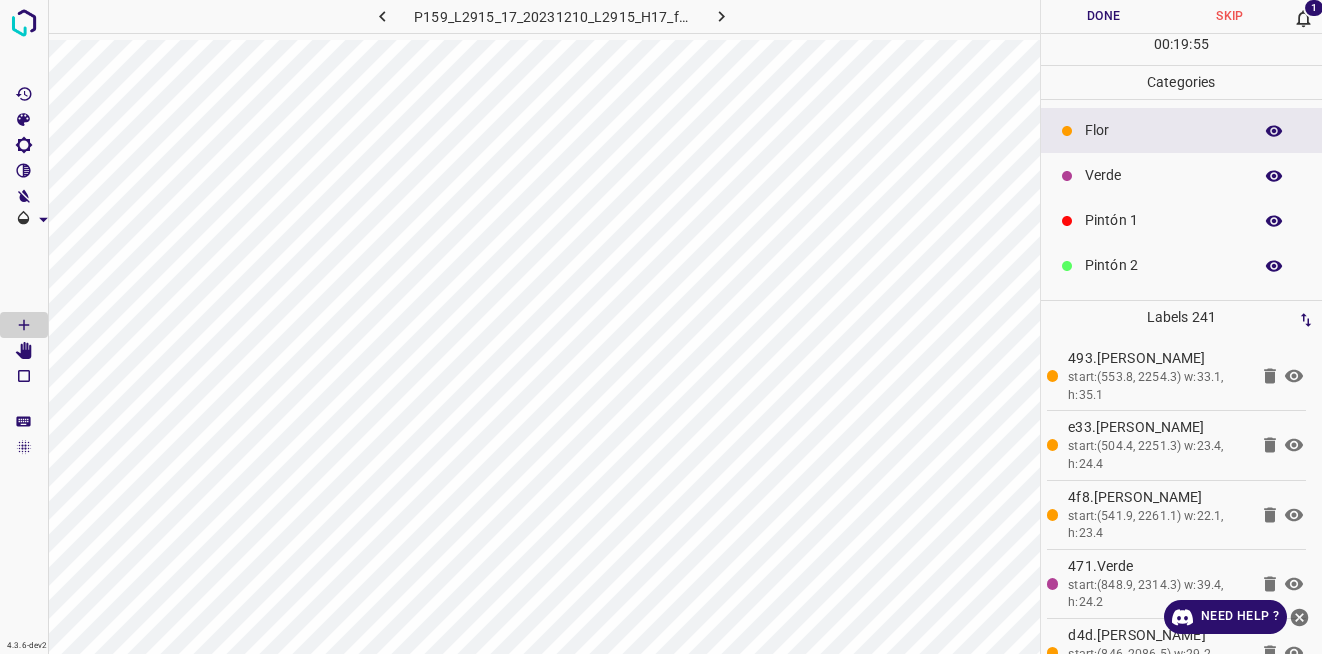 click 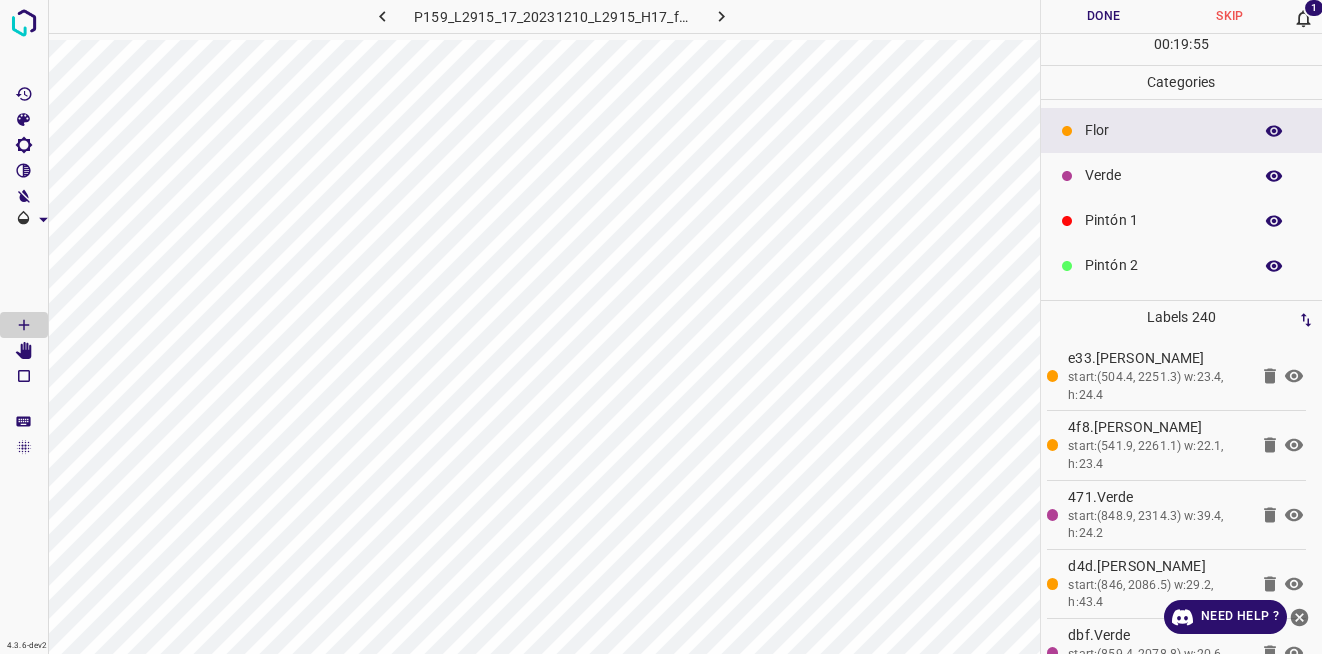 click 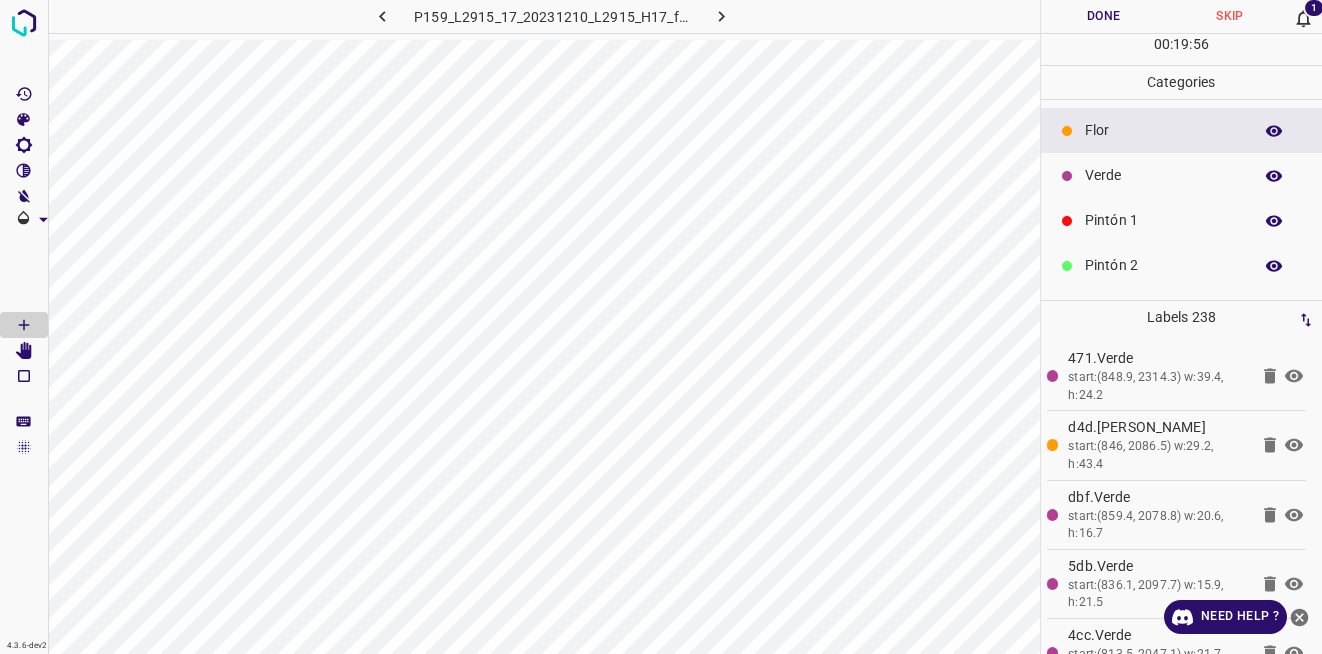 click 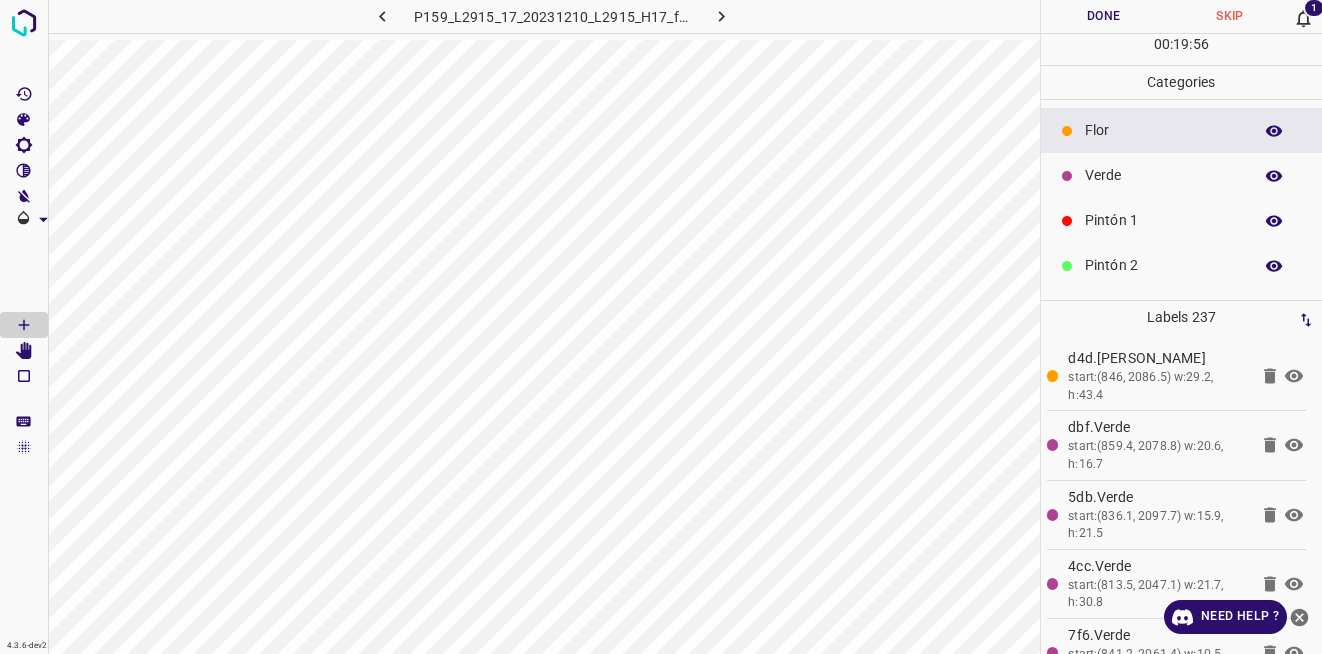 click 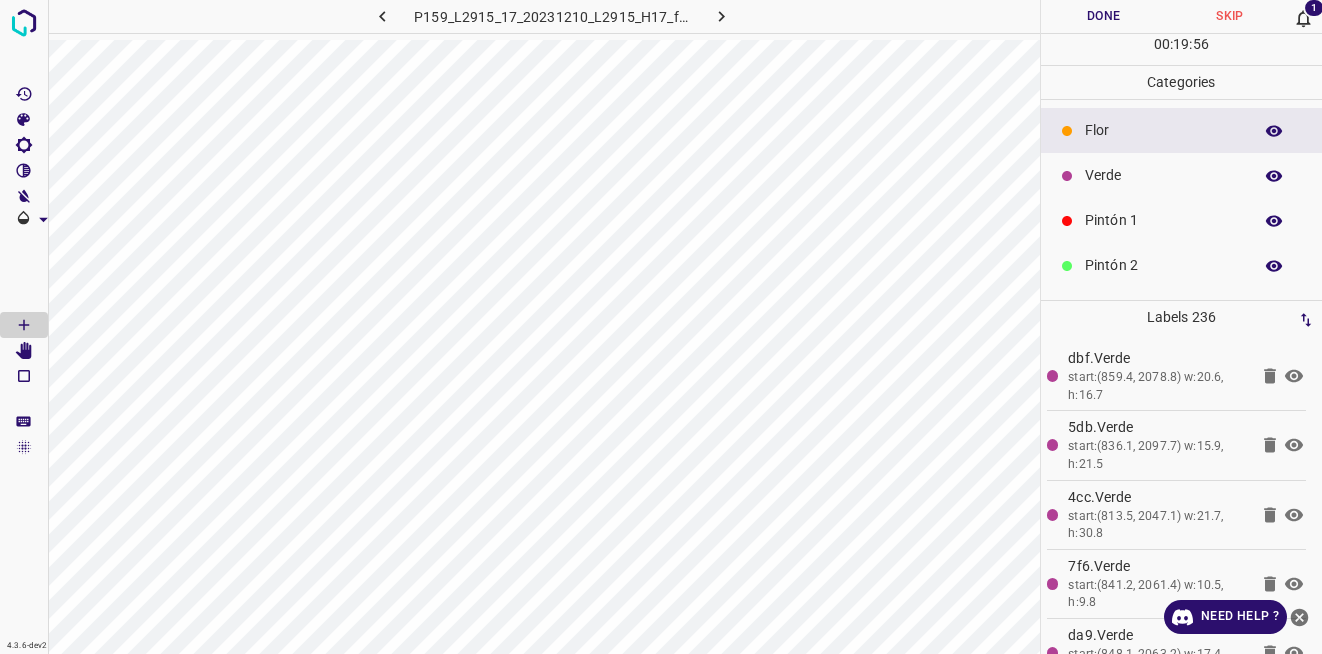 click 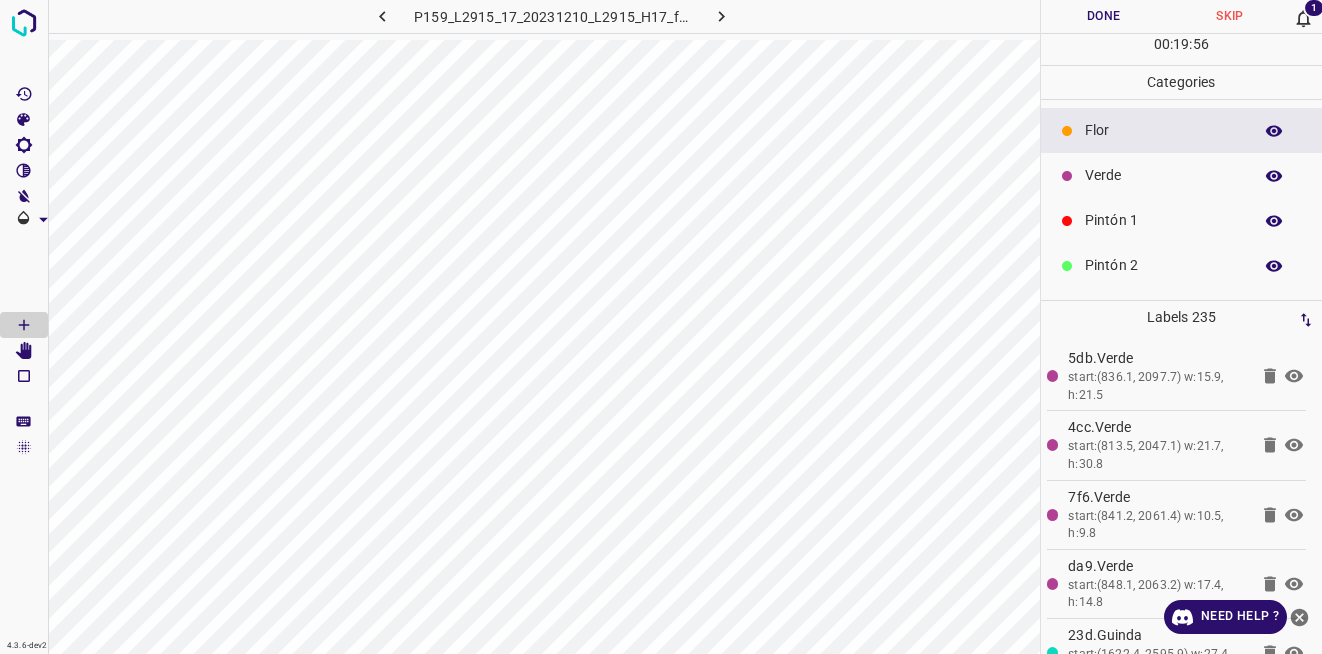 click 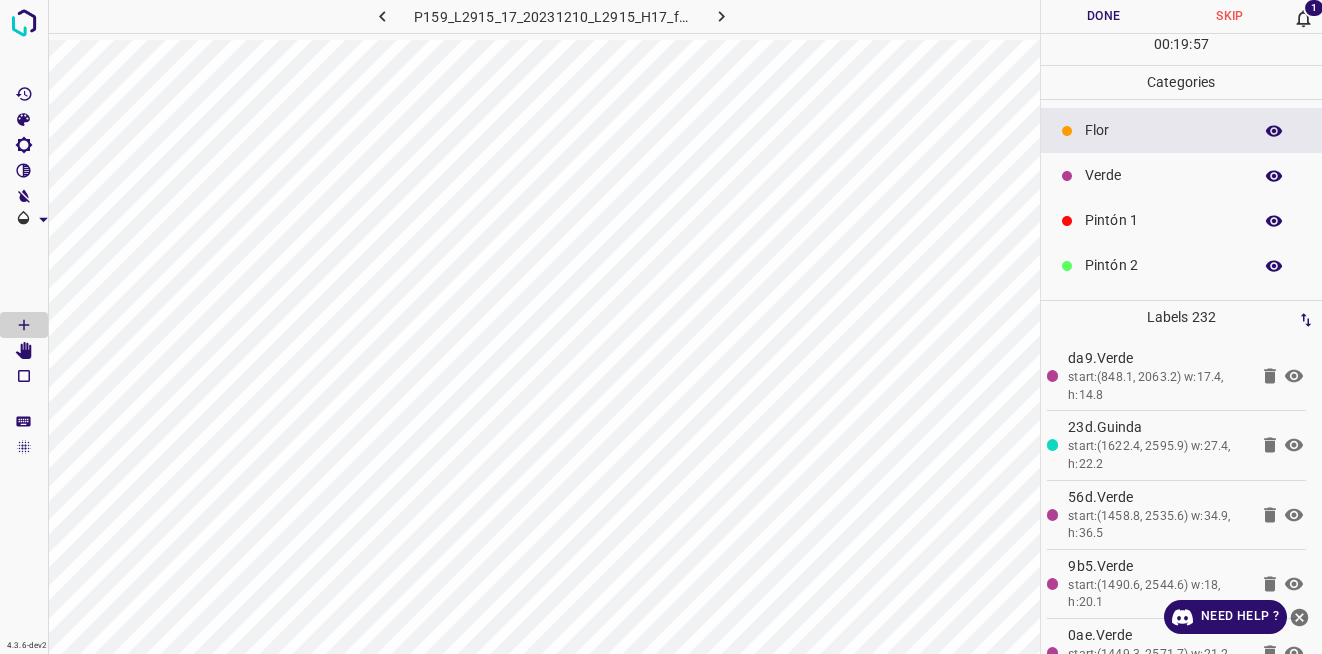click 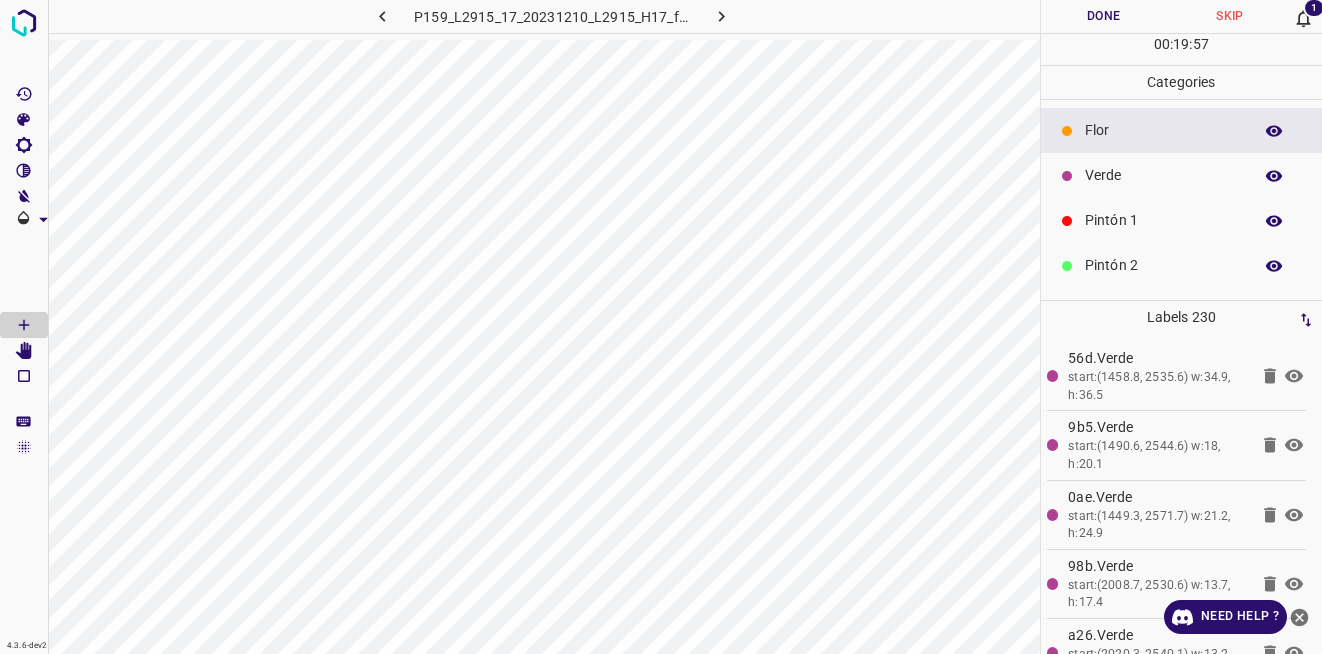 click 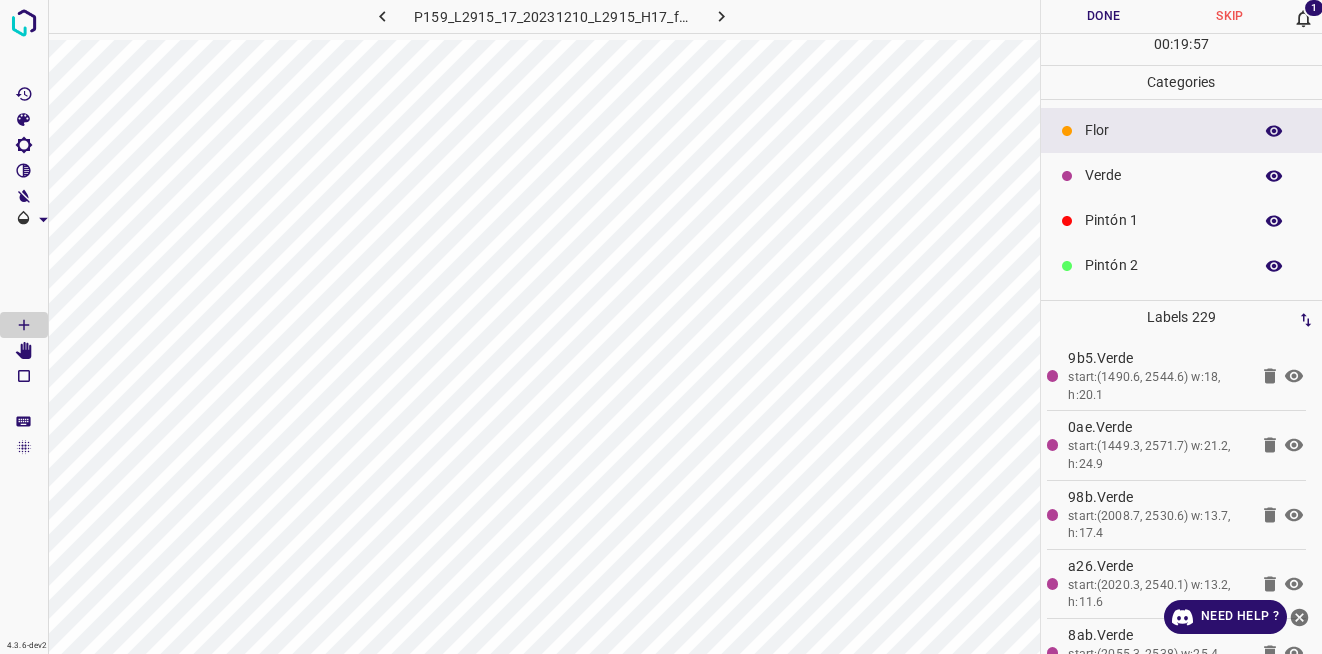 click 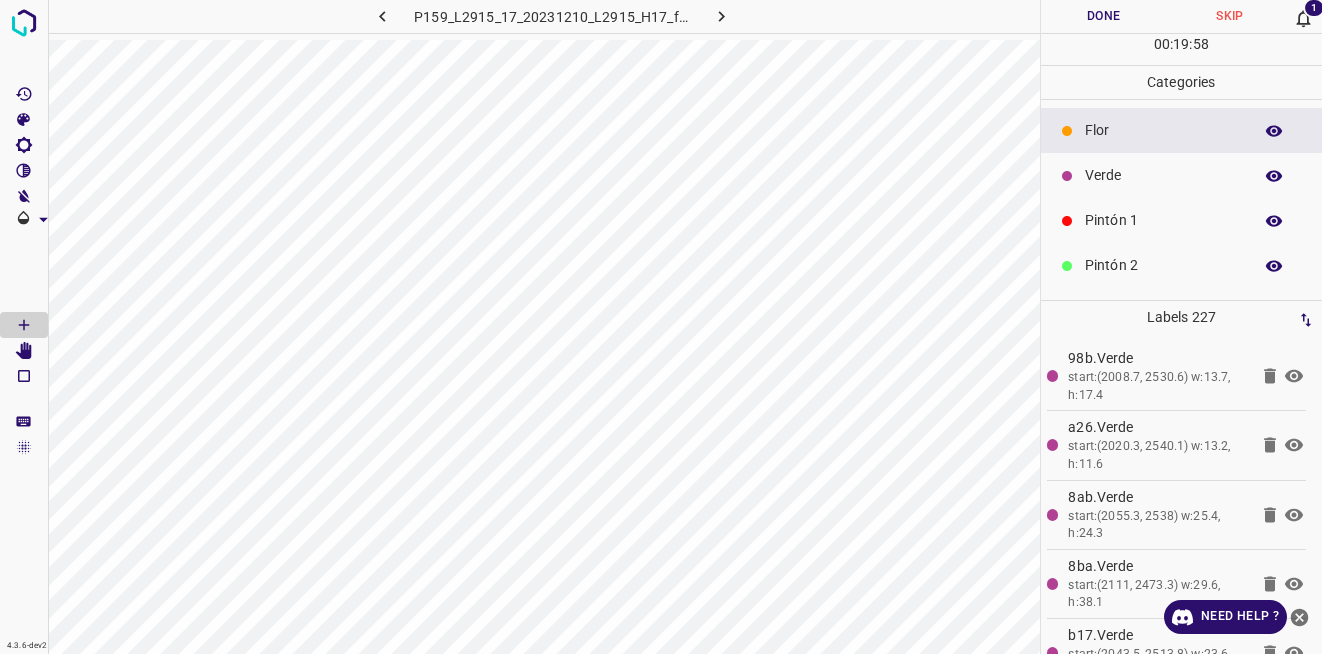 click 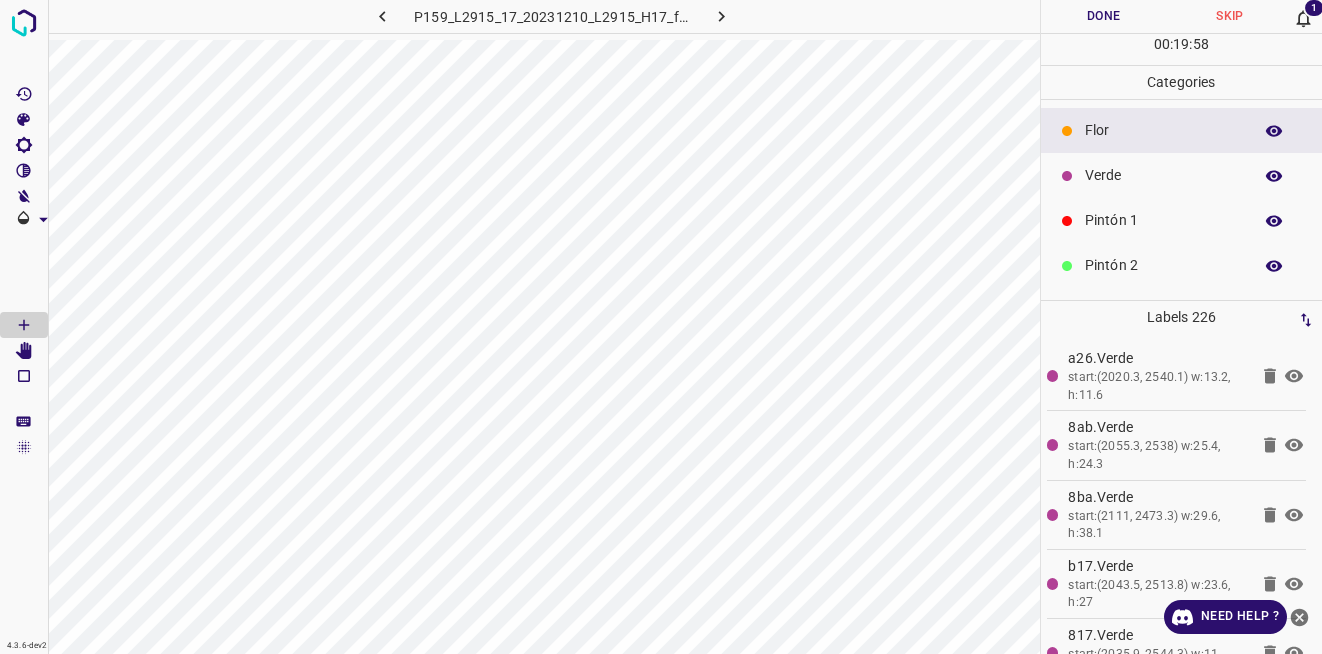 click 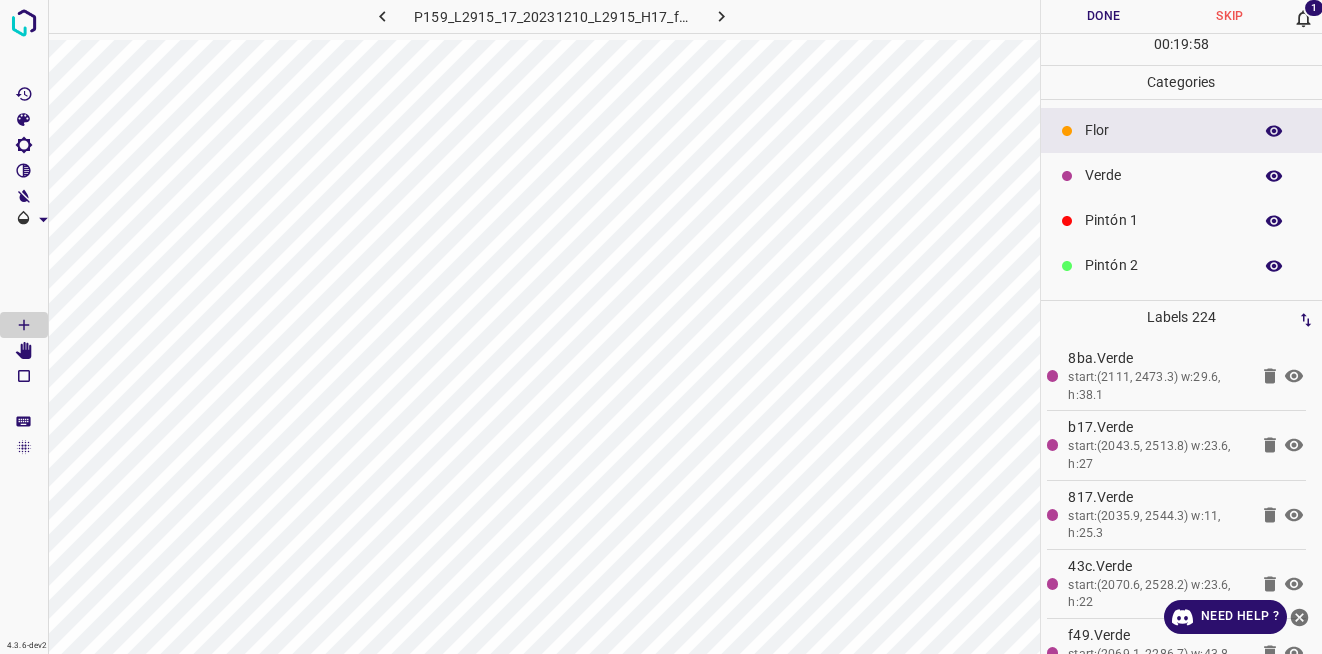 click 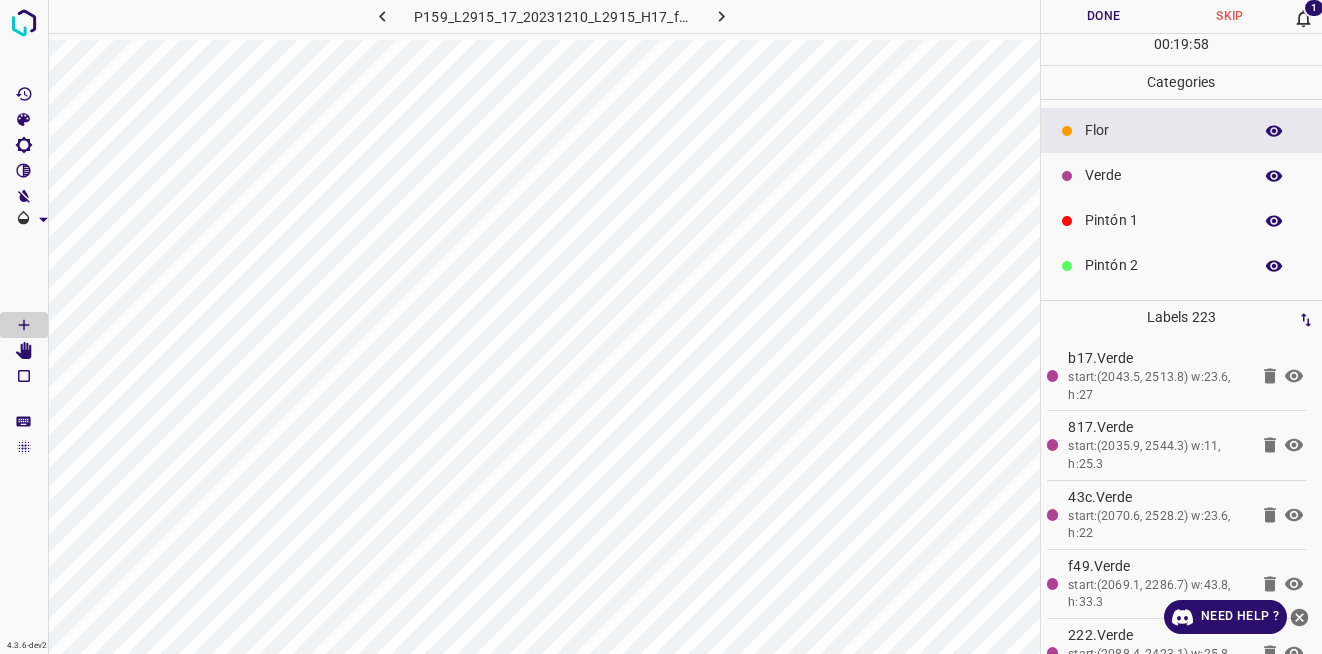 click 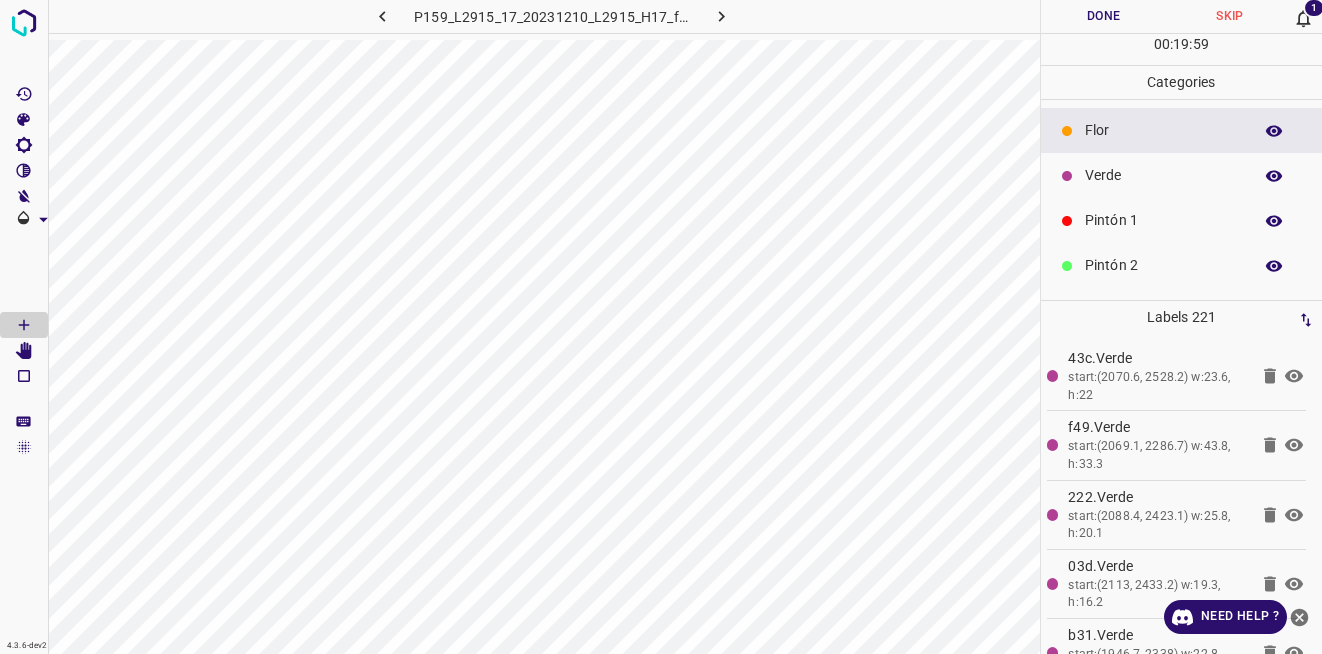 click 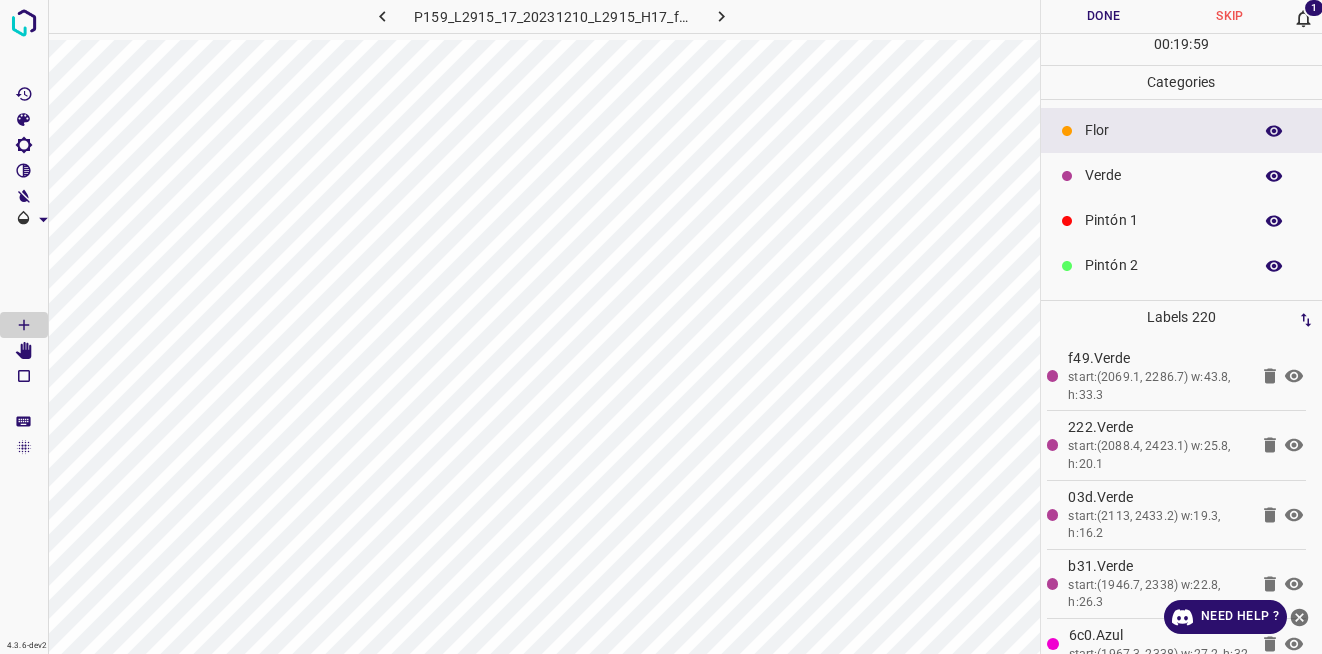 click 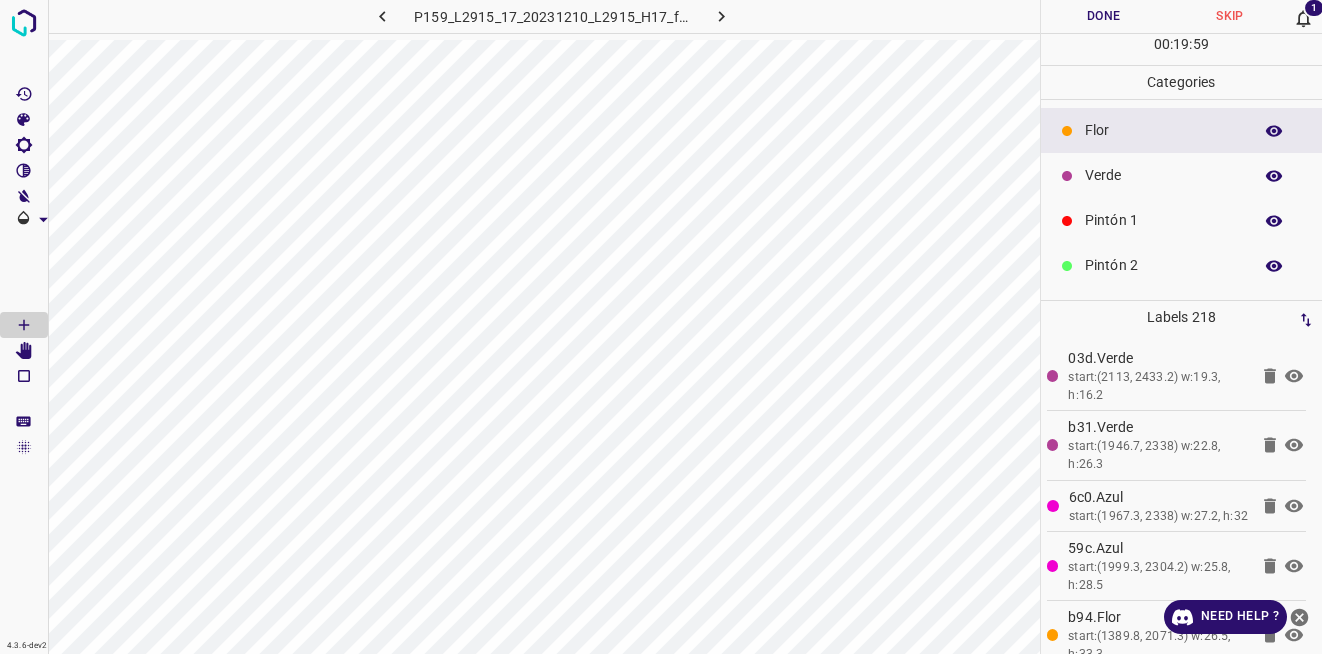 click 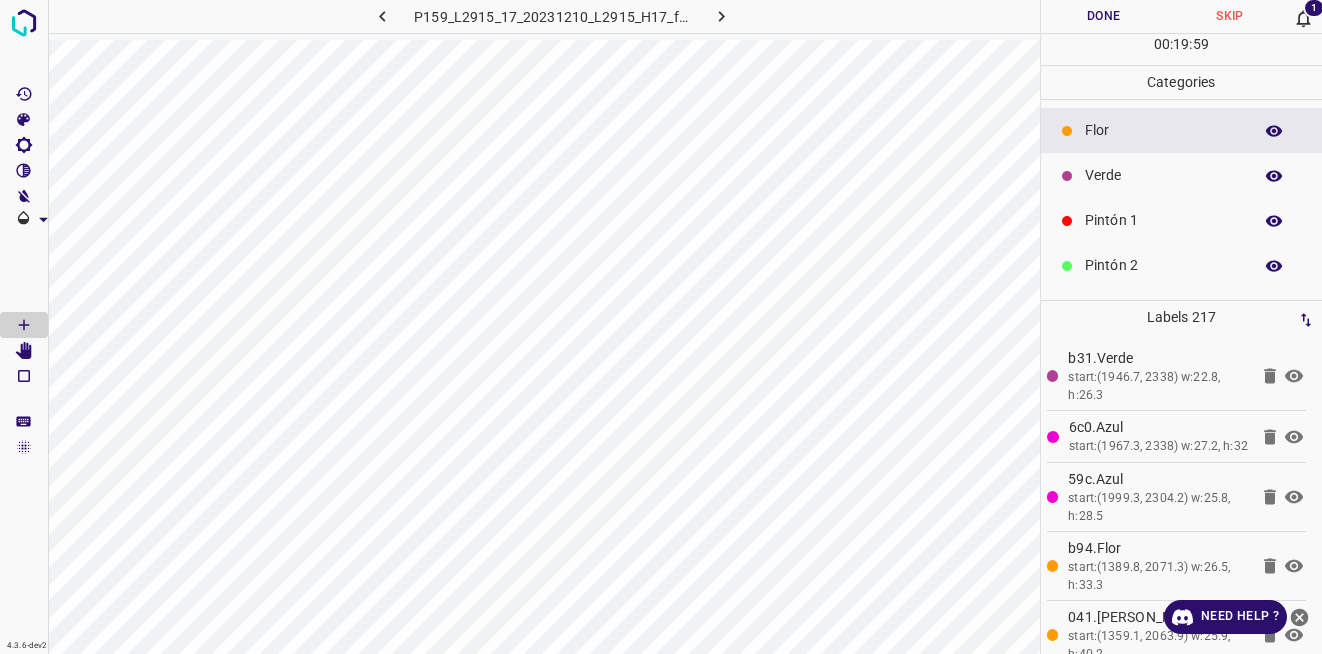 click 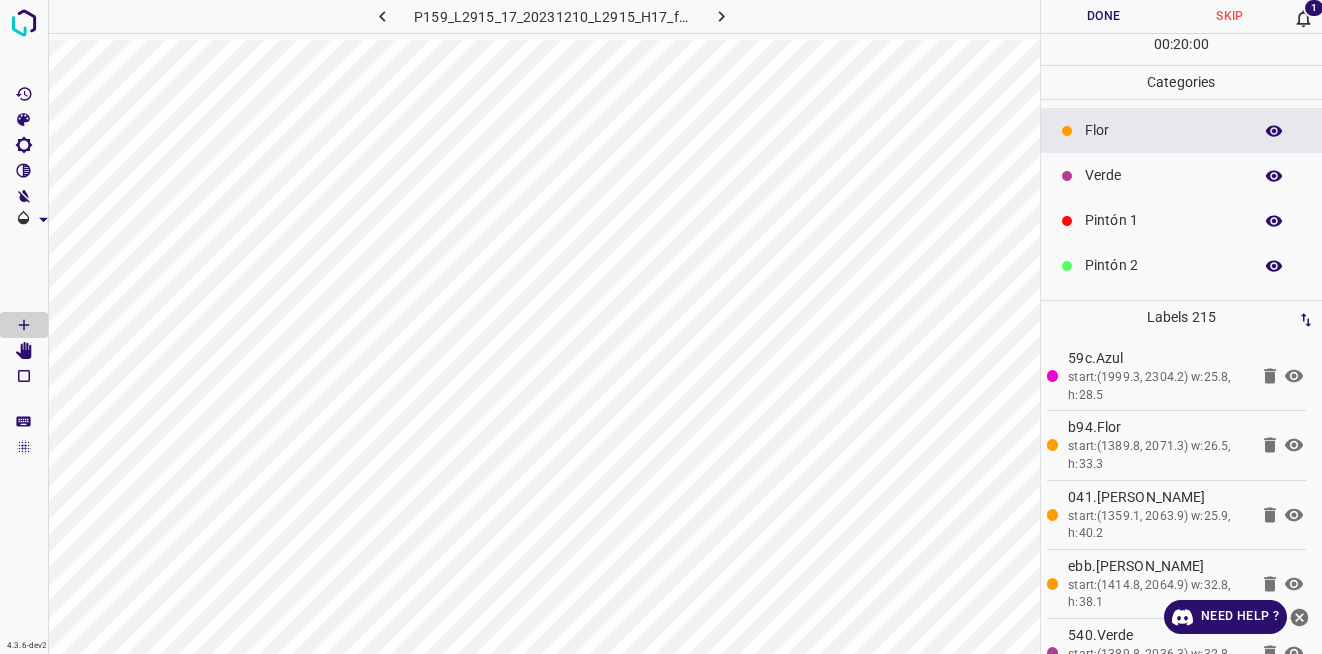click 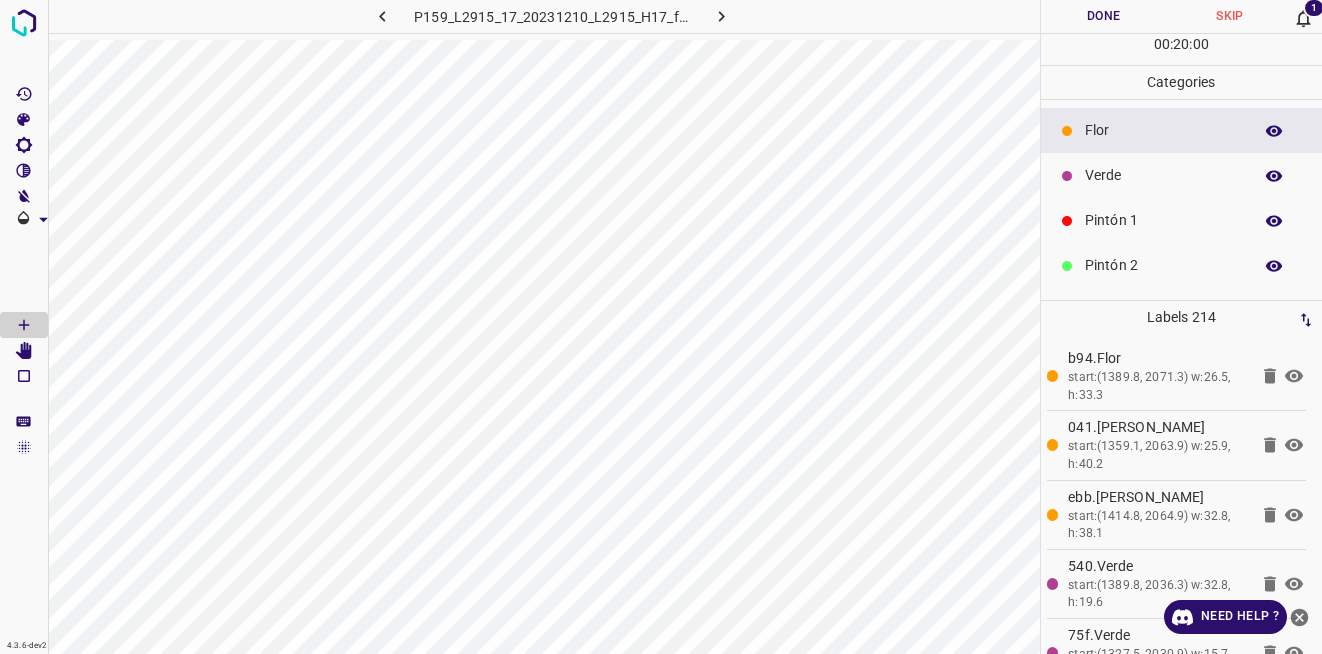 click 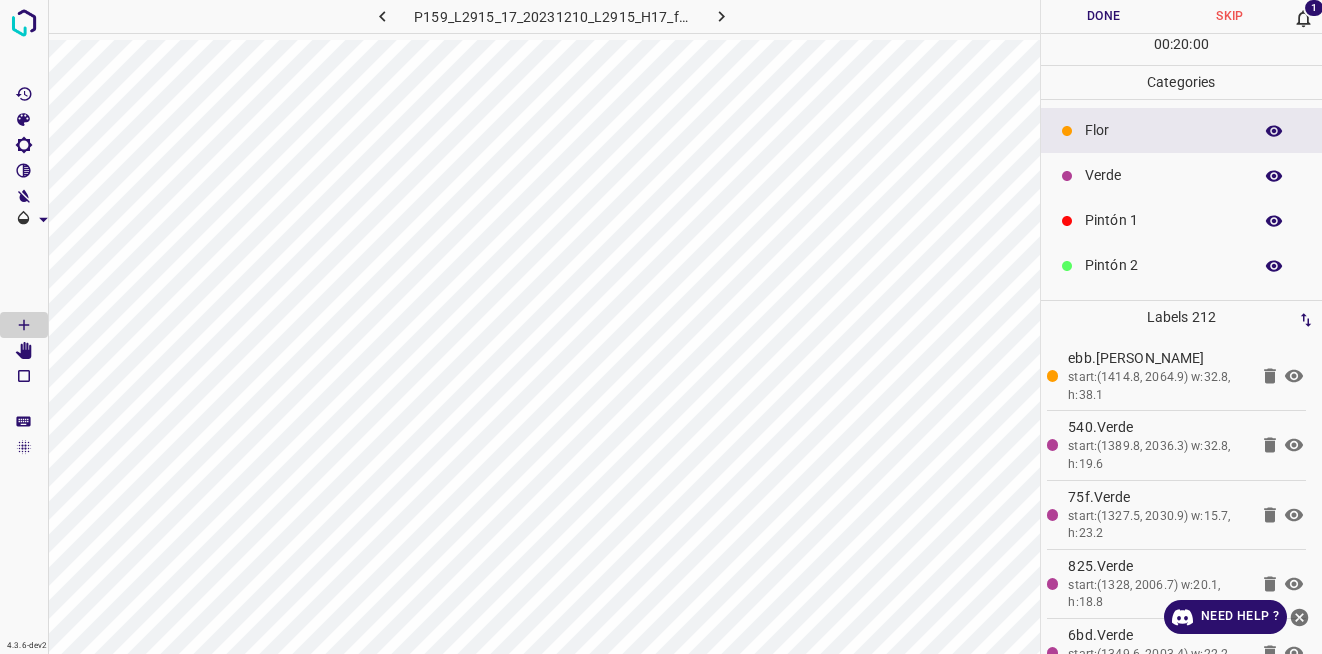 click 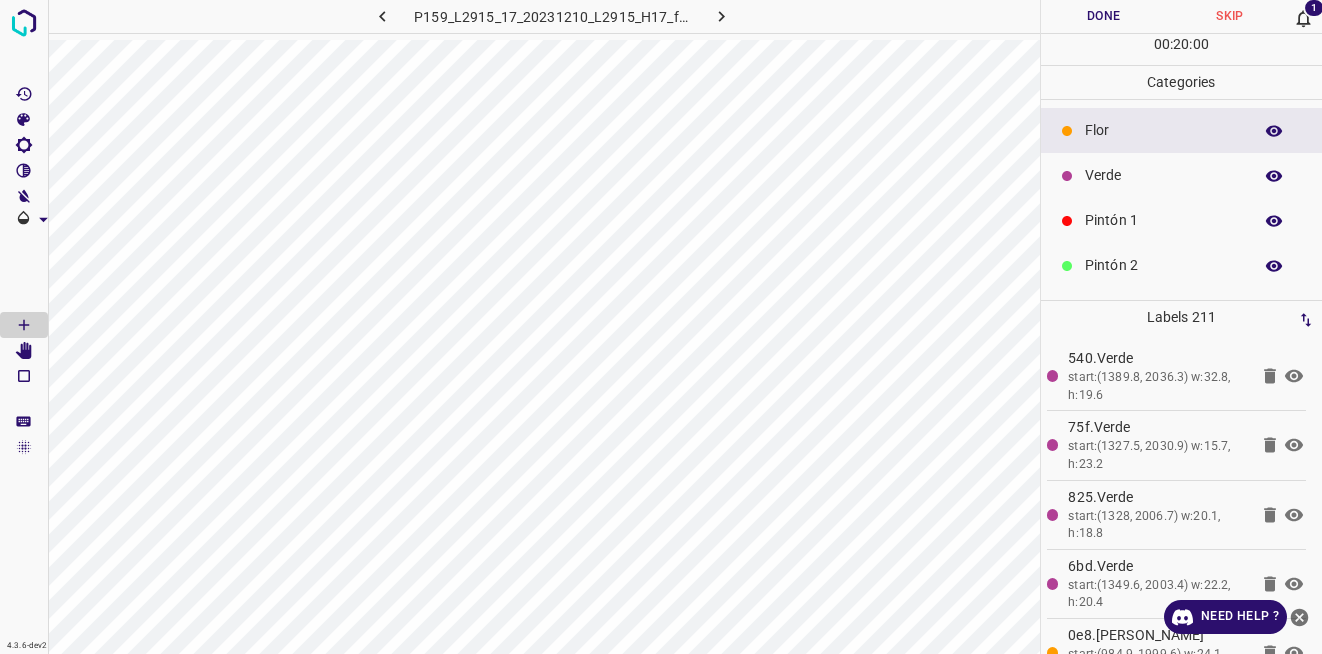 click 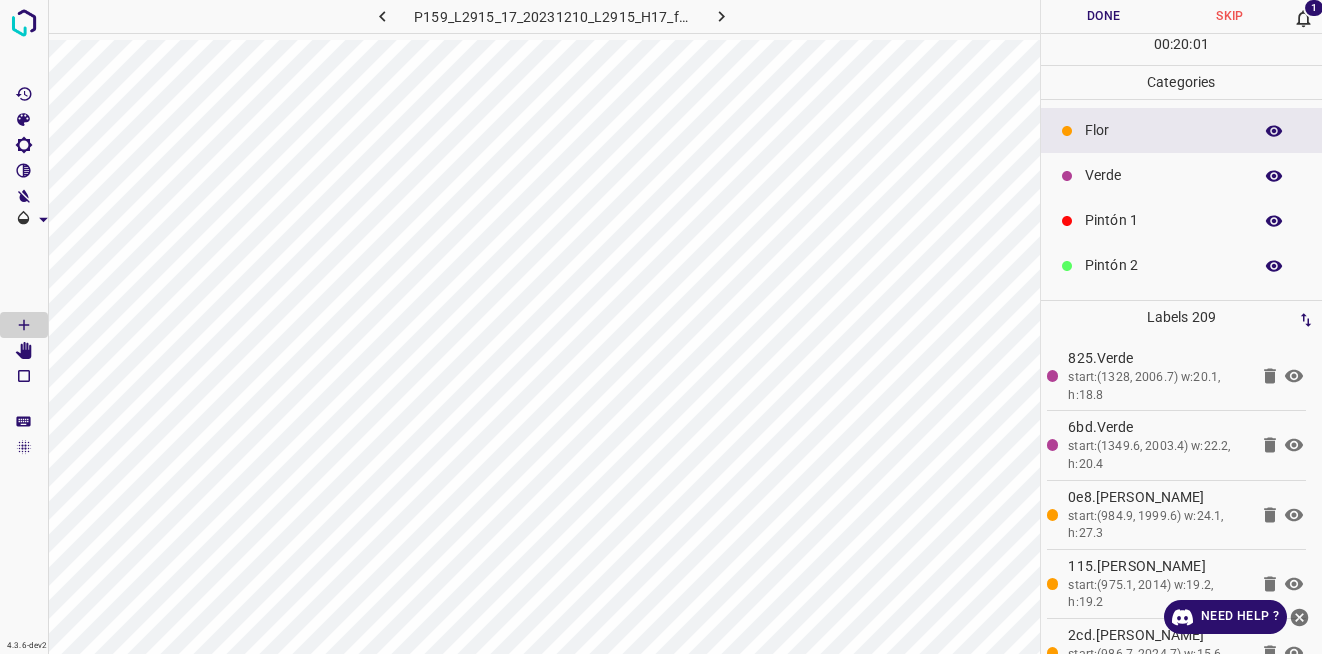 click 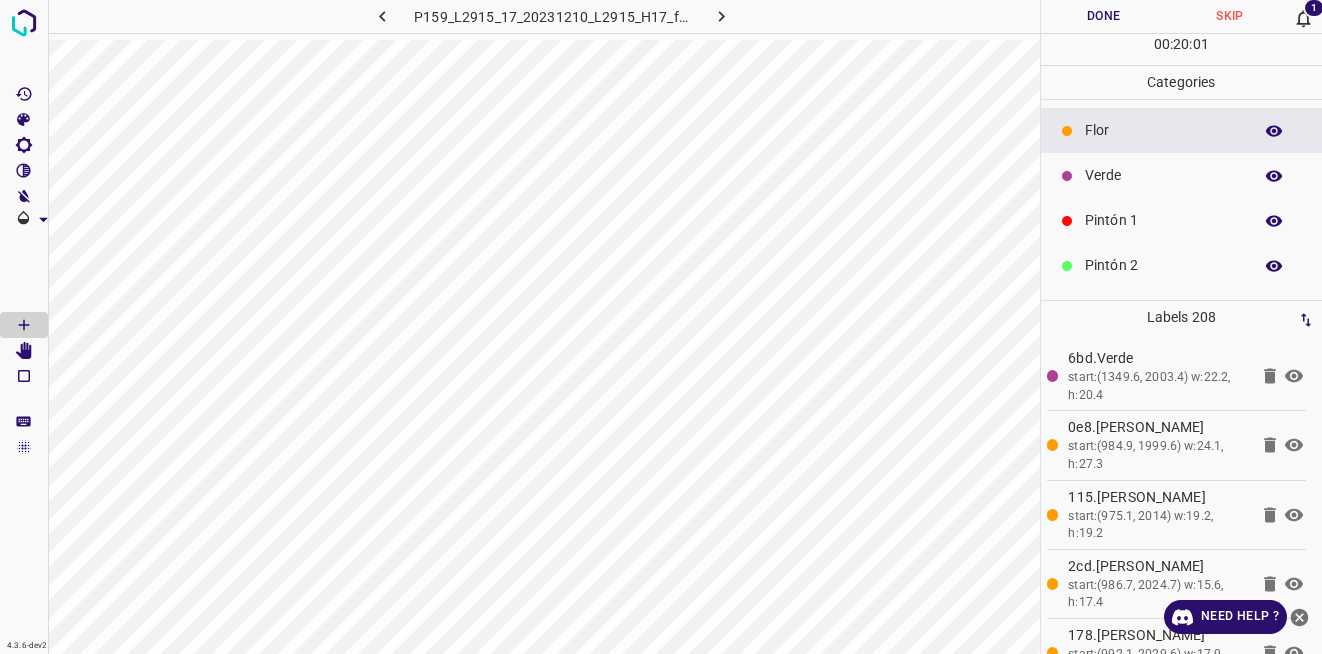 click 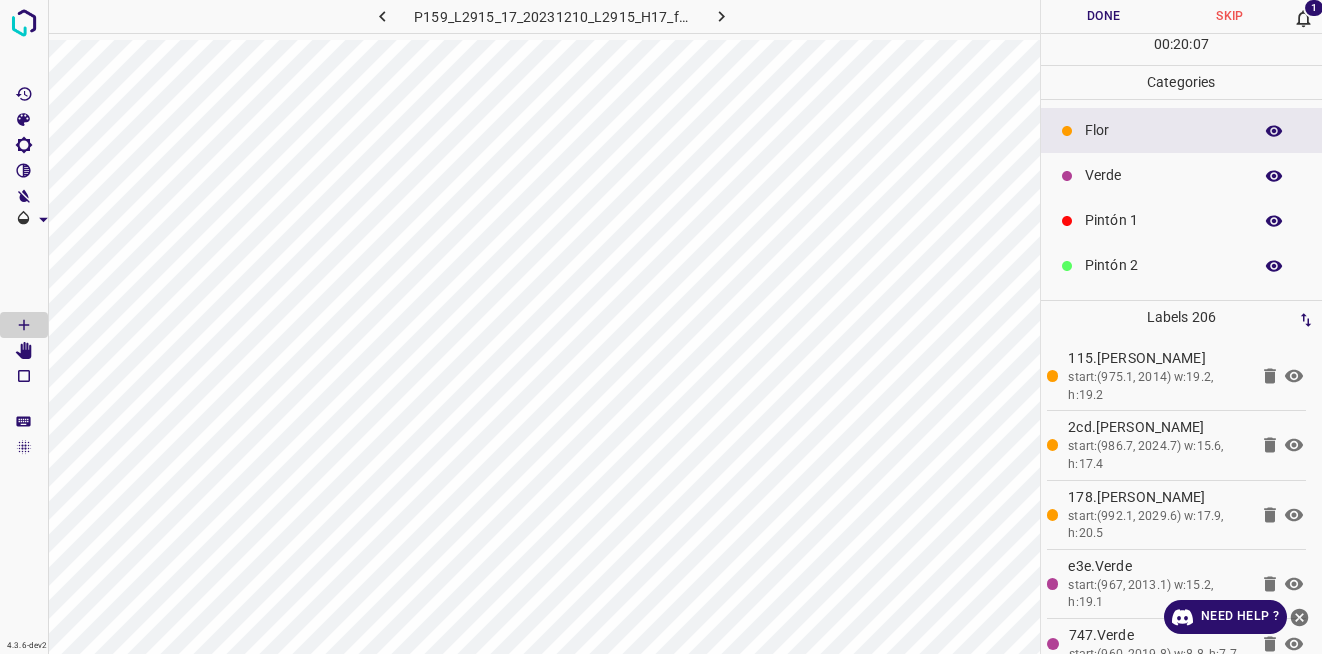 click 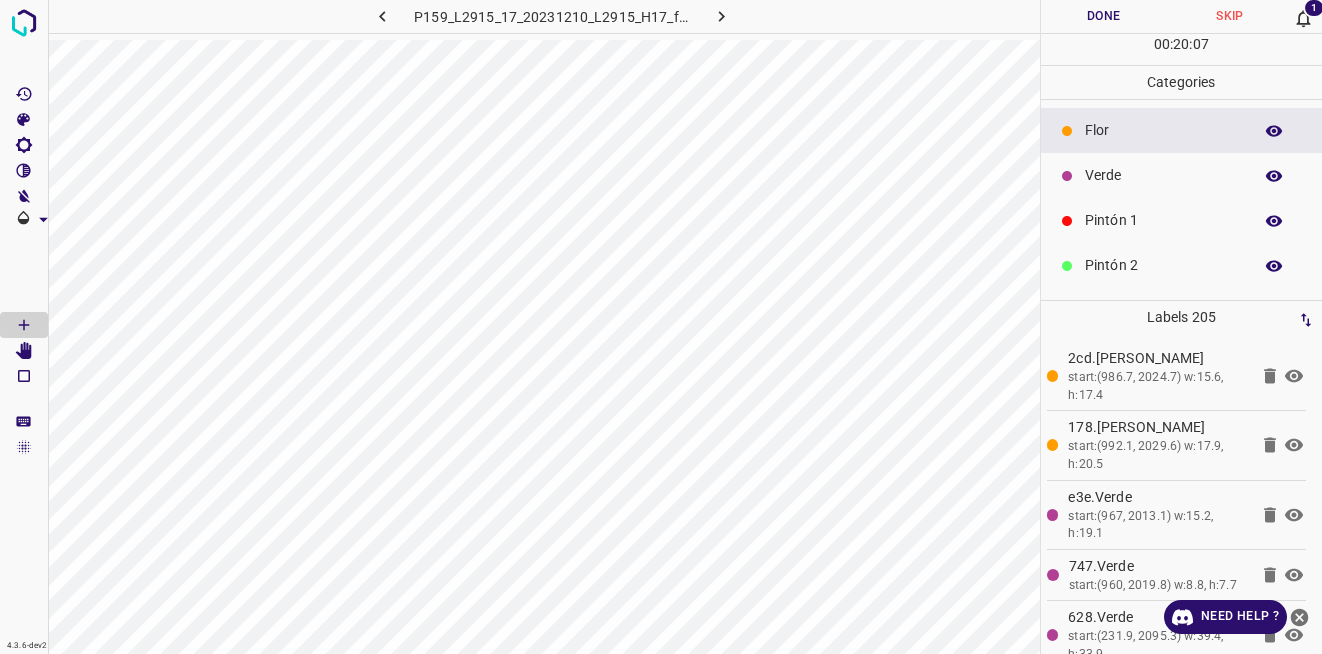 click 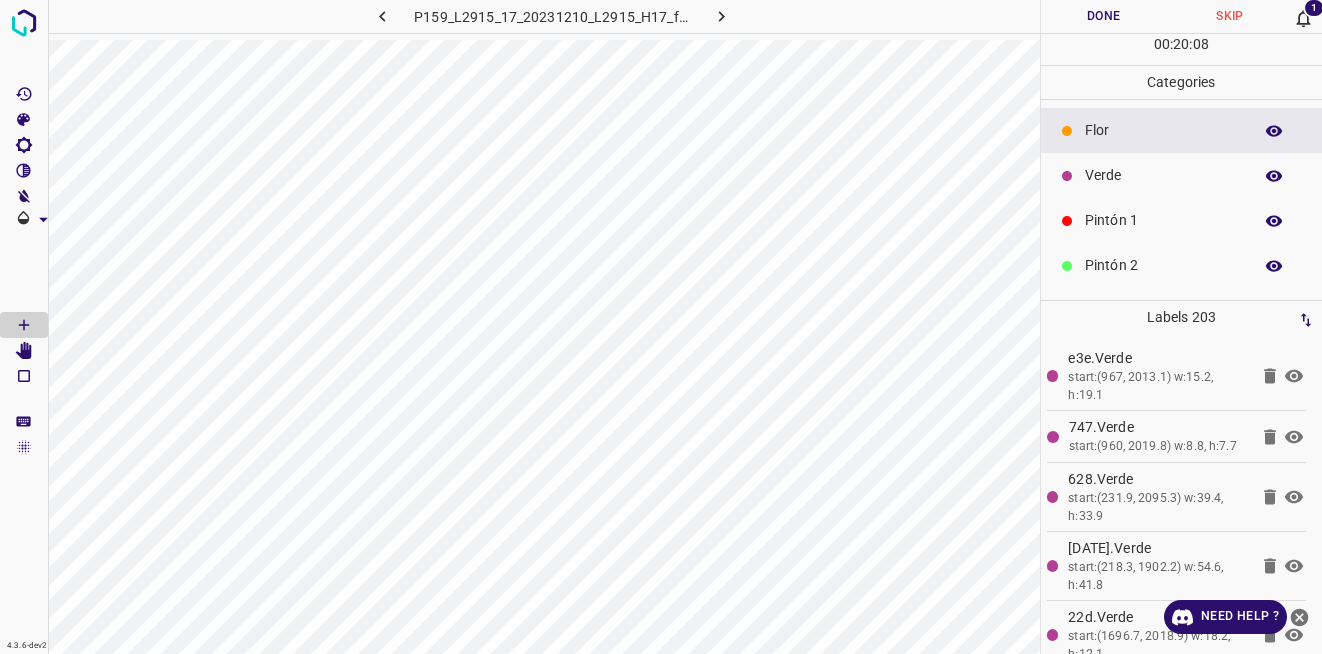 click 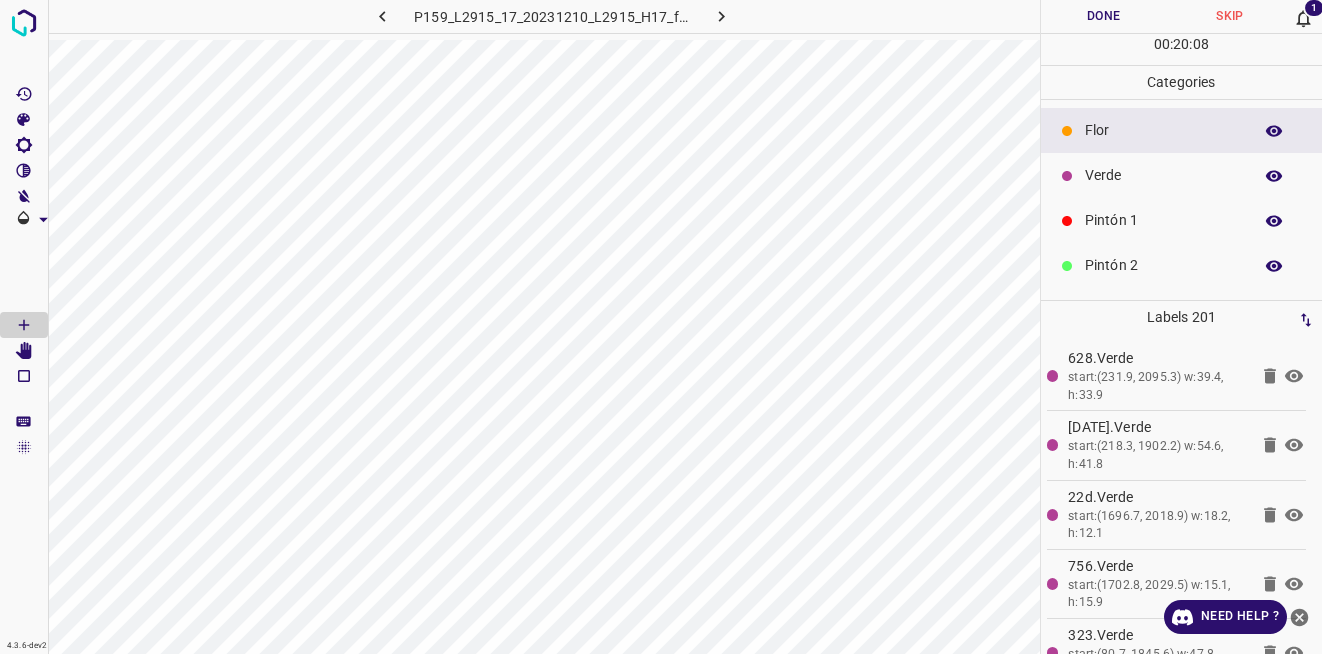 click 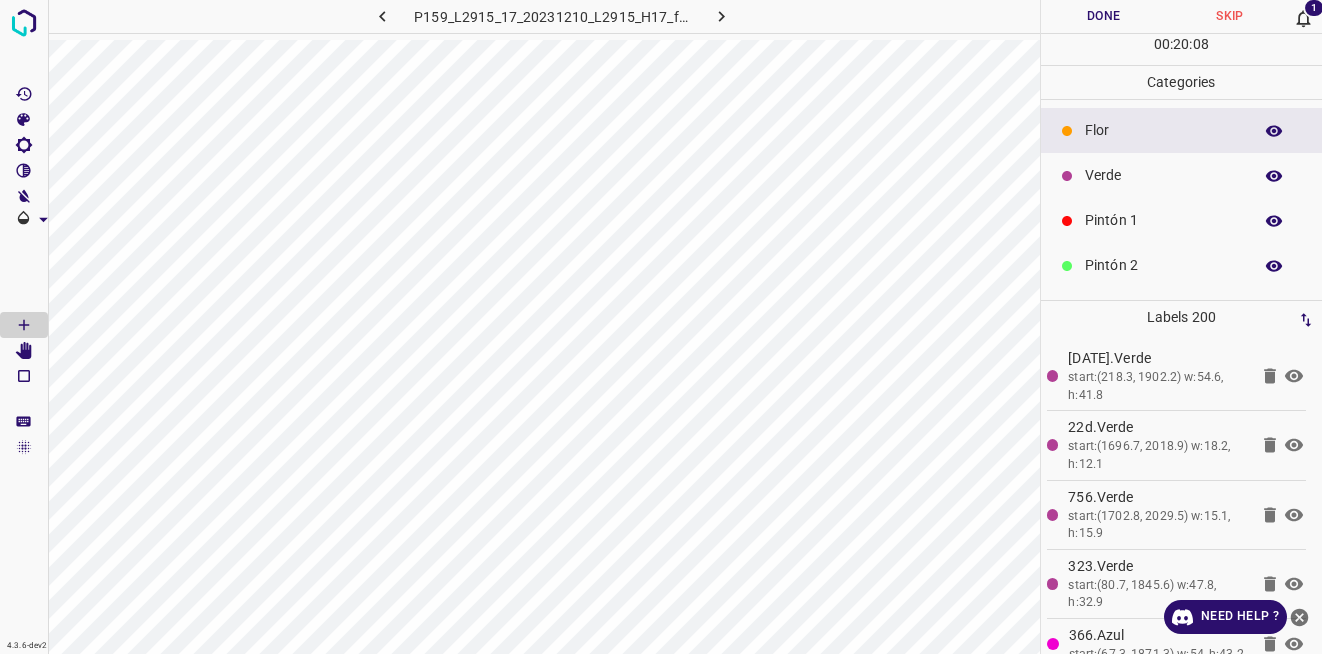 click 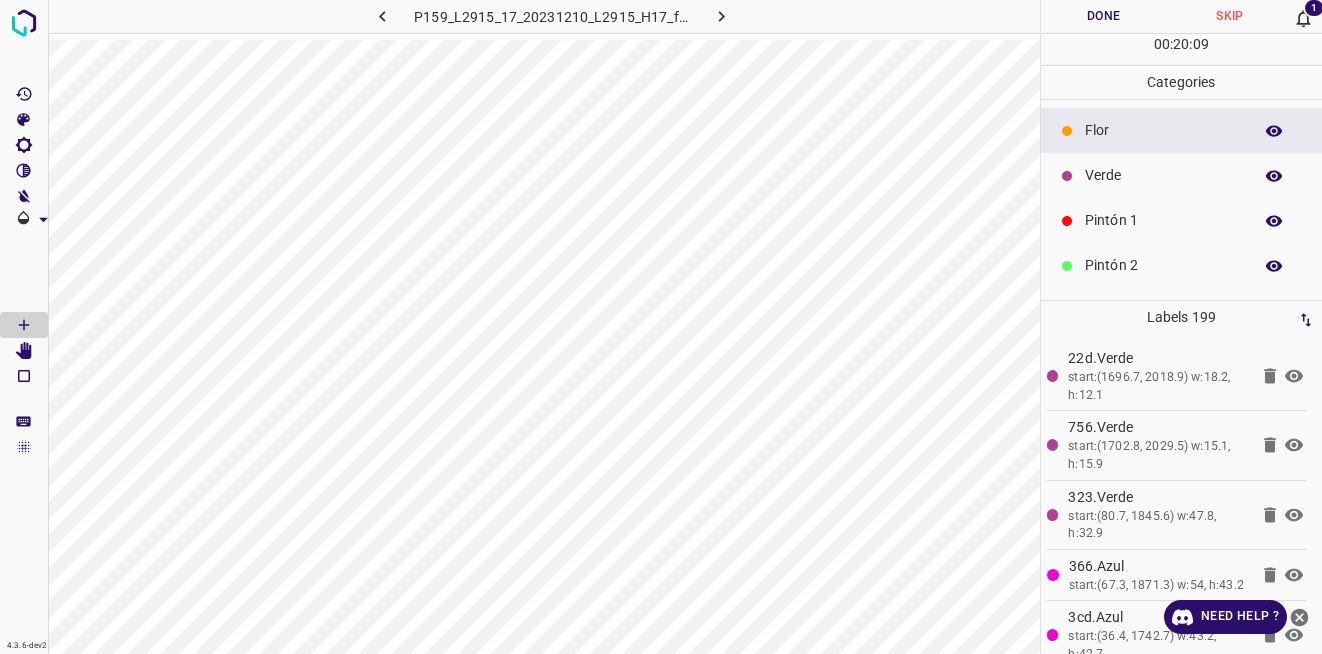 click 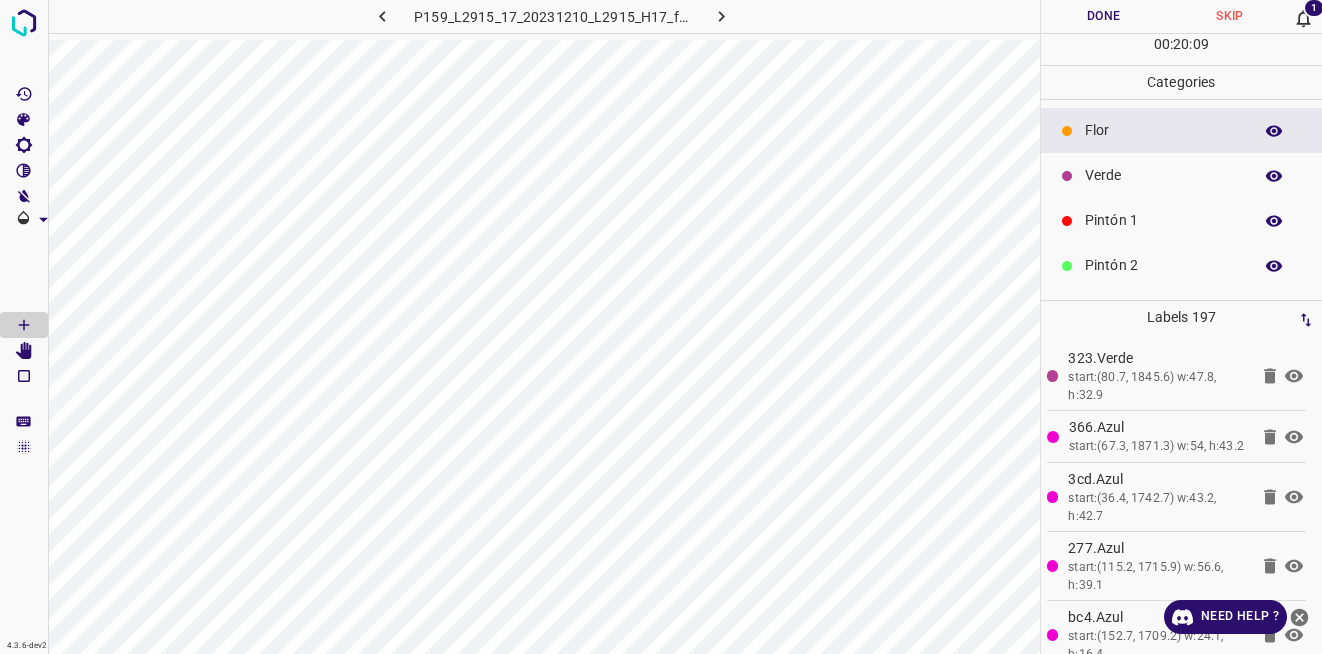 click 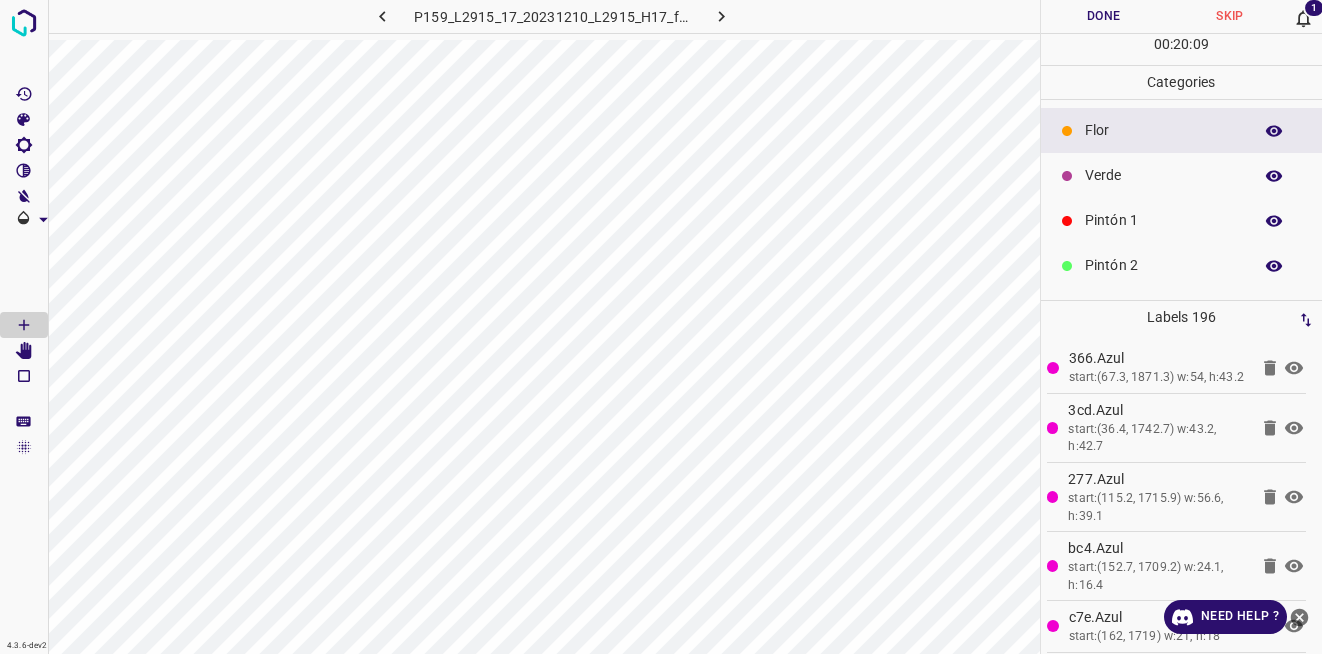 click 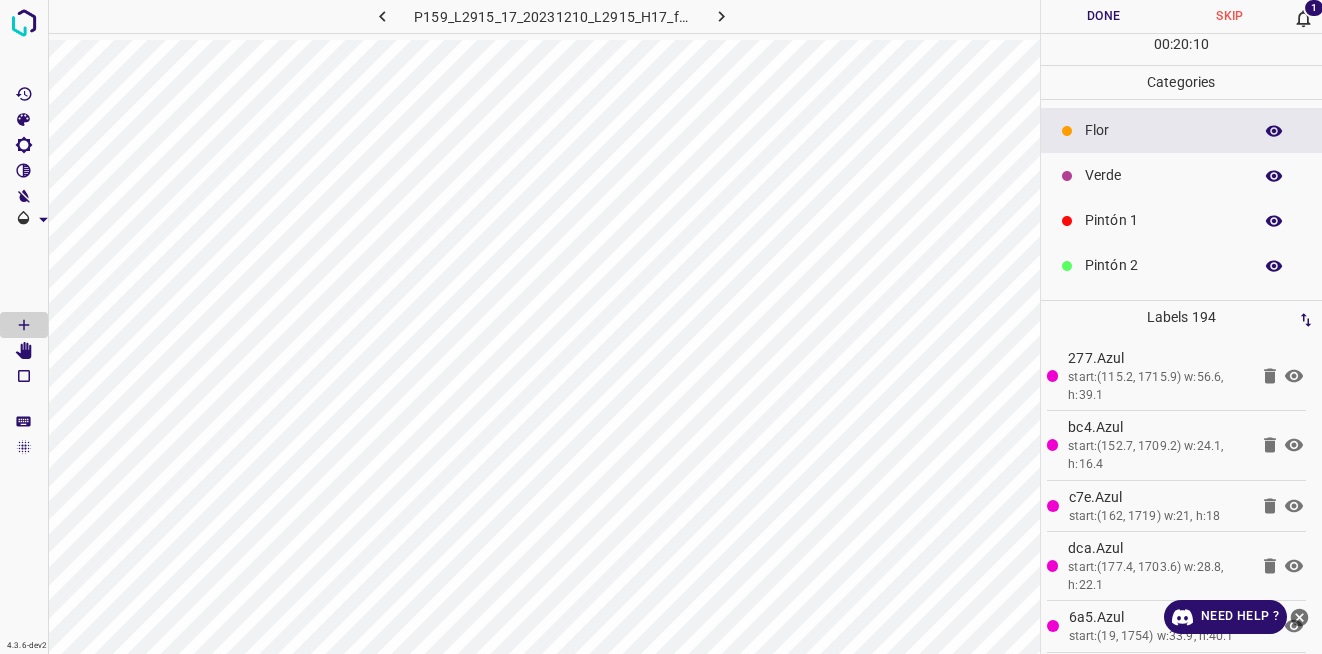 click 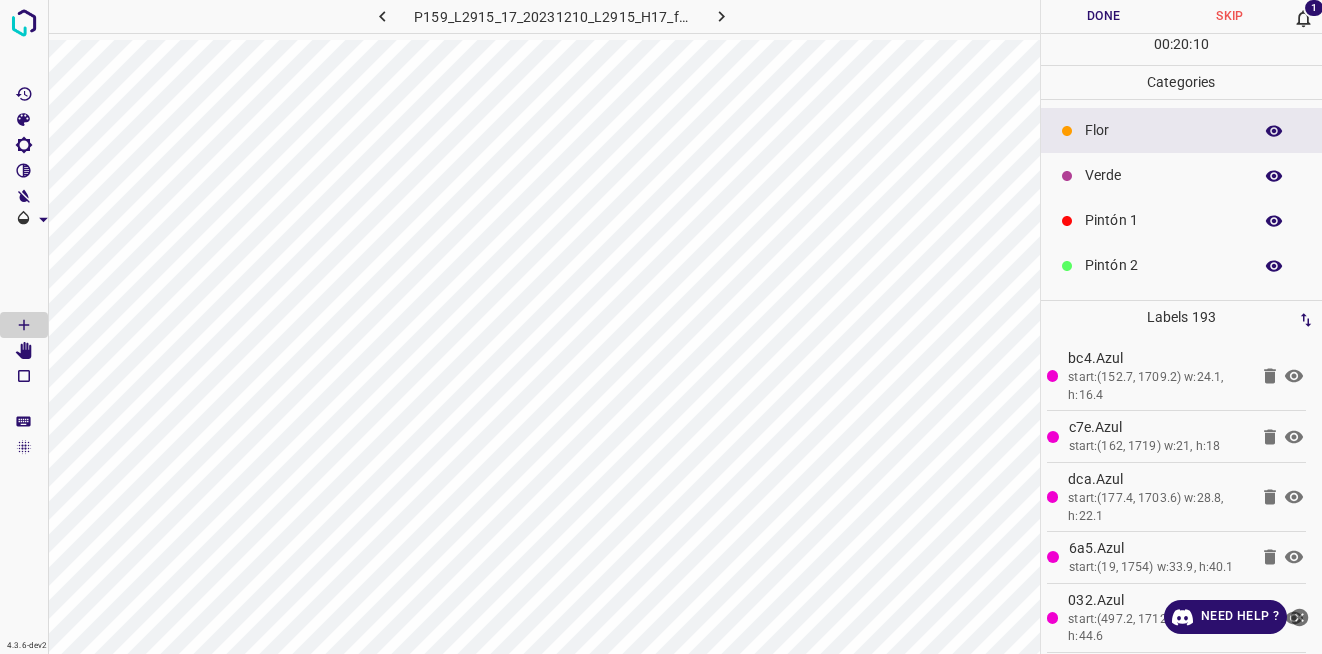 click 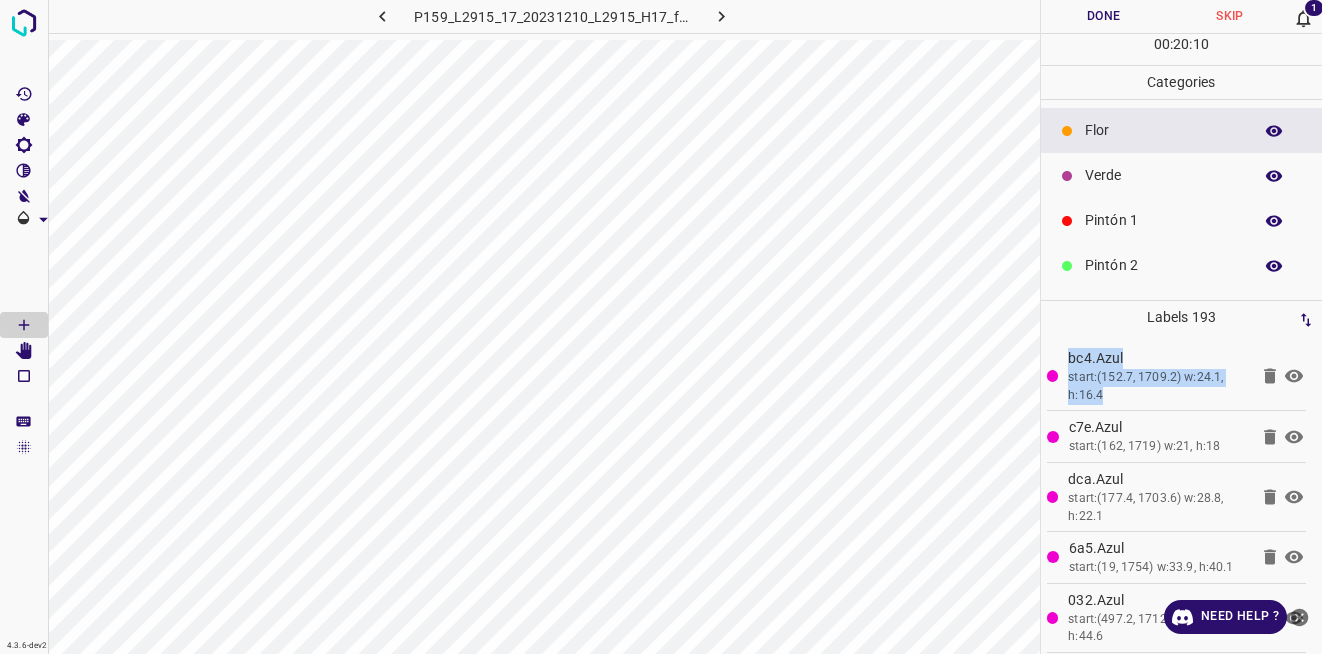 click on "bc4.Azul
start:(152.7, 1709.2)
w:24.1, h:16.4" at bounding box center (1177, 376) 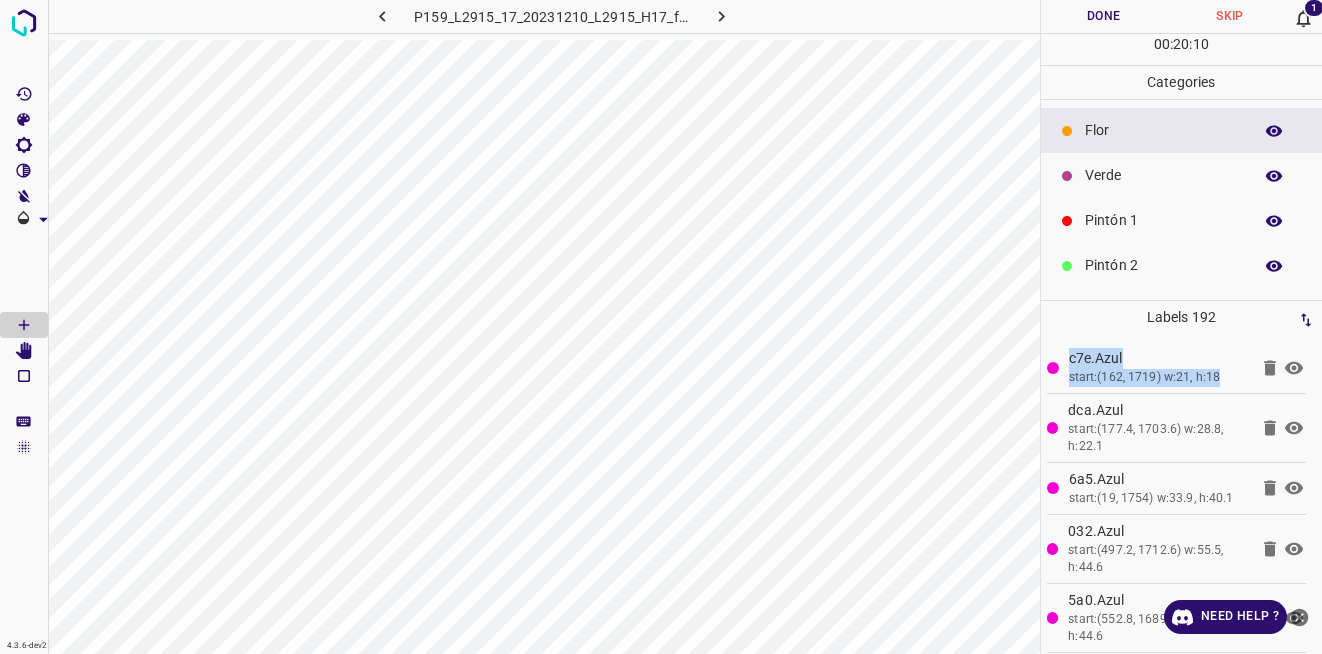 click on "c7e.Azul
start:(162, 1719)
w:21, h:18" at bounding box center [1177, 367] 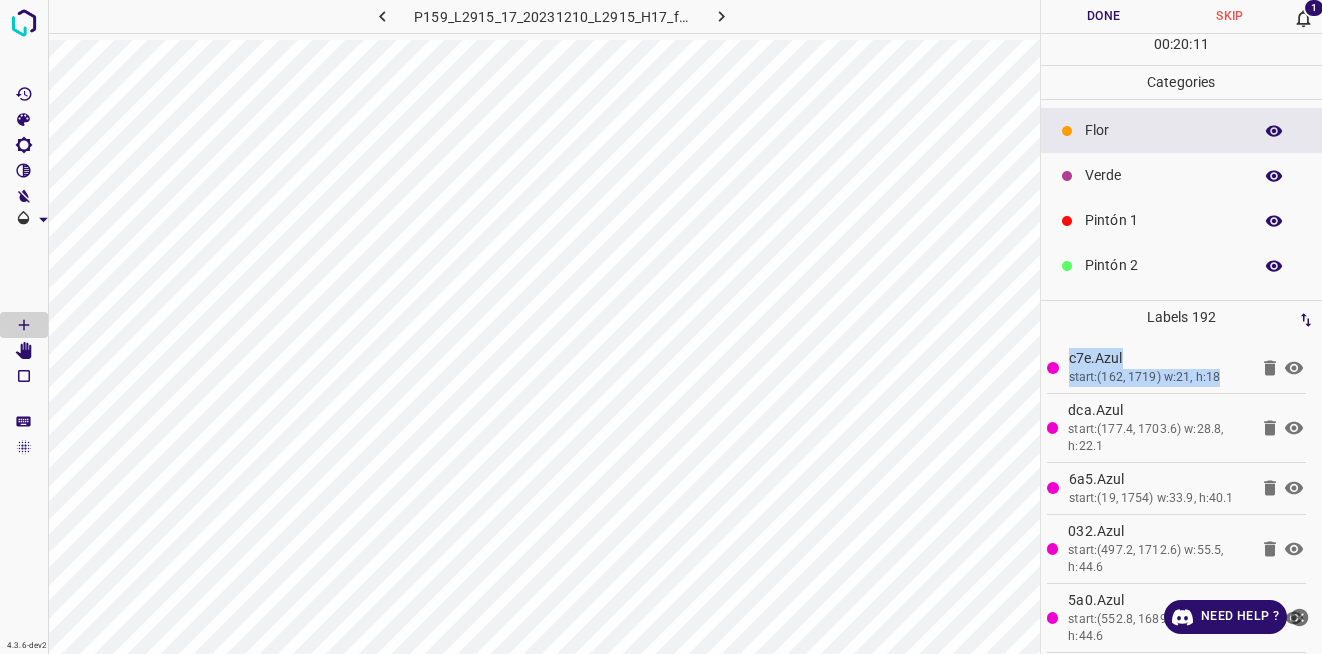 click on "c7e.Azul
start:(162, 1719)
w:21, h:18" at bounding box center (1177, 367) 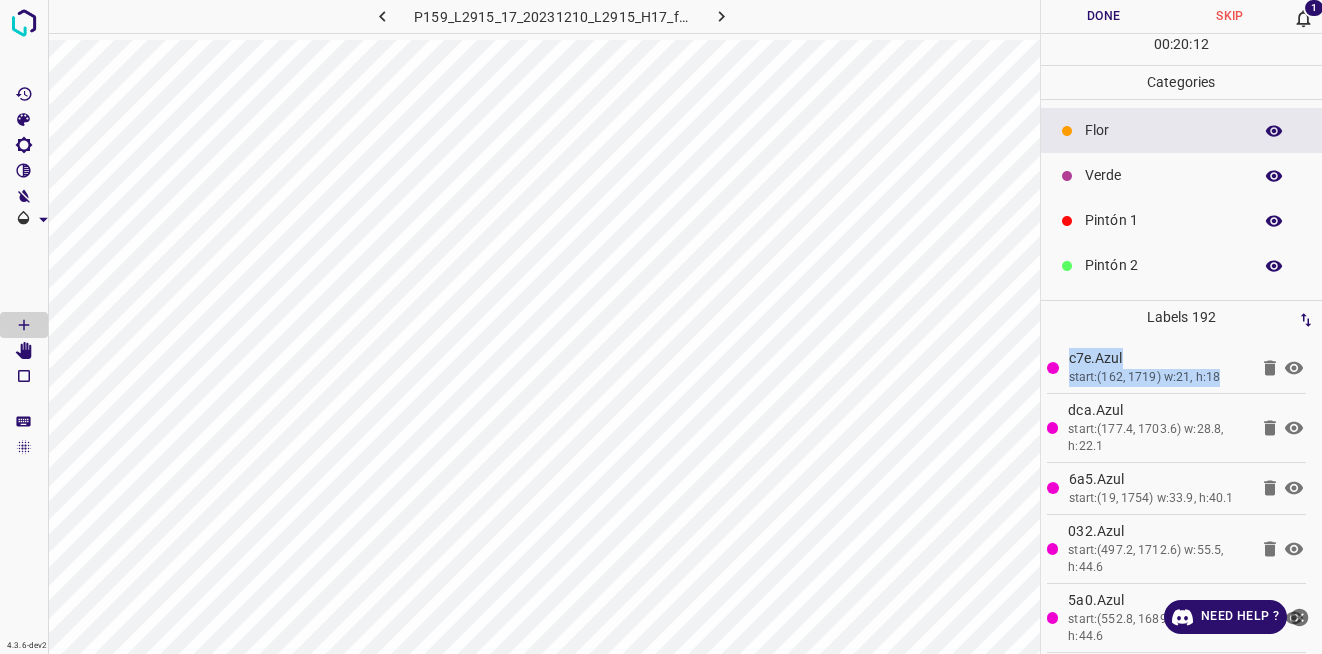 click 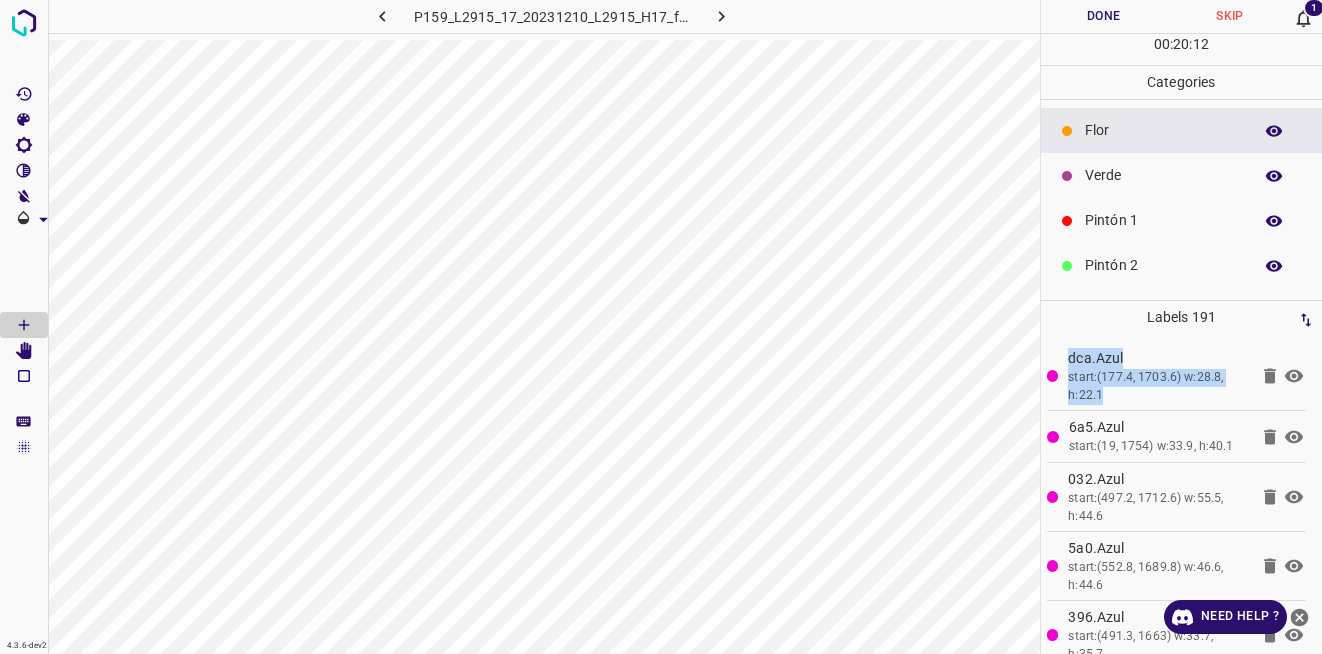 click 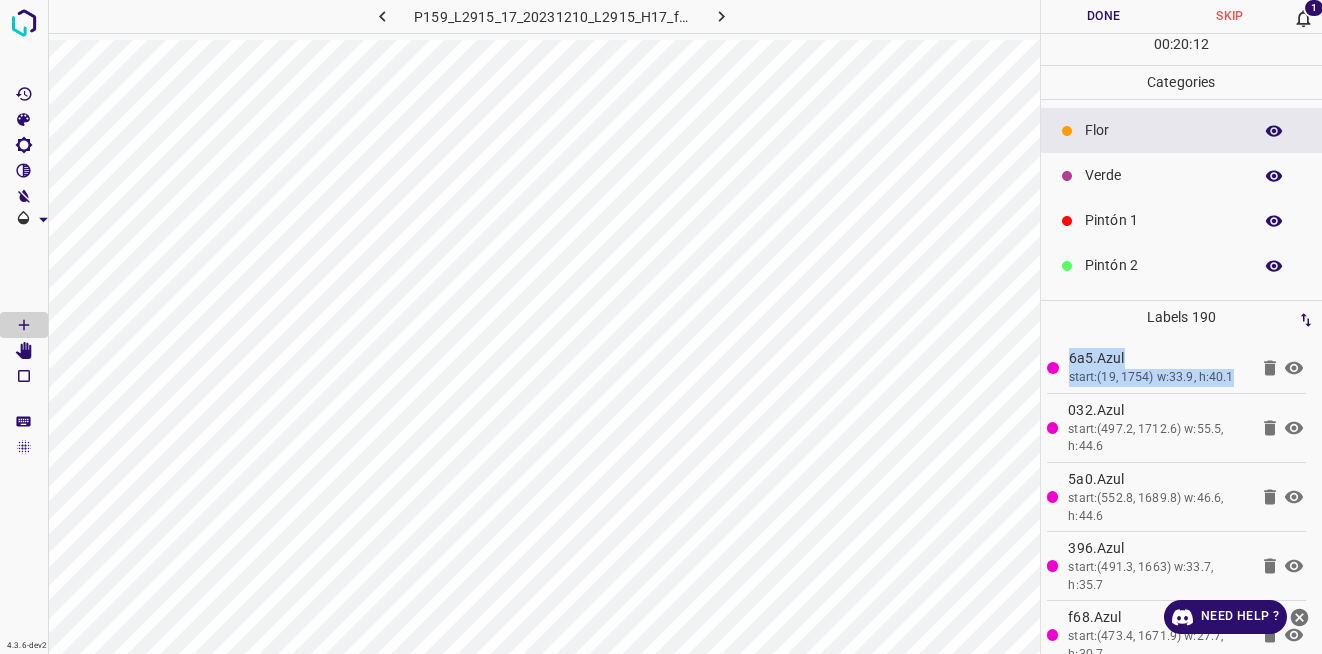 click 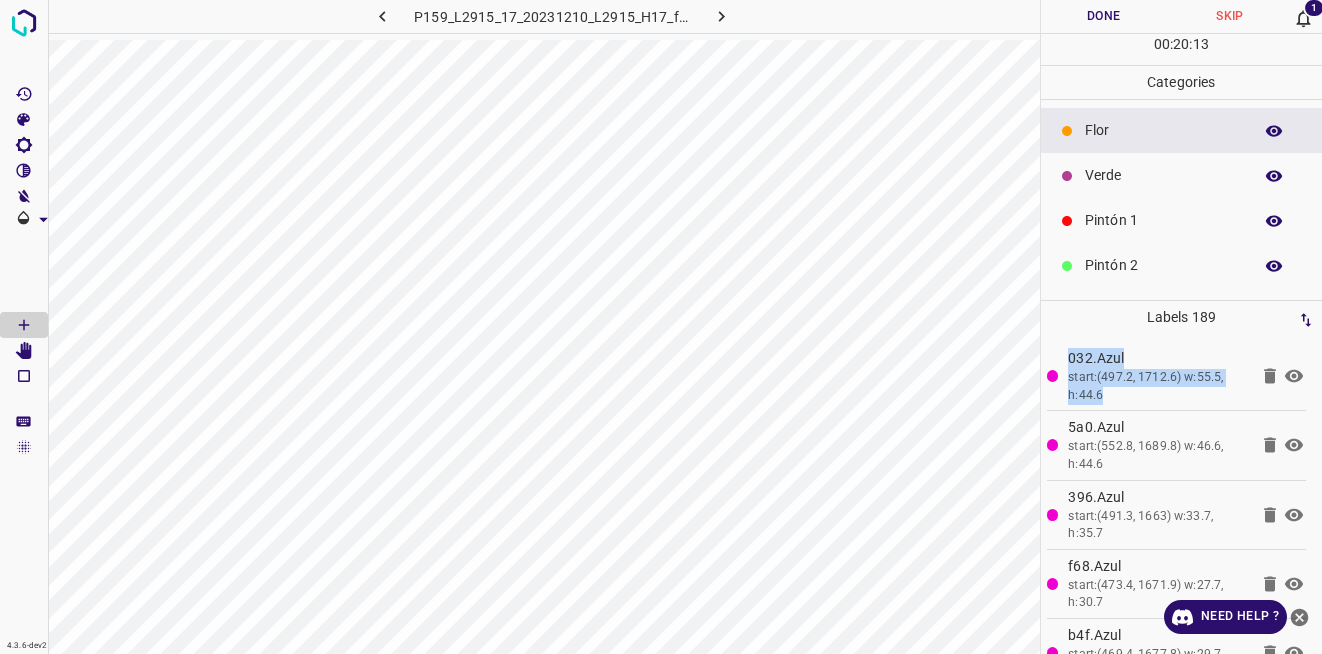 click 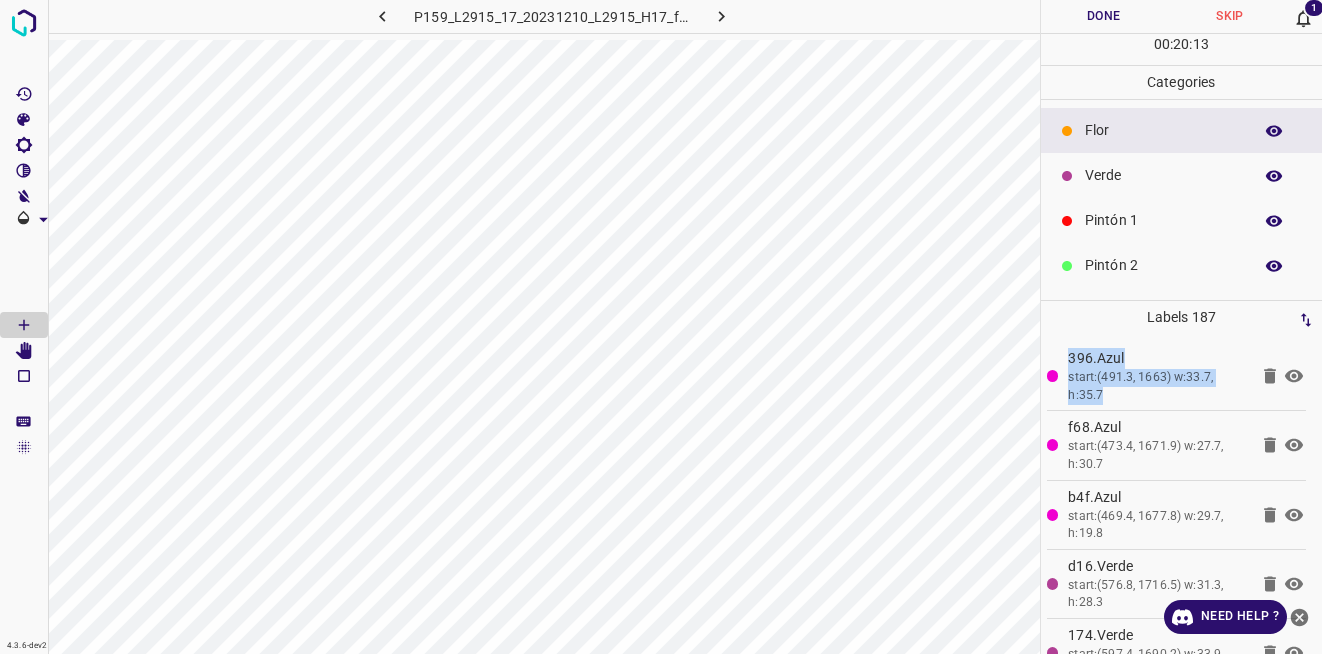 click 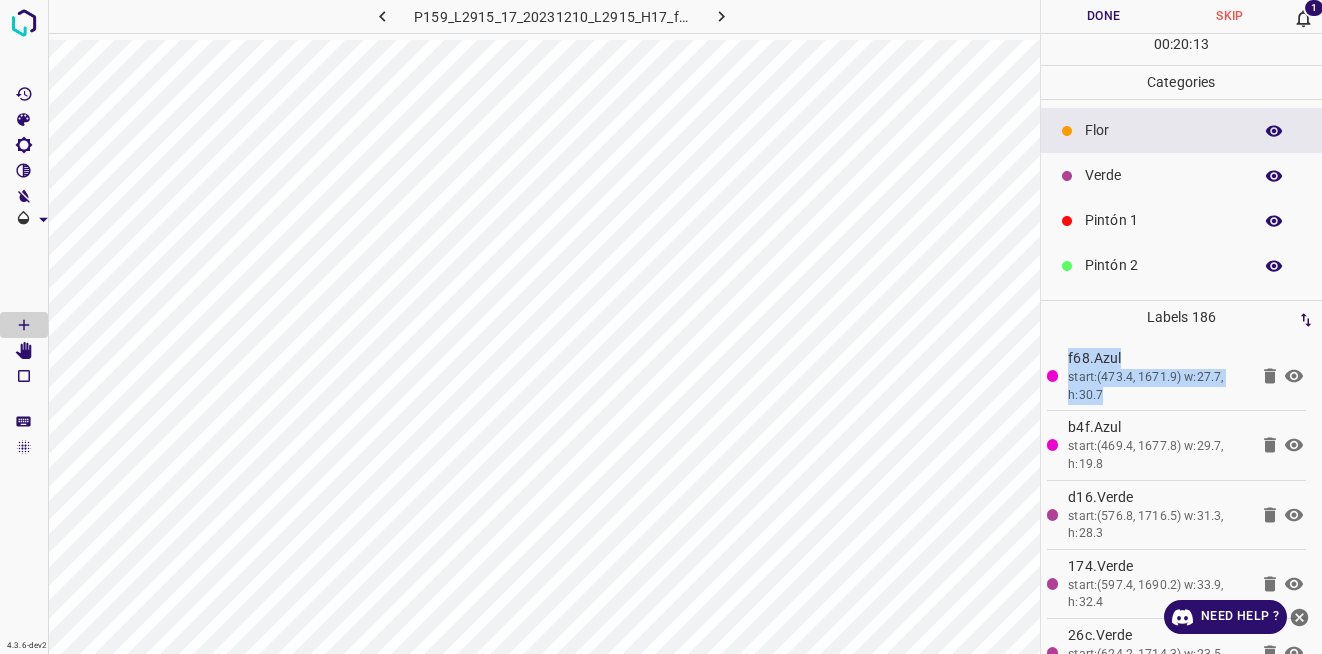 click 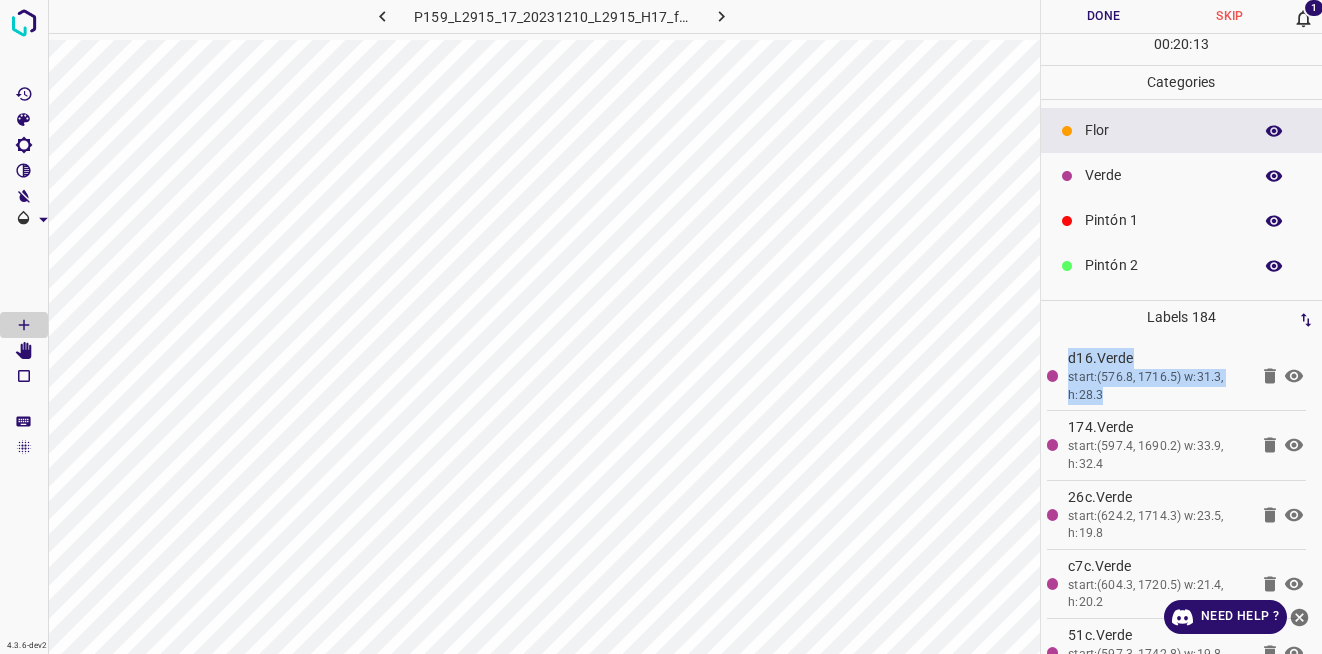 click 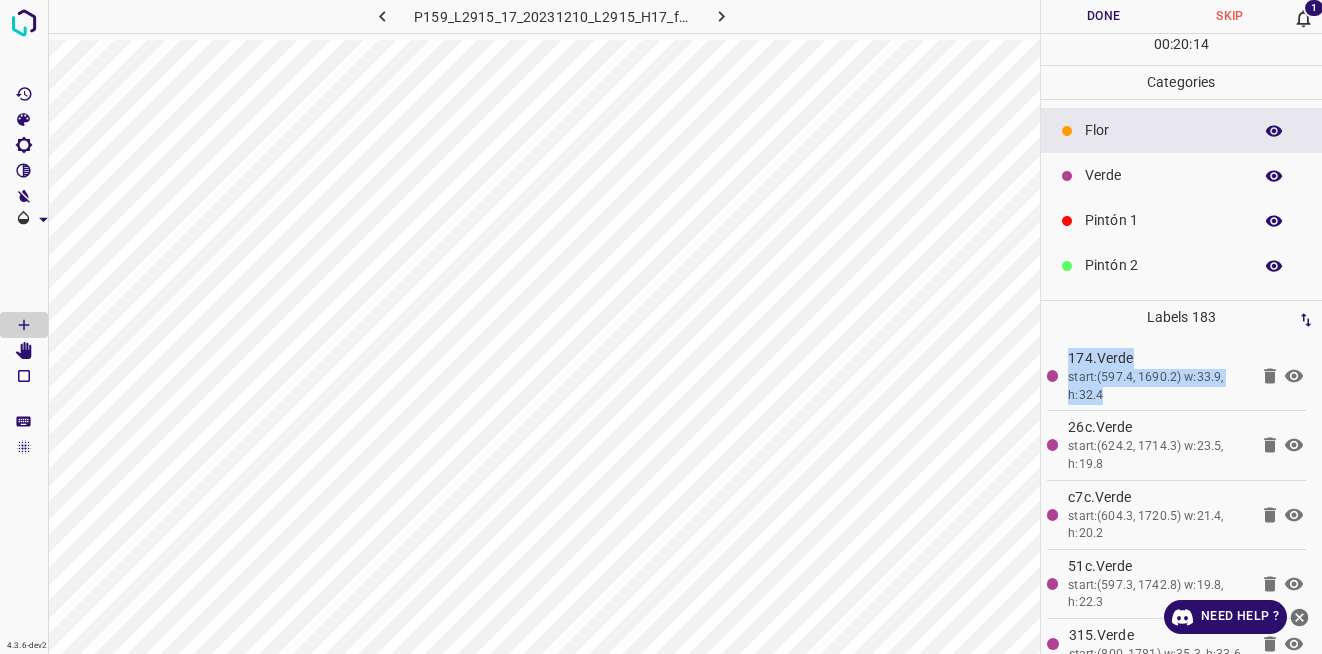 click 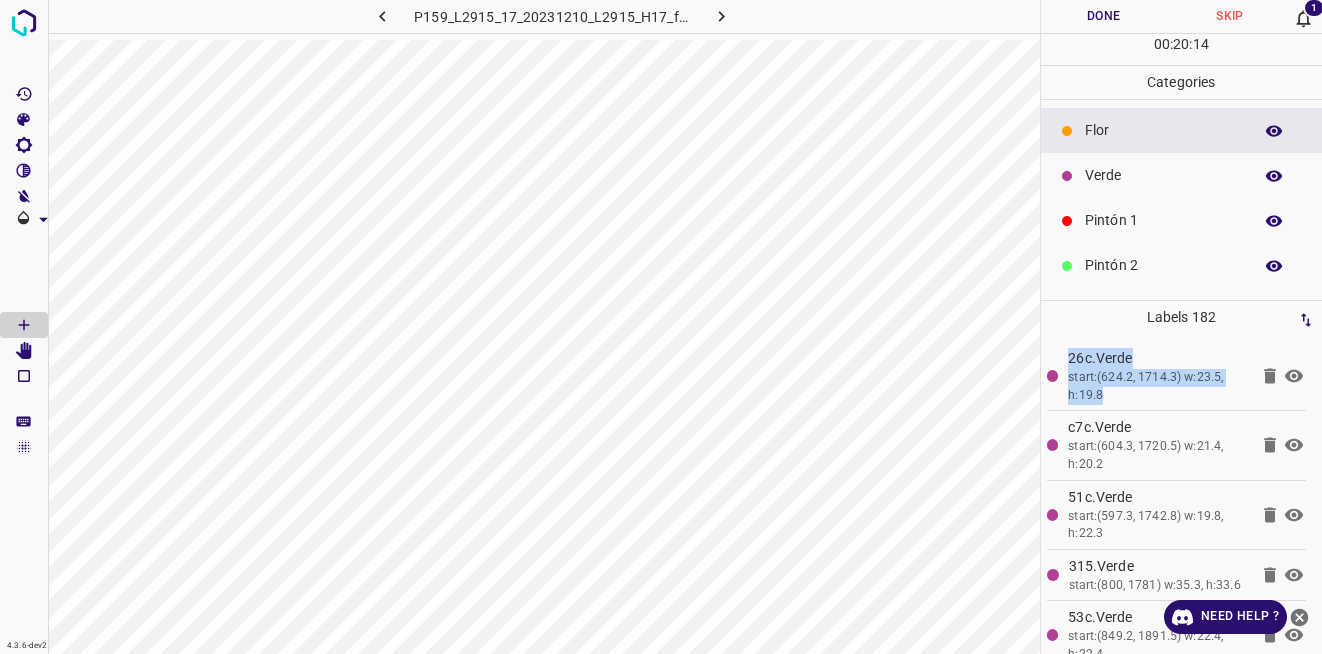 click 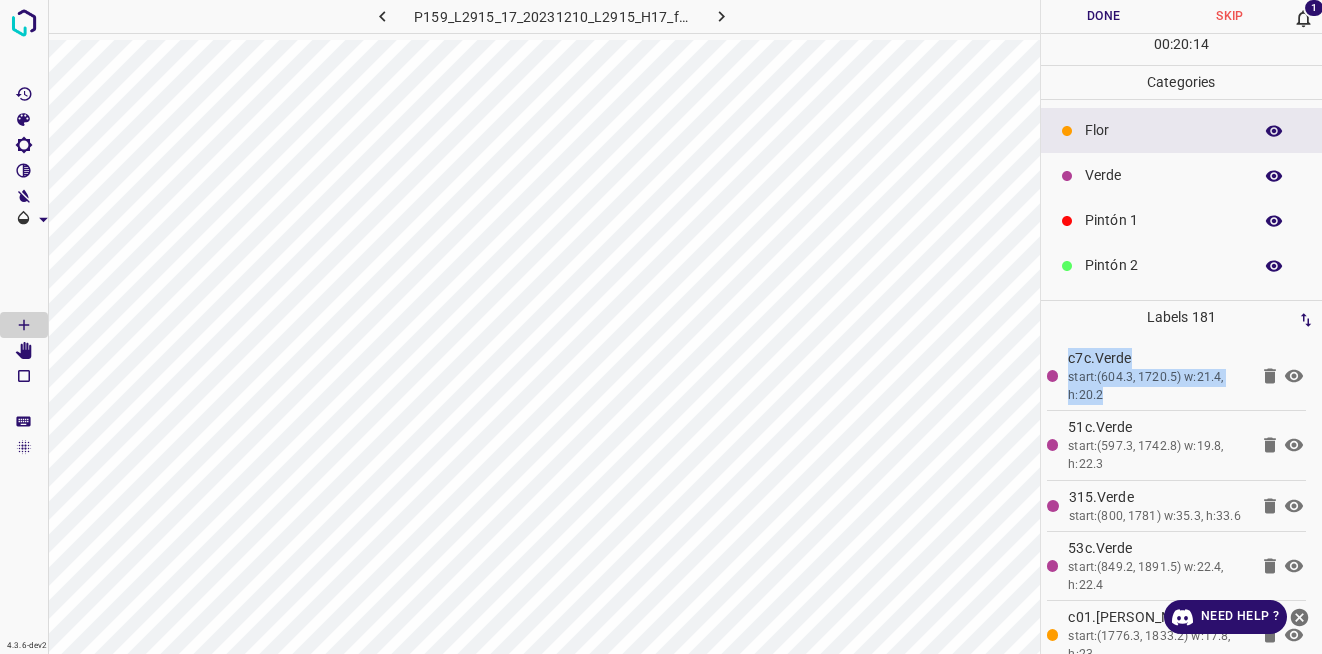 click 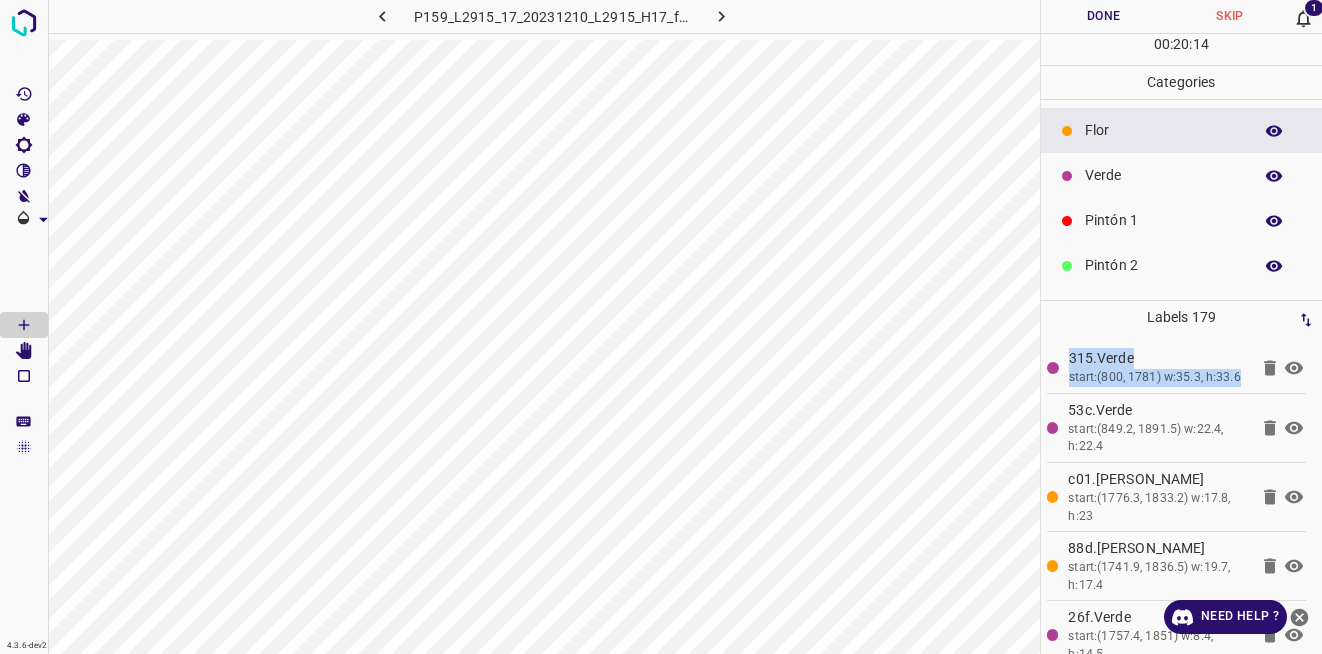 click 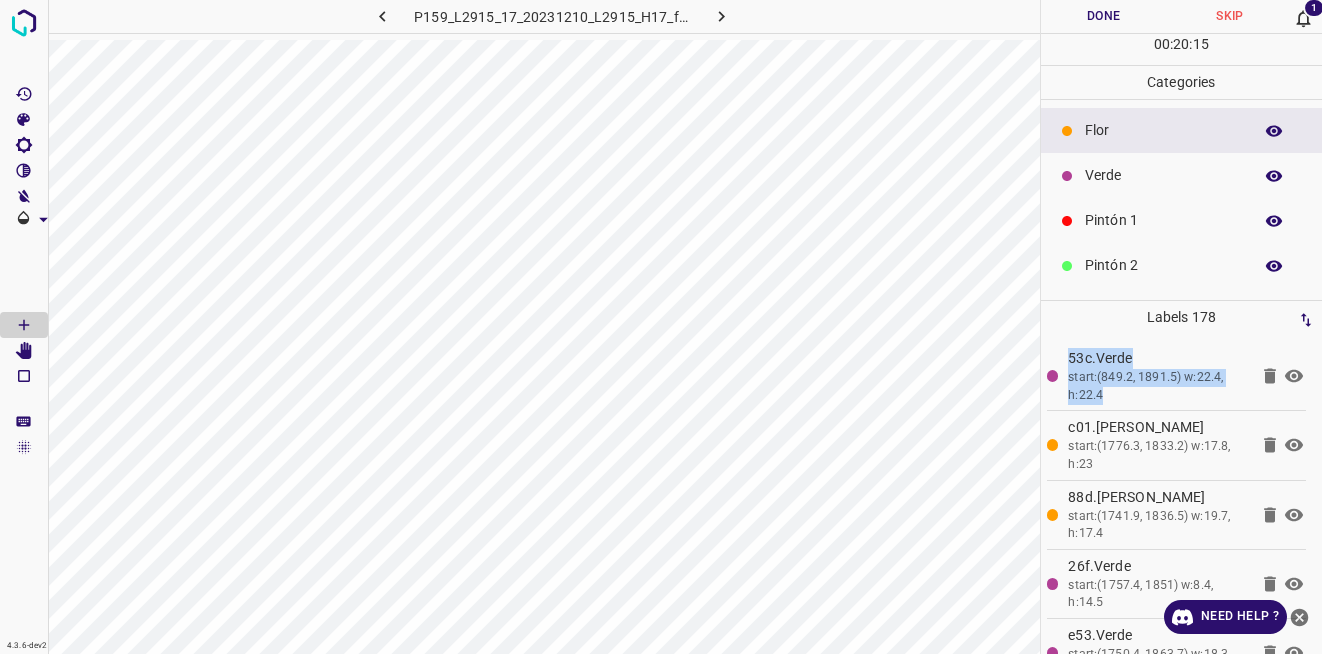 click 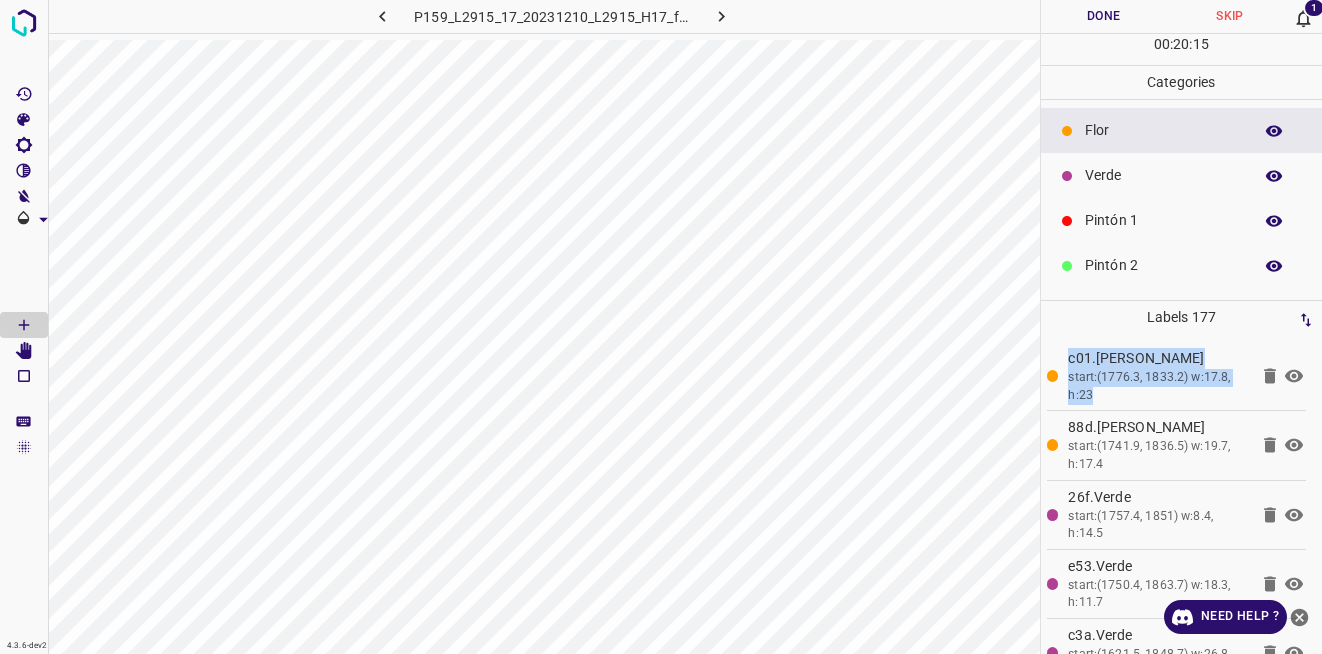click 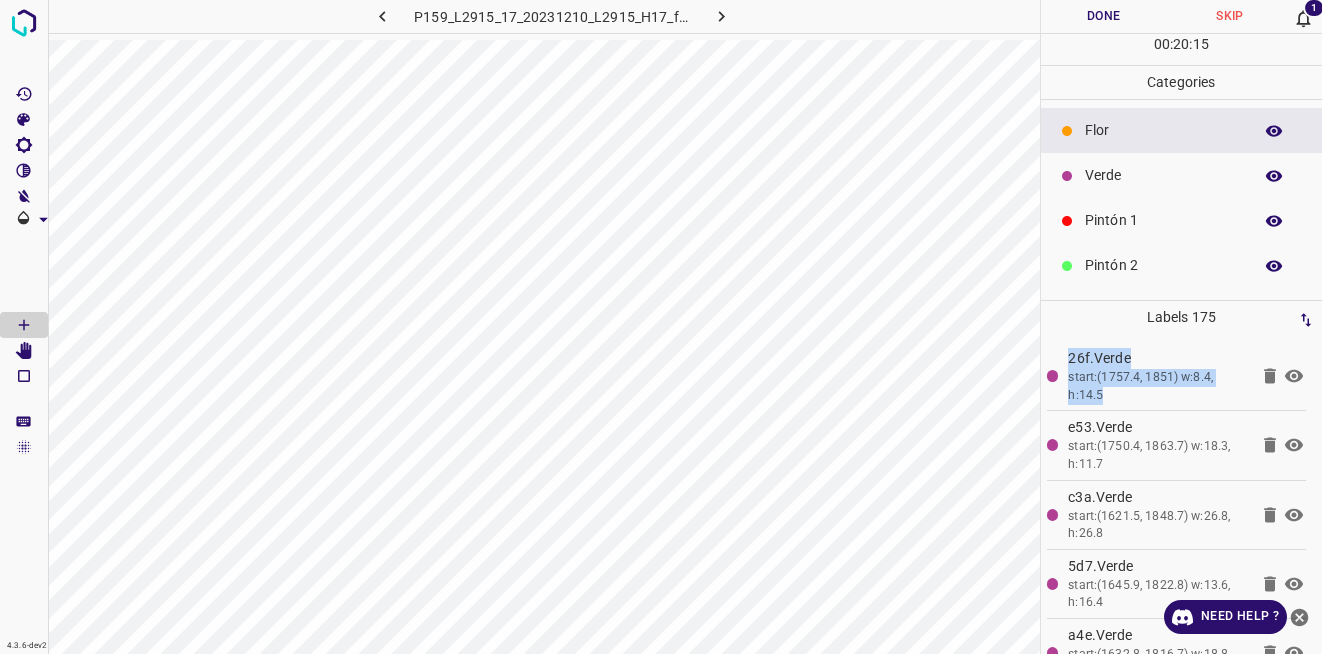 click 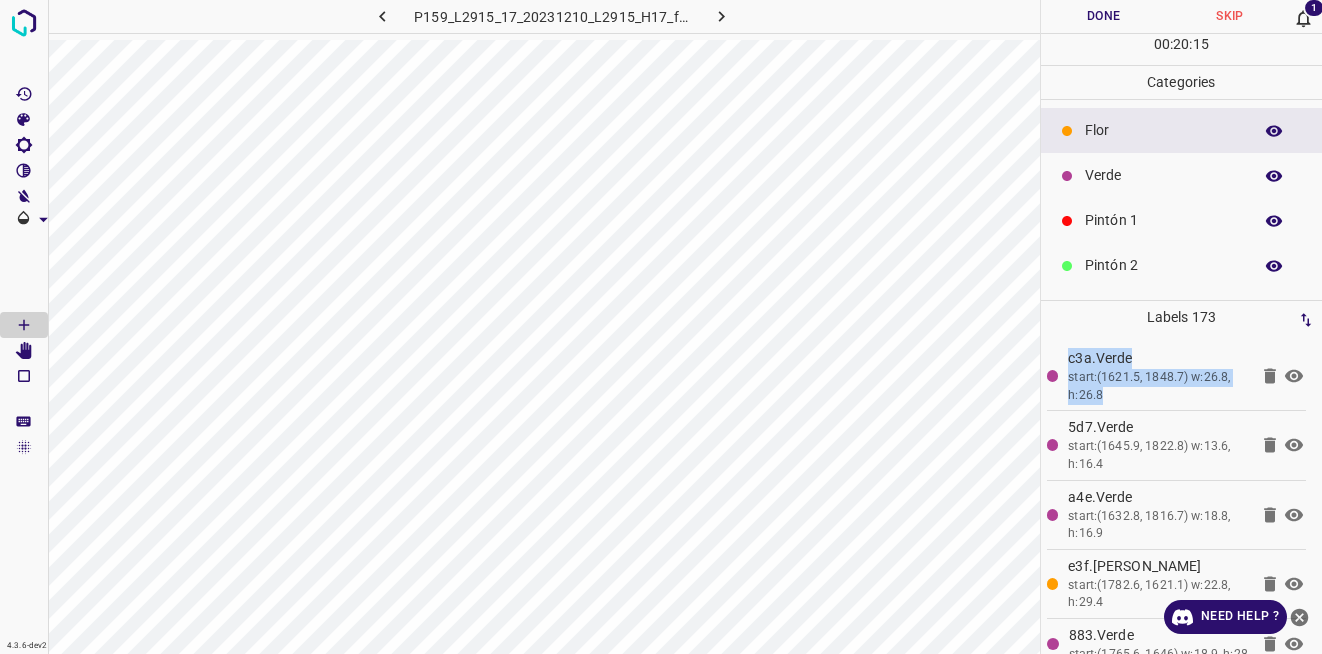 click 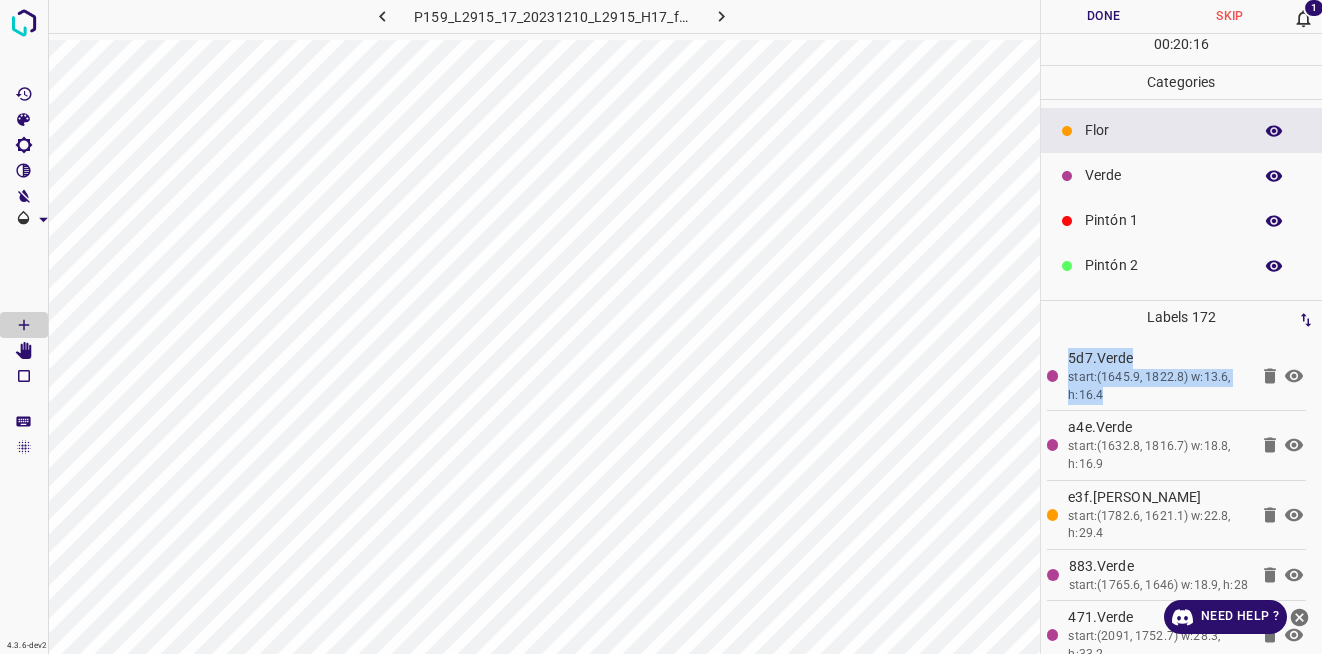 click 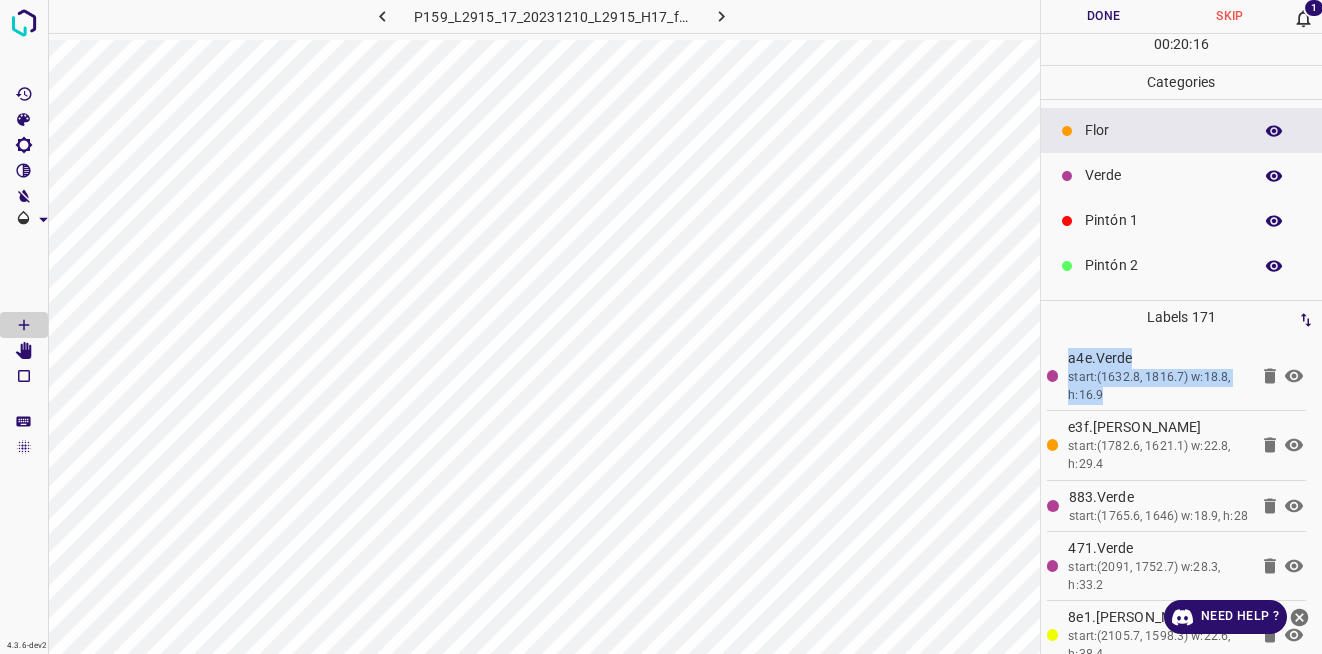 click 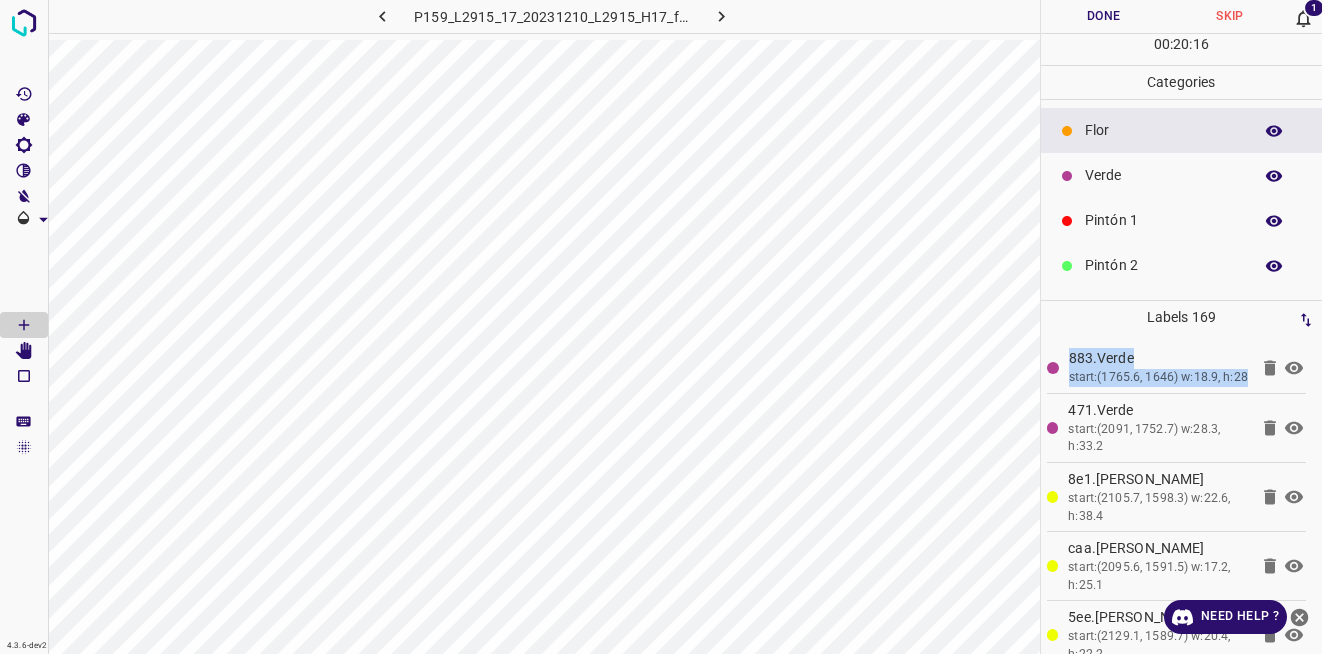 click 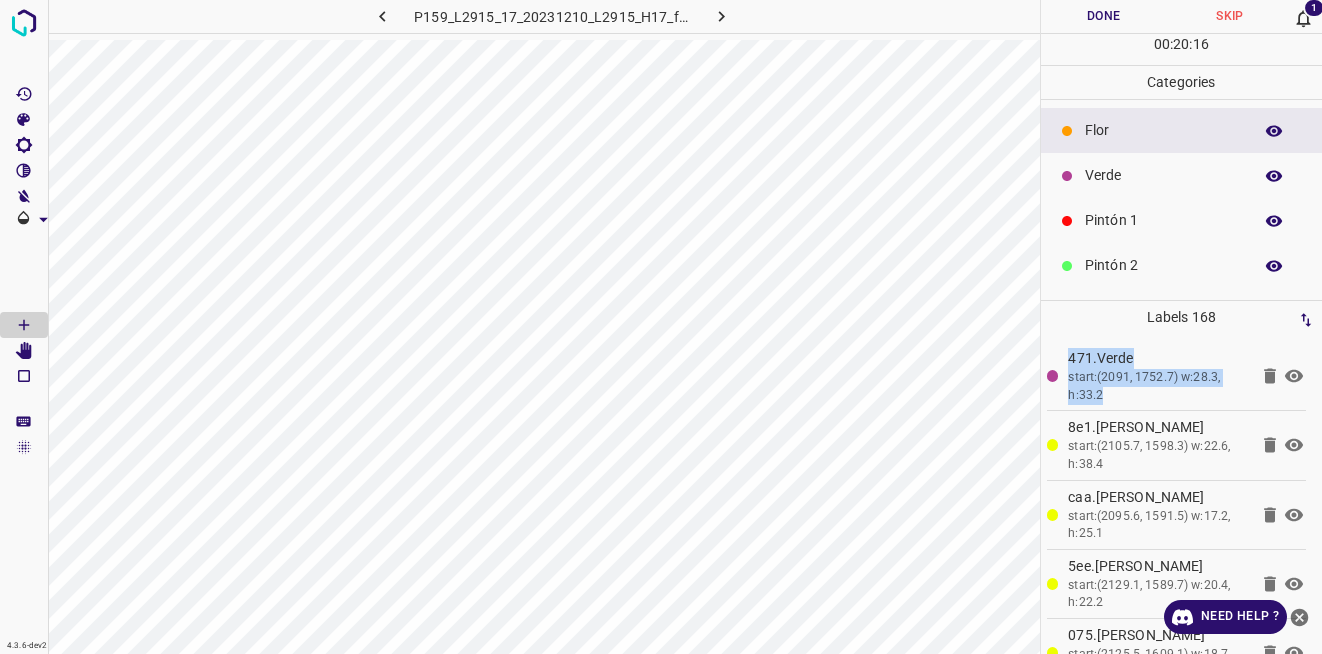 click 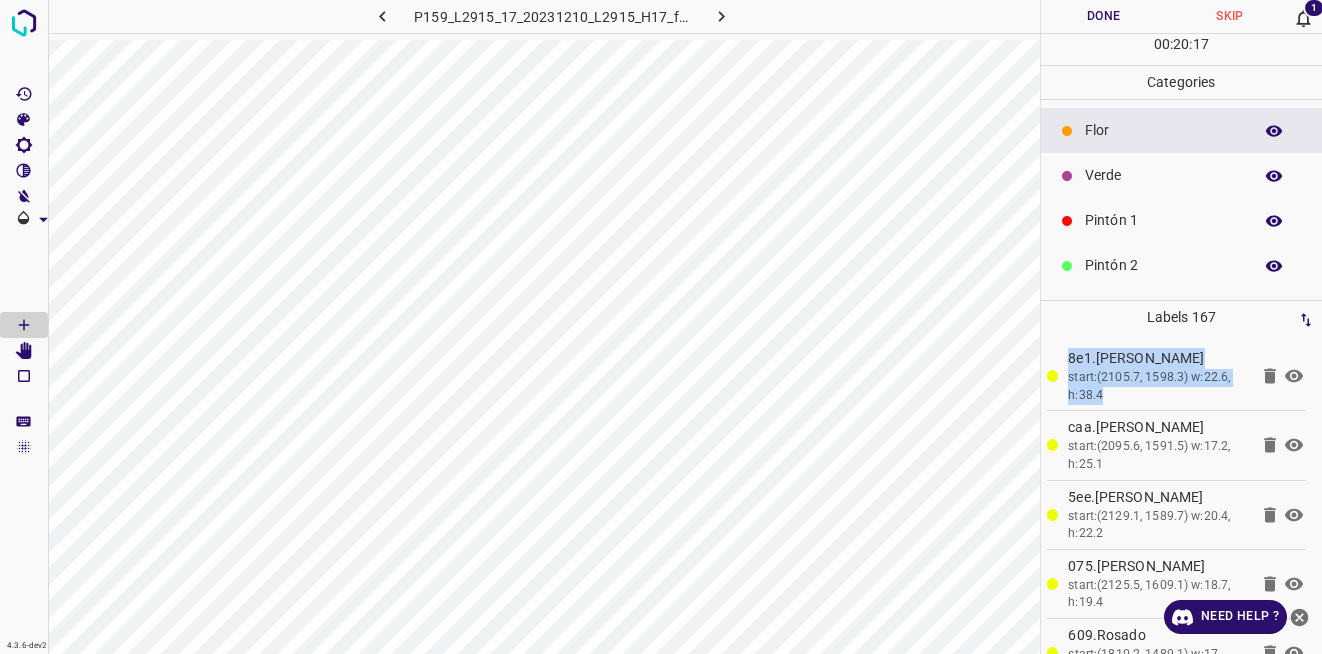 click 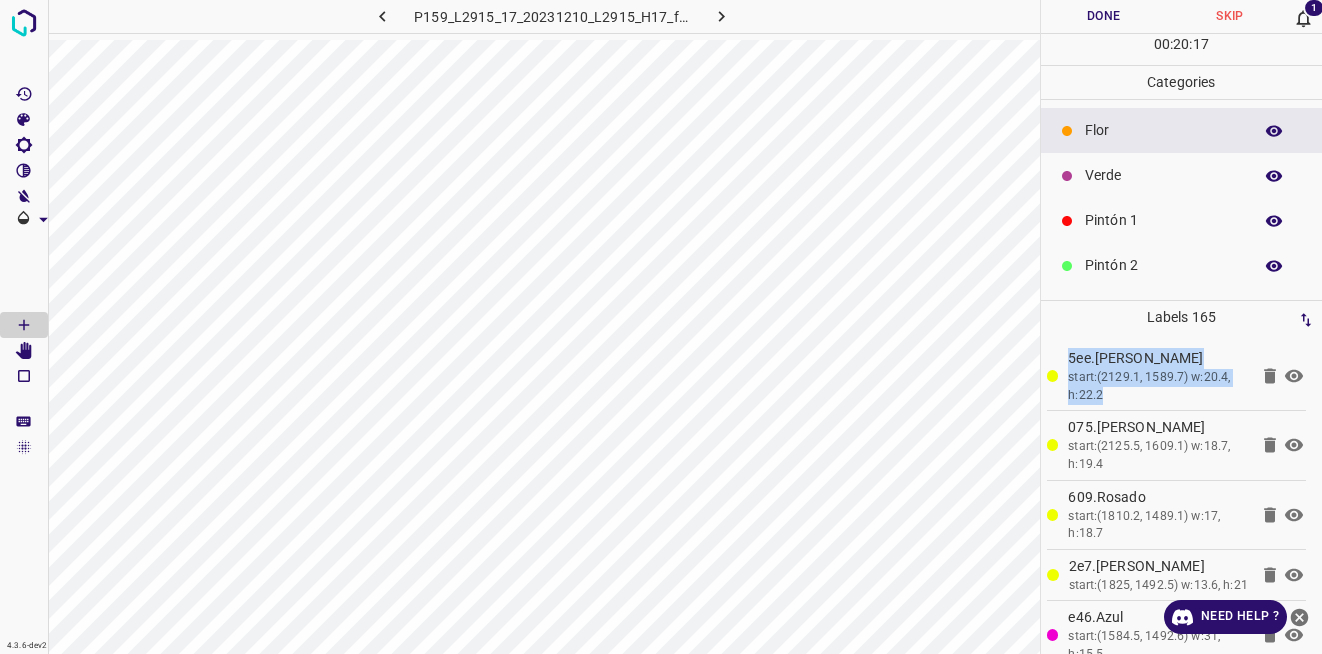 click 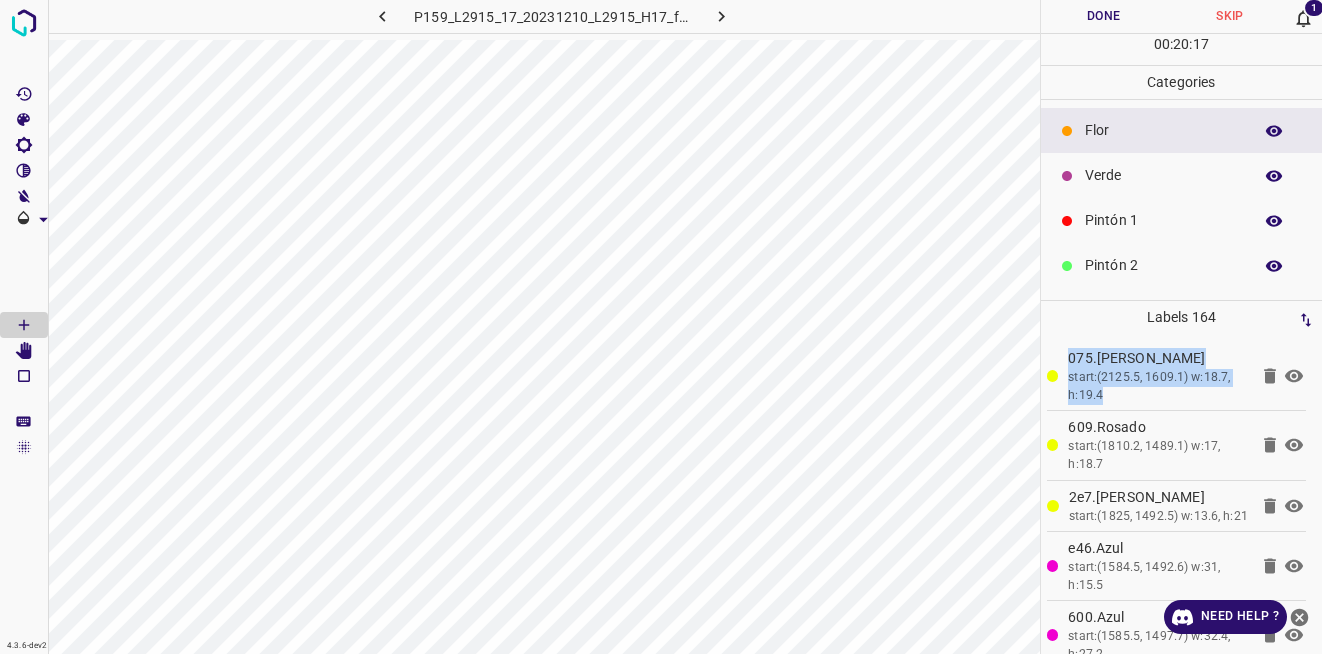 click 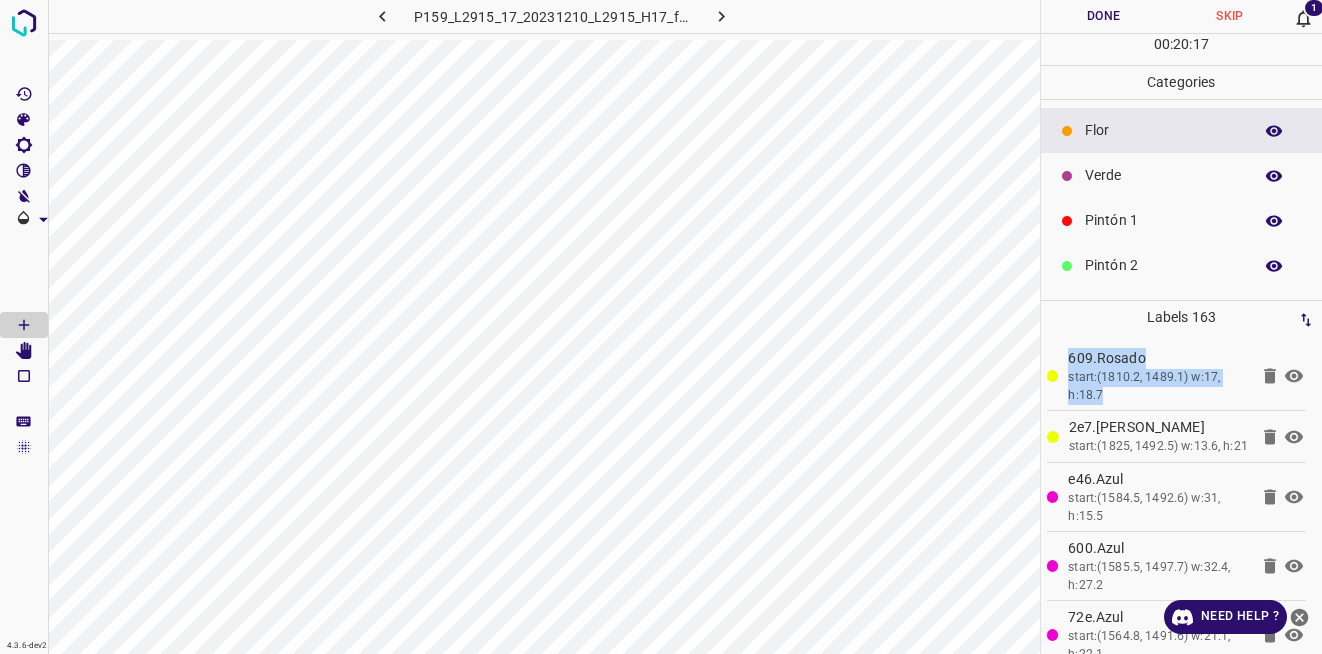 click 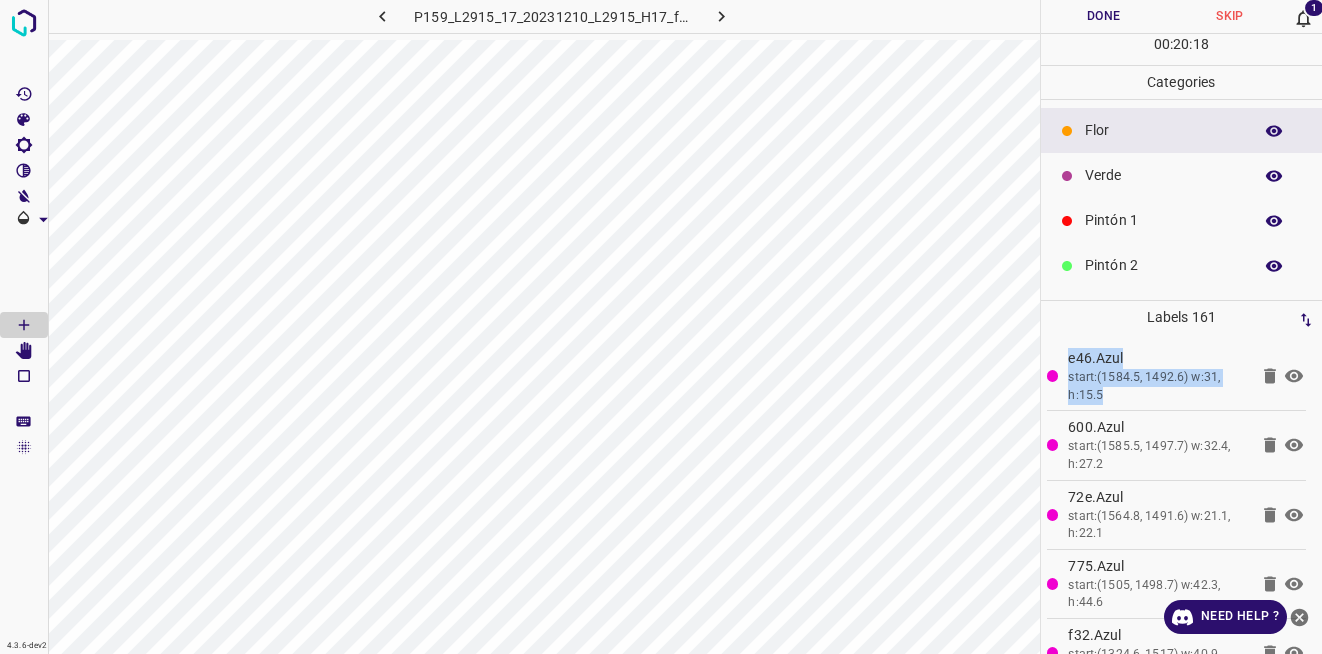 click 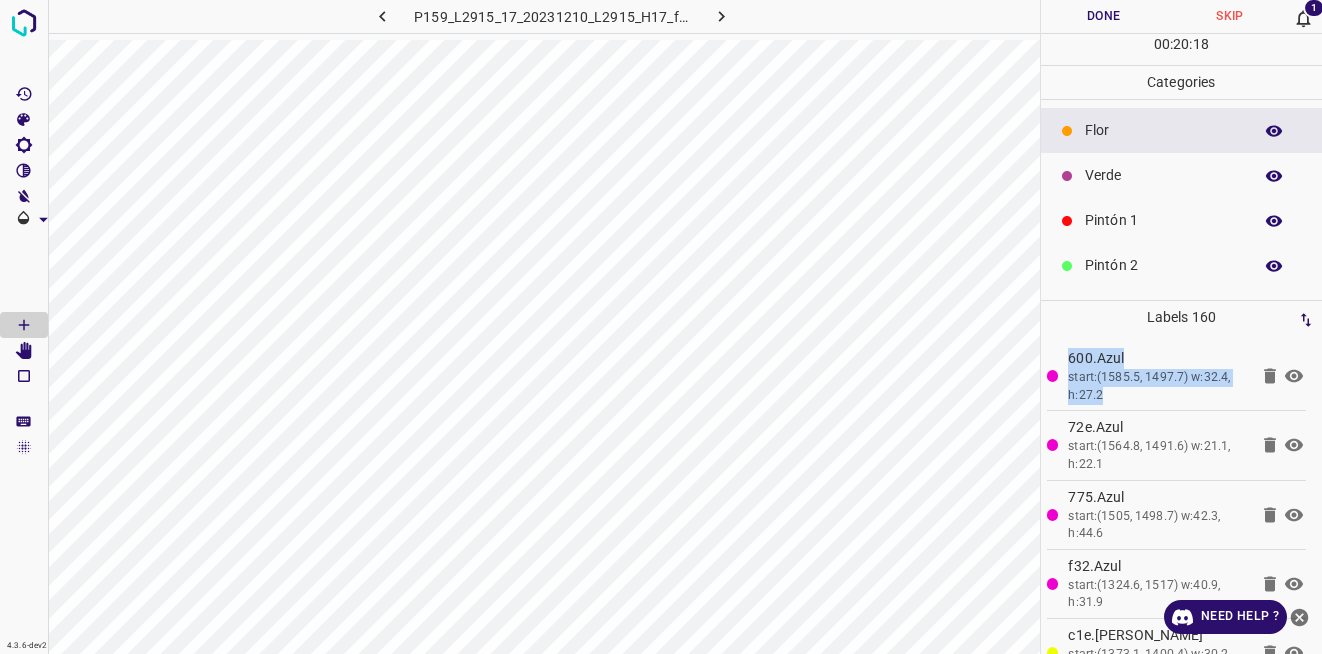 click 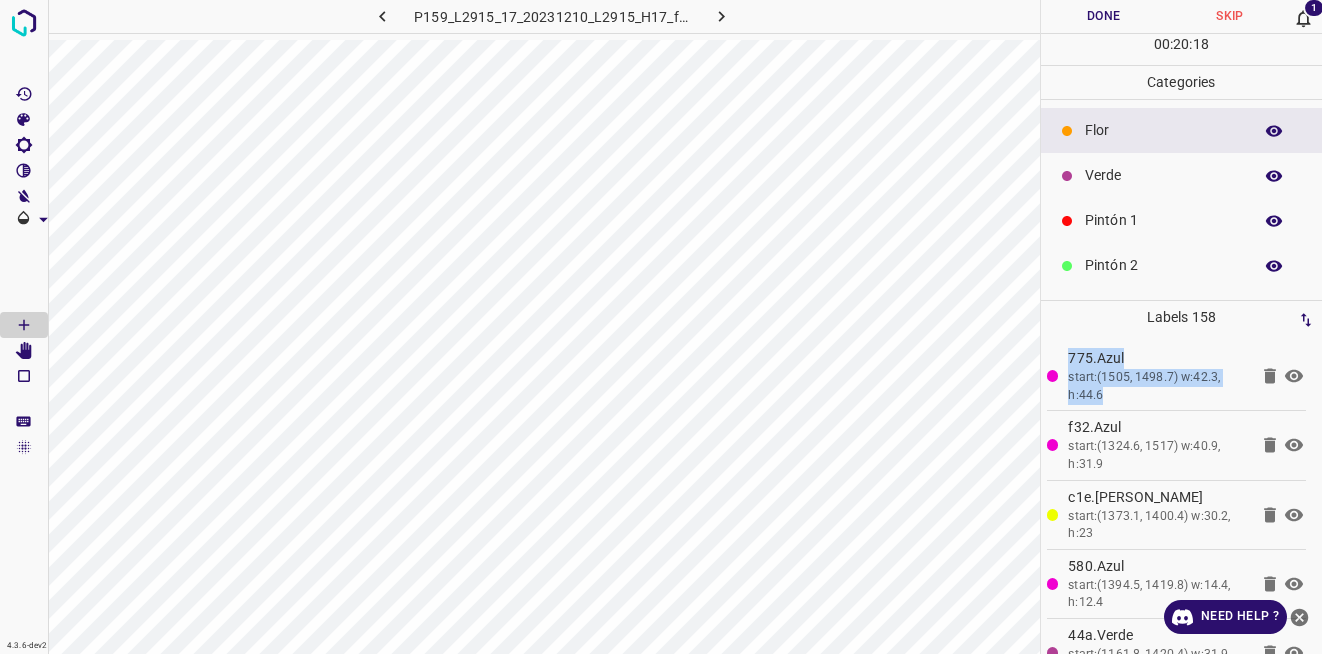 click 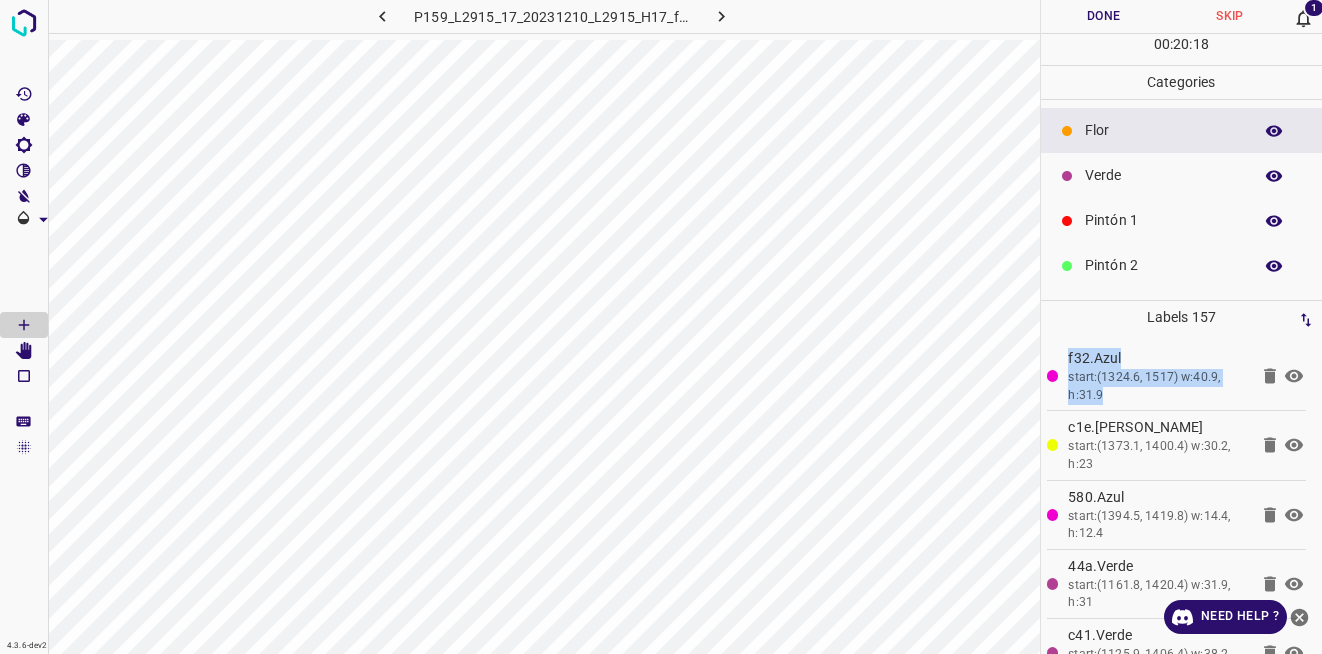 click 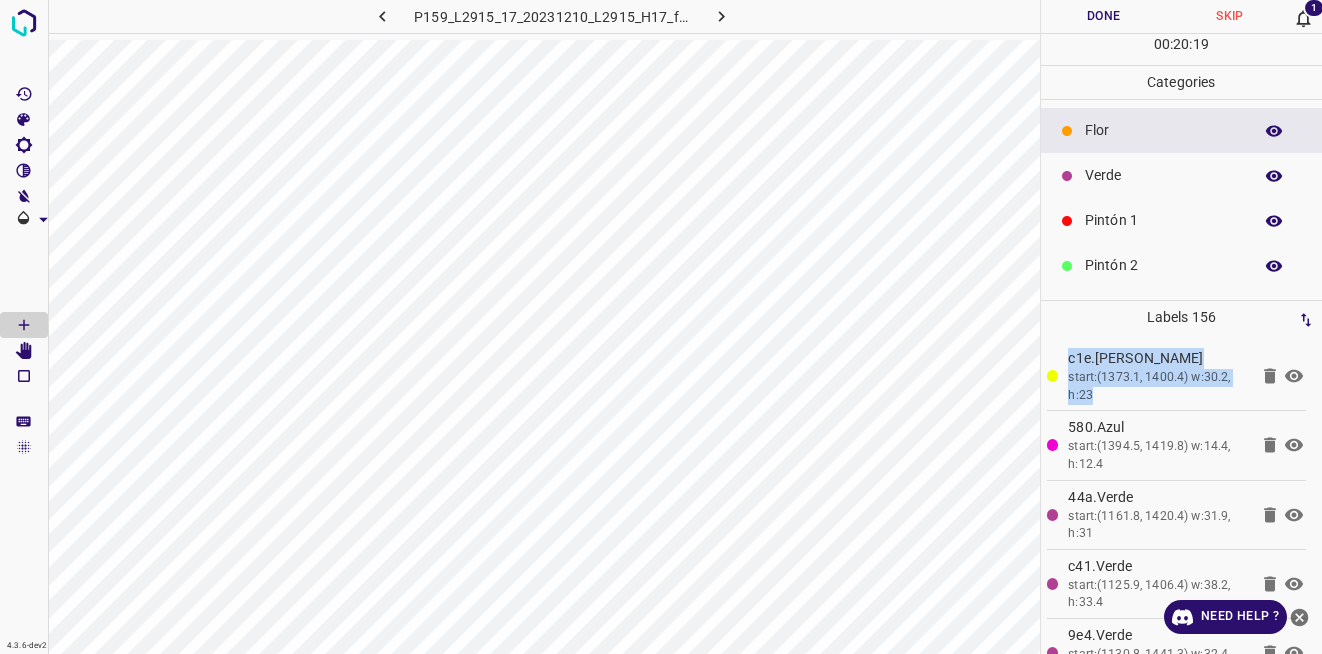 click 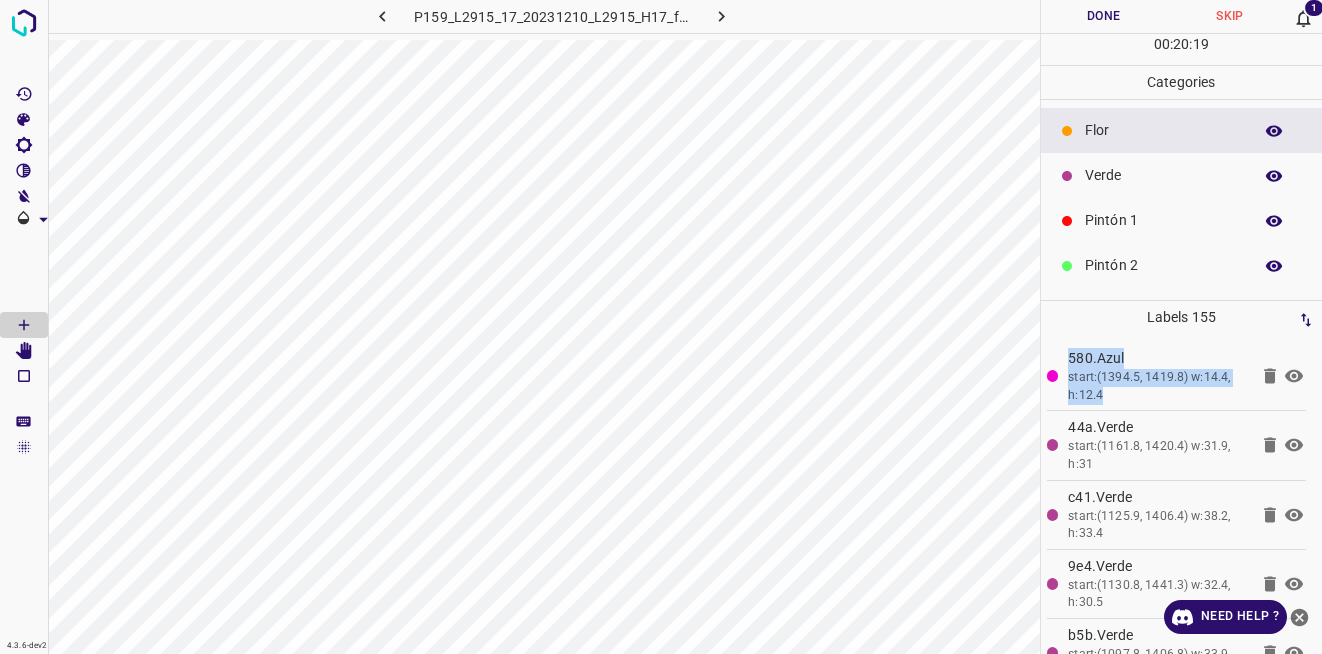 click 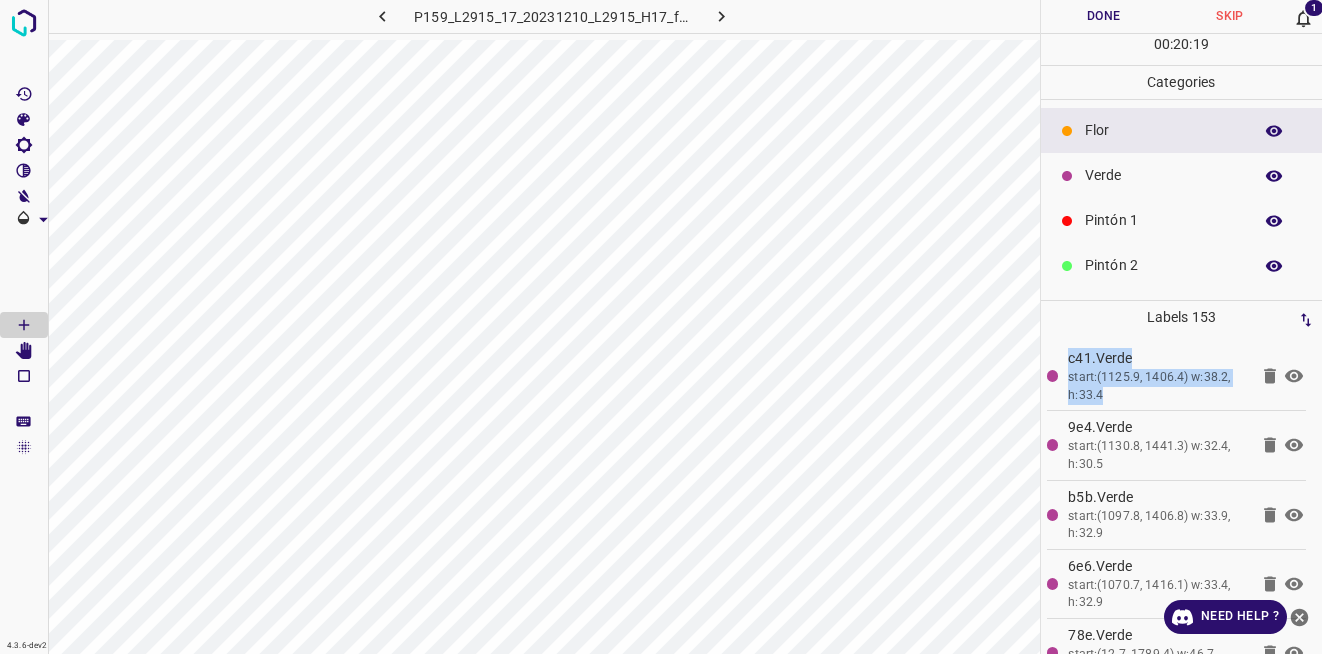 click 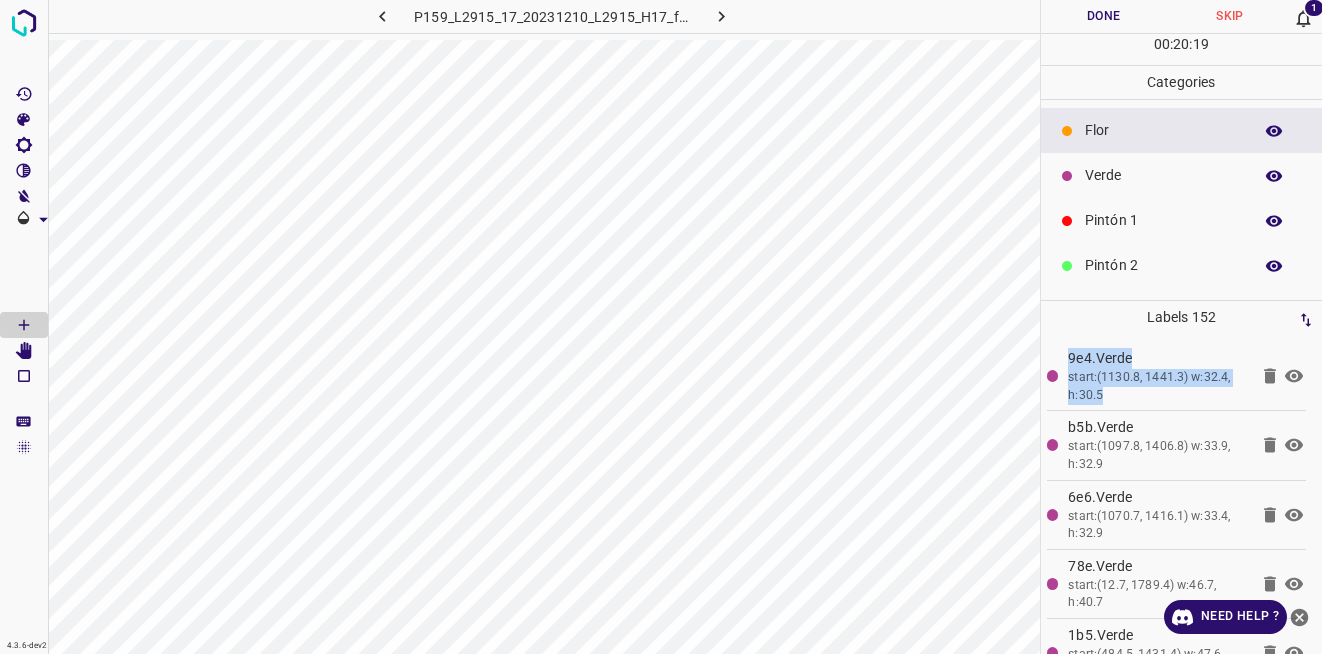 click 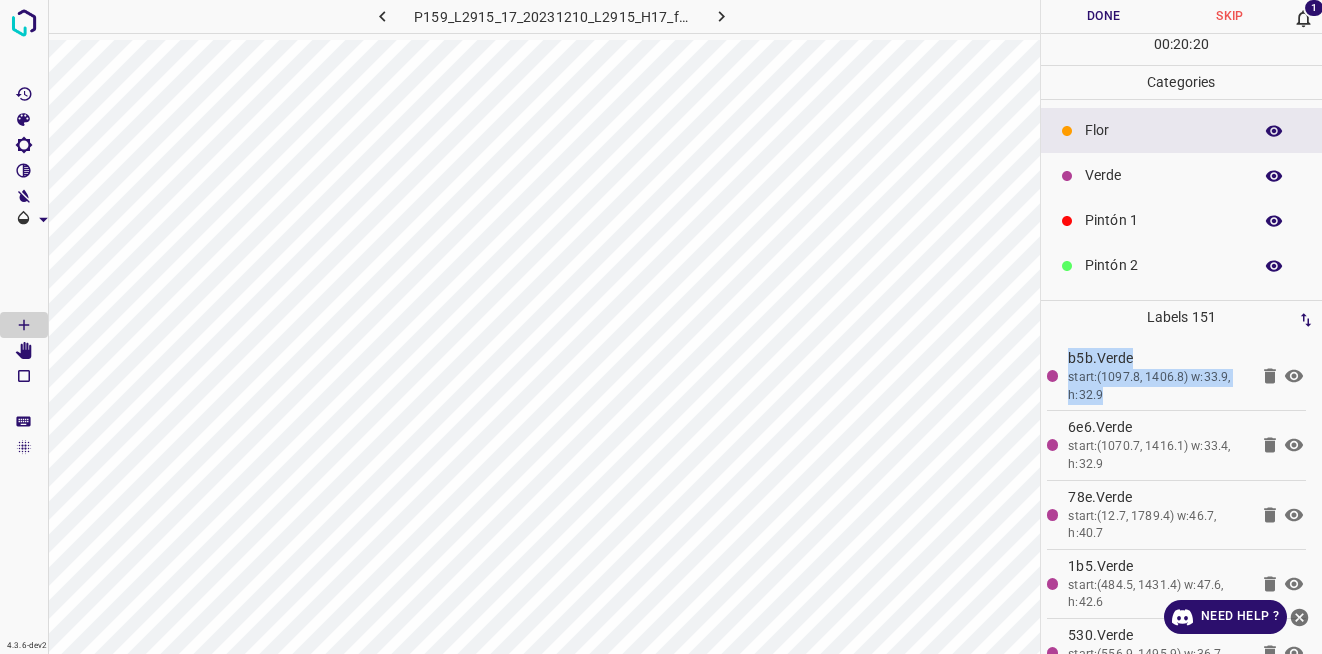 click 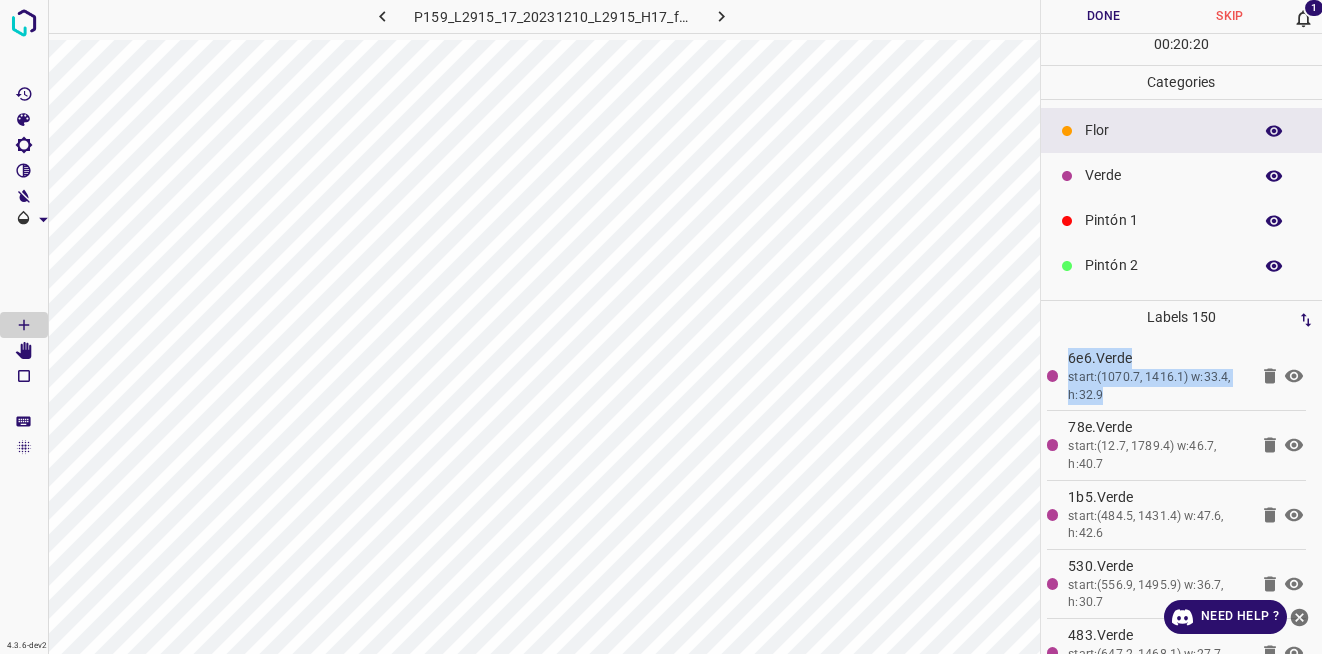 click 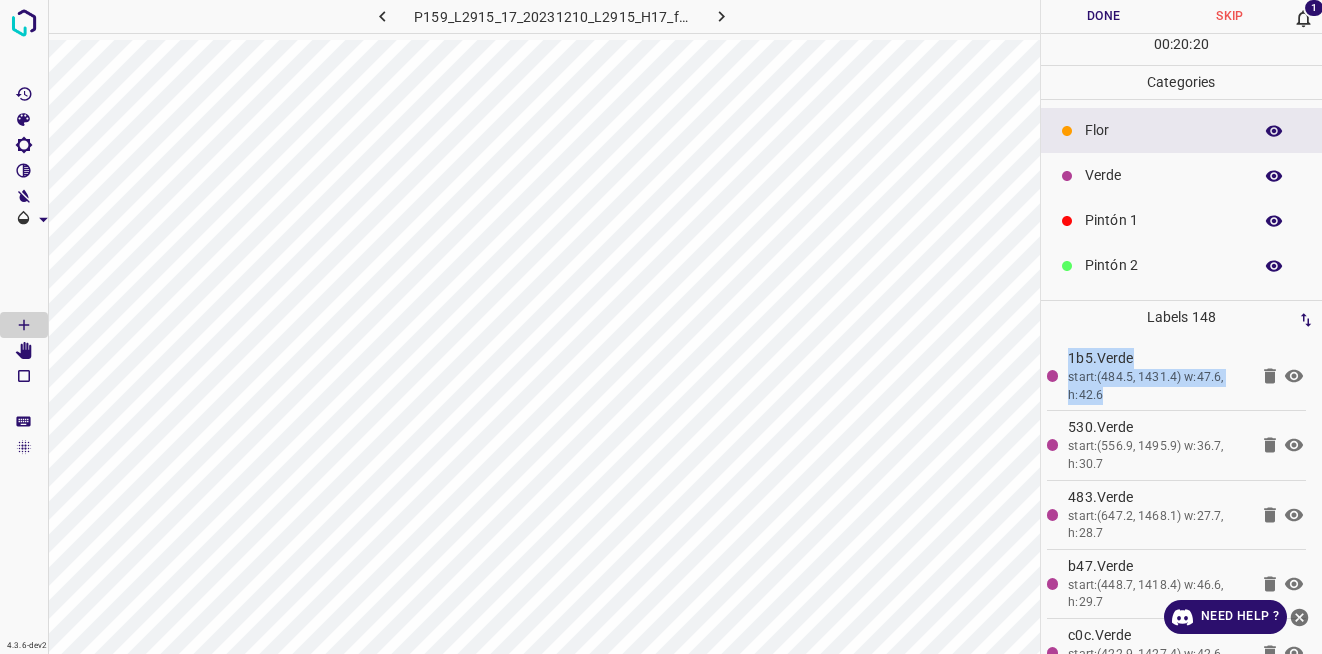 click 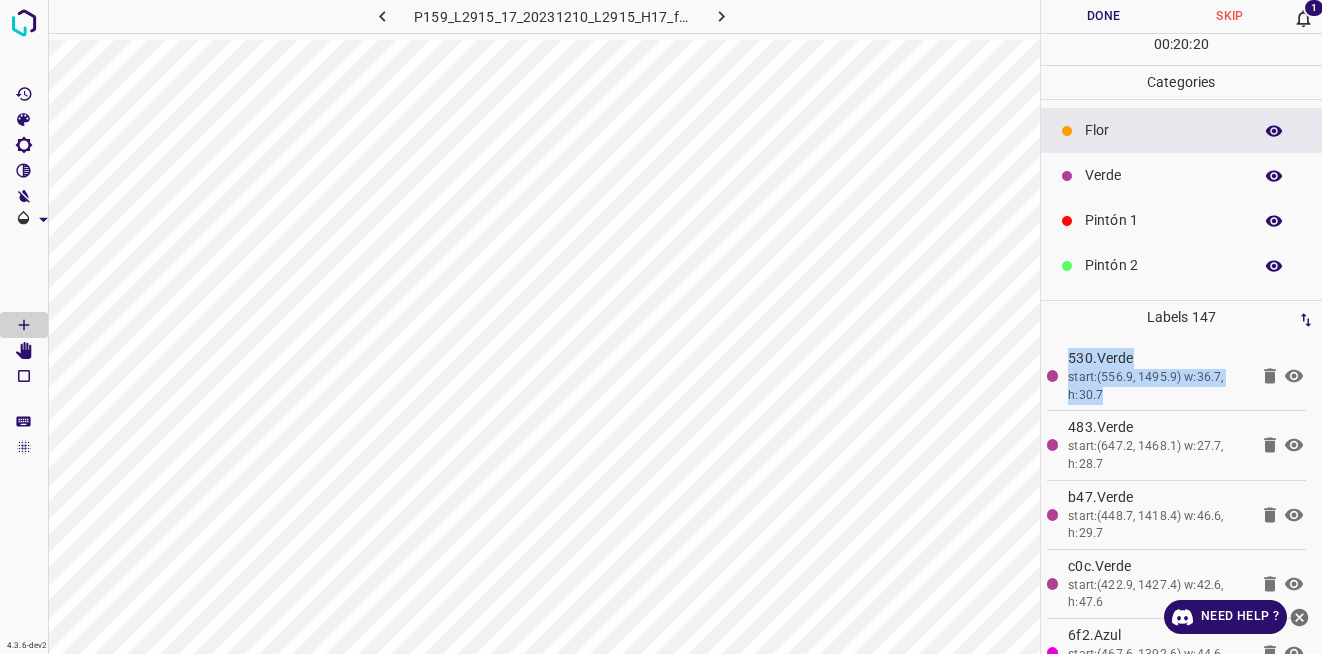 click 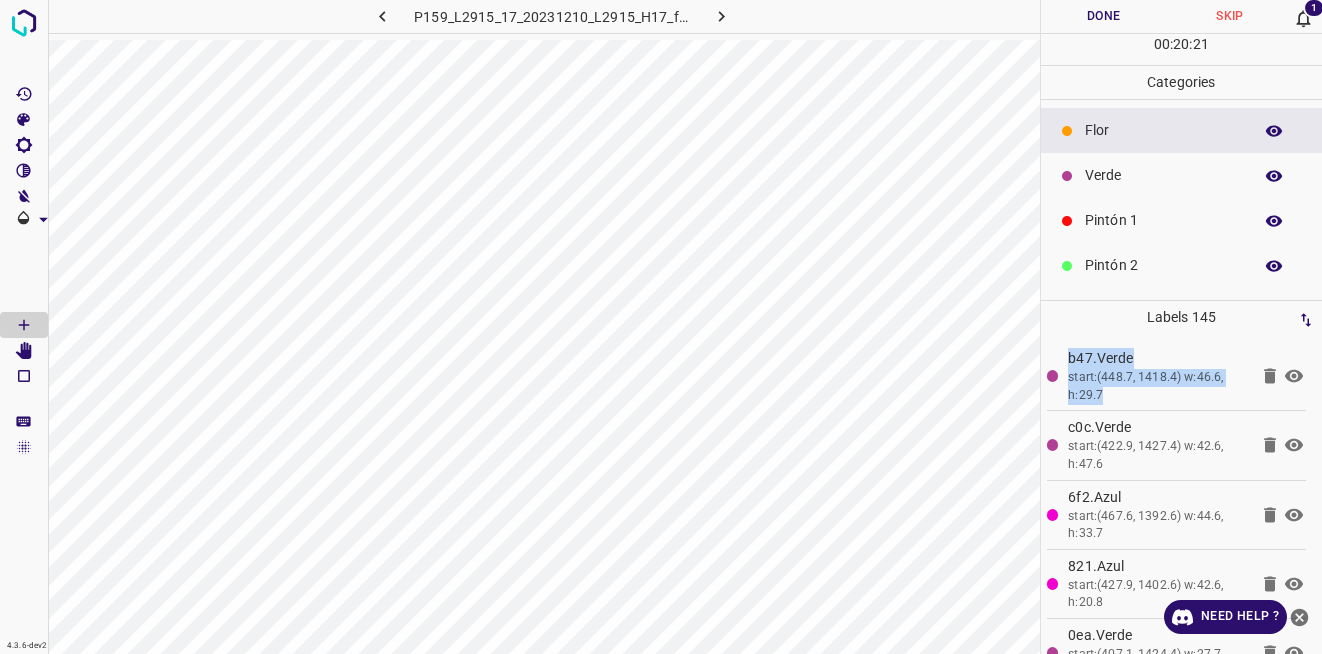 click 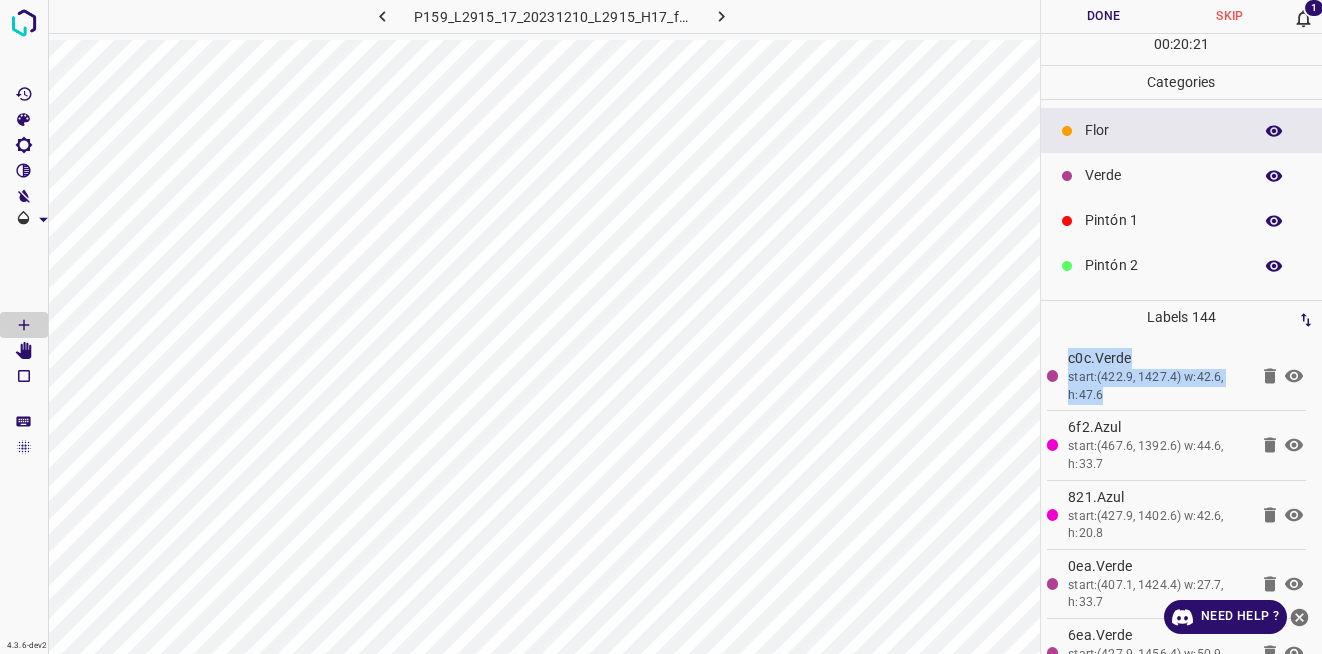 click 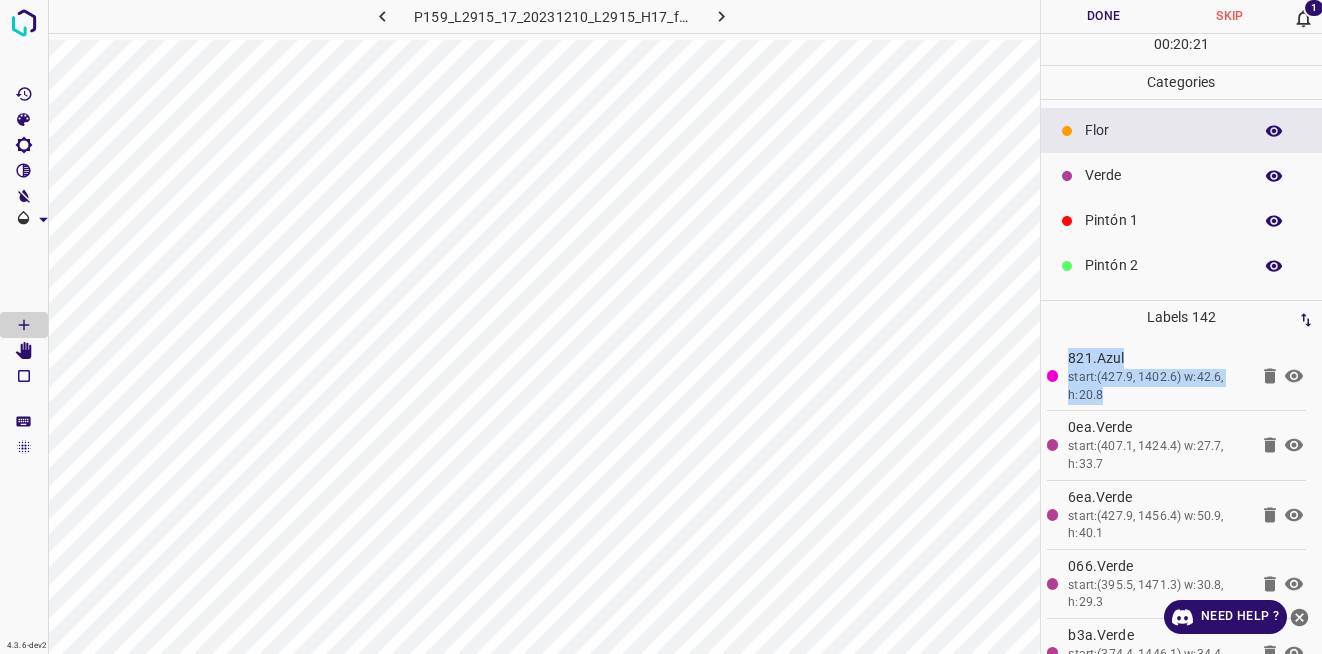 click 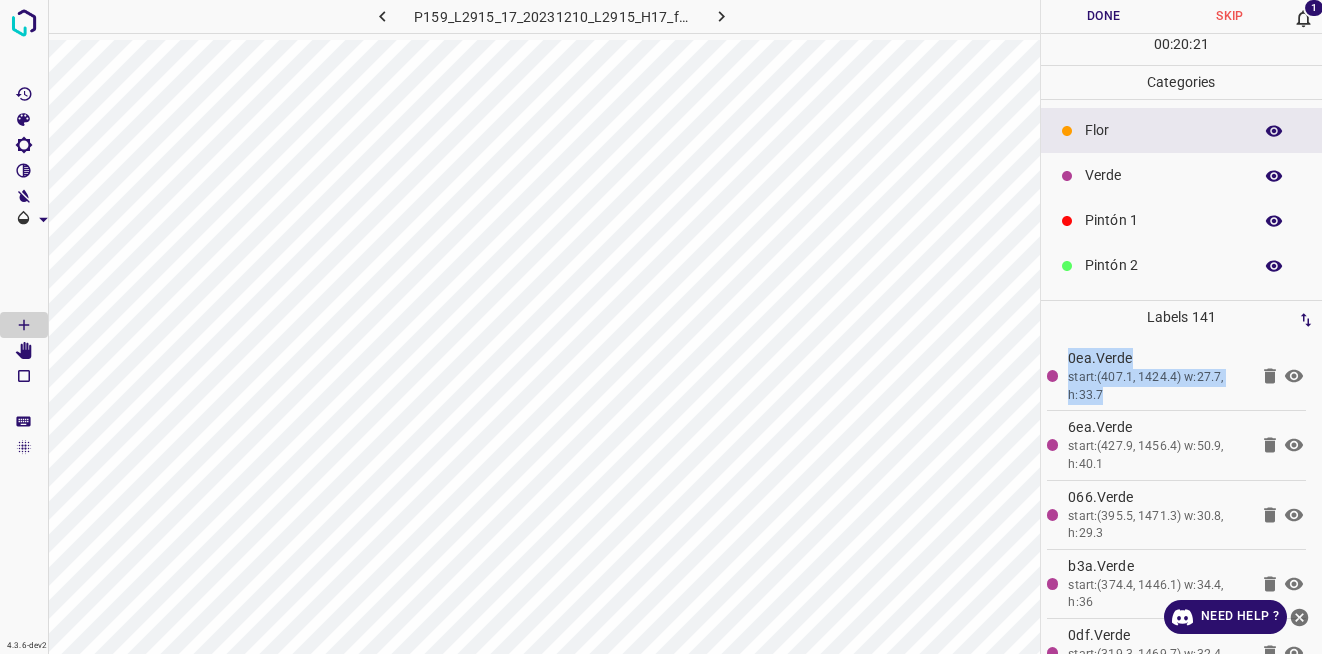 click 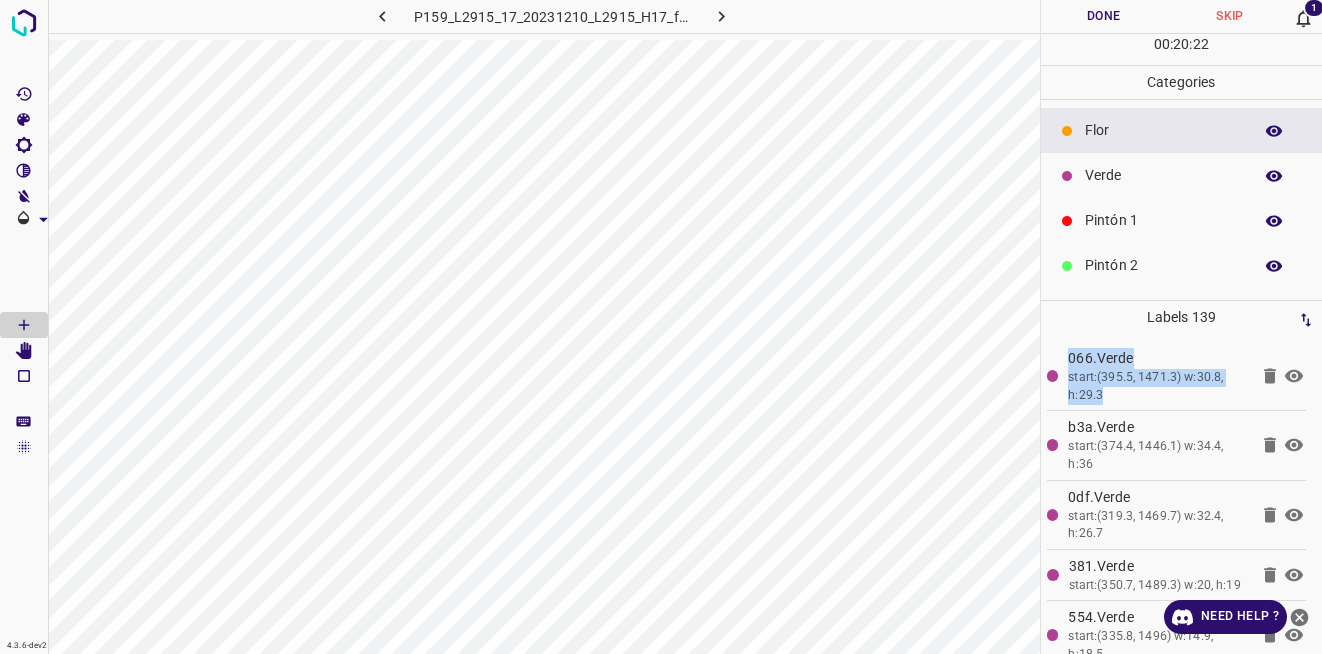 click 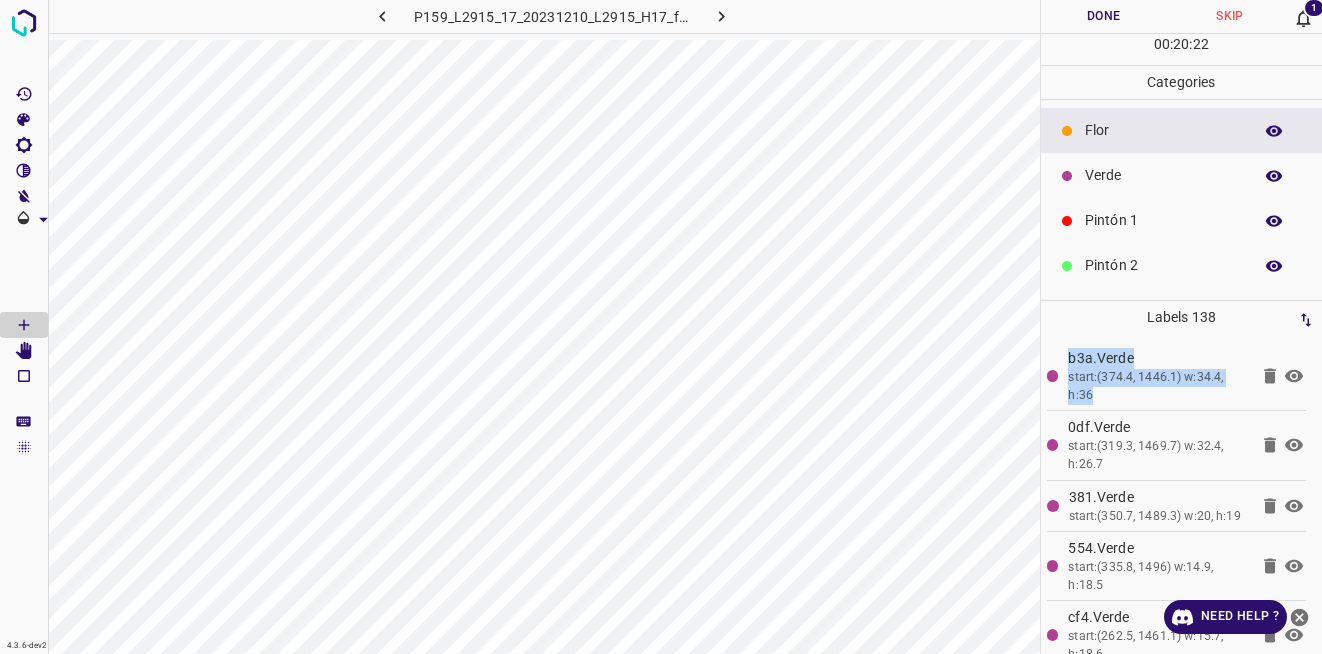 click 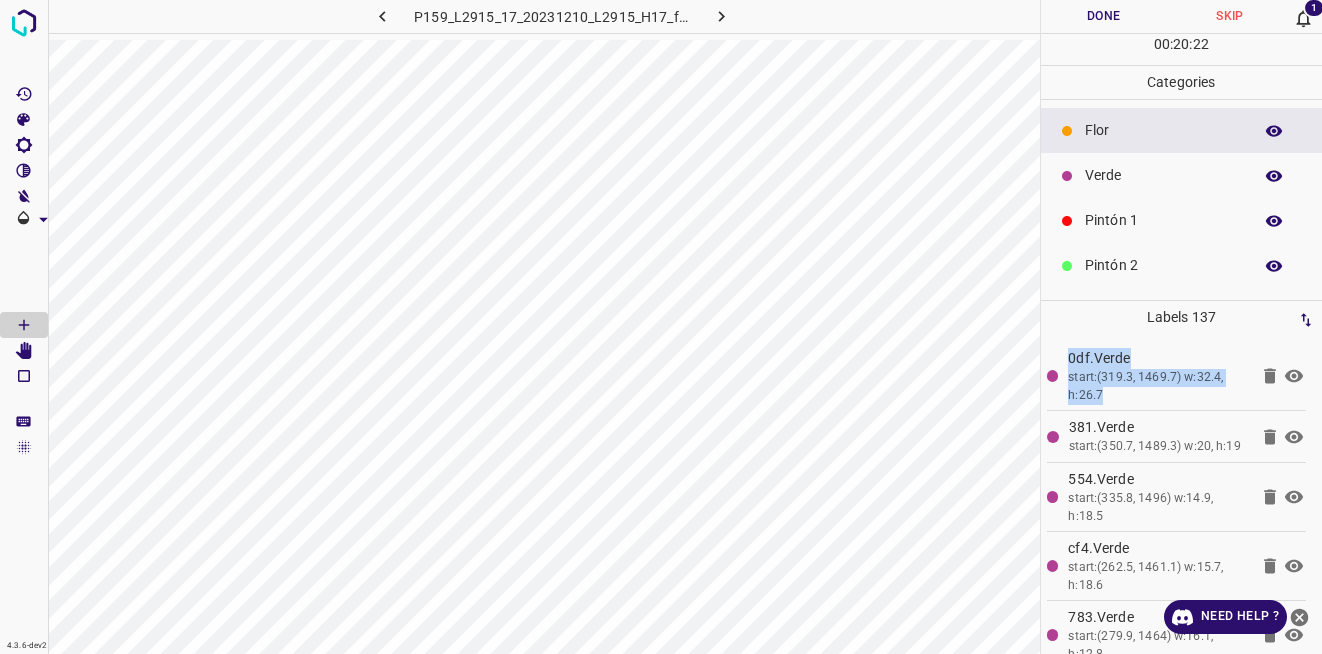 click 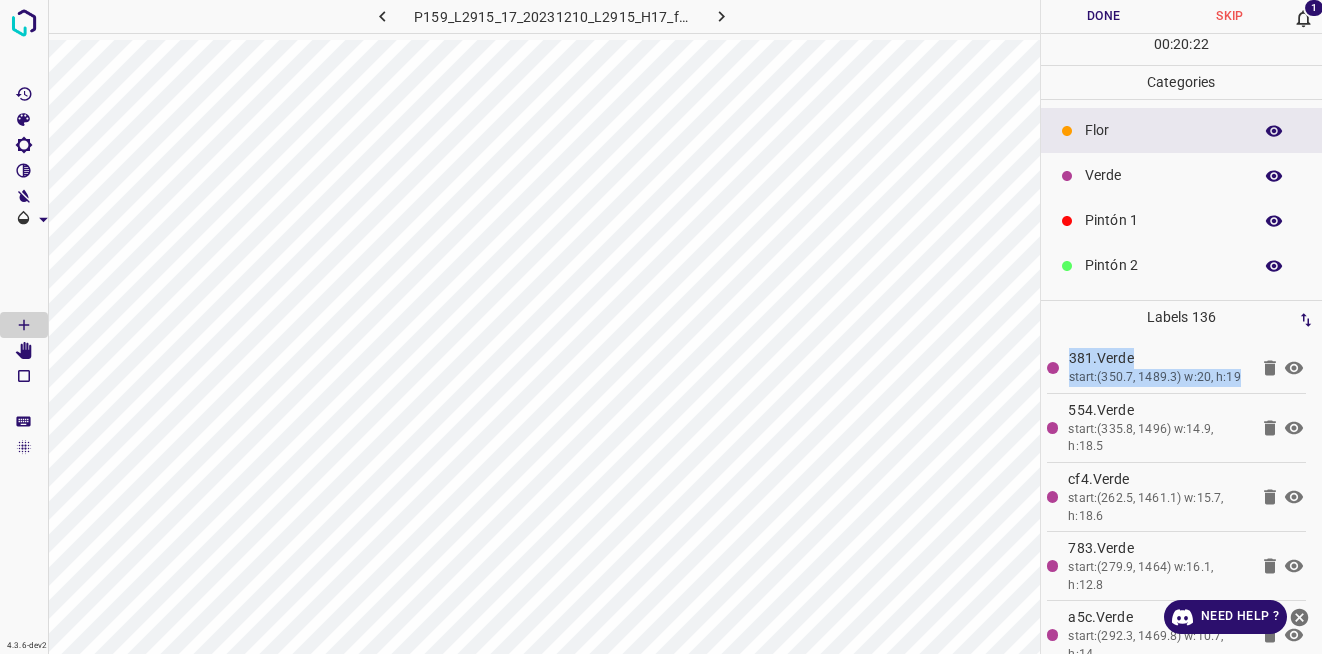 click 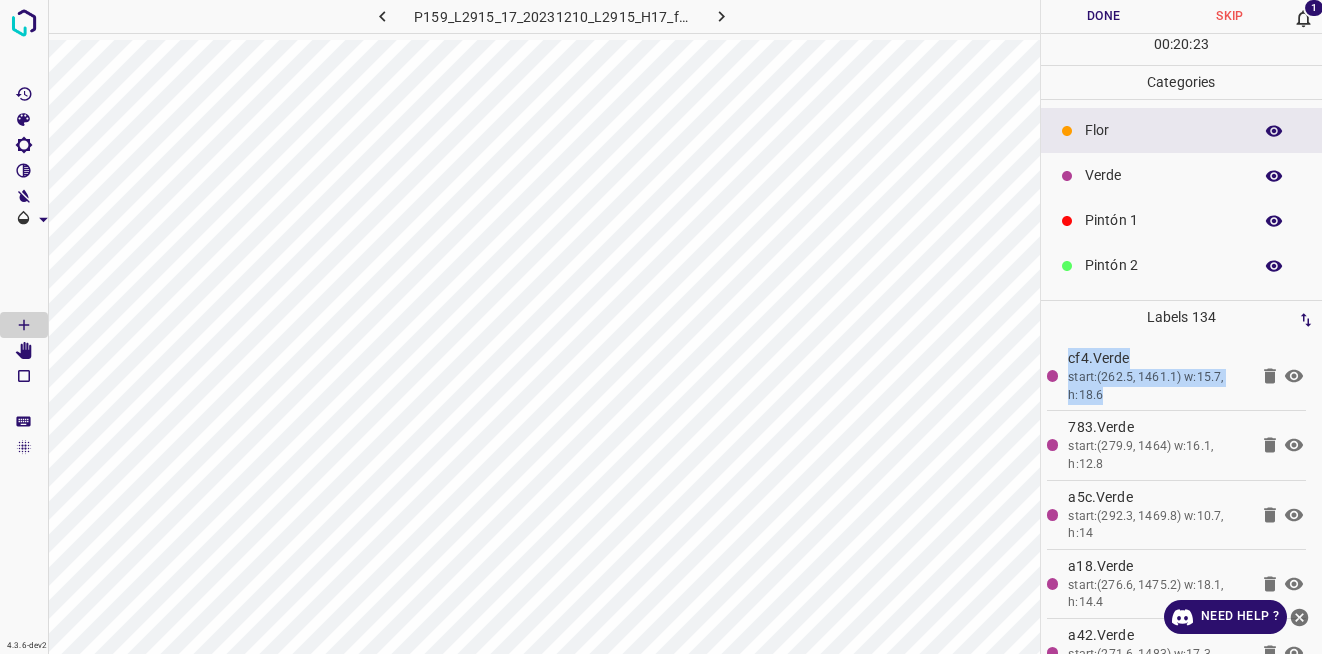 click 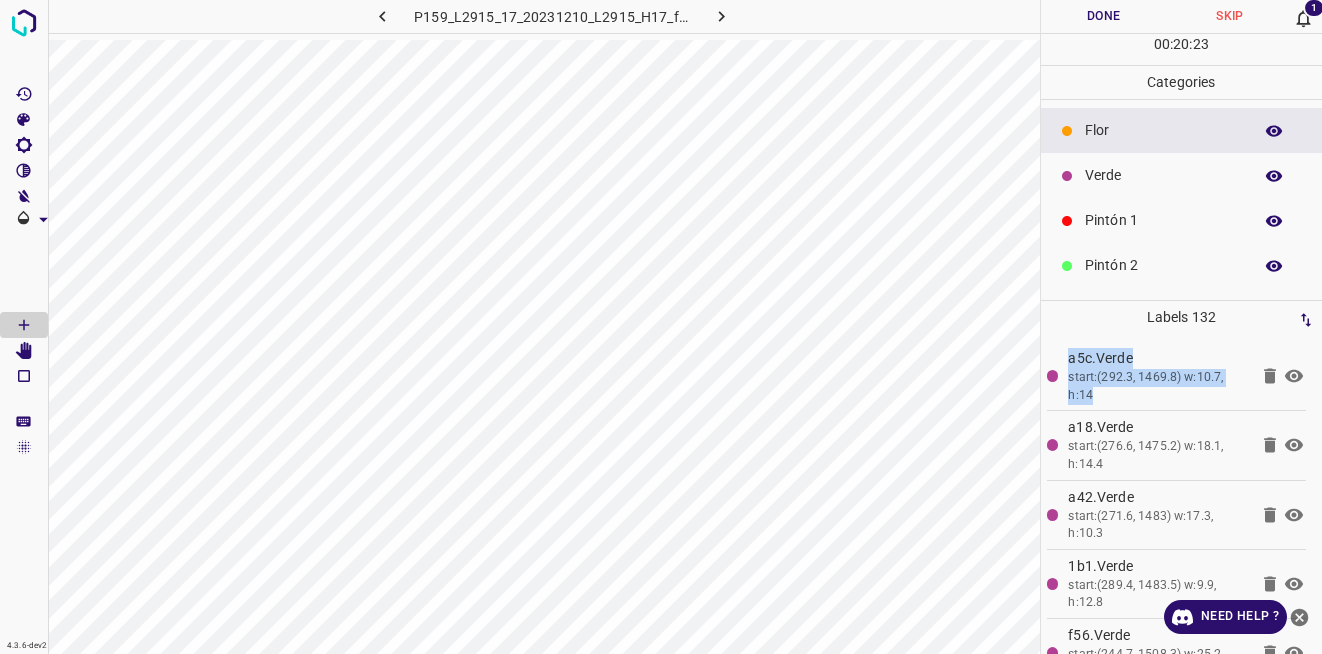 click 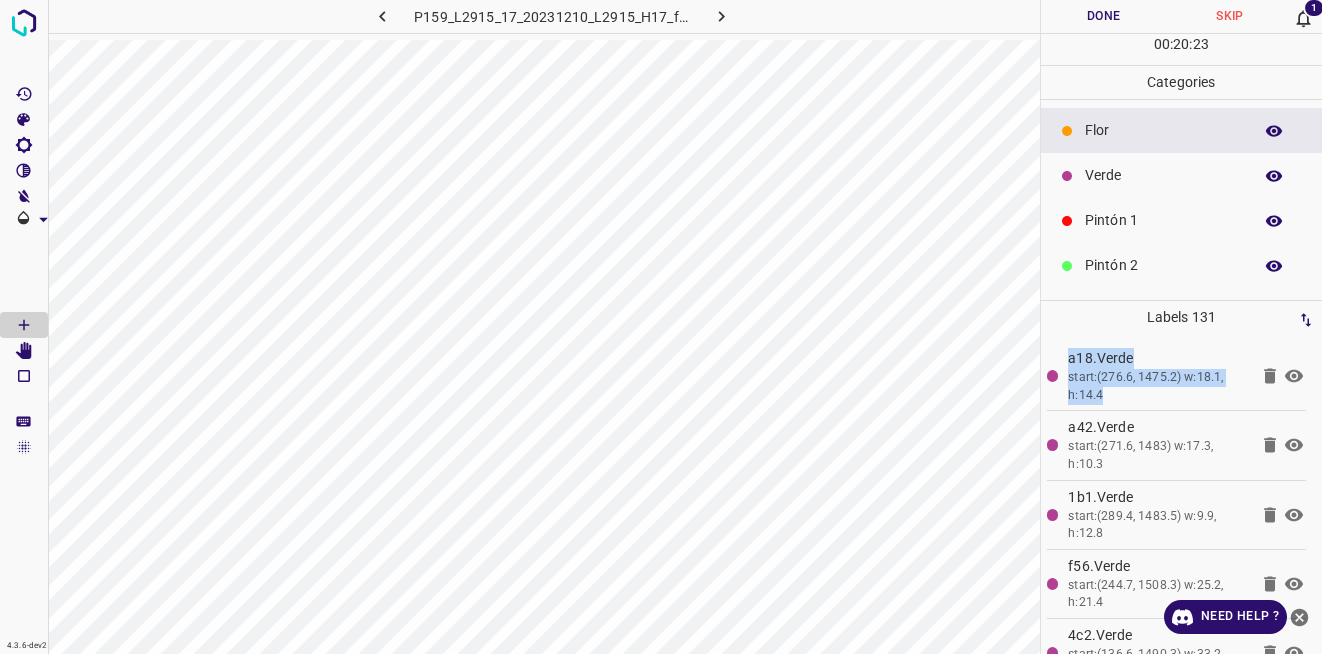click 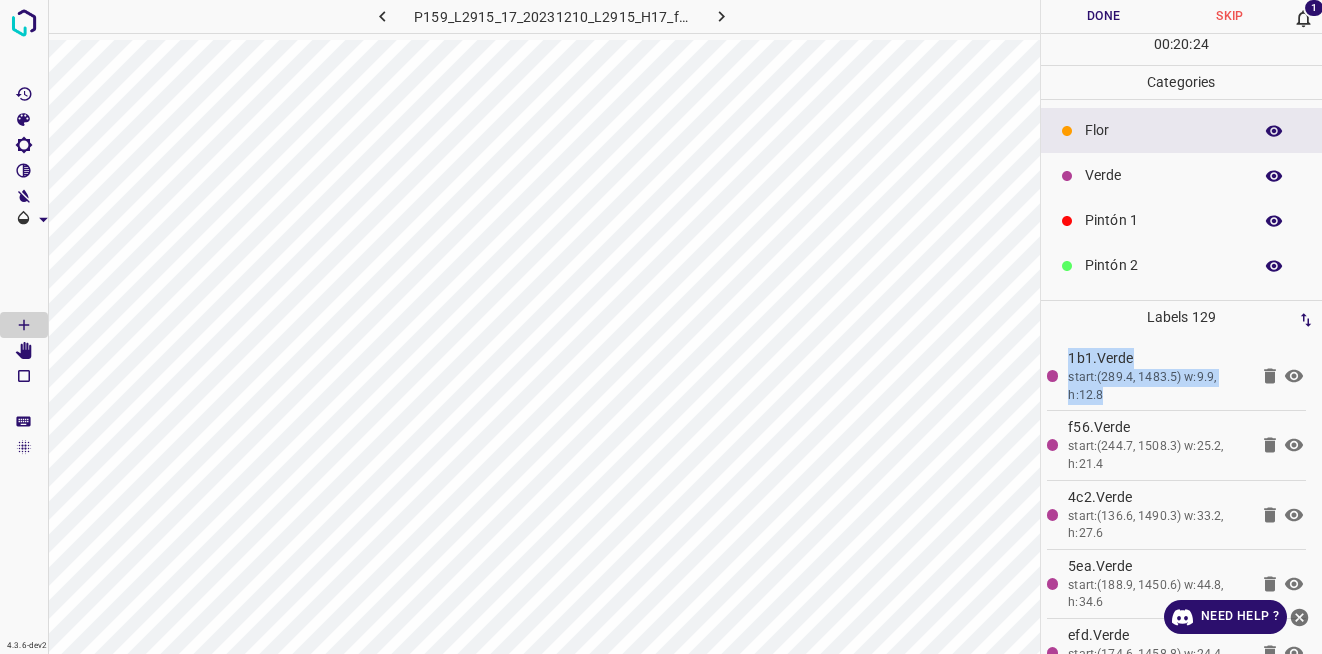 click 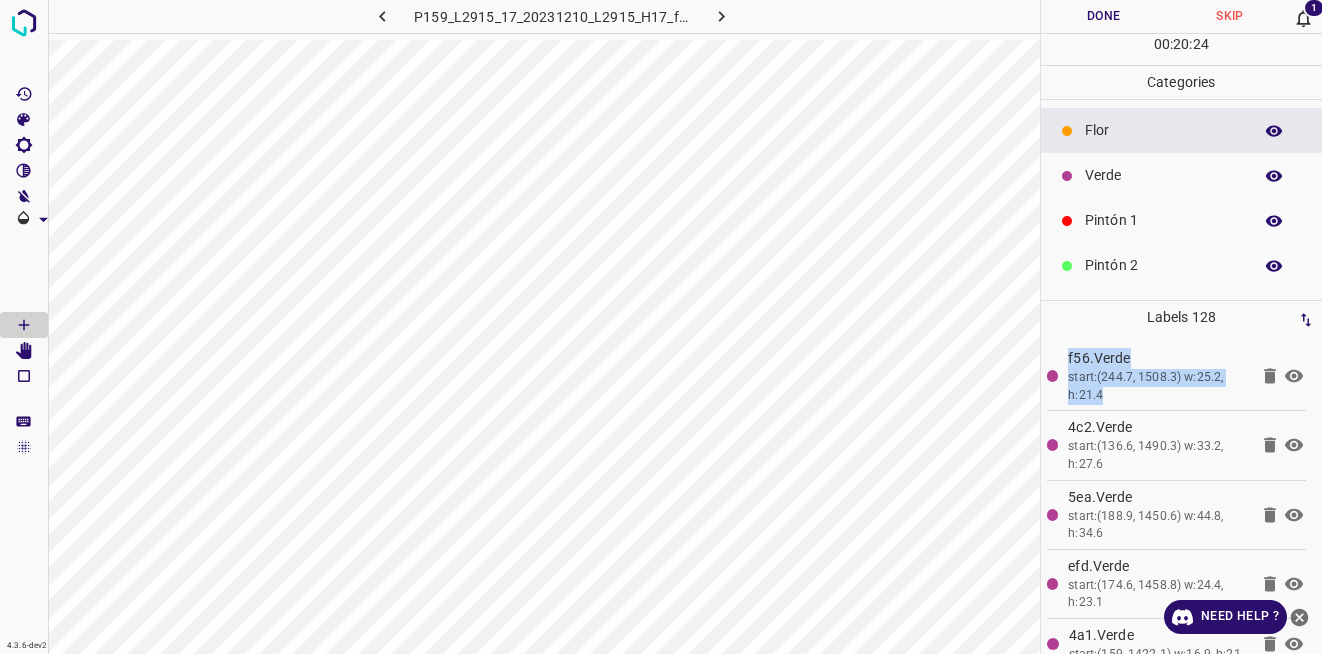 click 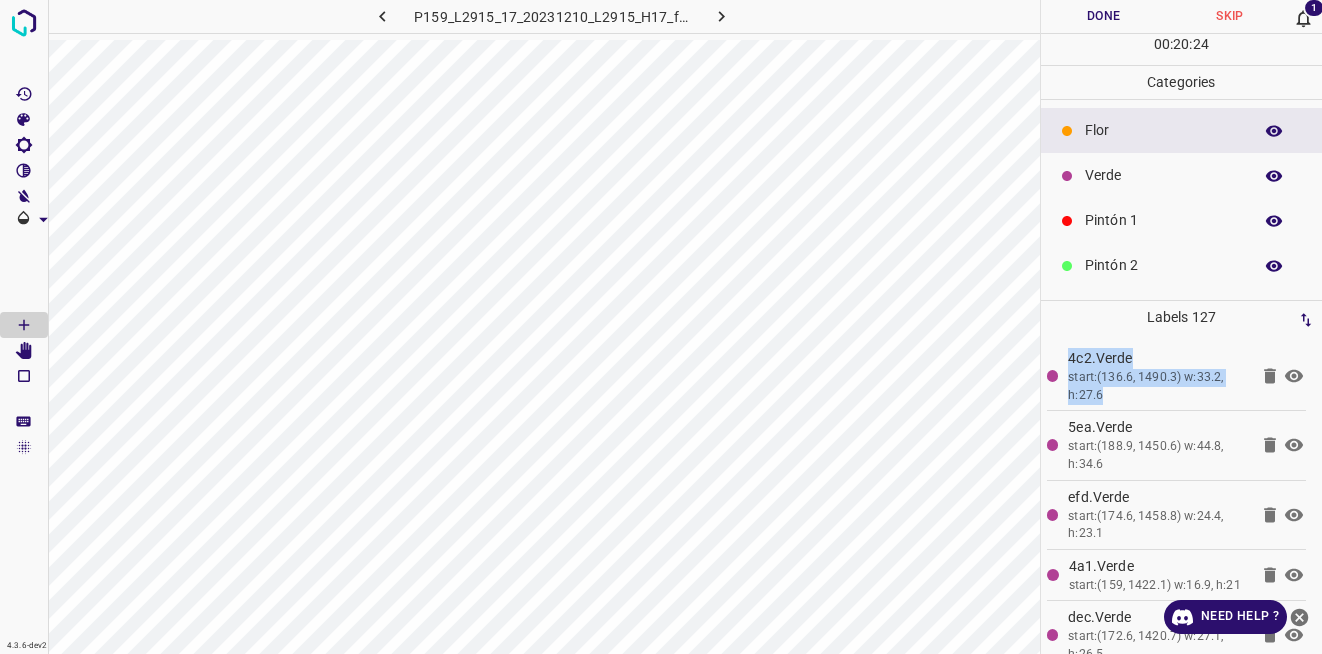 click 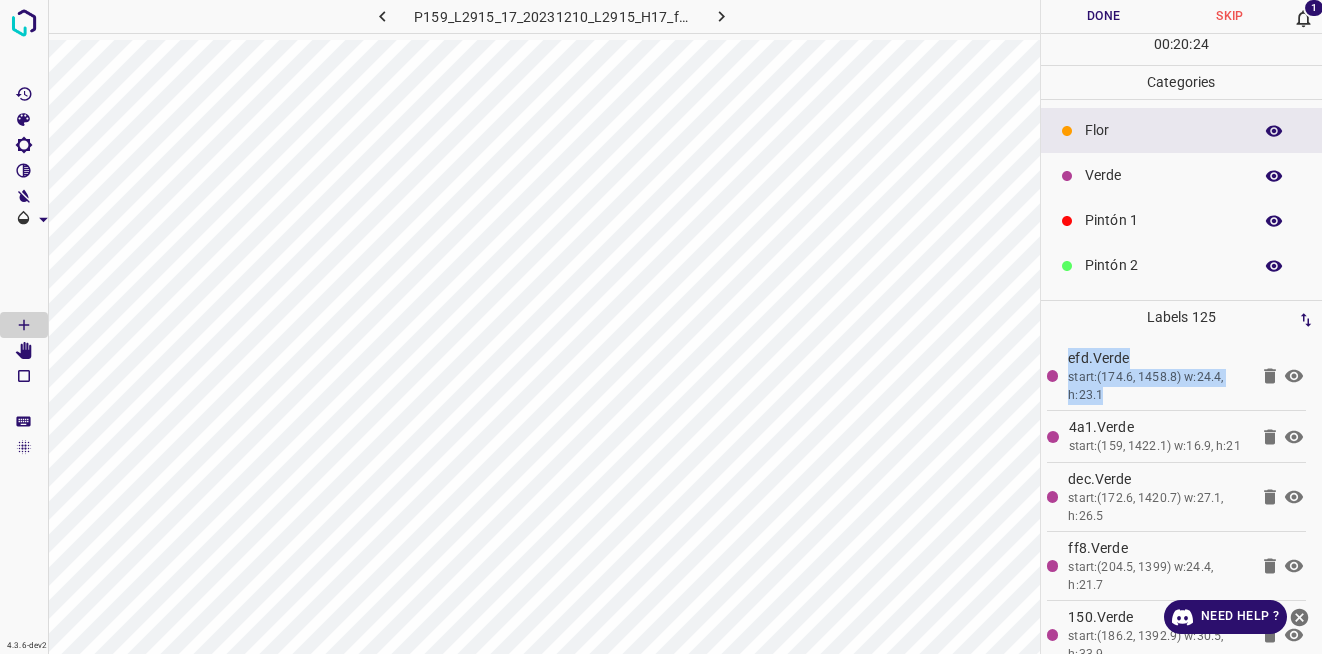 click 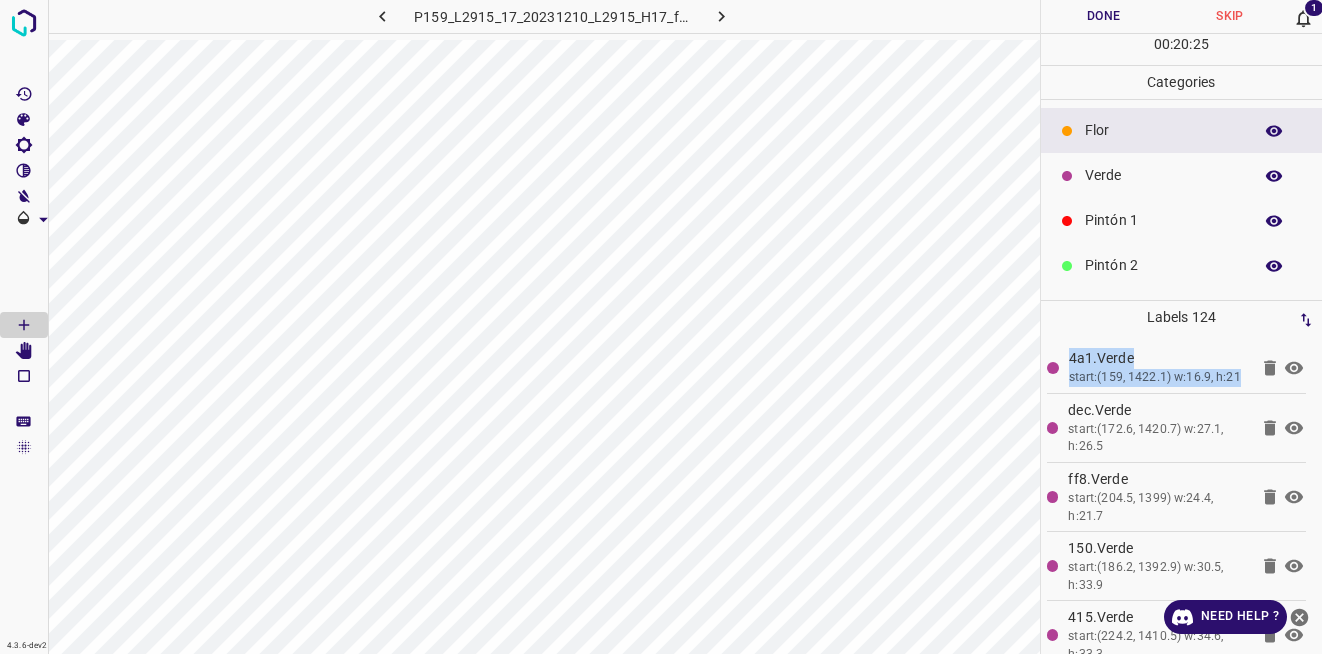 click 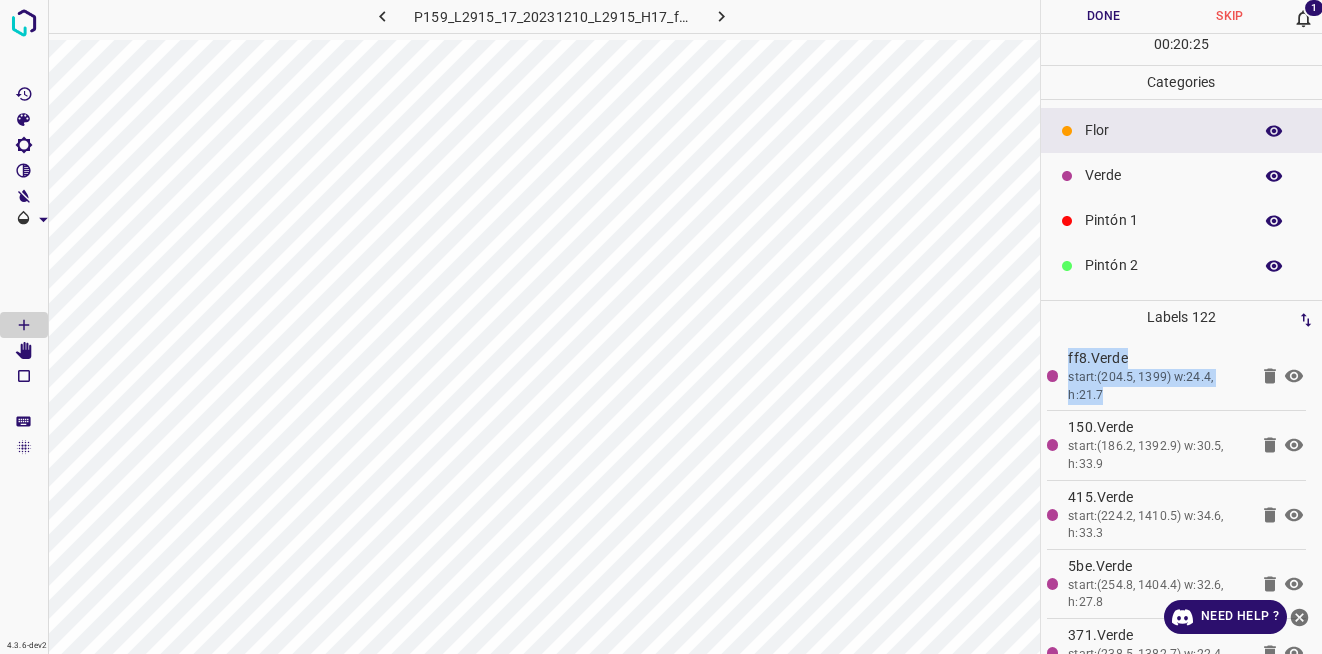 click 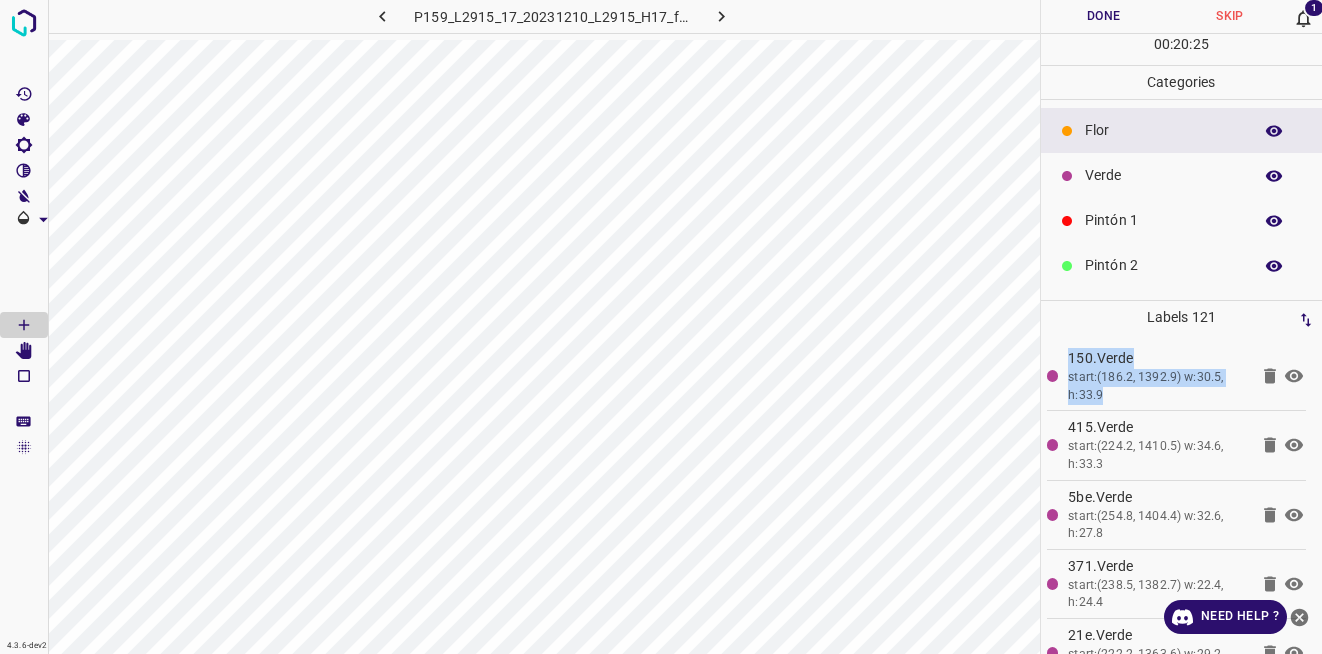 click 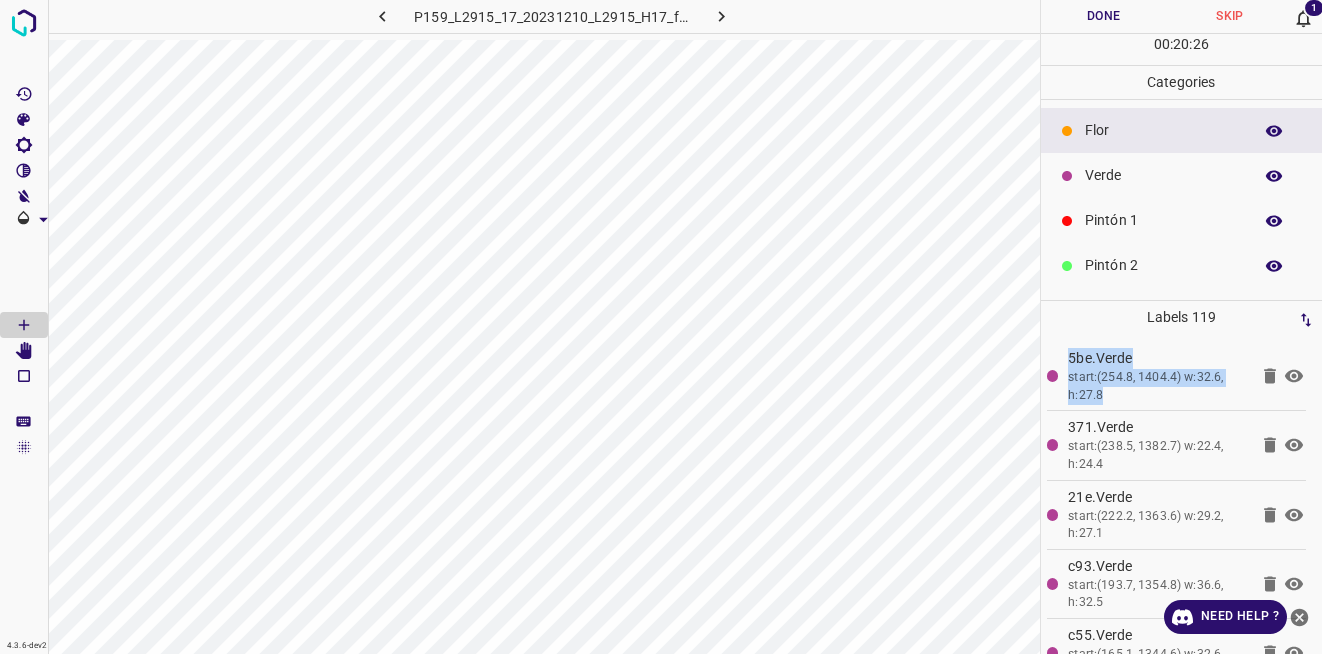 click 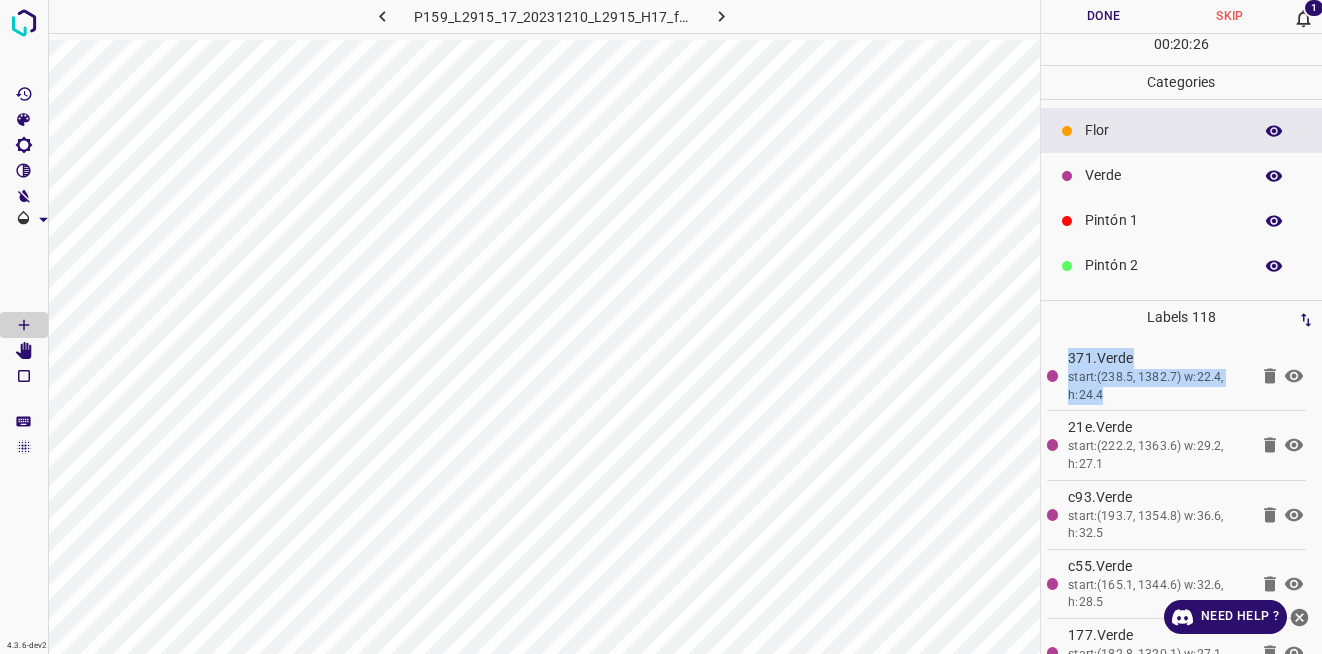 click 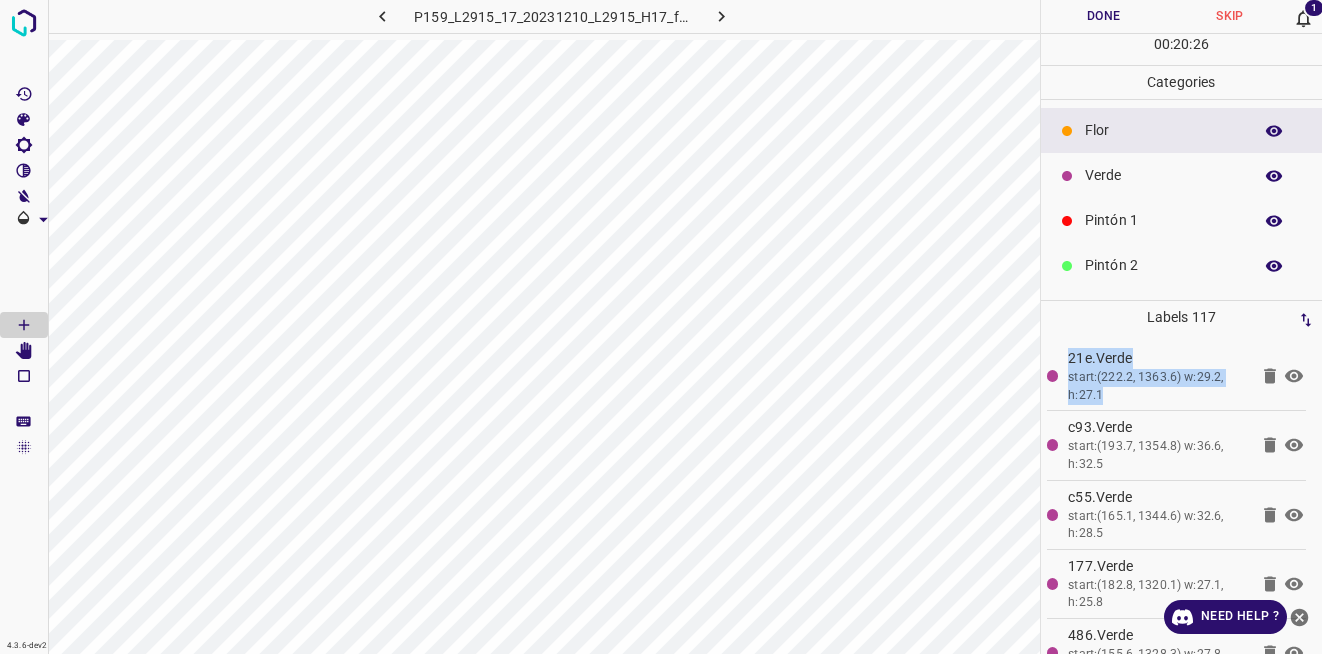 click 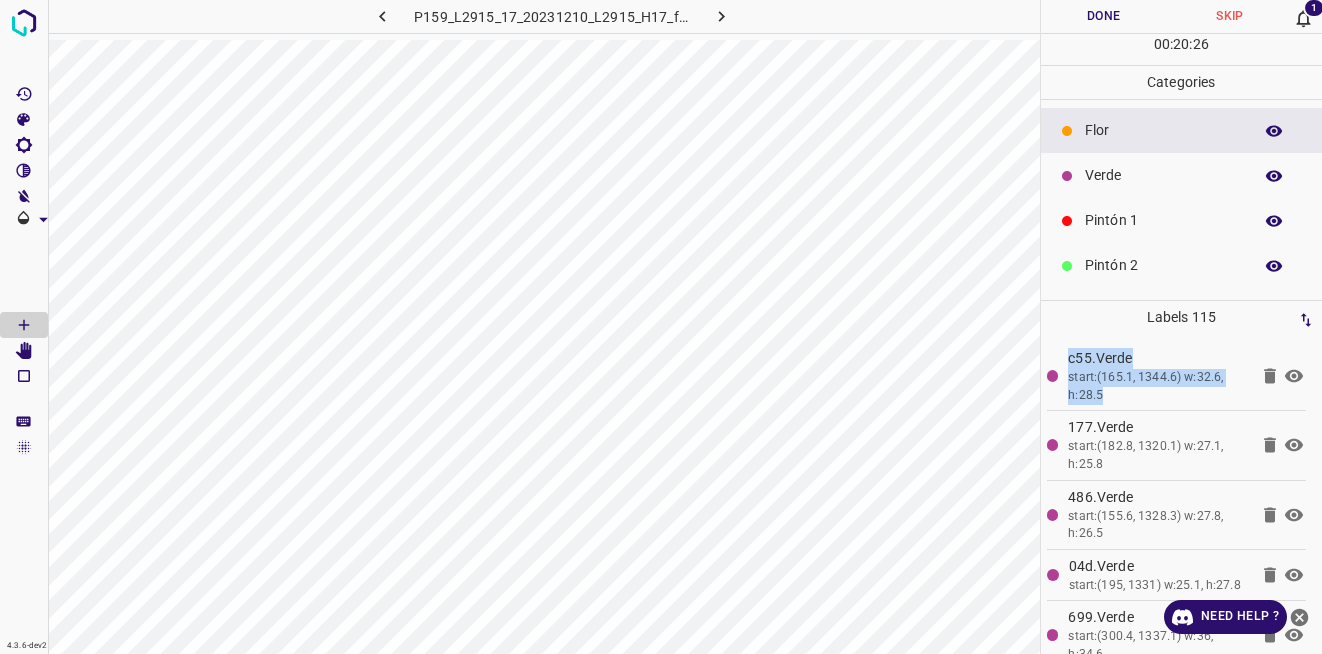 click 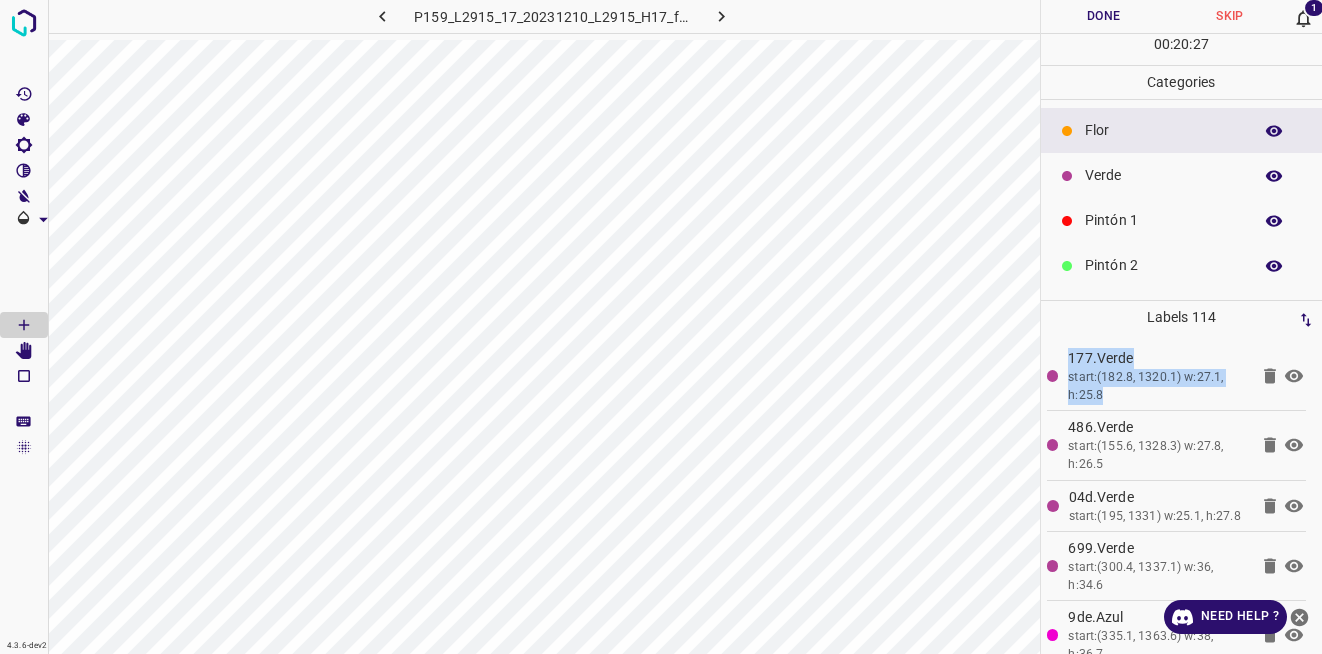 click 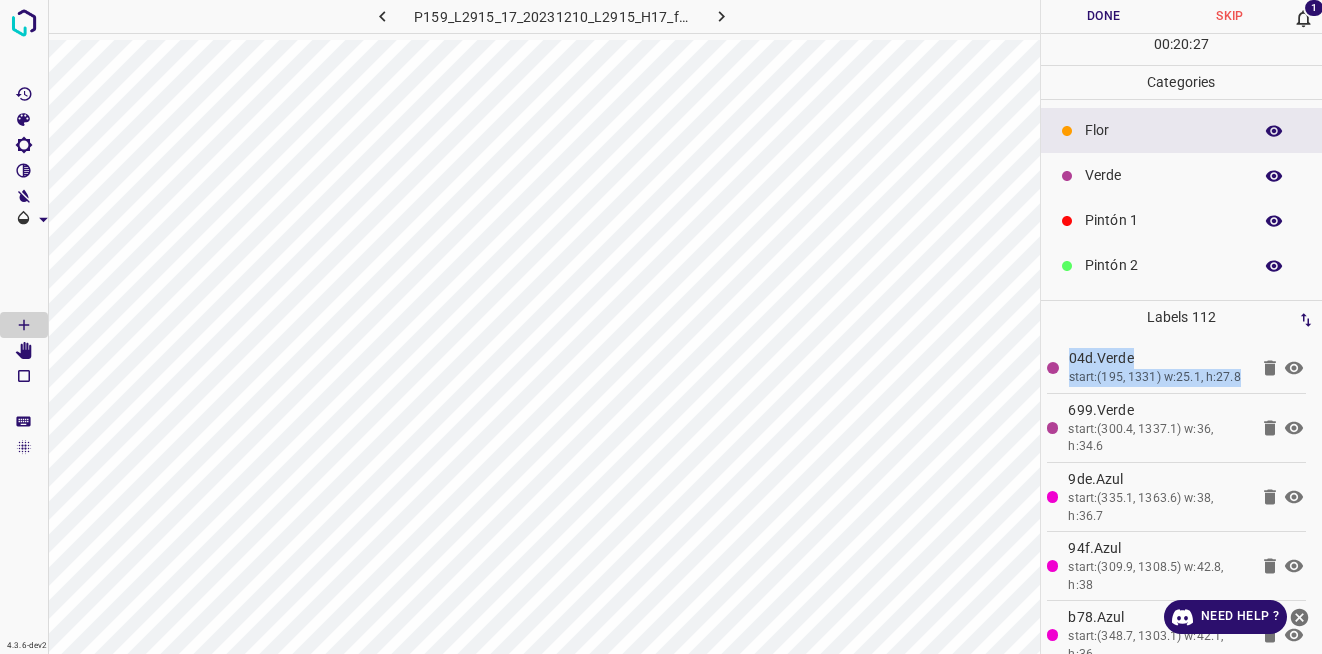 click 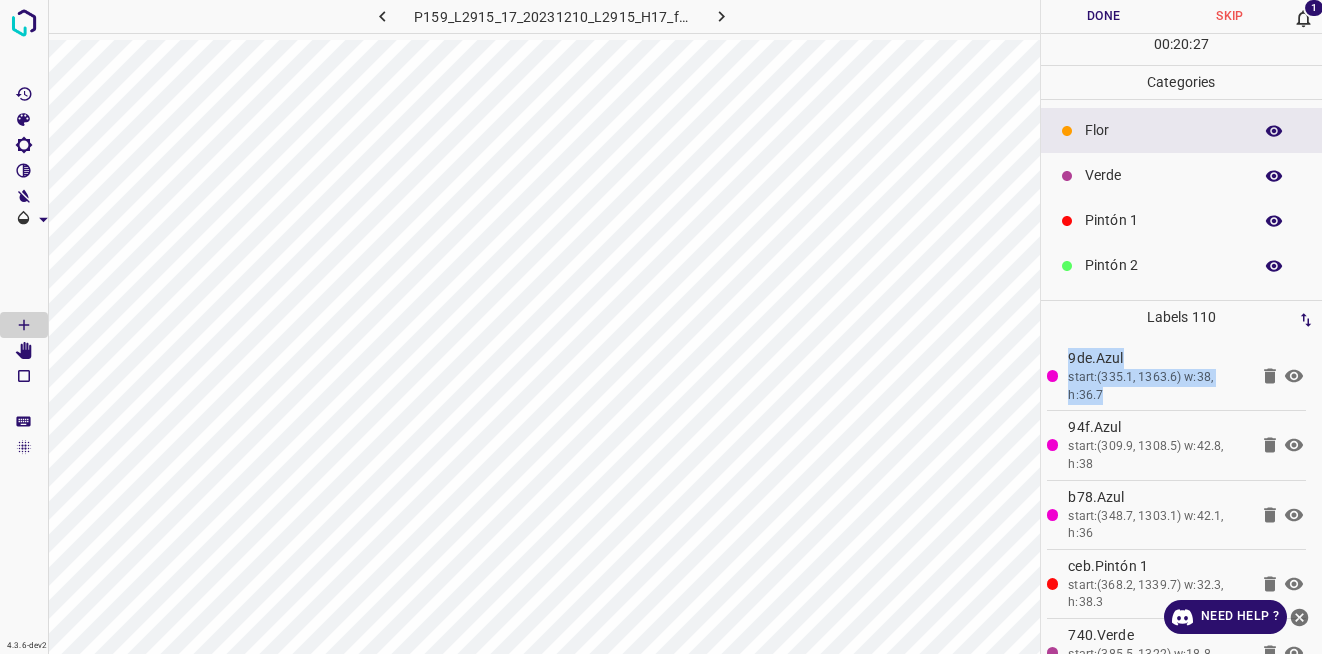 click 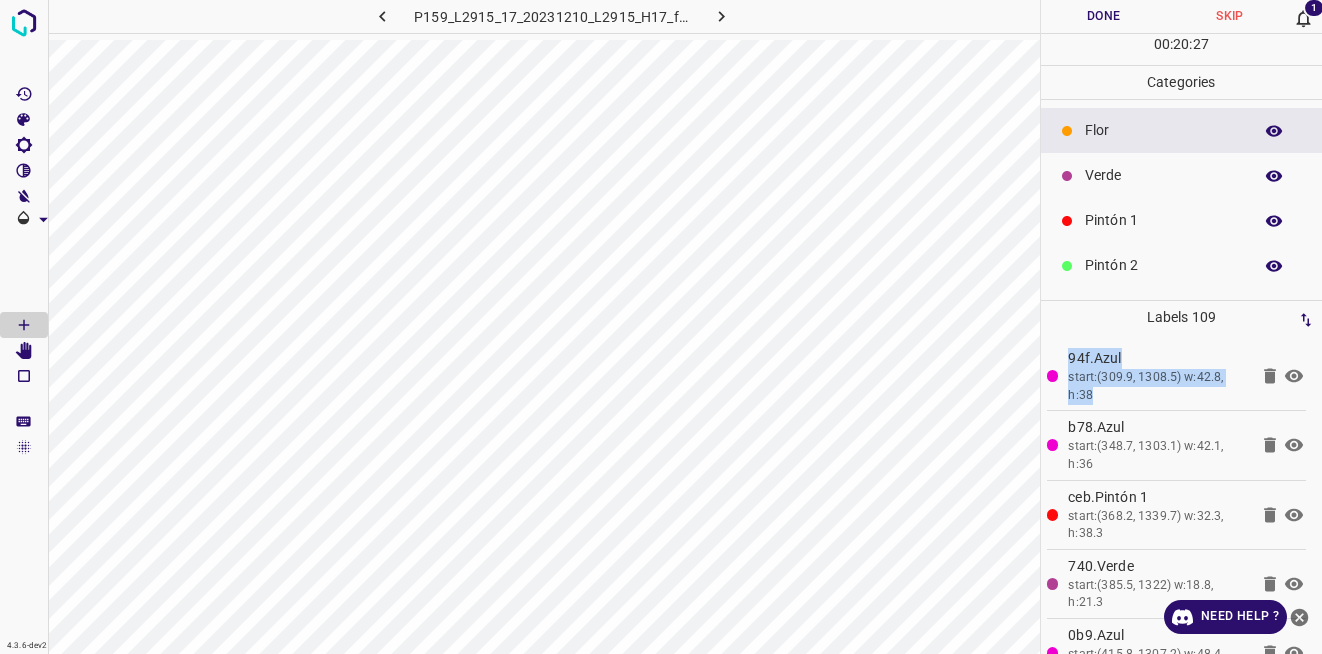 click 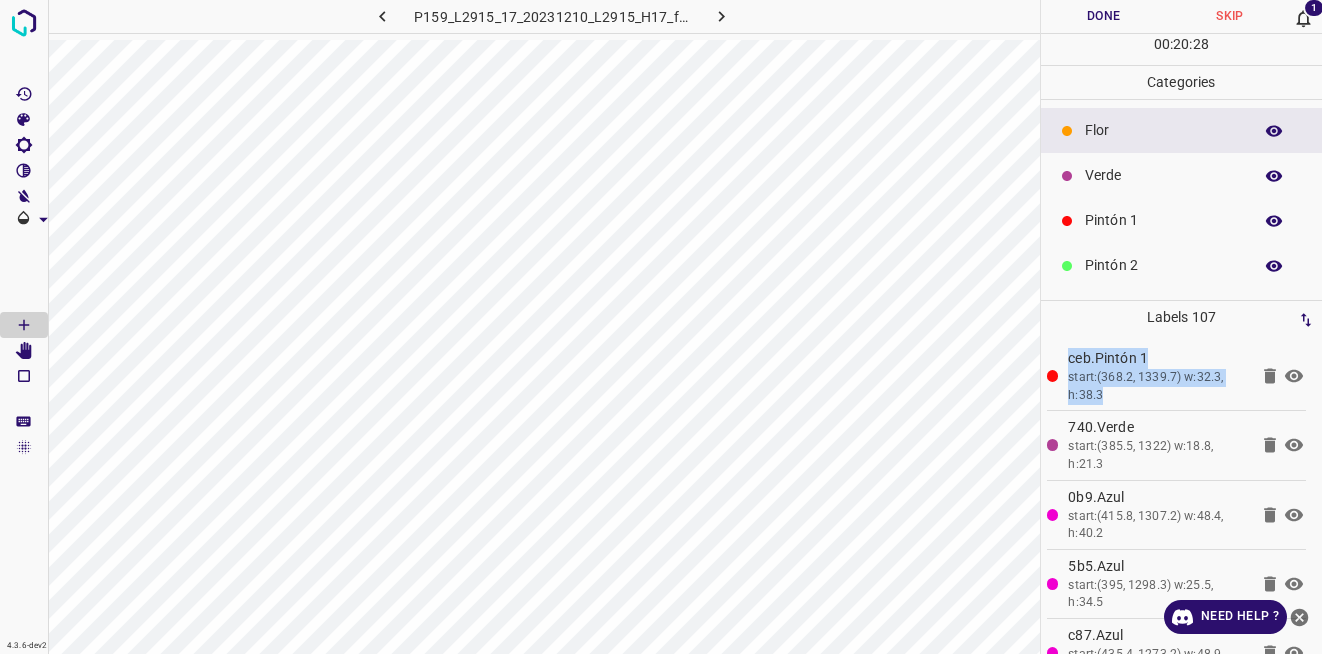 click 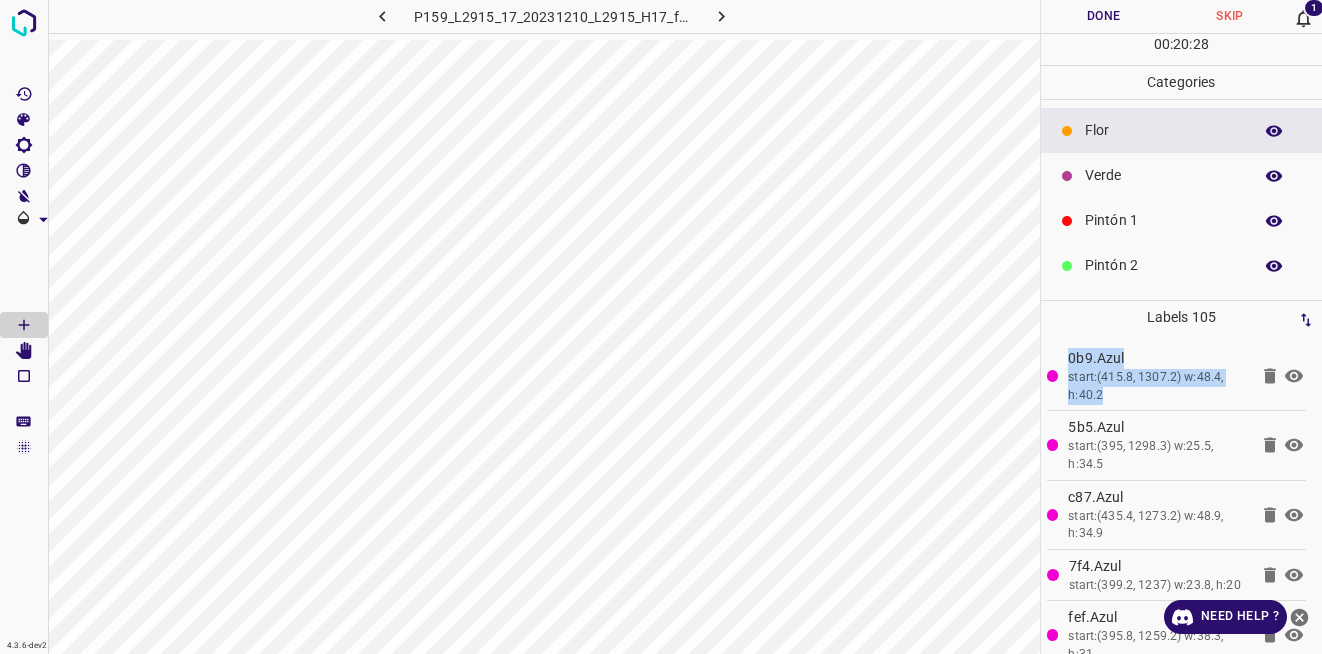 click 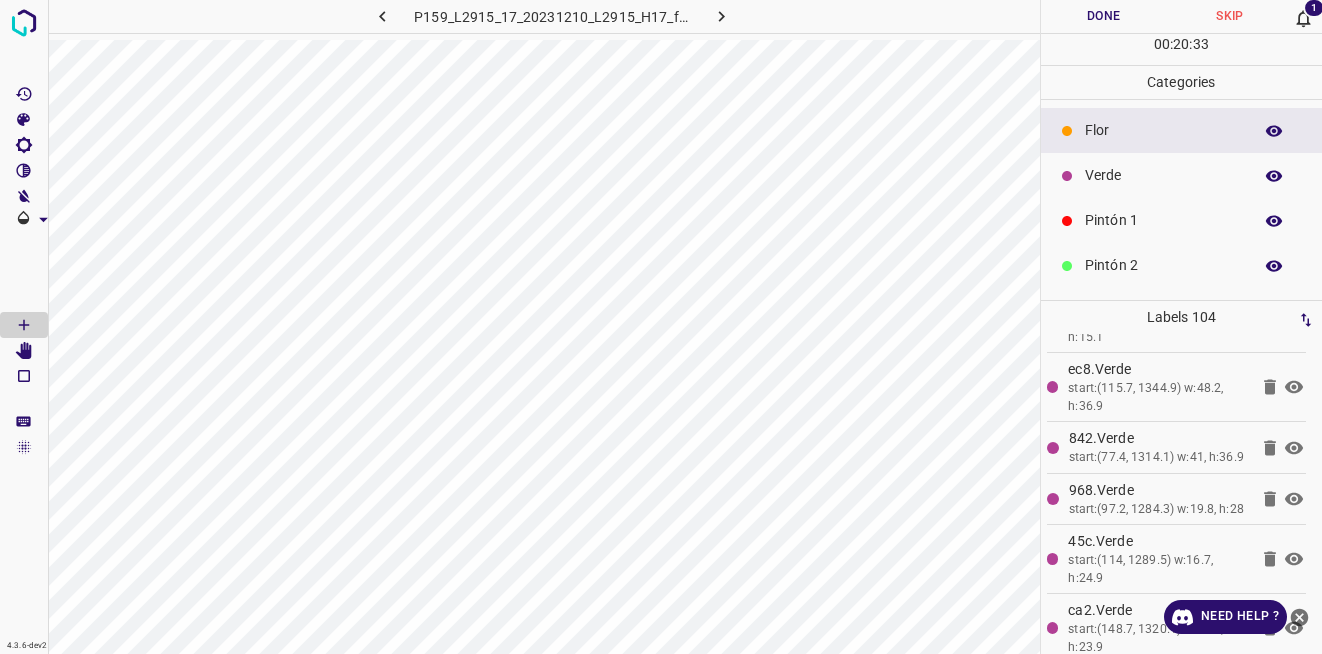 scroll, scrollTop: 0, scrollLeft: 0, axis: both 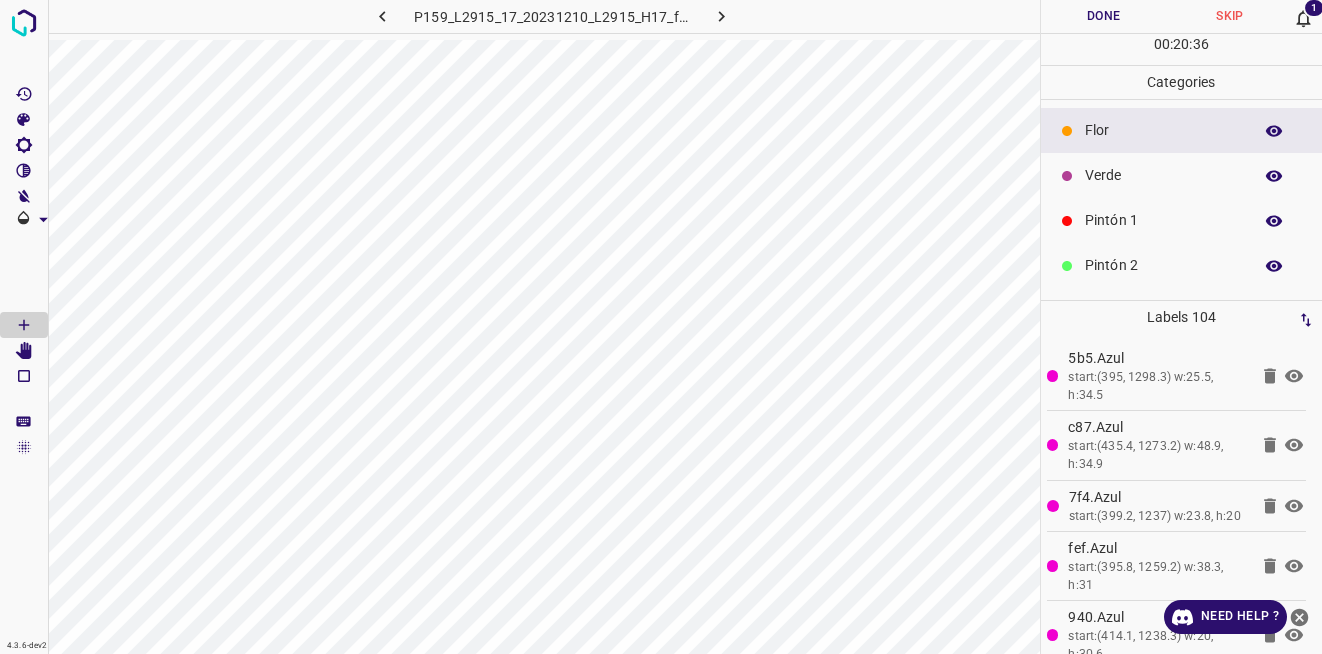drag, startPoint x: 1165, startPoint y: 373, endPoint x: 1214, endPoint y: 345, distance: 56.435802 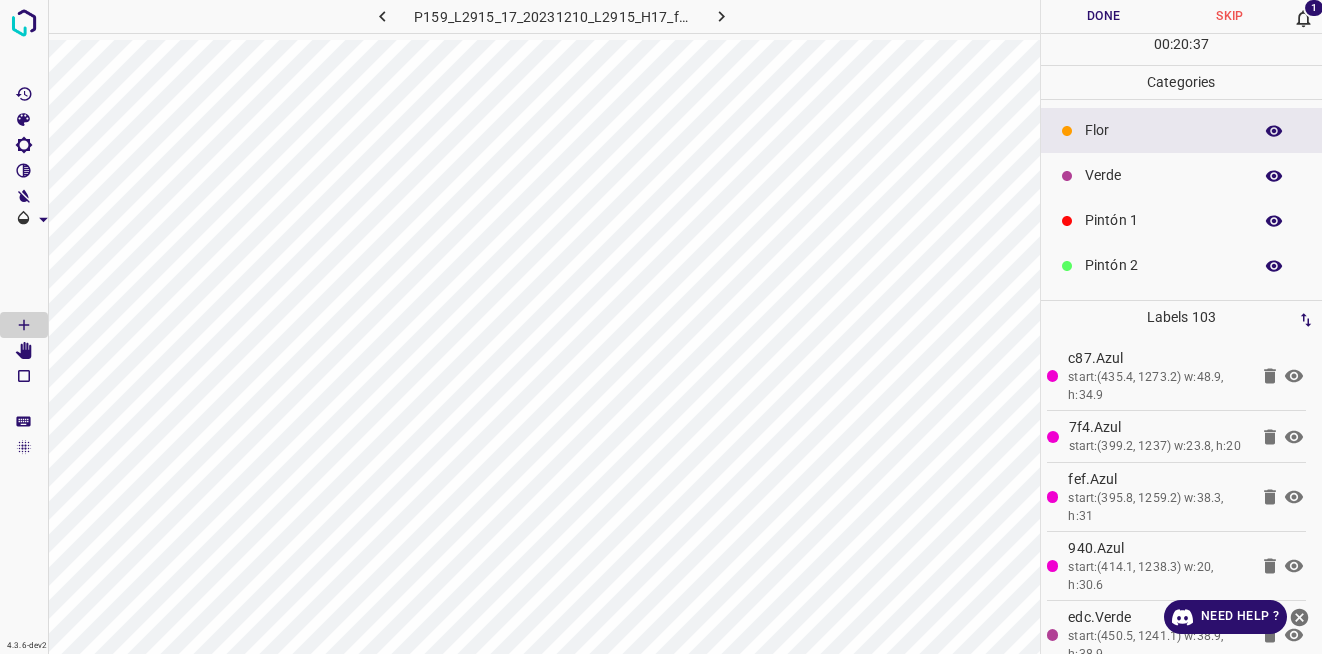 click 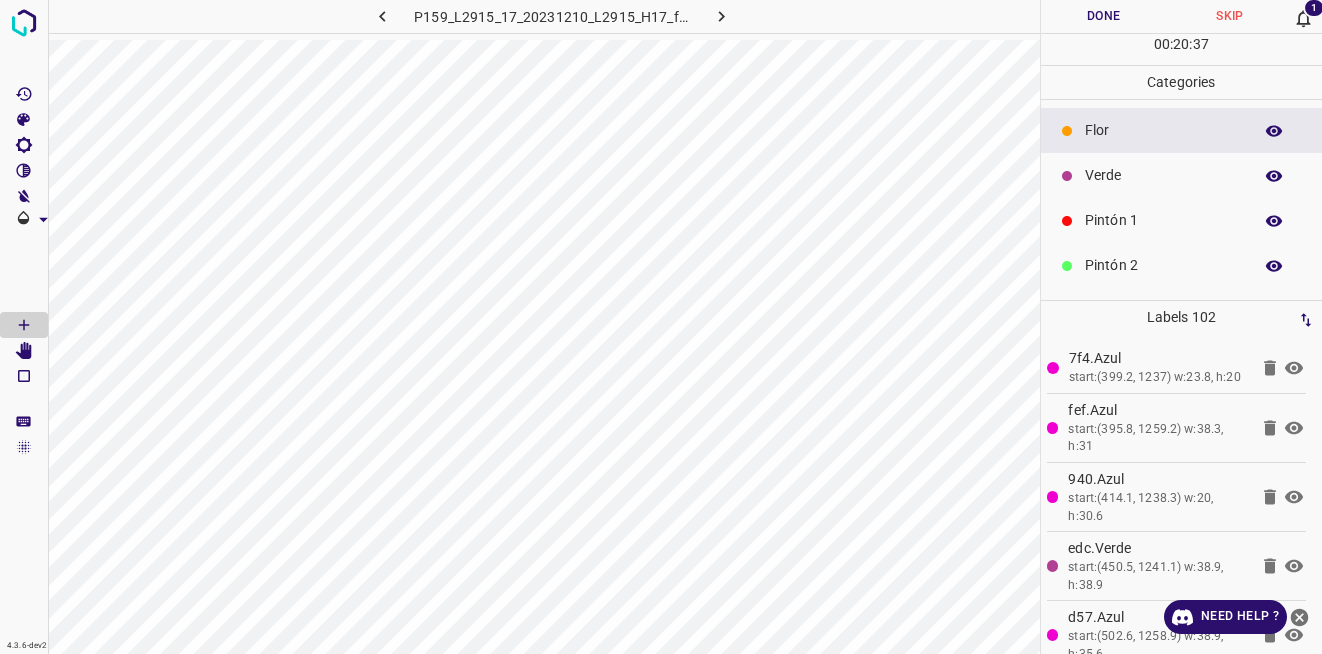 click 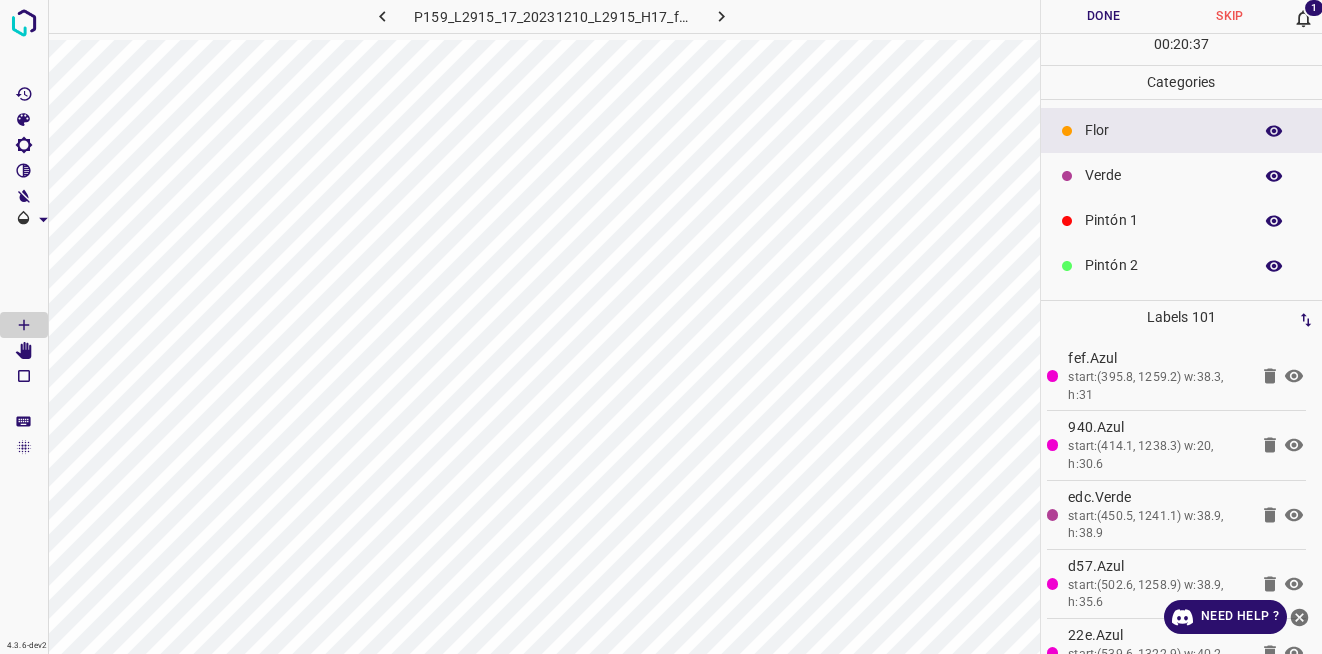 click 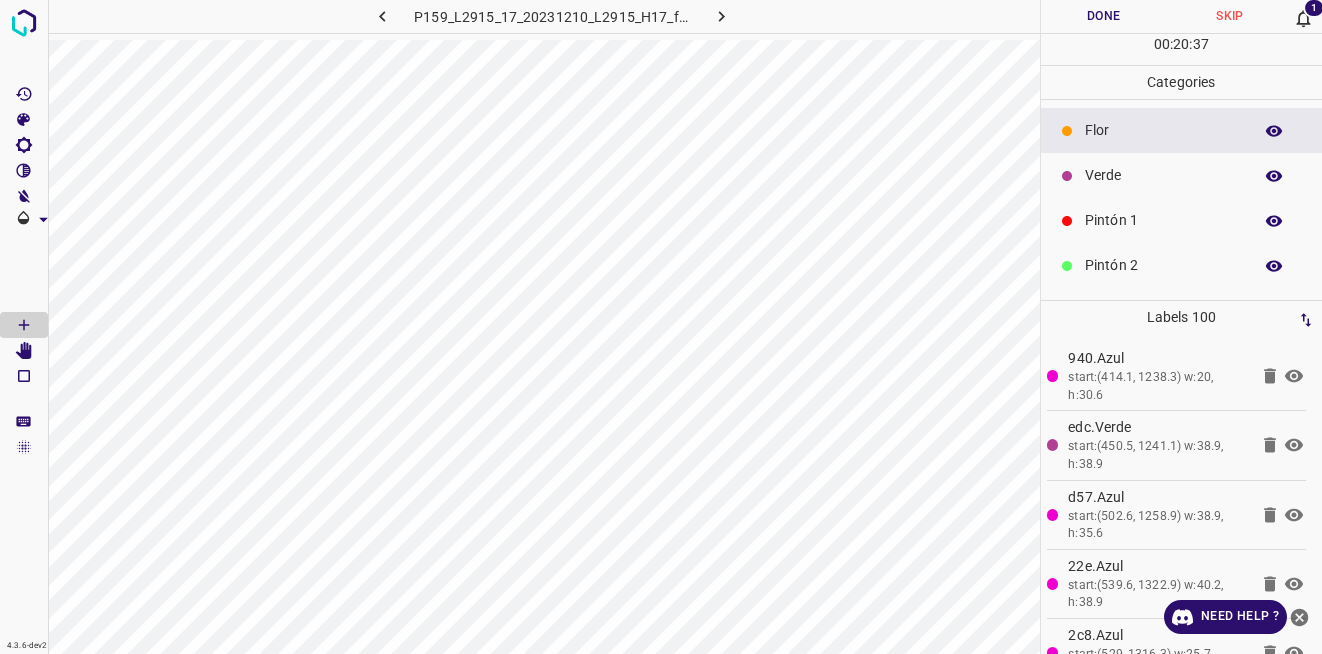 click 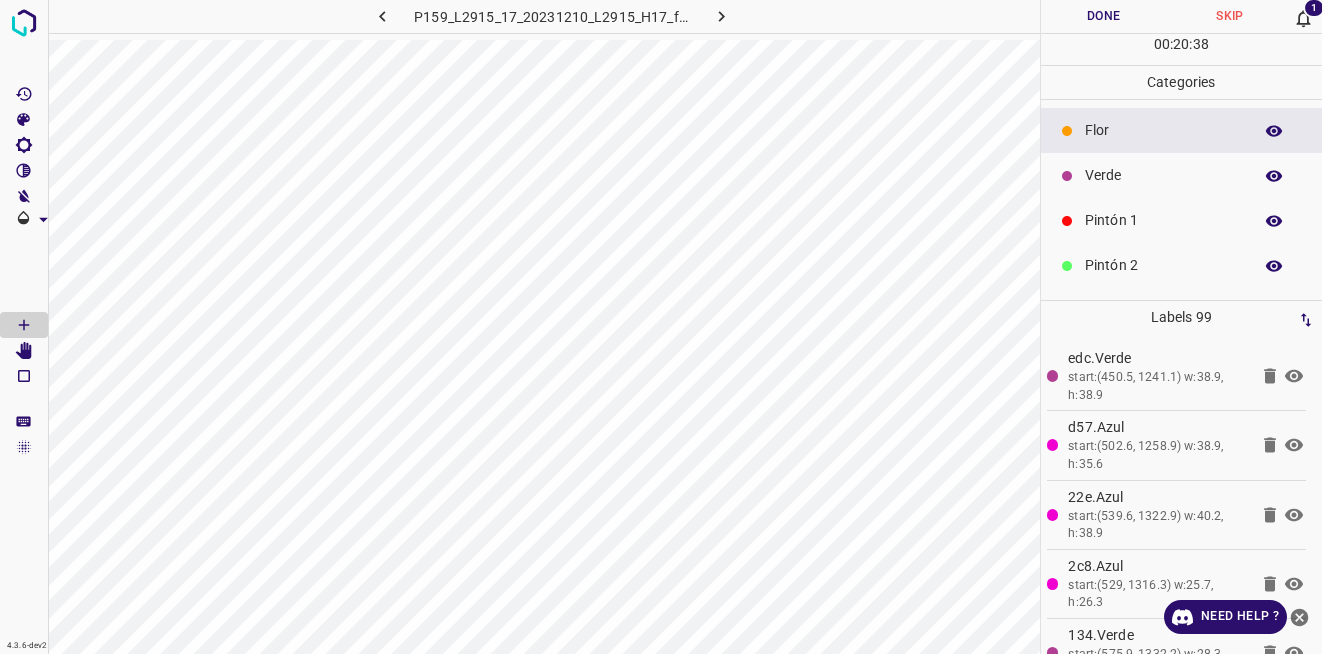 click 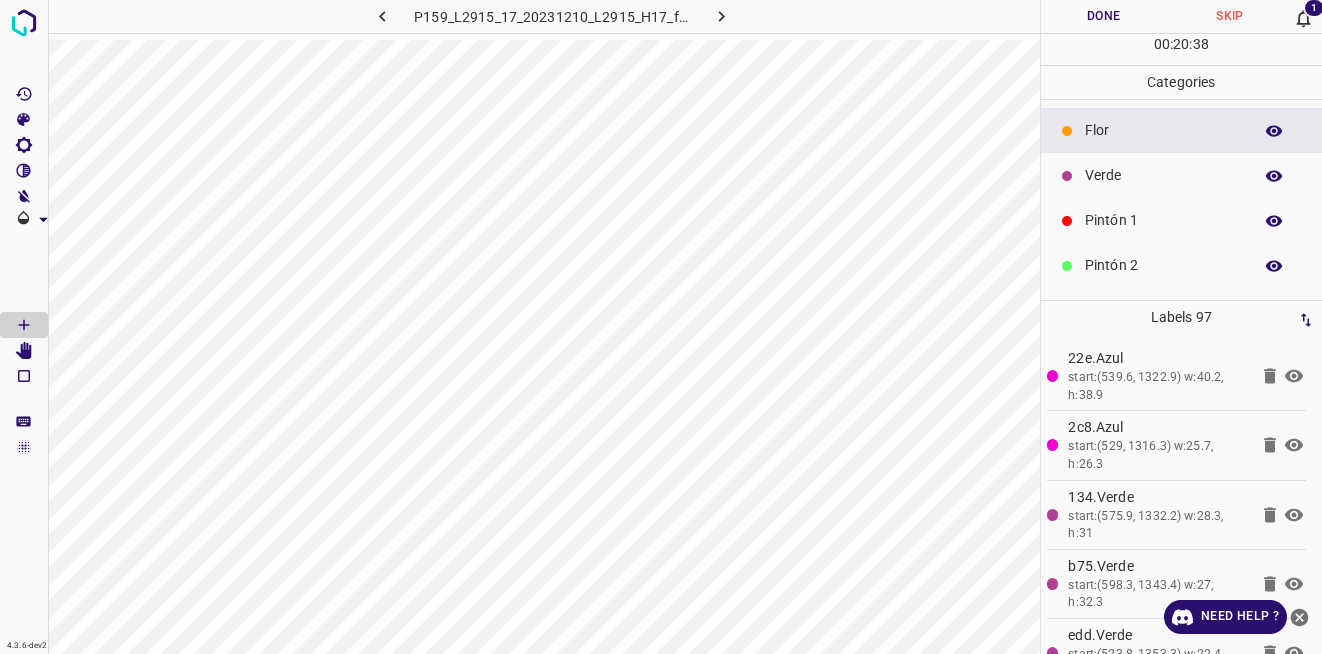 click 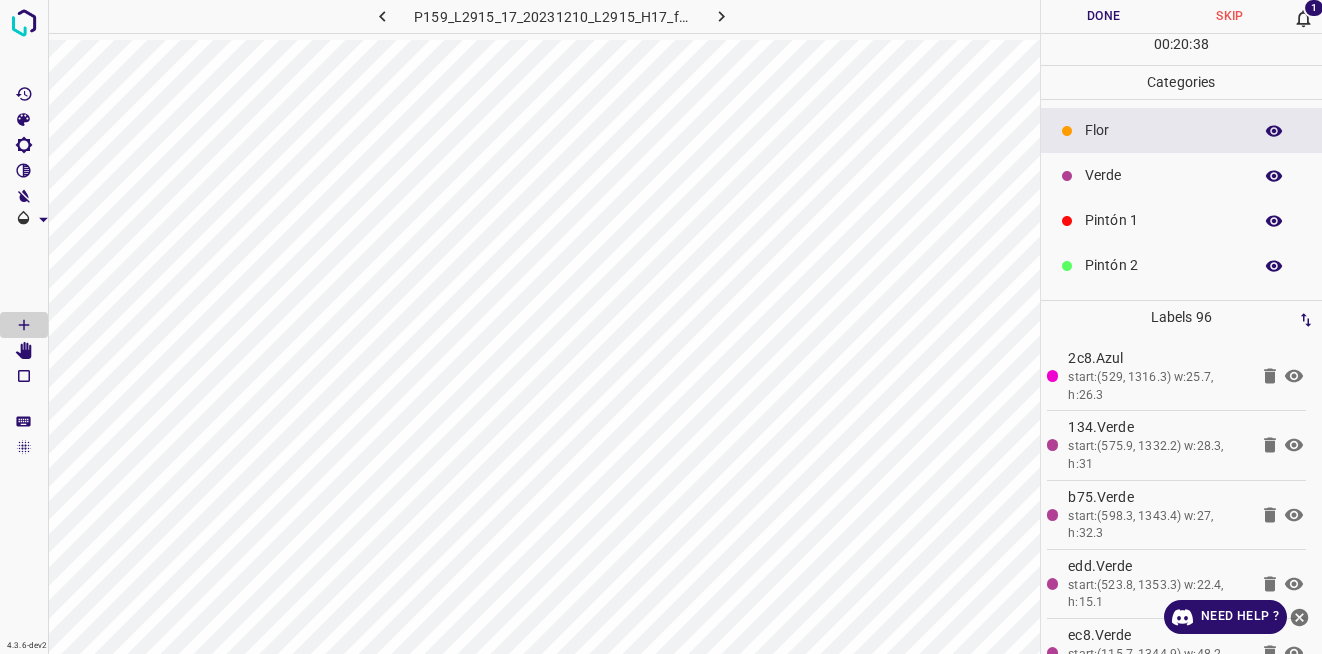 click 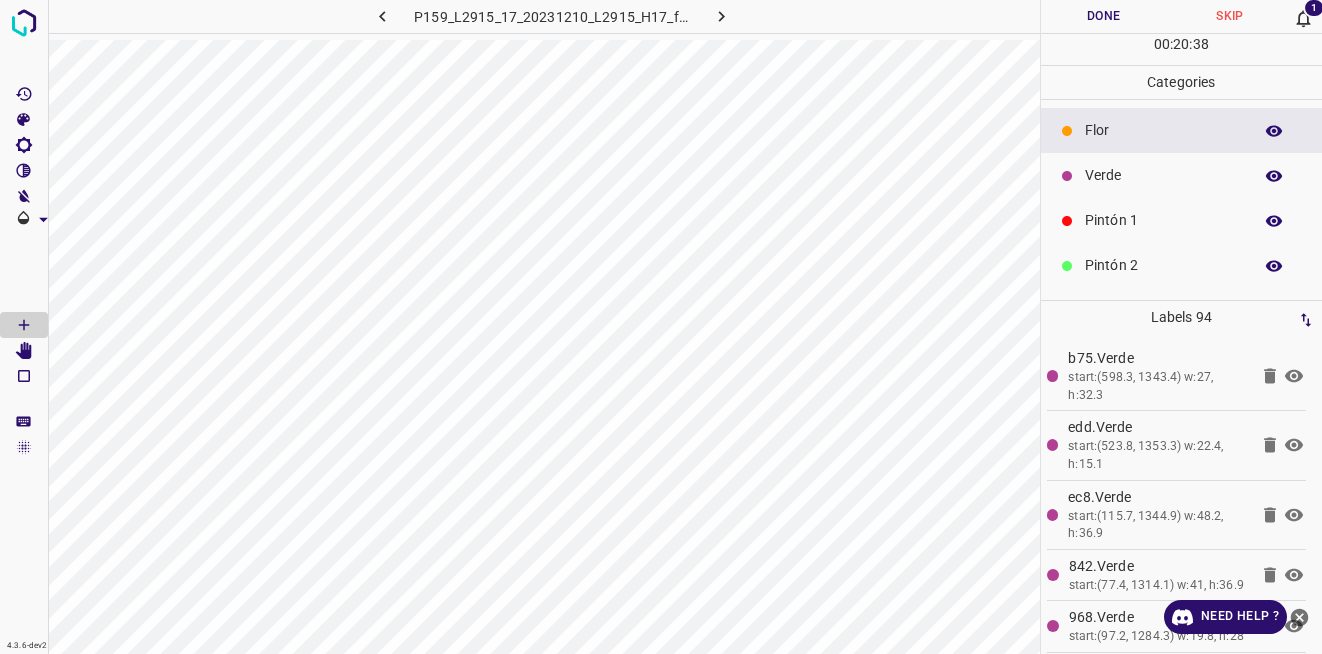 click 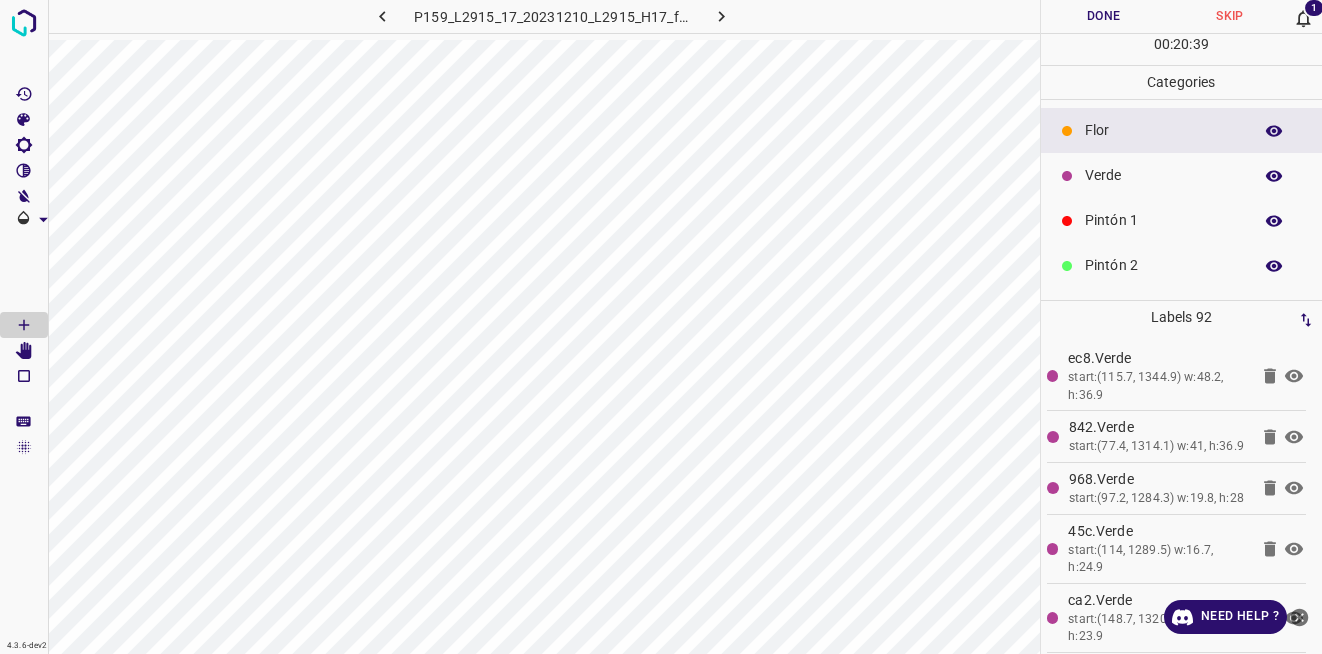 click 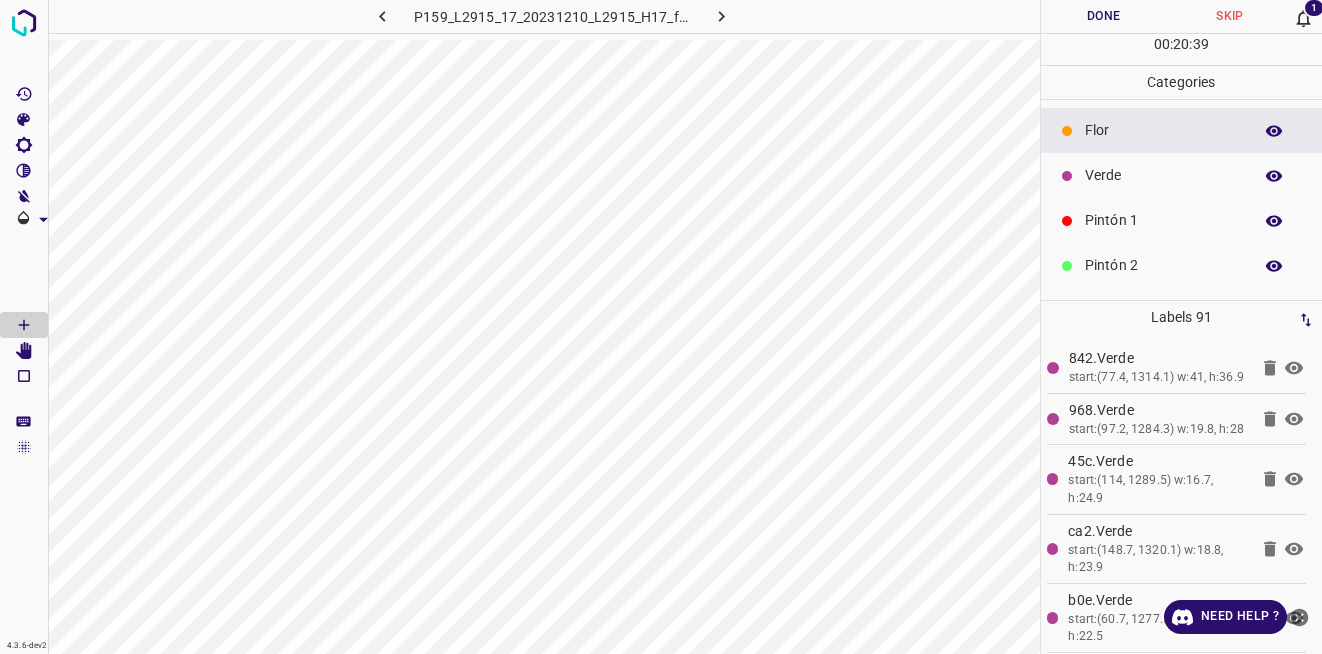 click 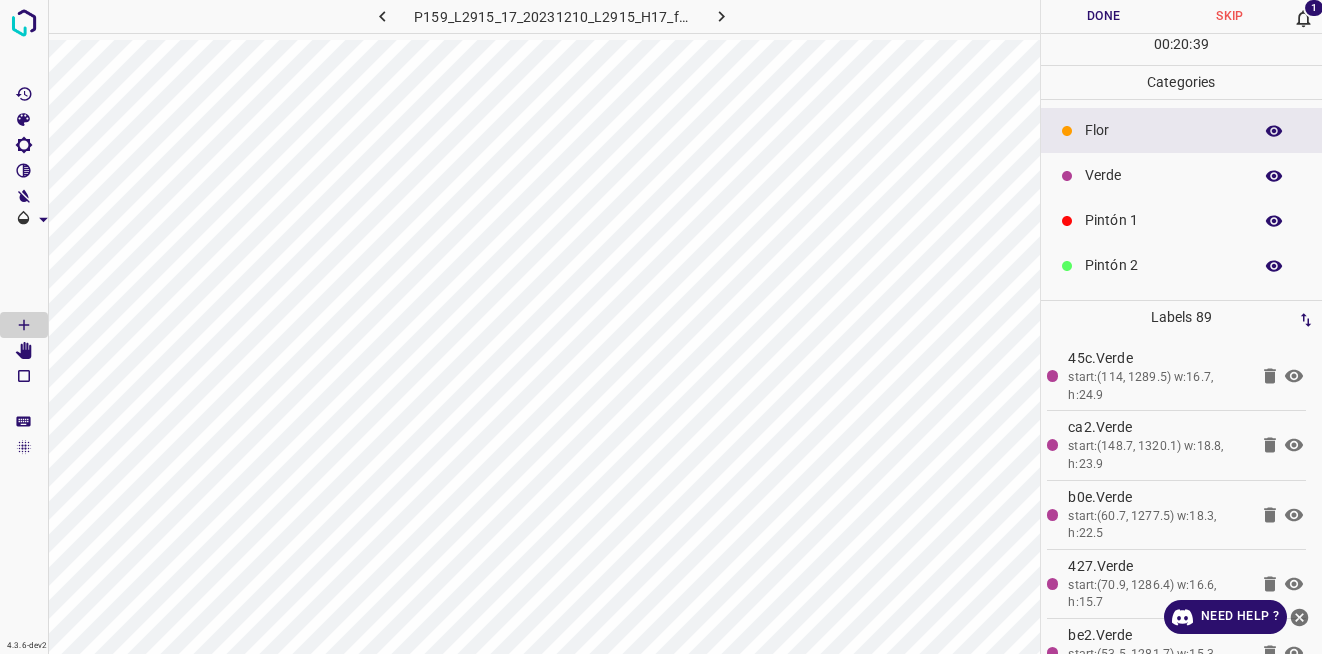 click 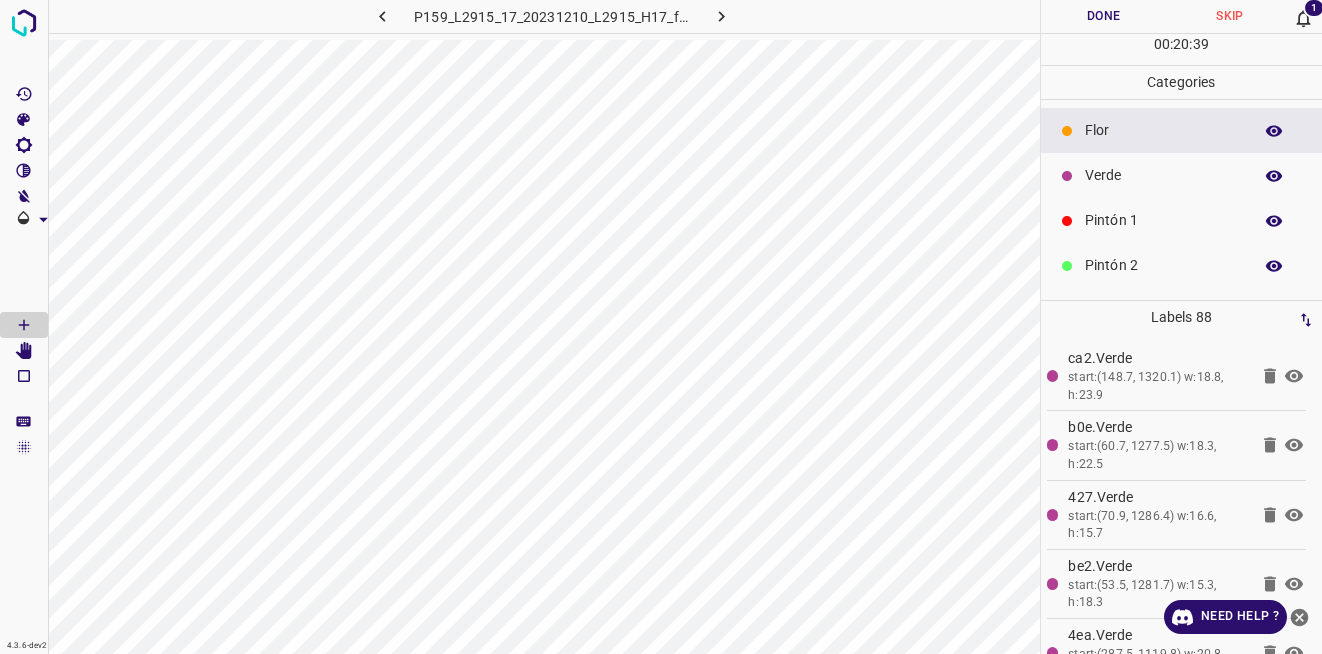click 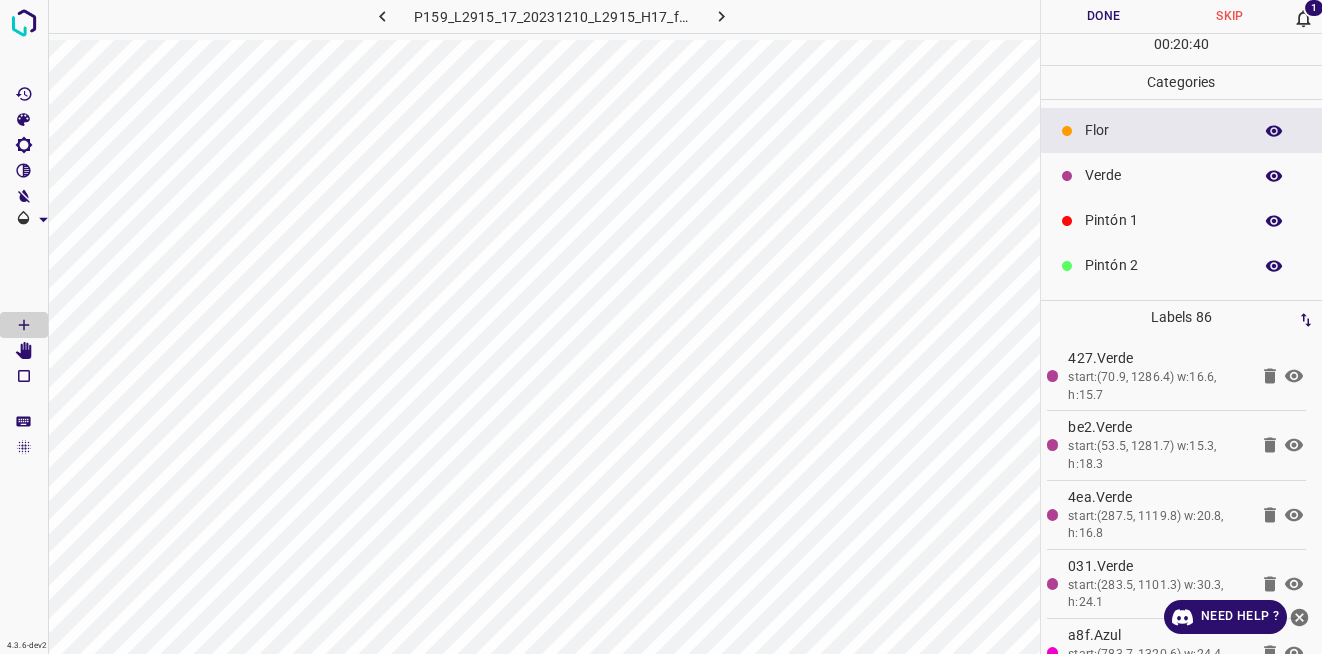 click 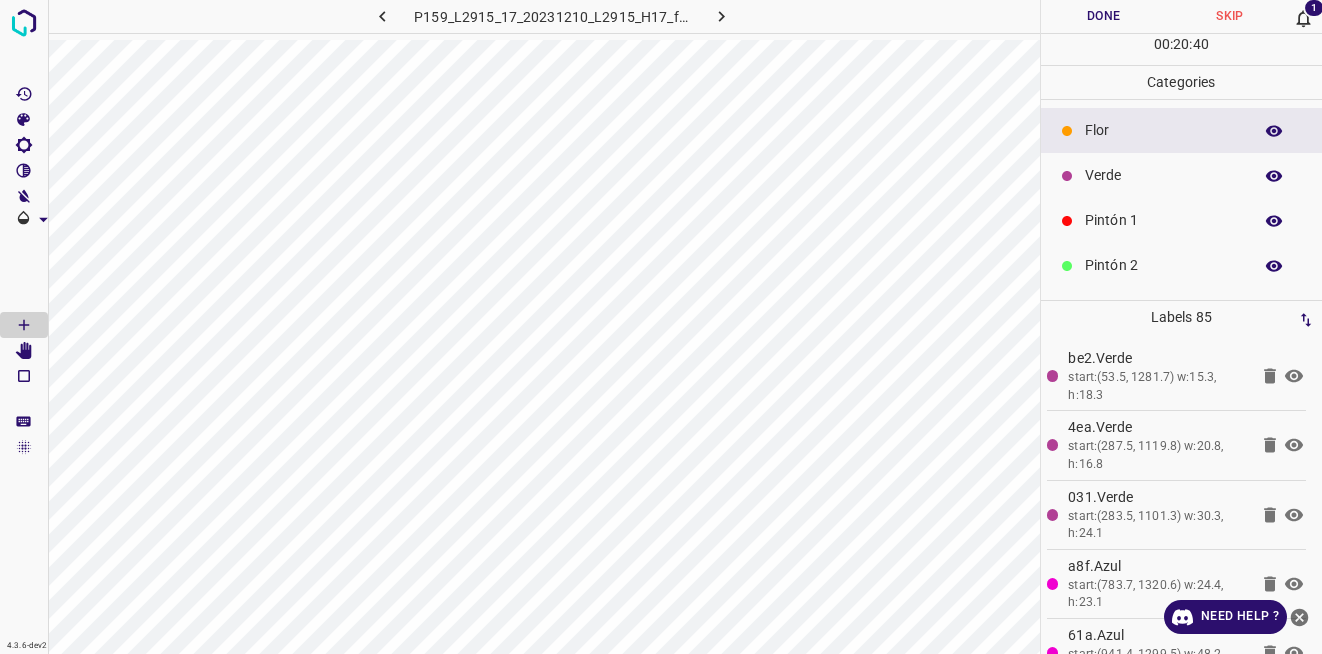 click 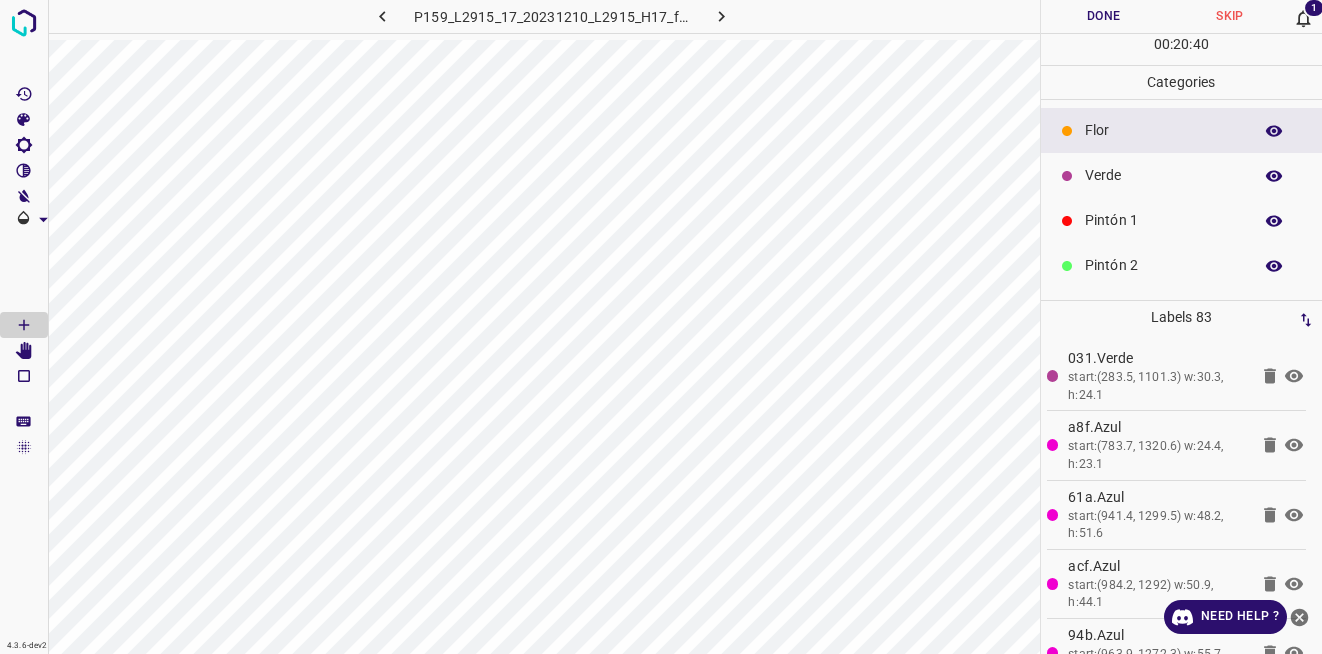 click 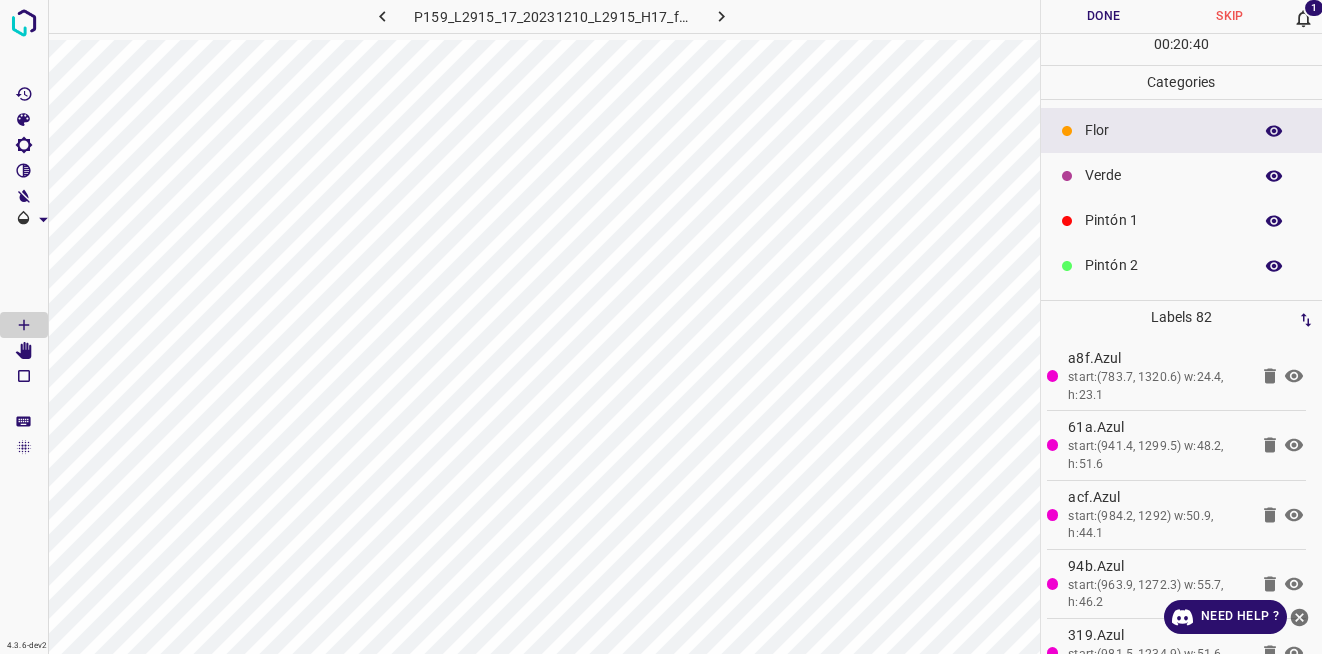 click 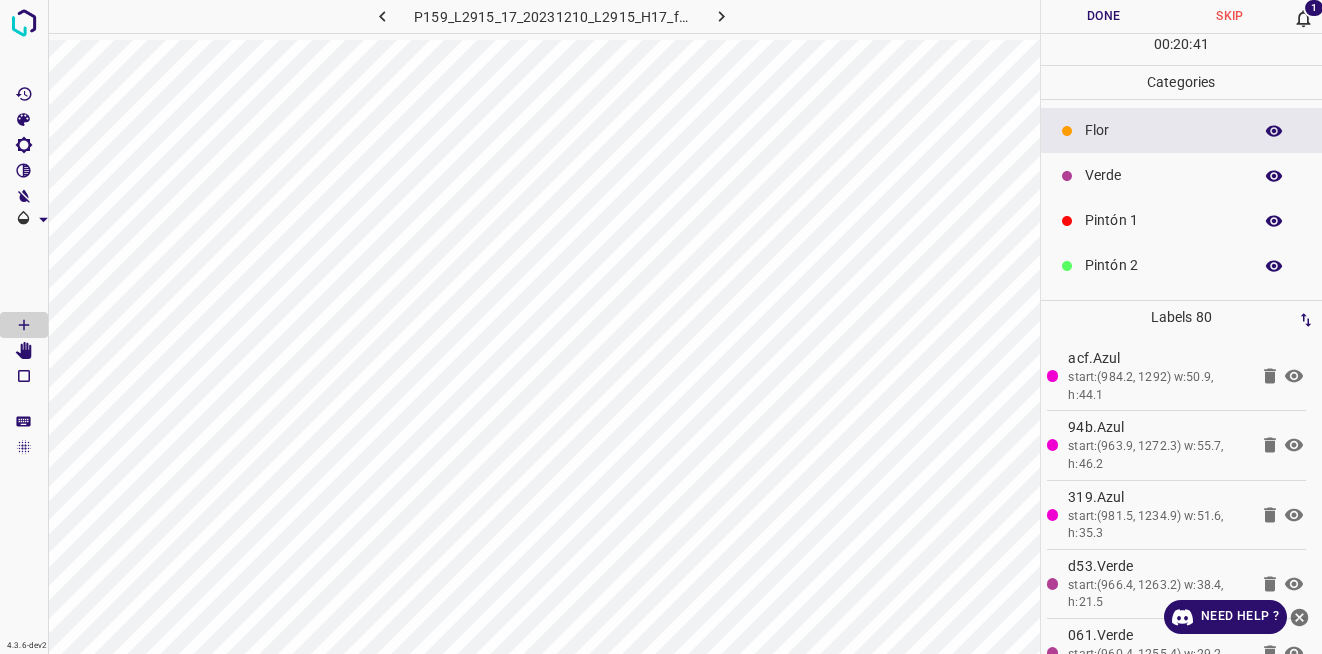 click 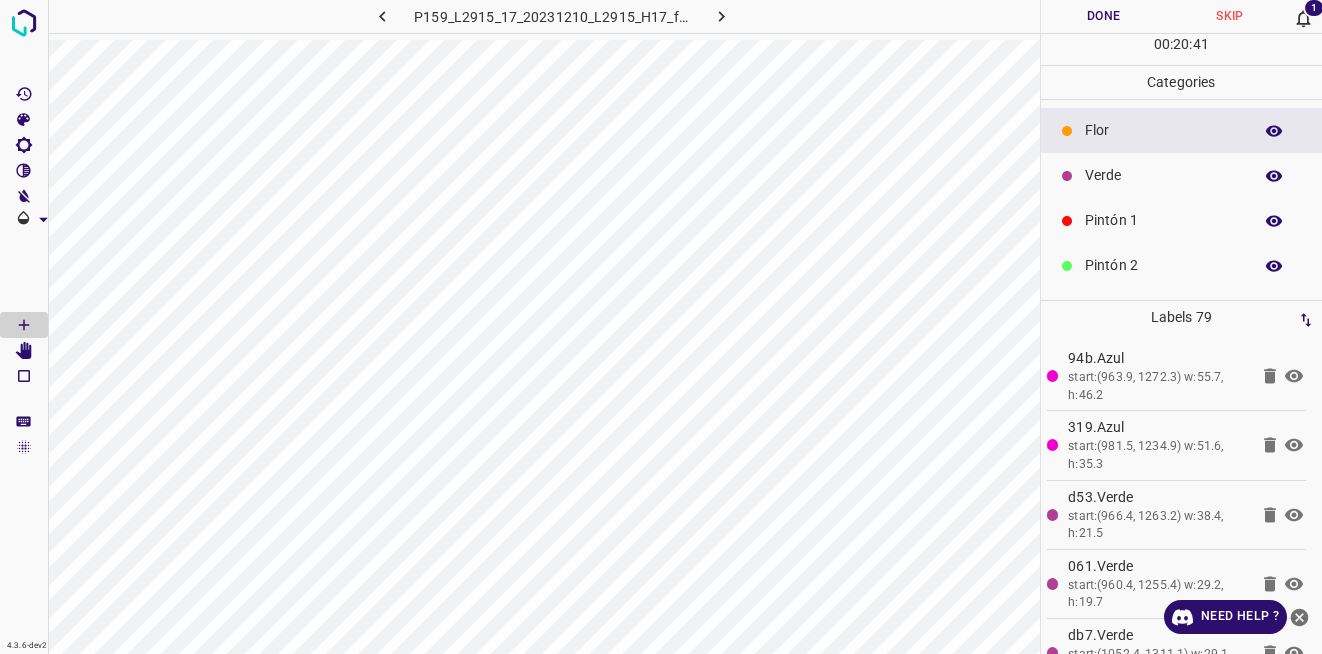 click 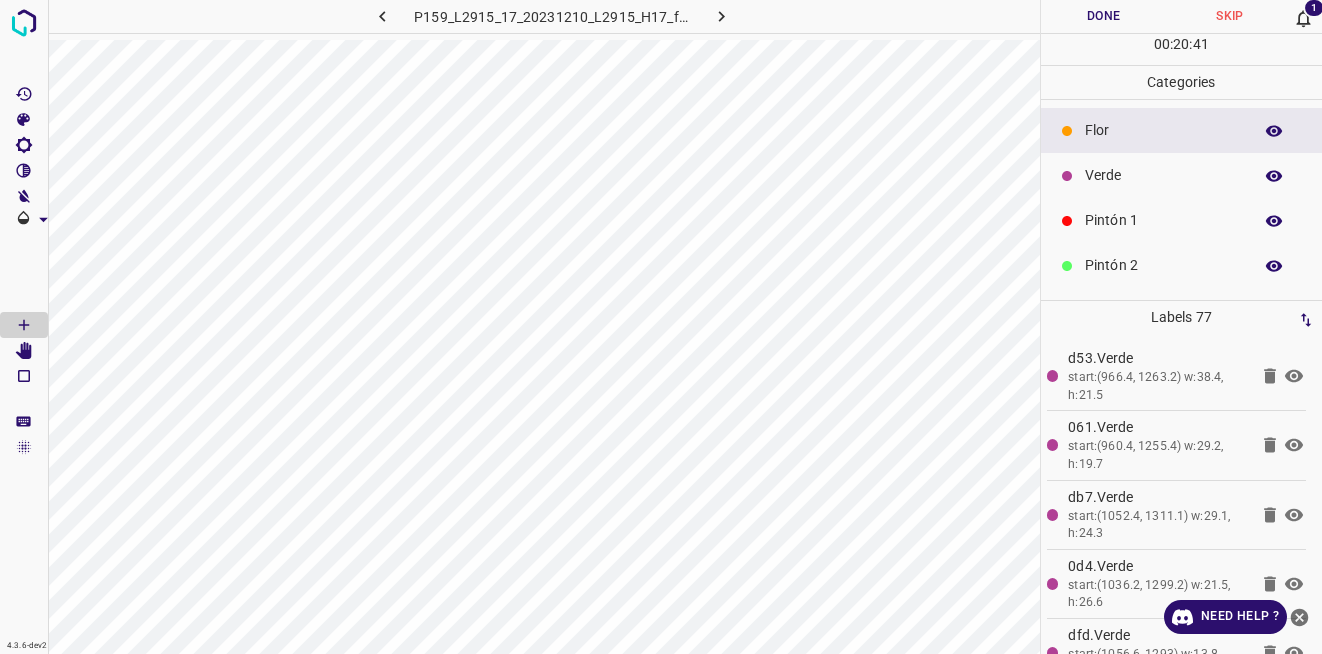 click 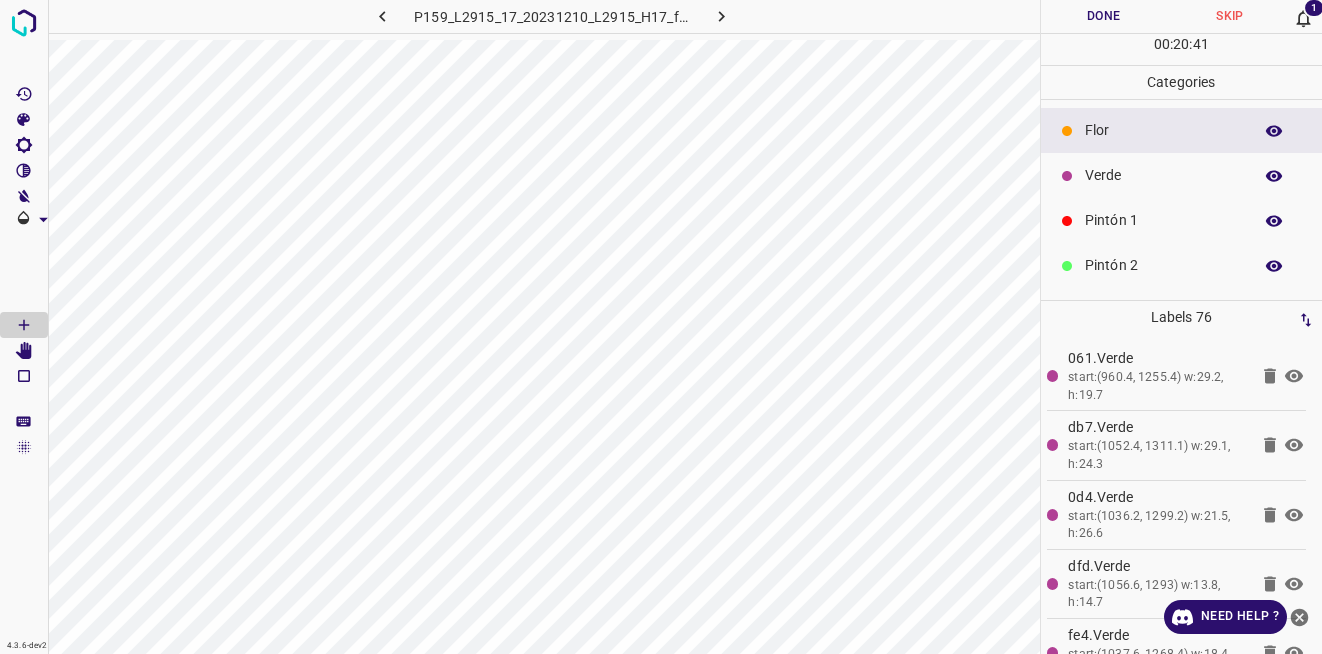 click 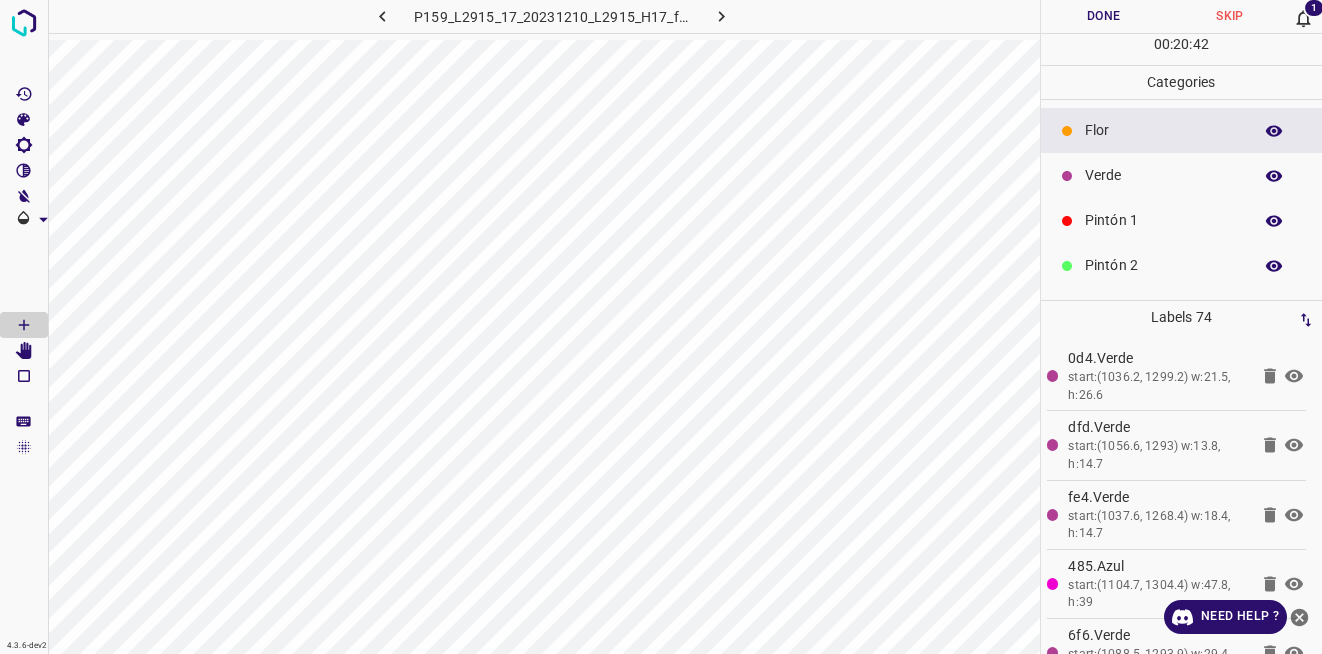 click 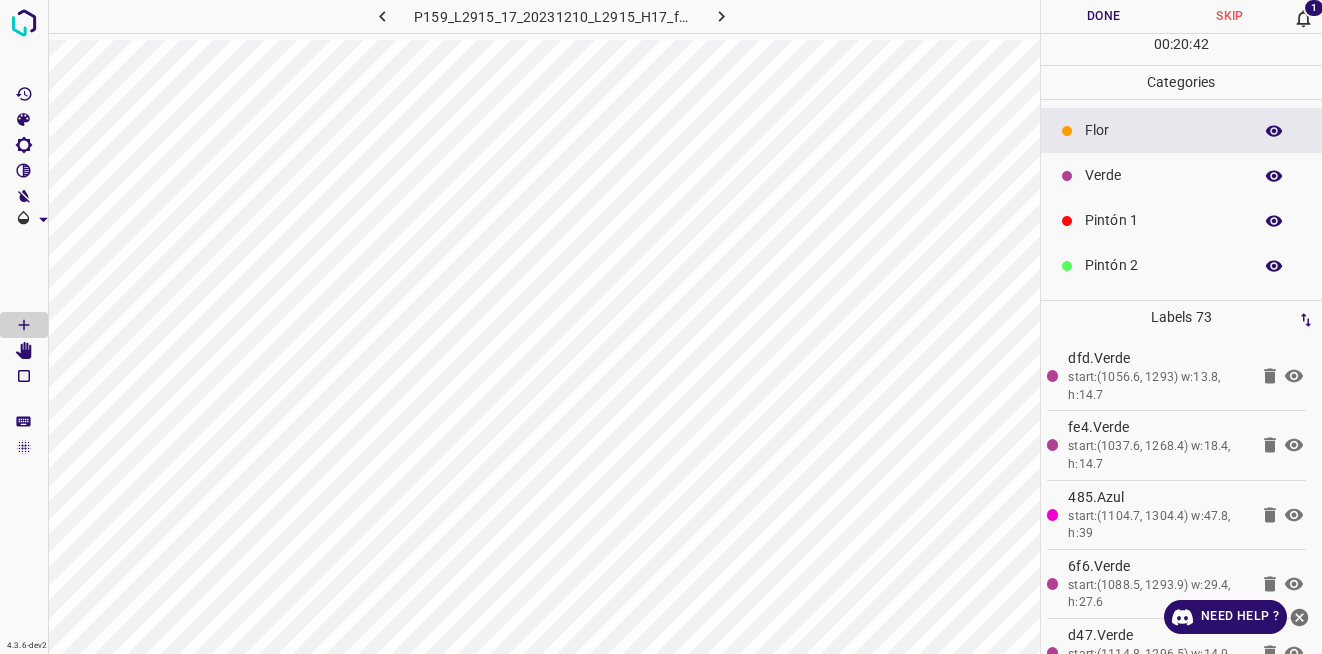 click 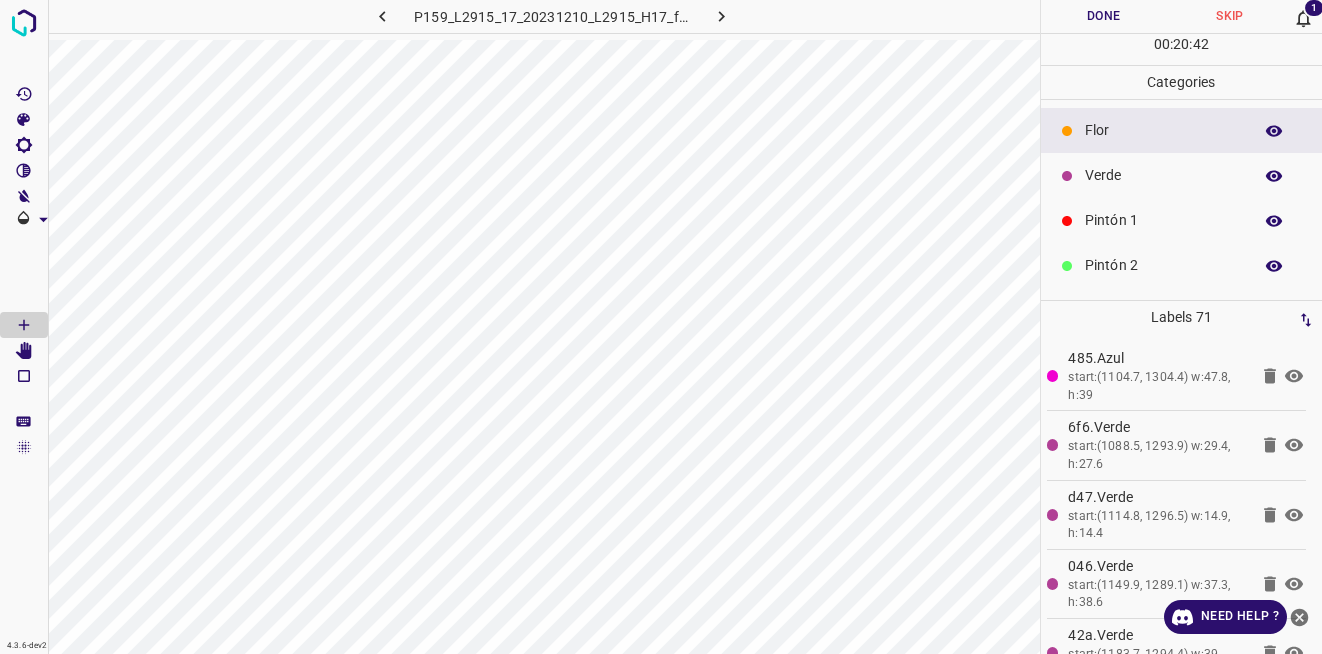 click 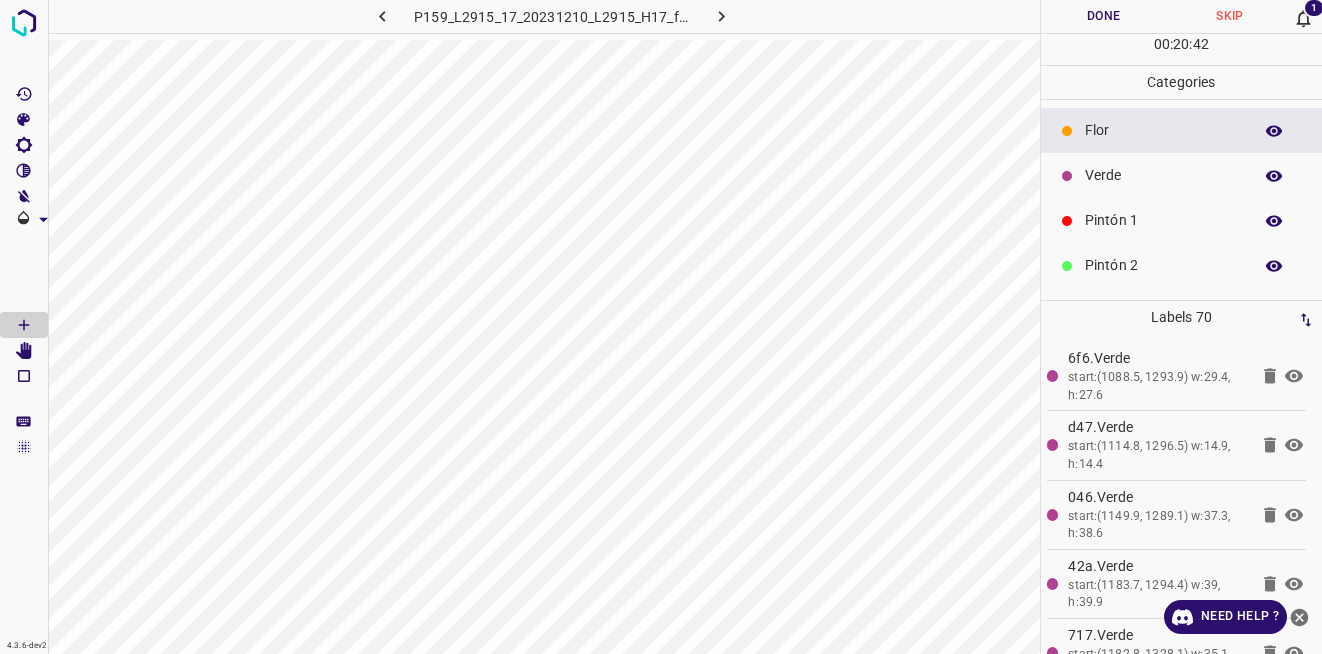 click 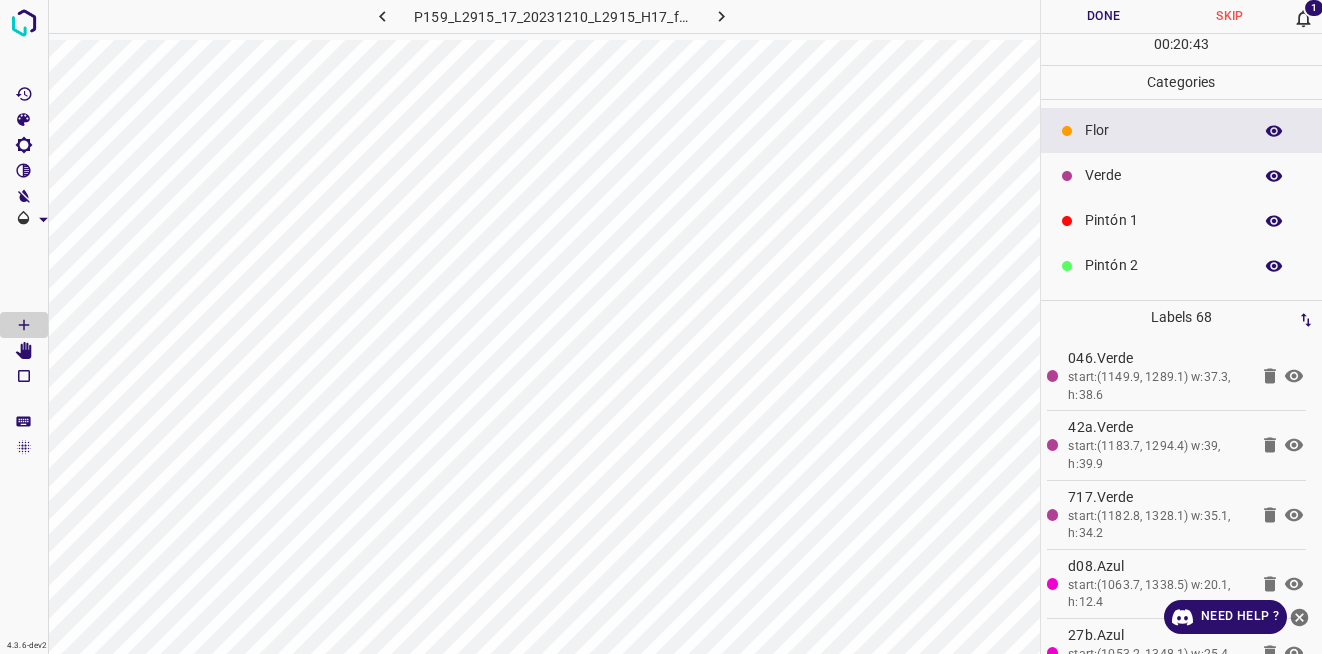 click 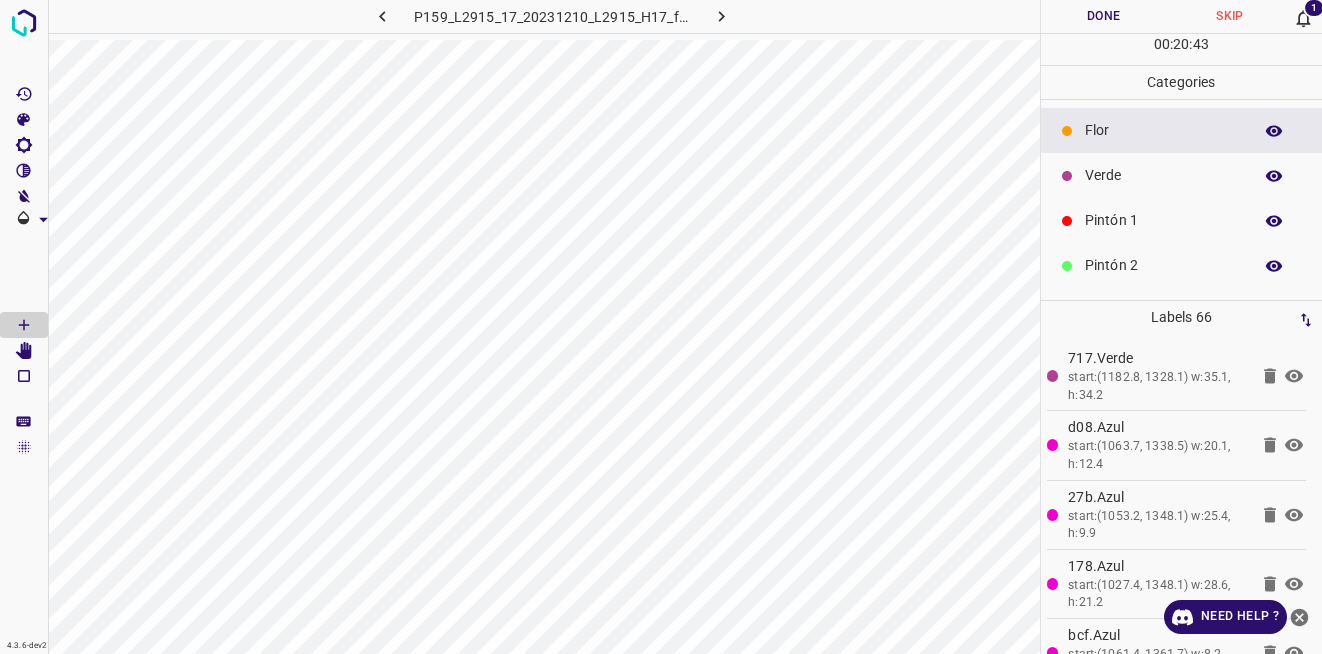 click 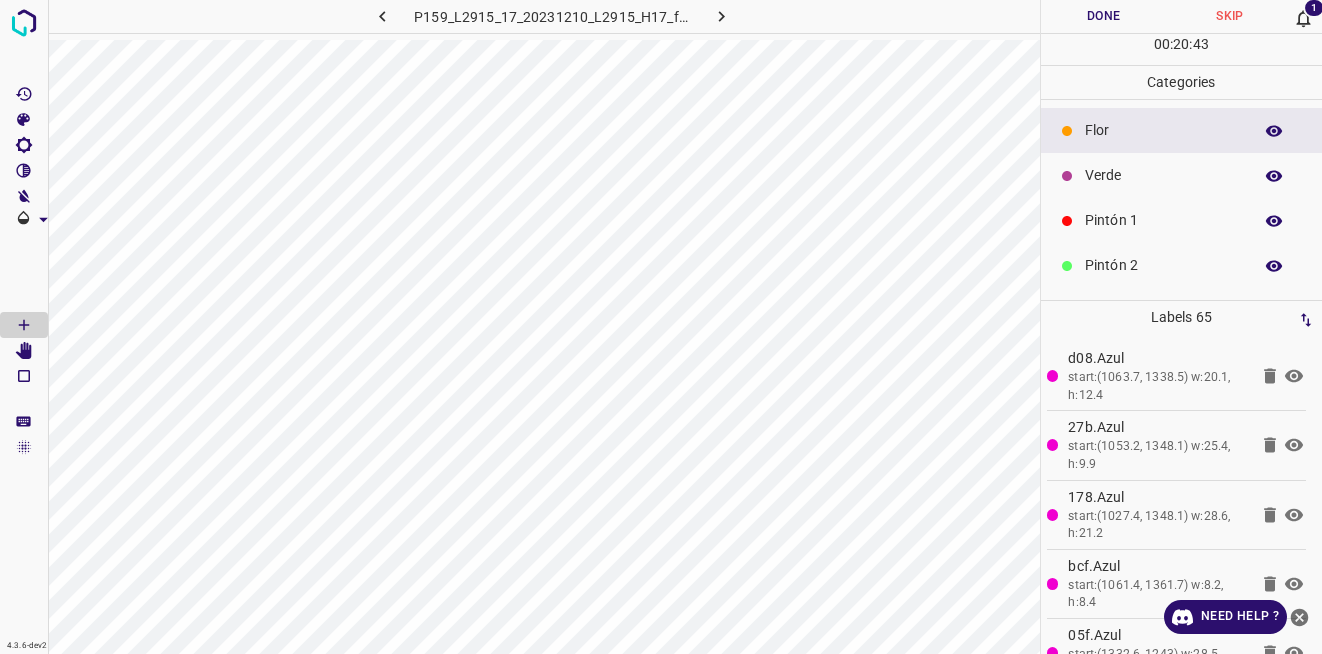 click 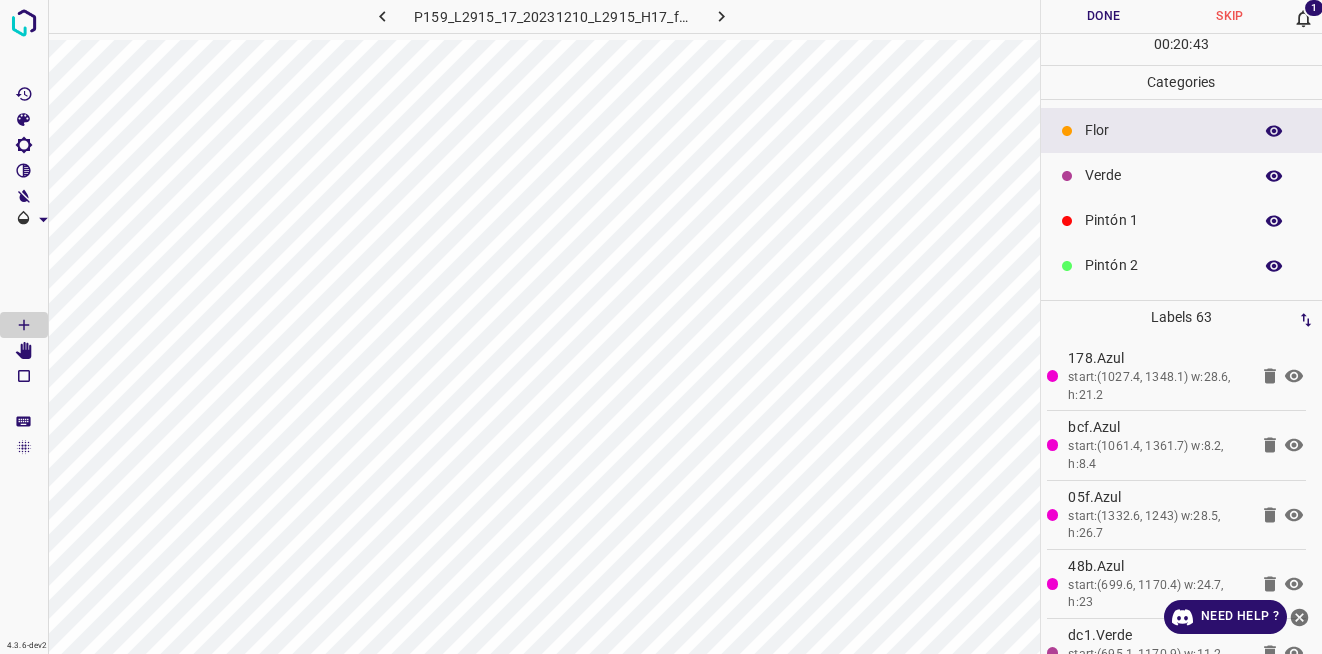click 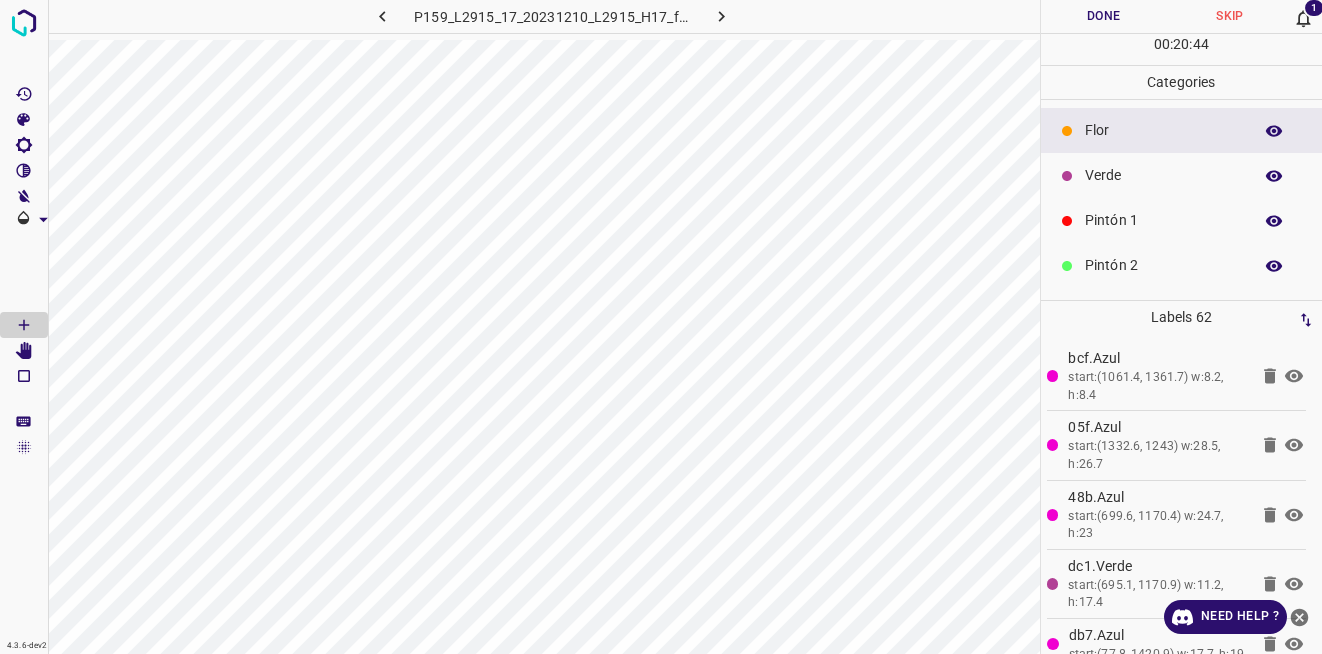 click 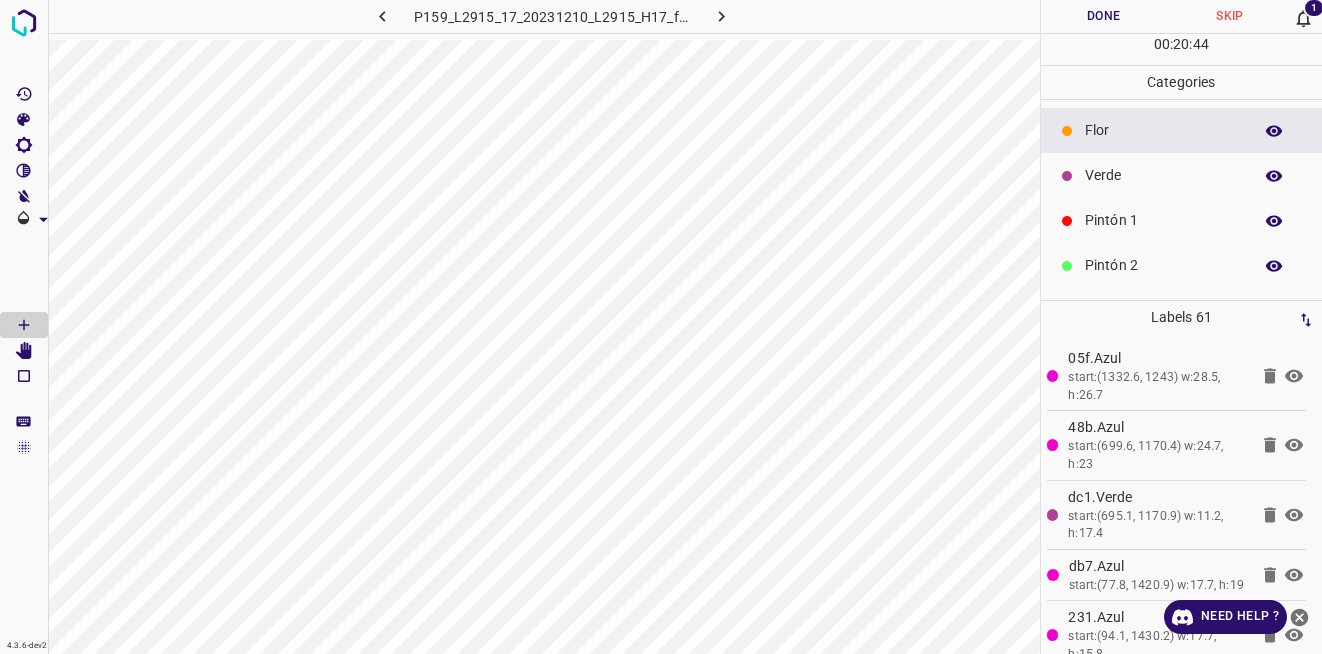 click 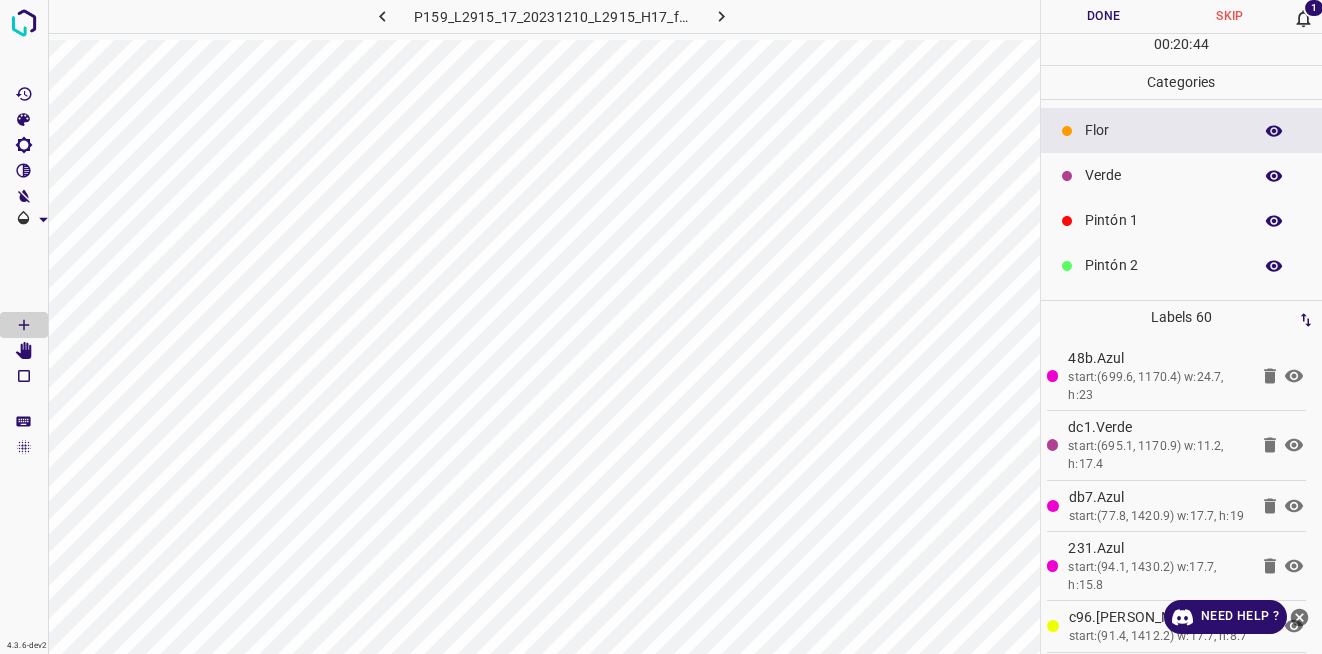 click 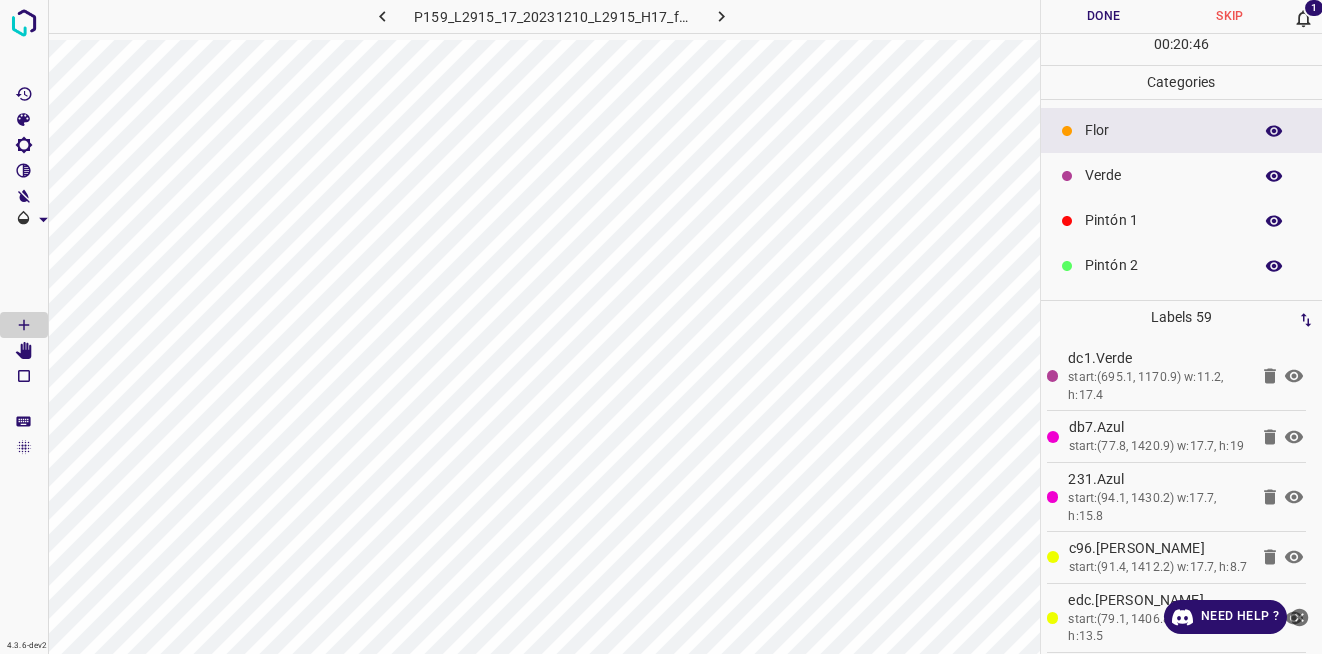 click 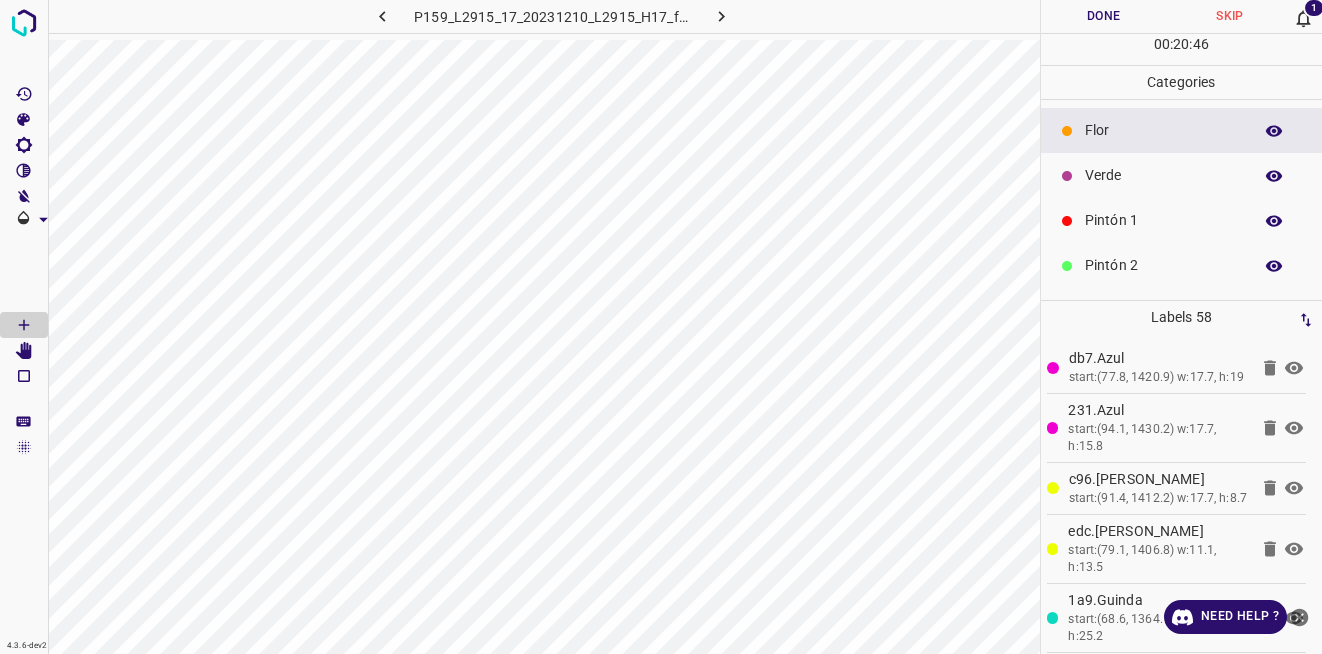 click 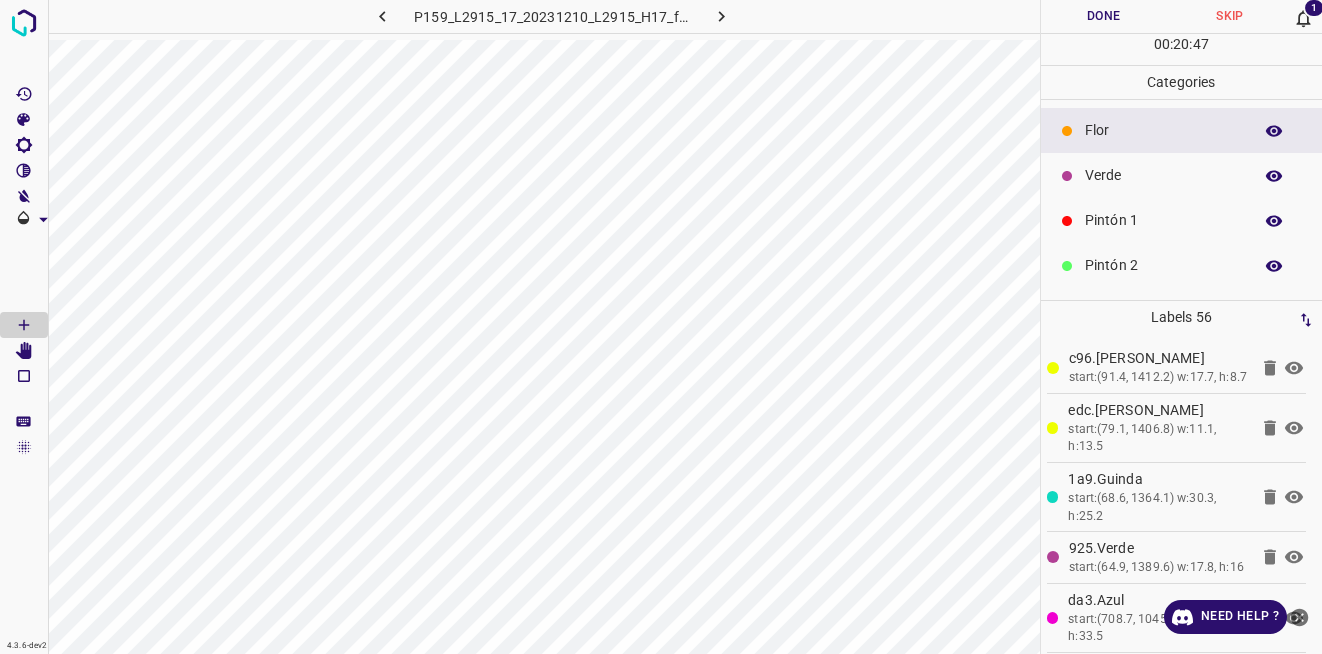 click 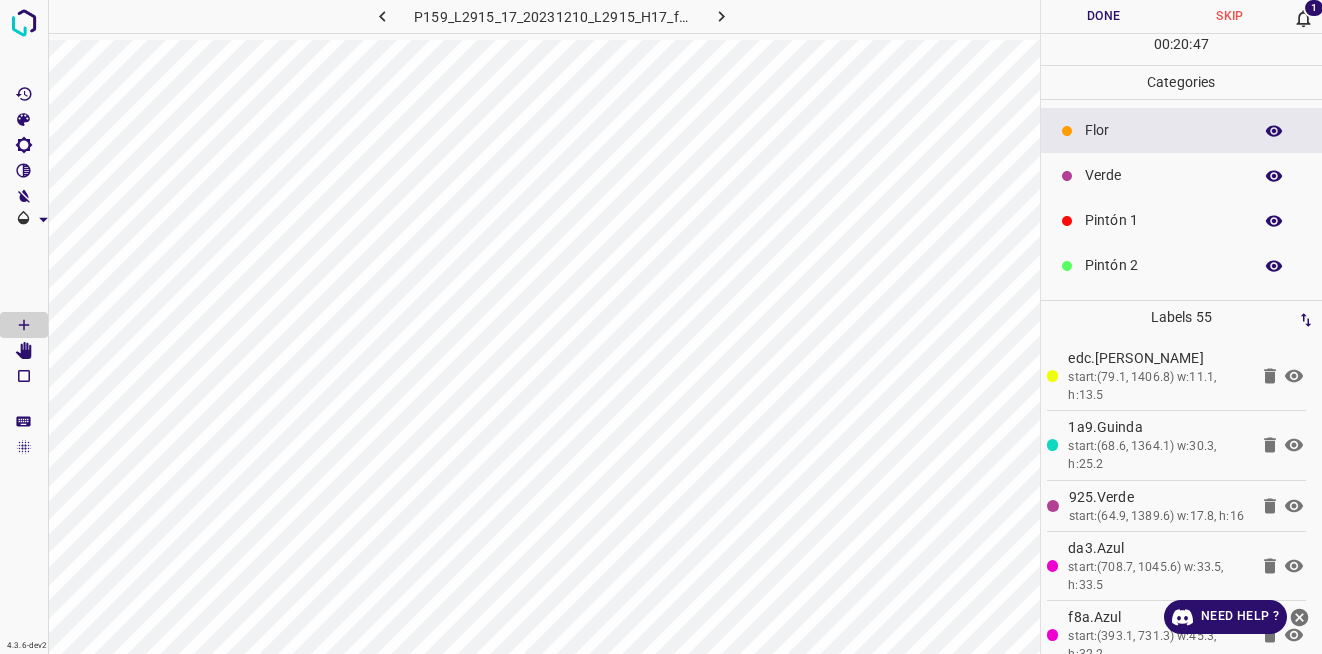 click 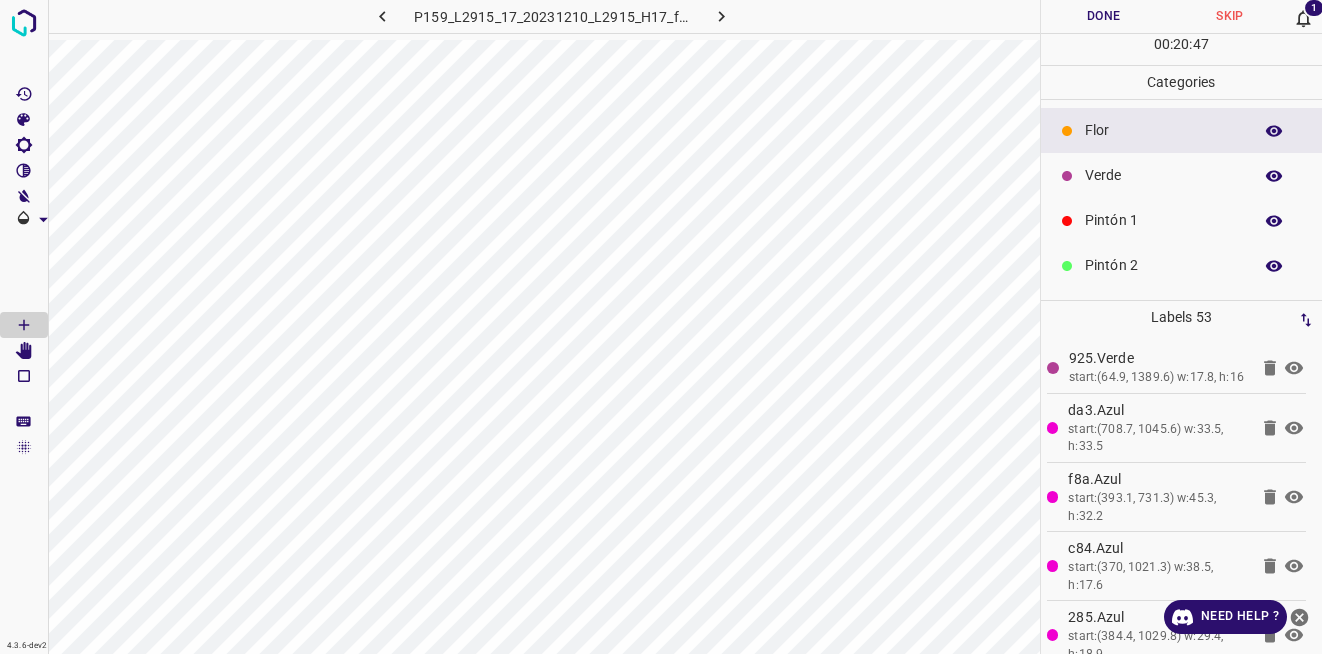 click 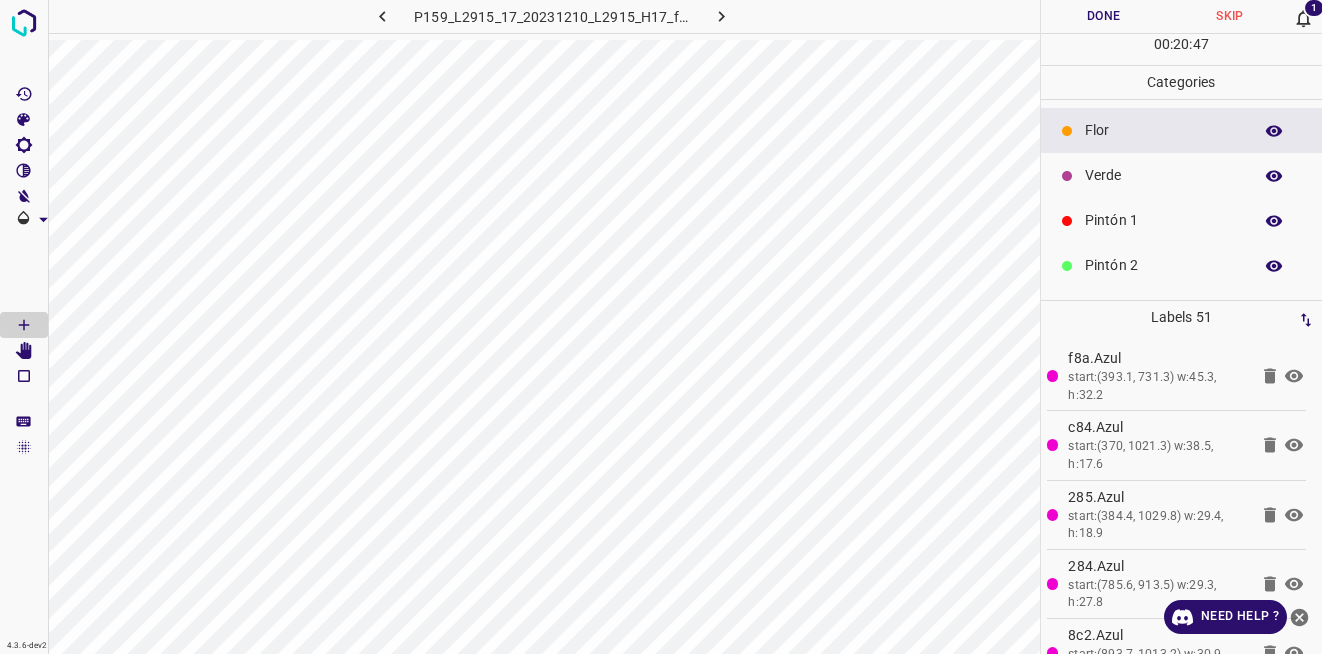 click 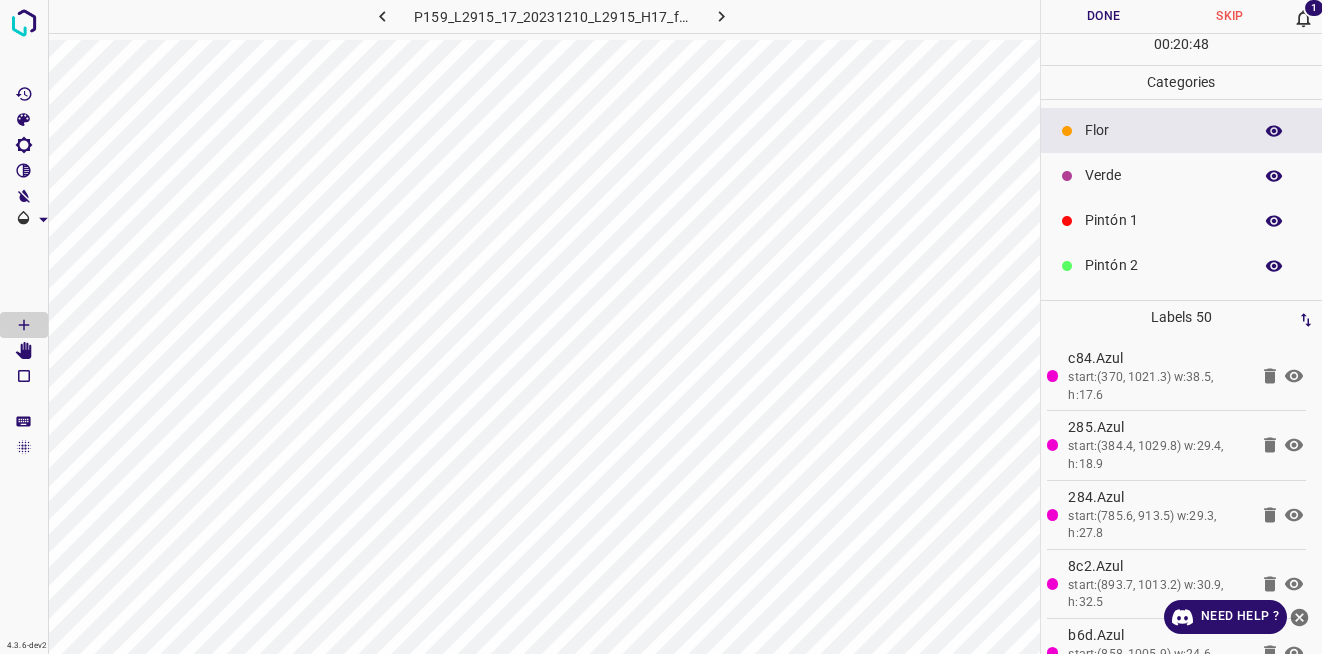 click 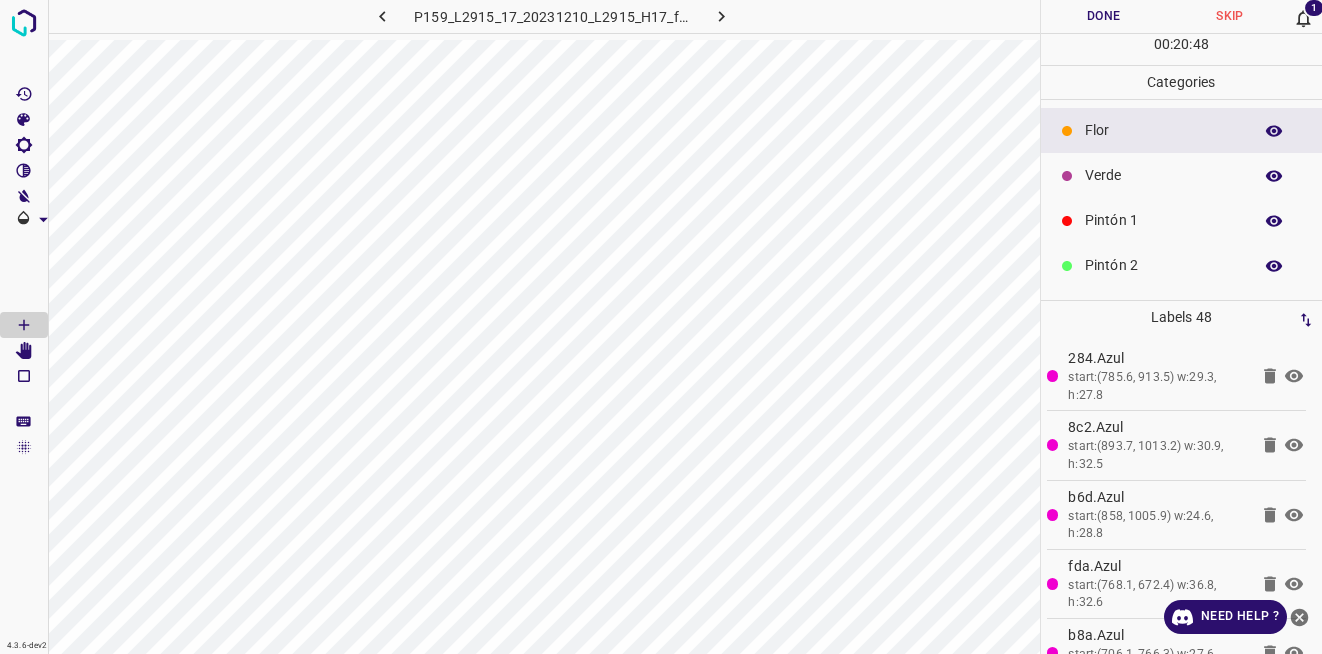 click 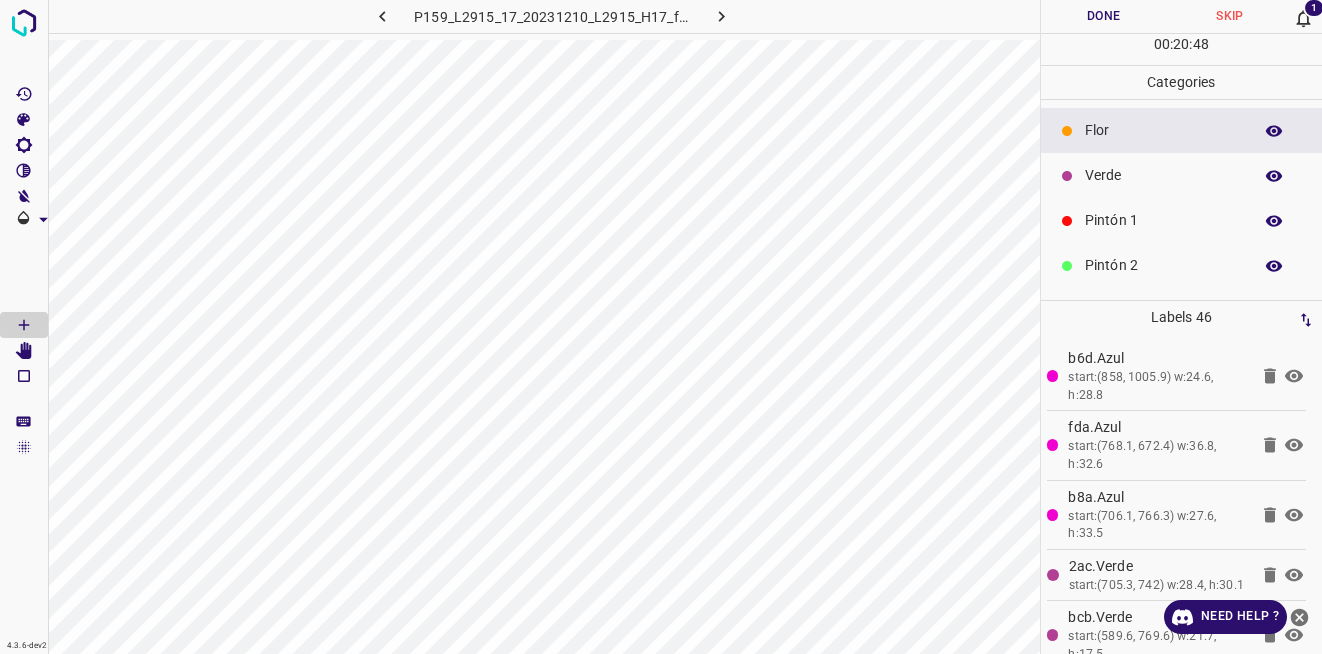 click 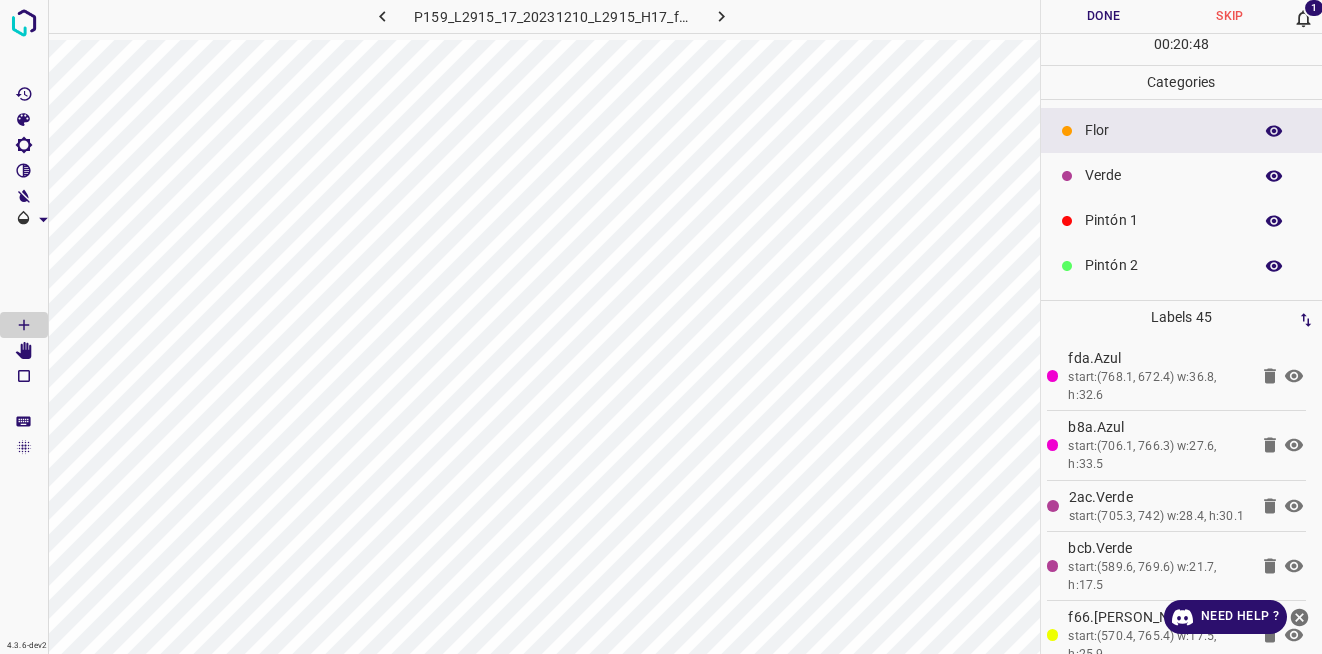 click 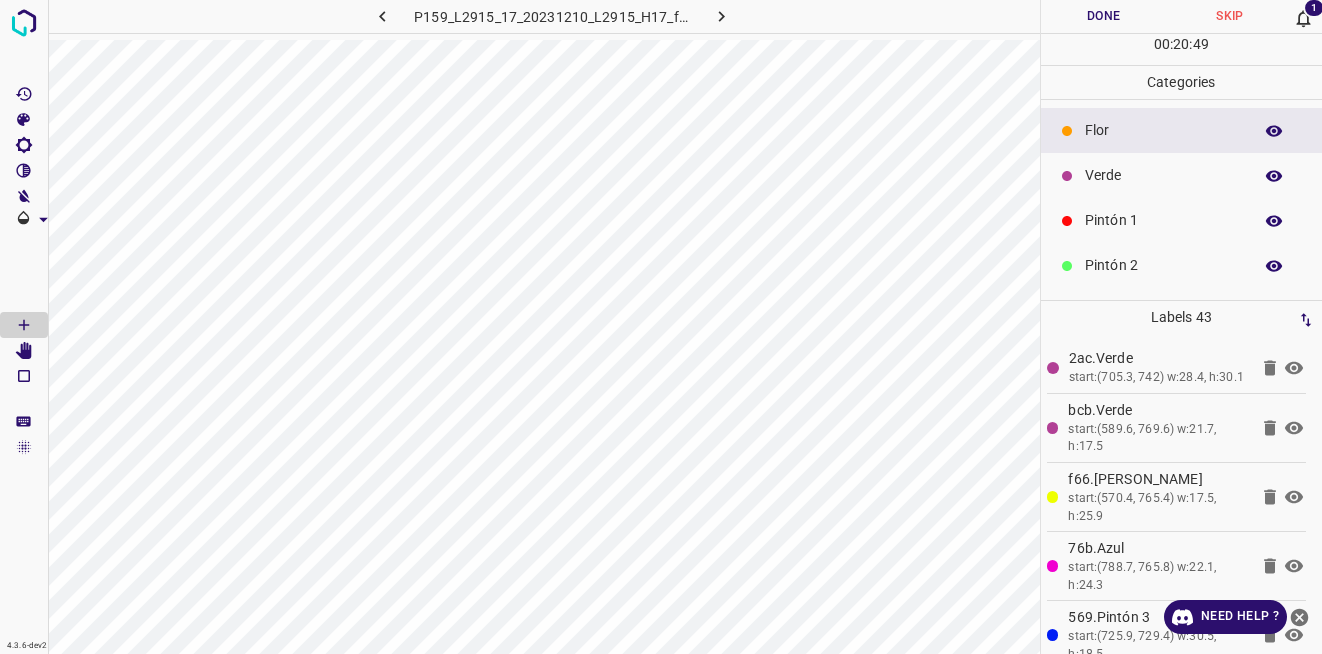 click 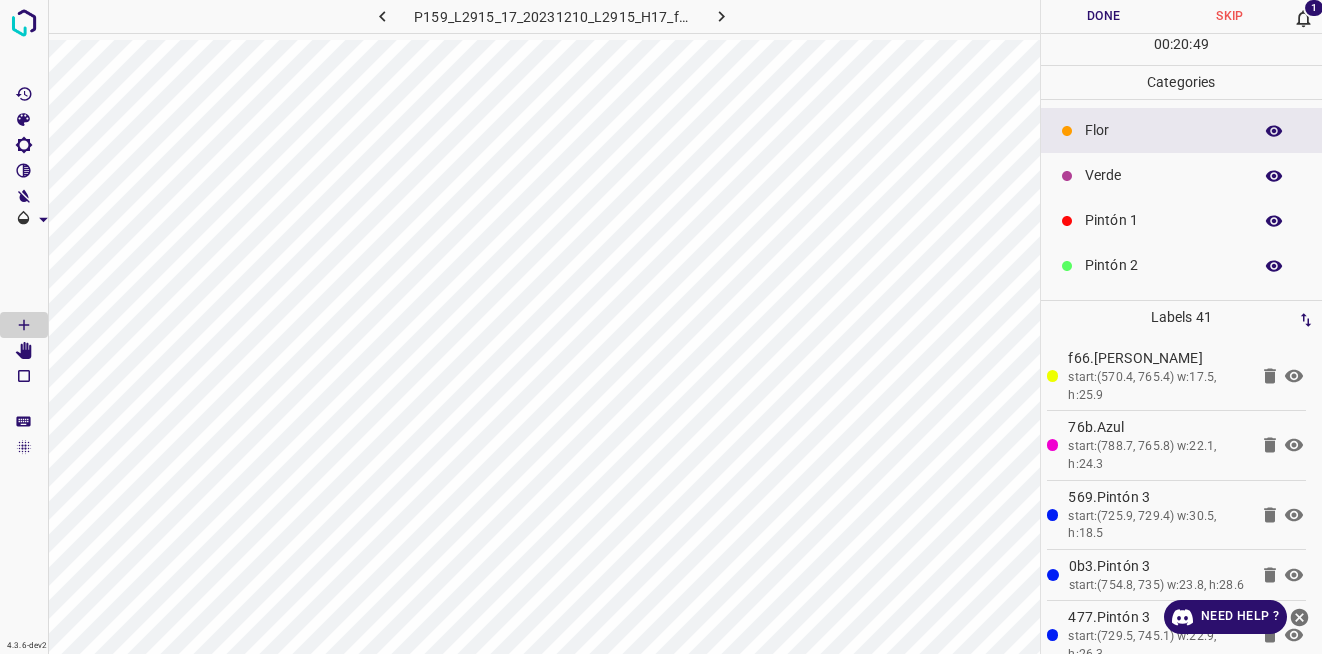 click 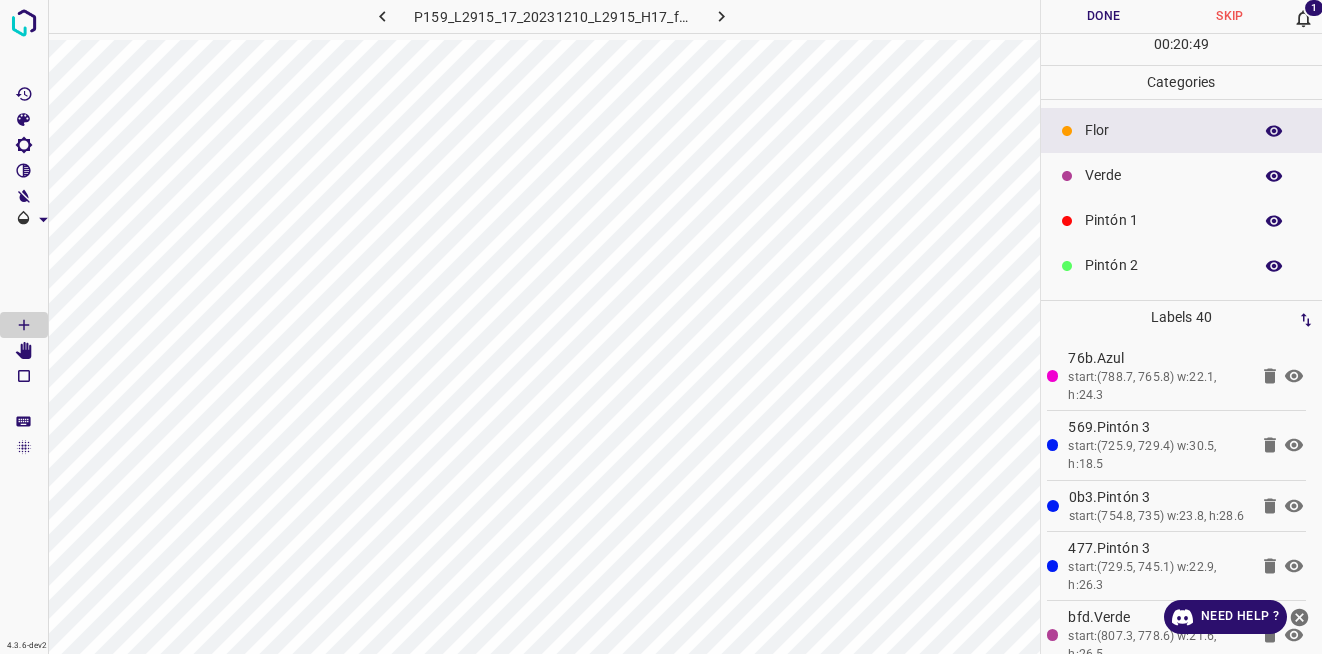 click 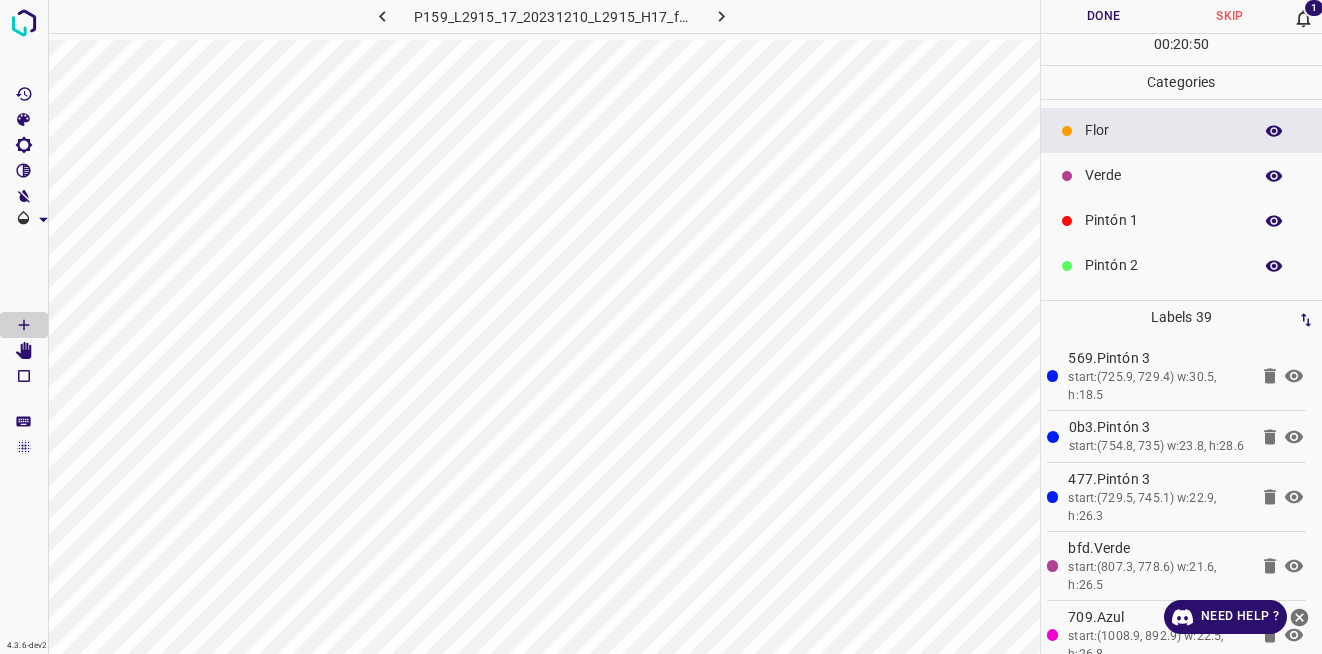 click 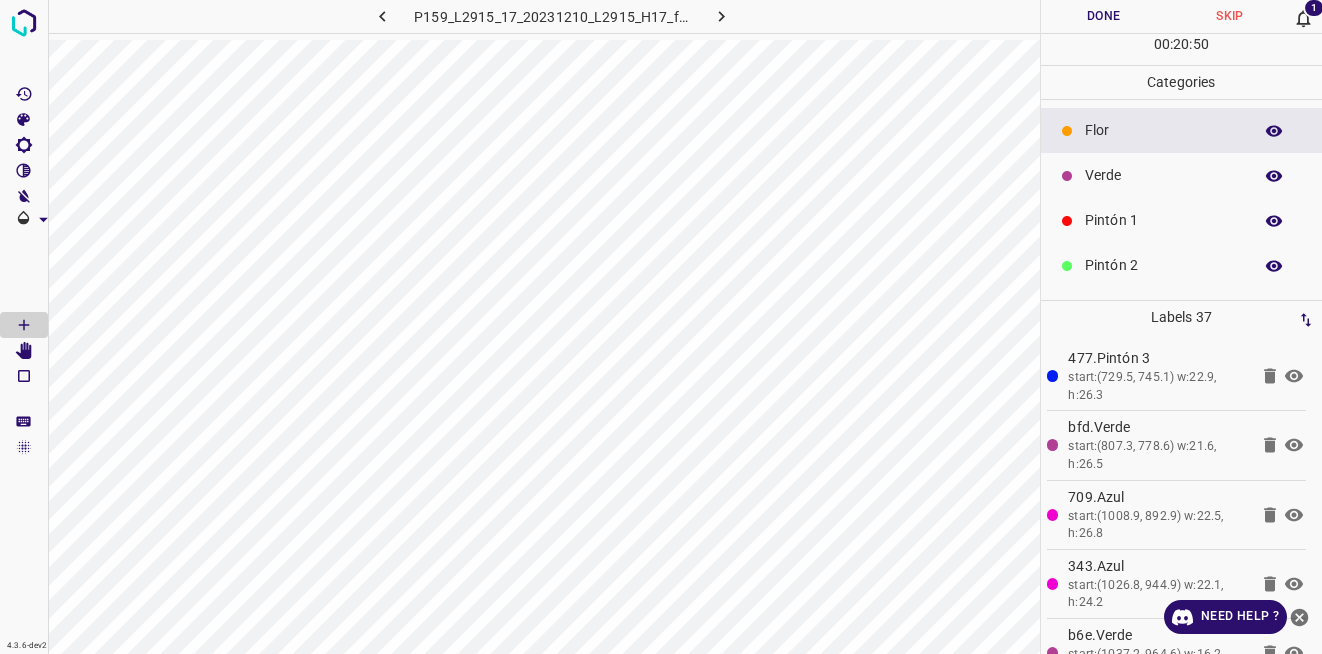 click 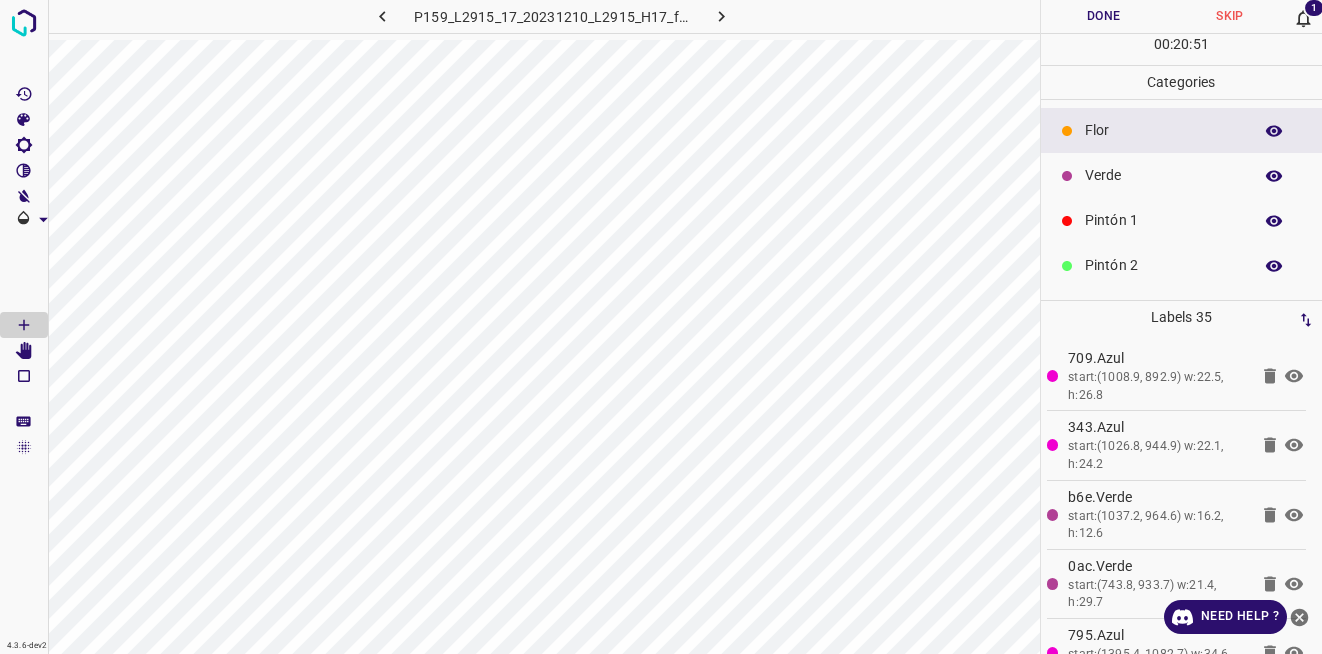 click 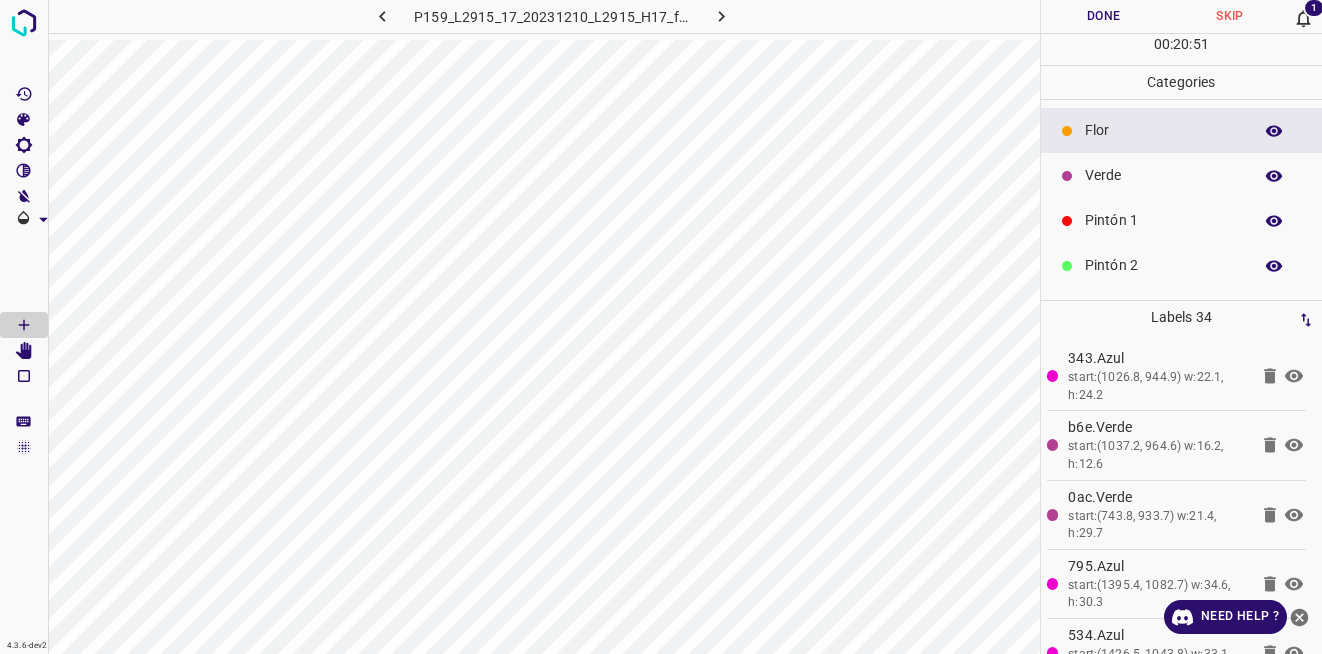 click 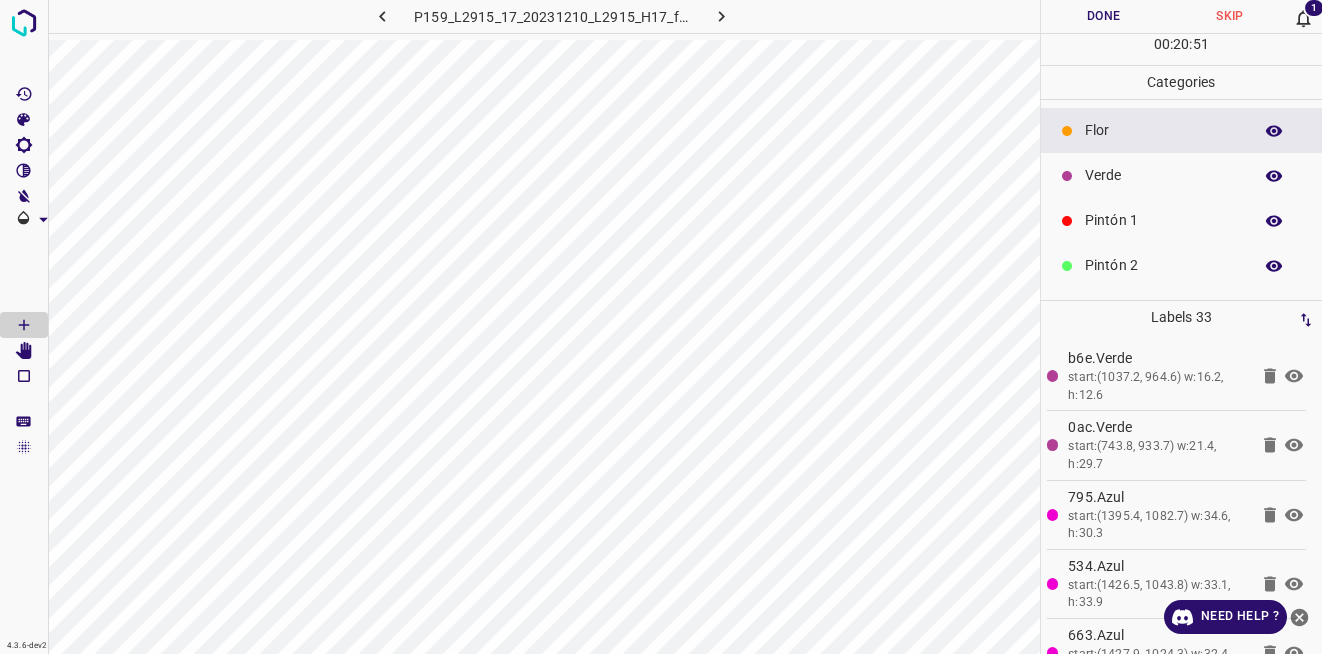click 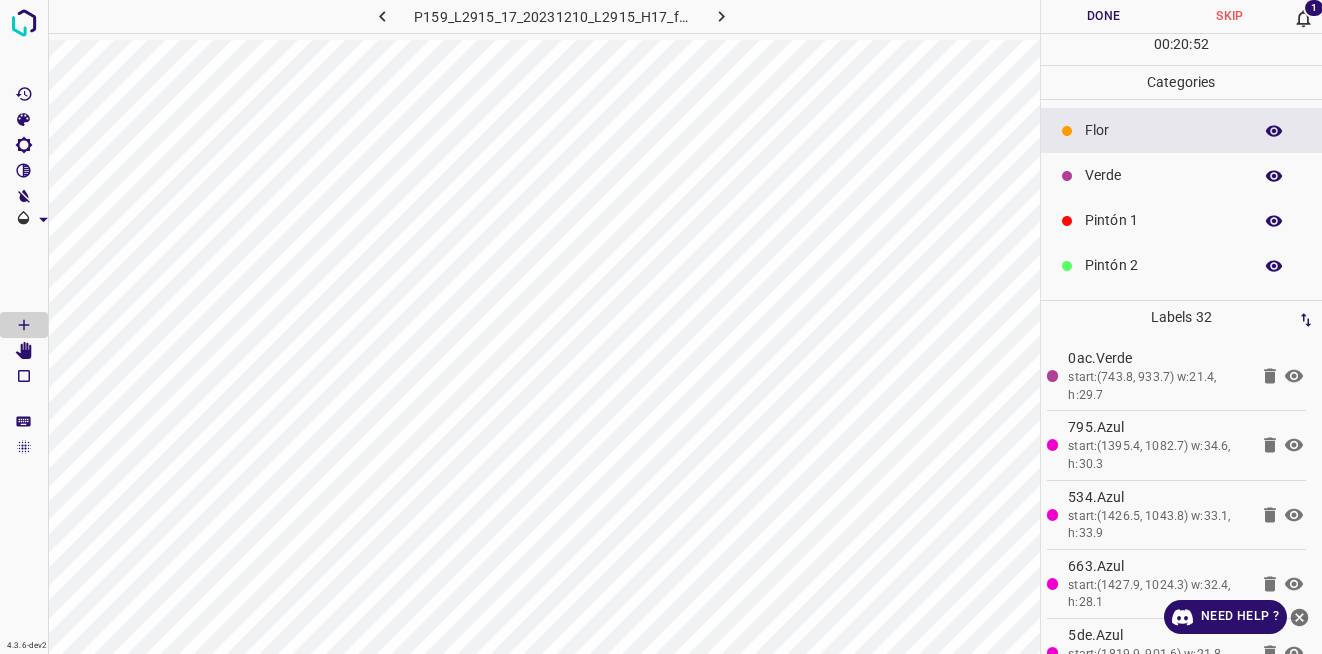 click 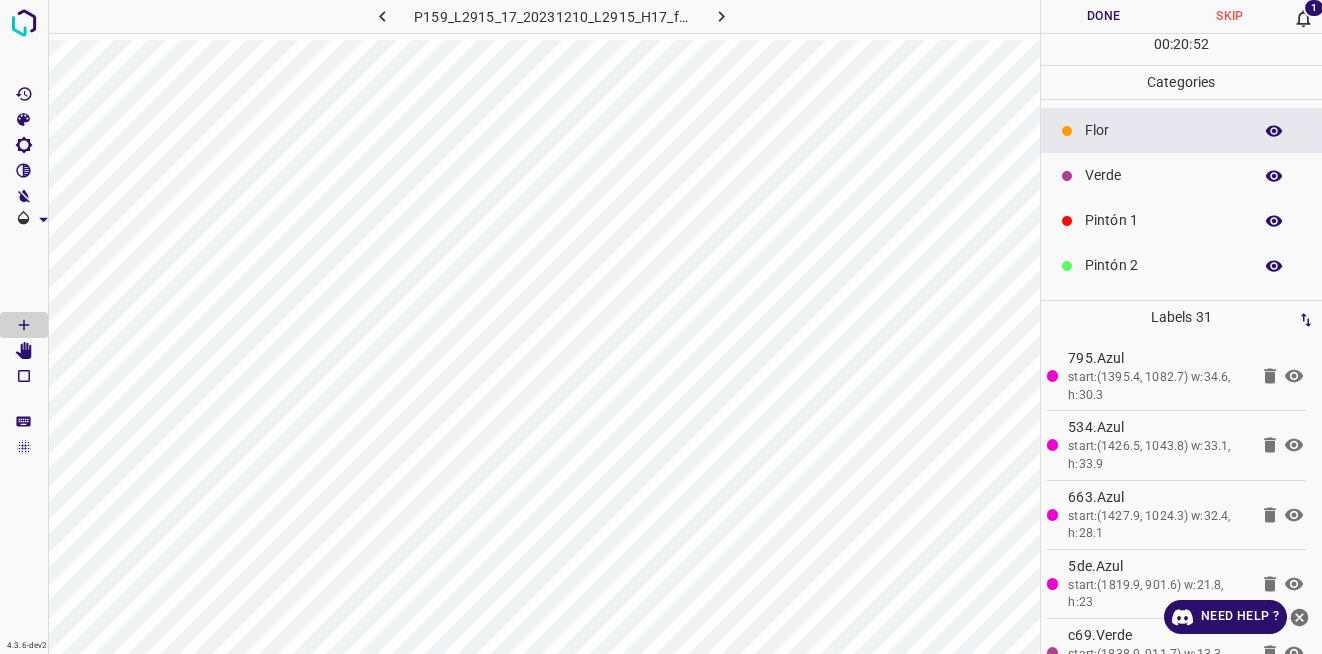 click 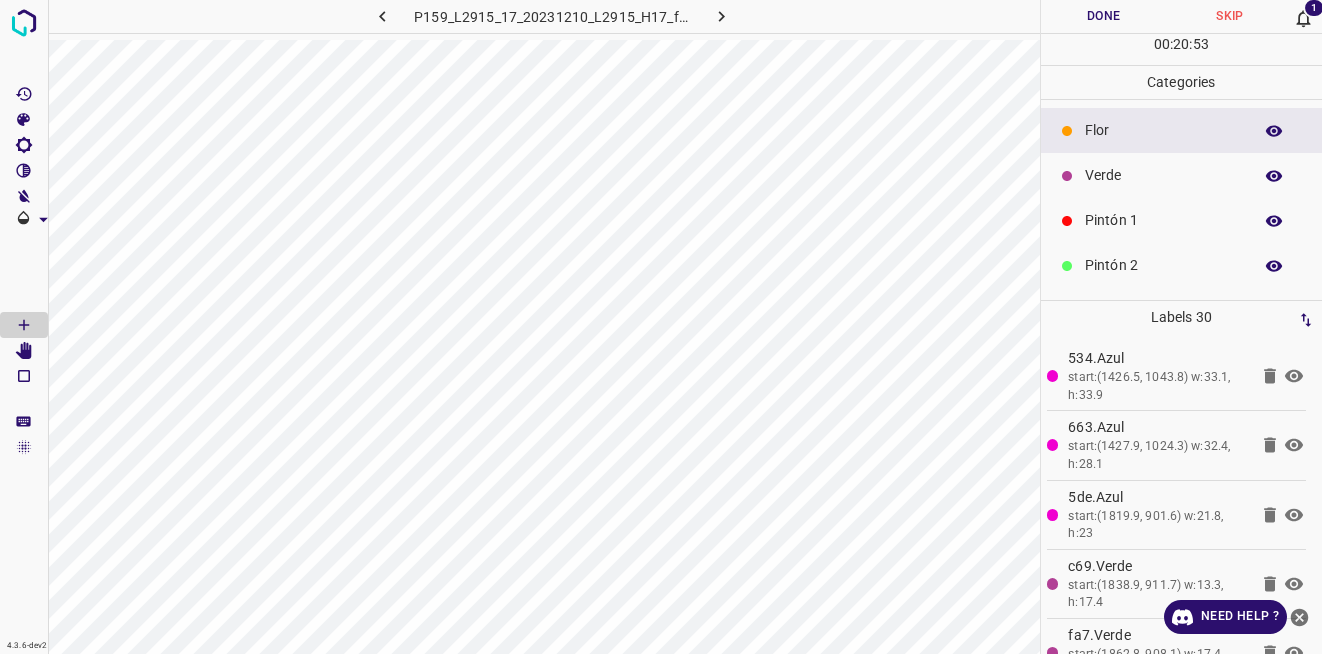 click 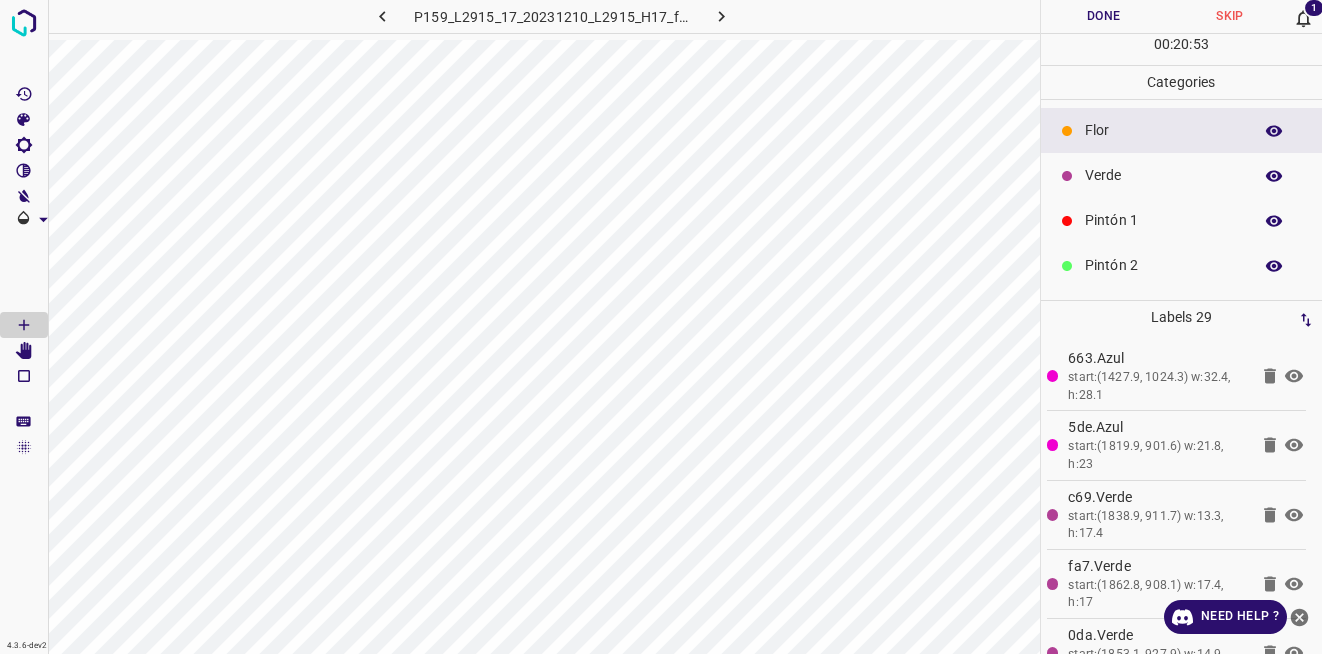 click 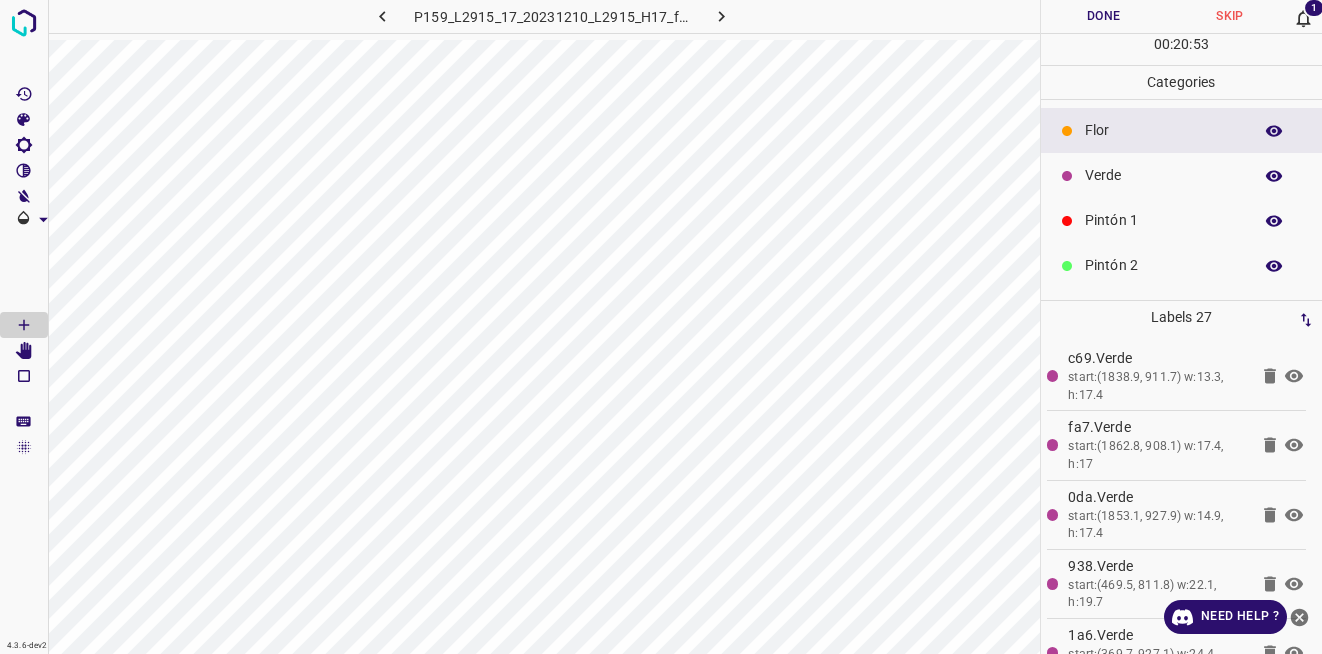 click 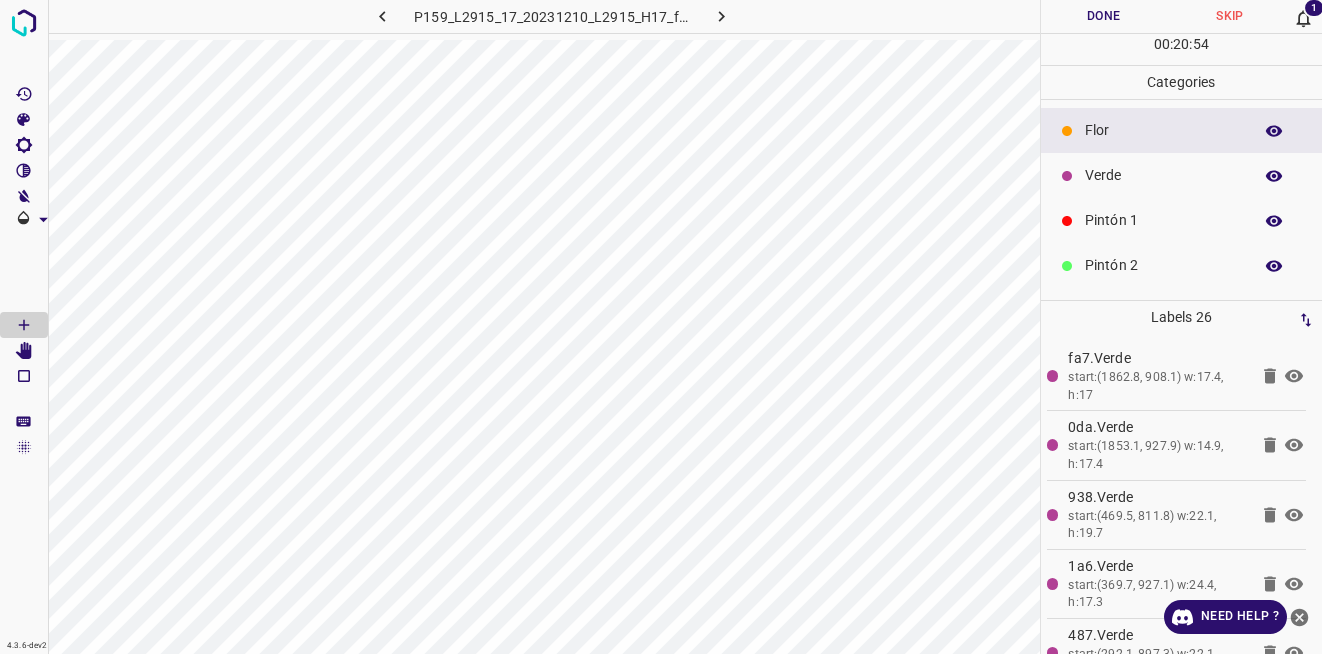click 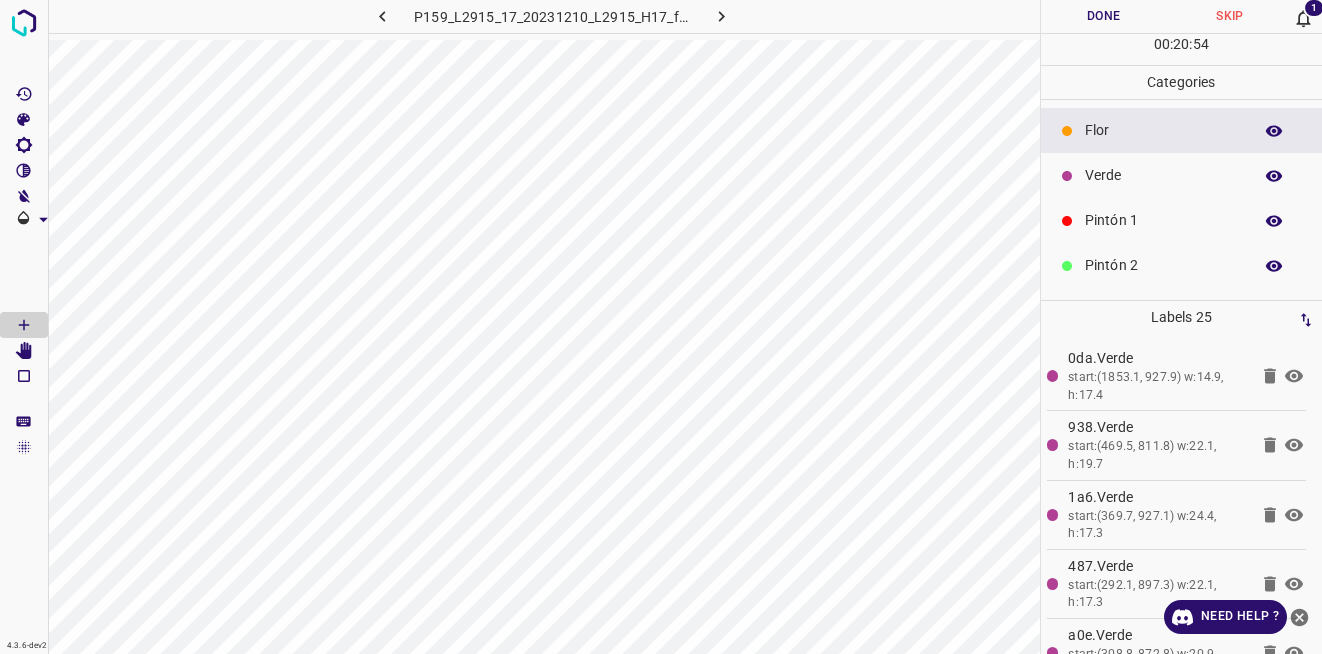click 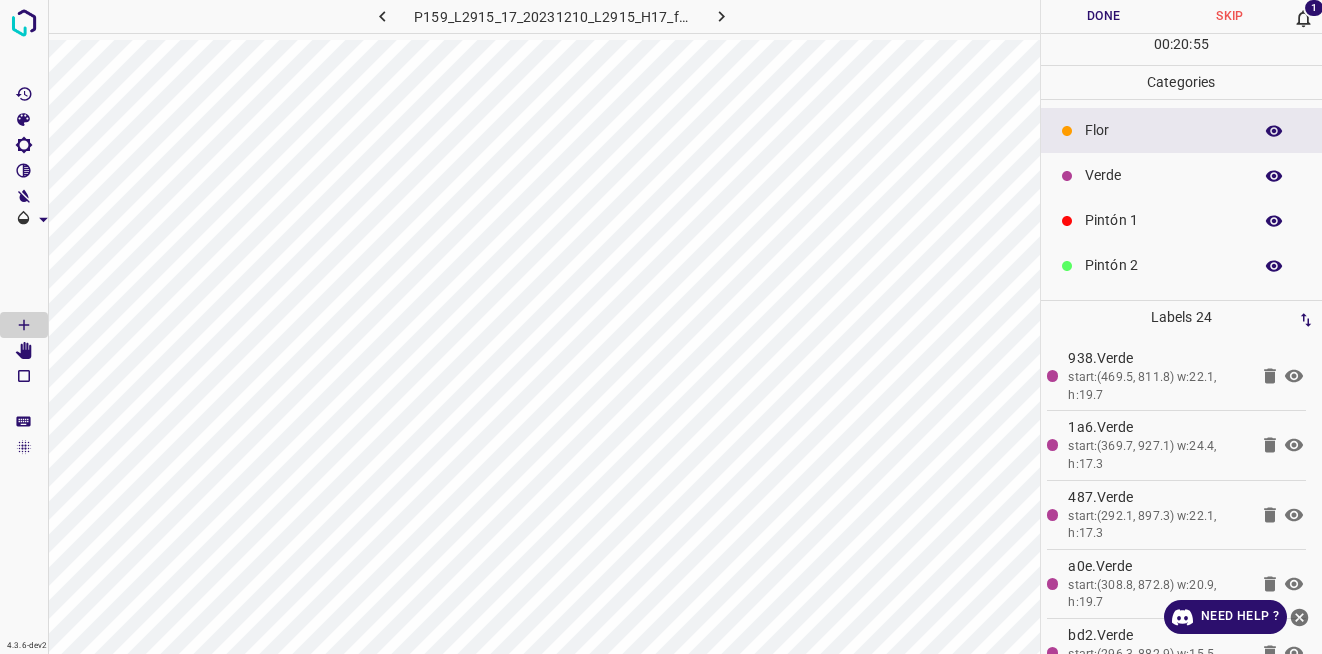 click 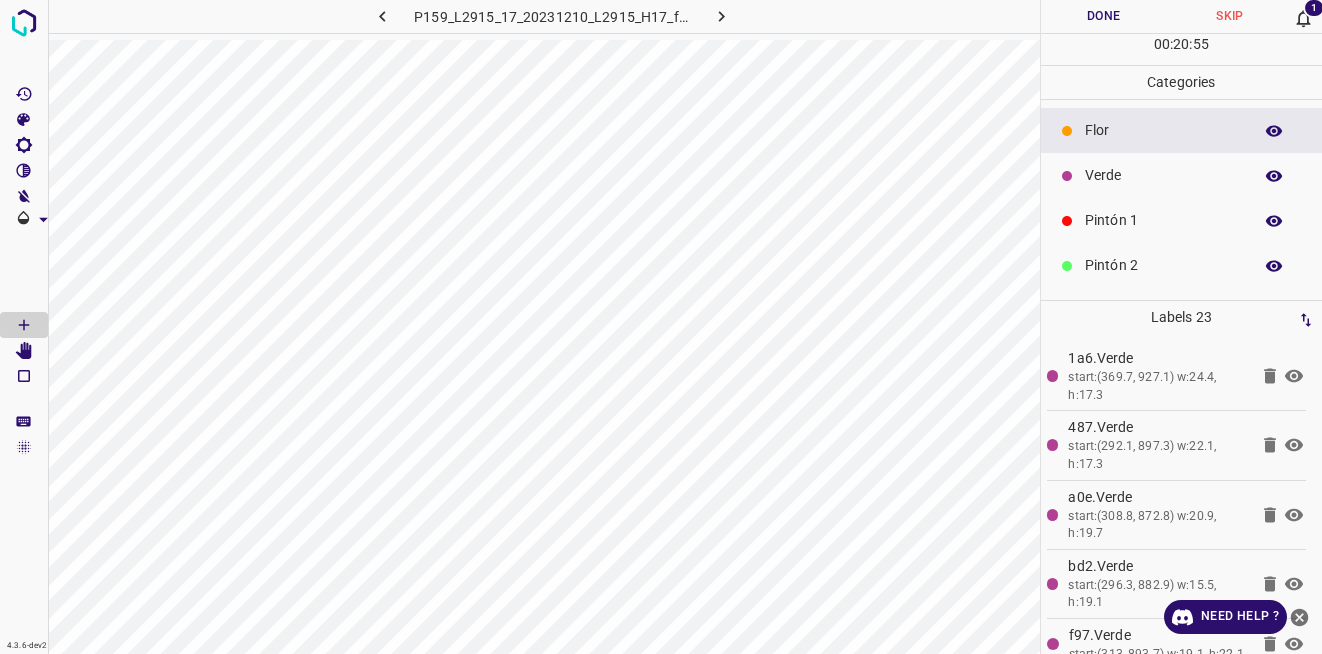 click 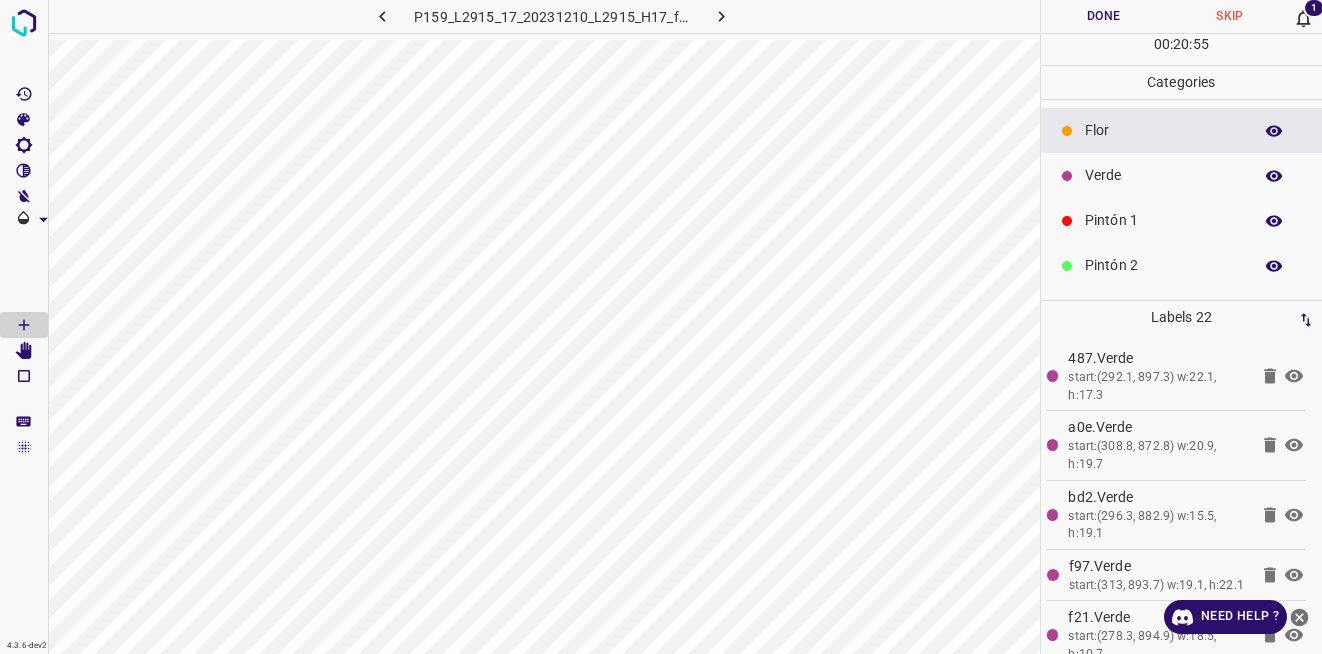 click 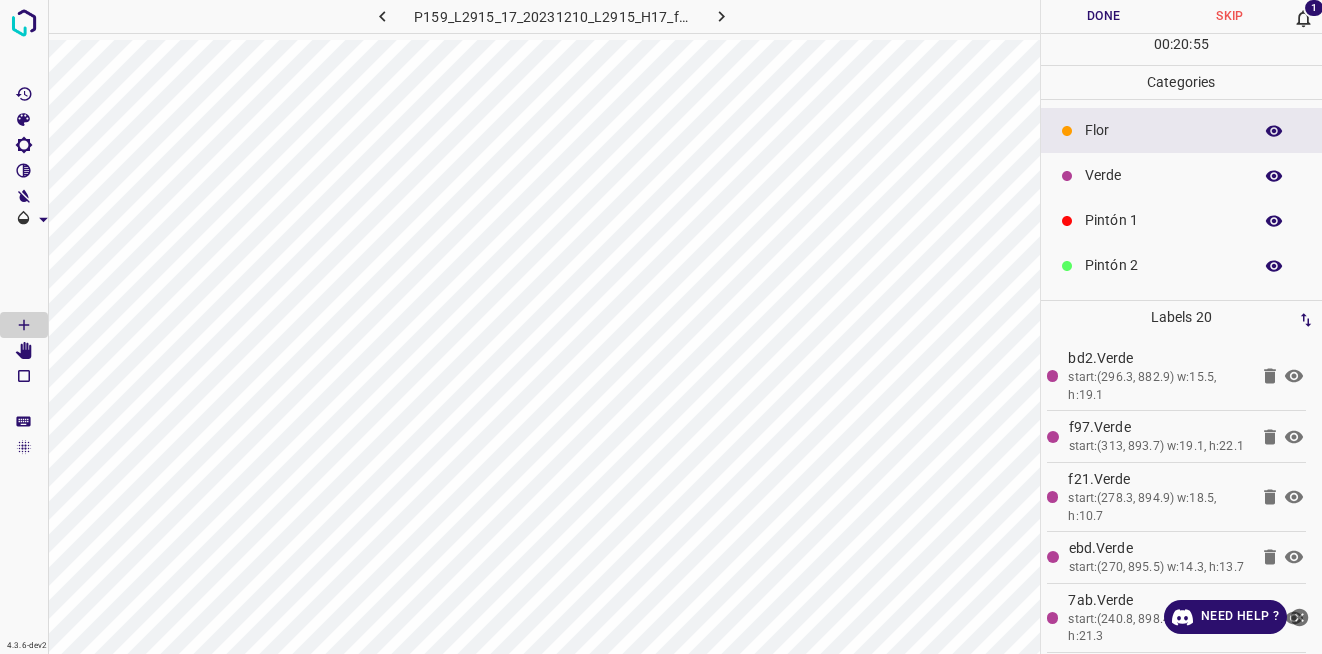 click 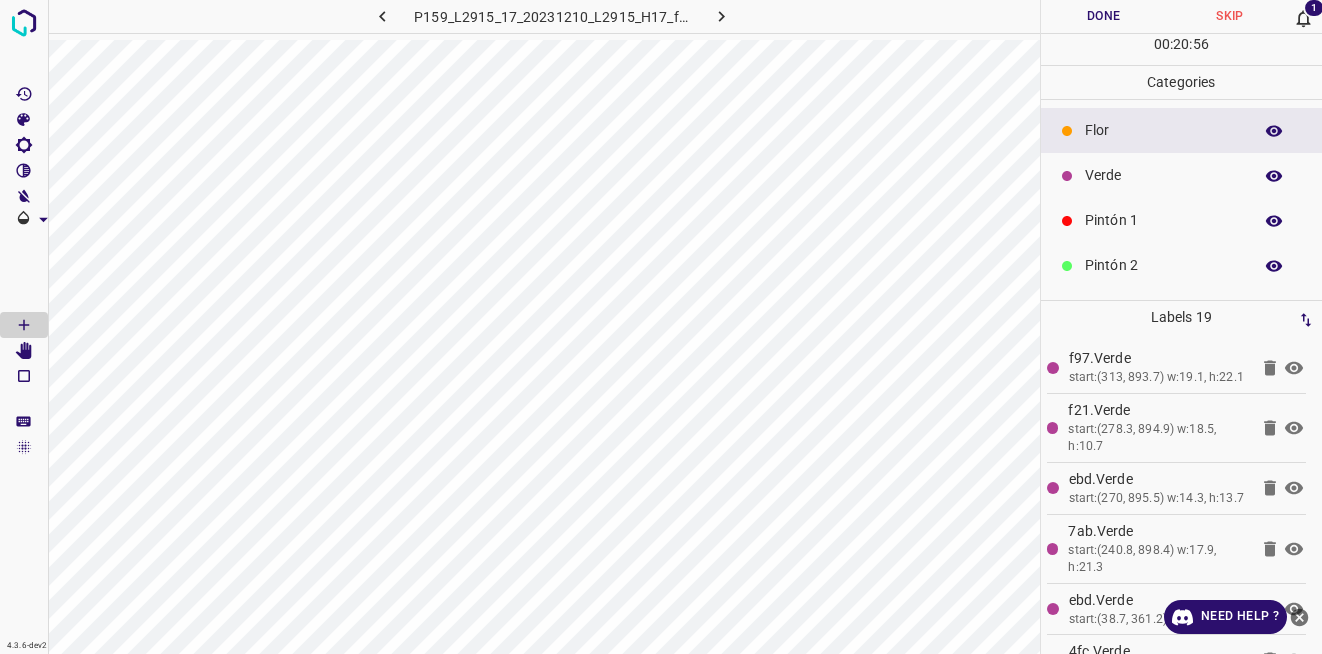 click 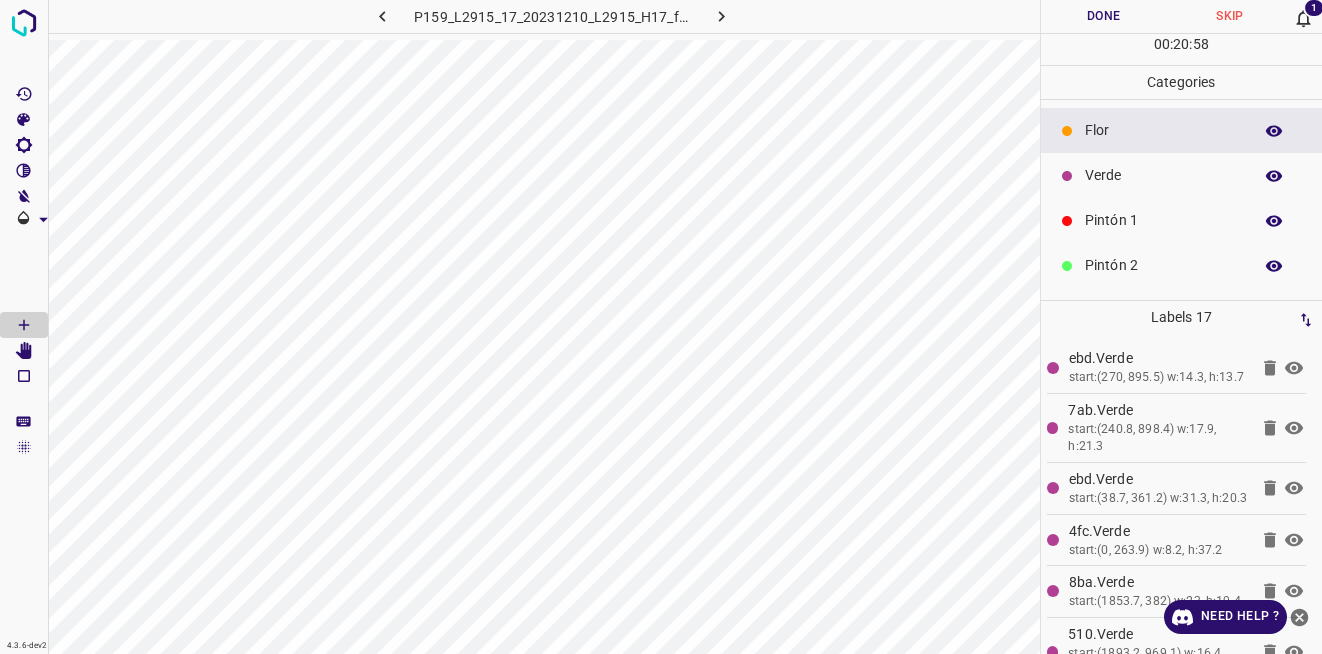 click 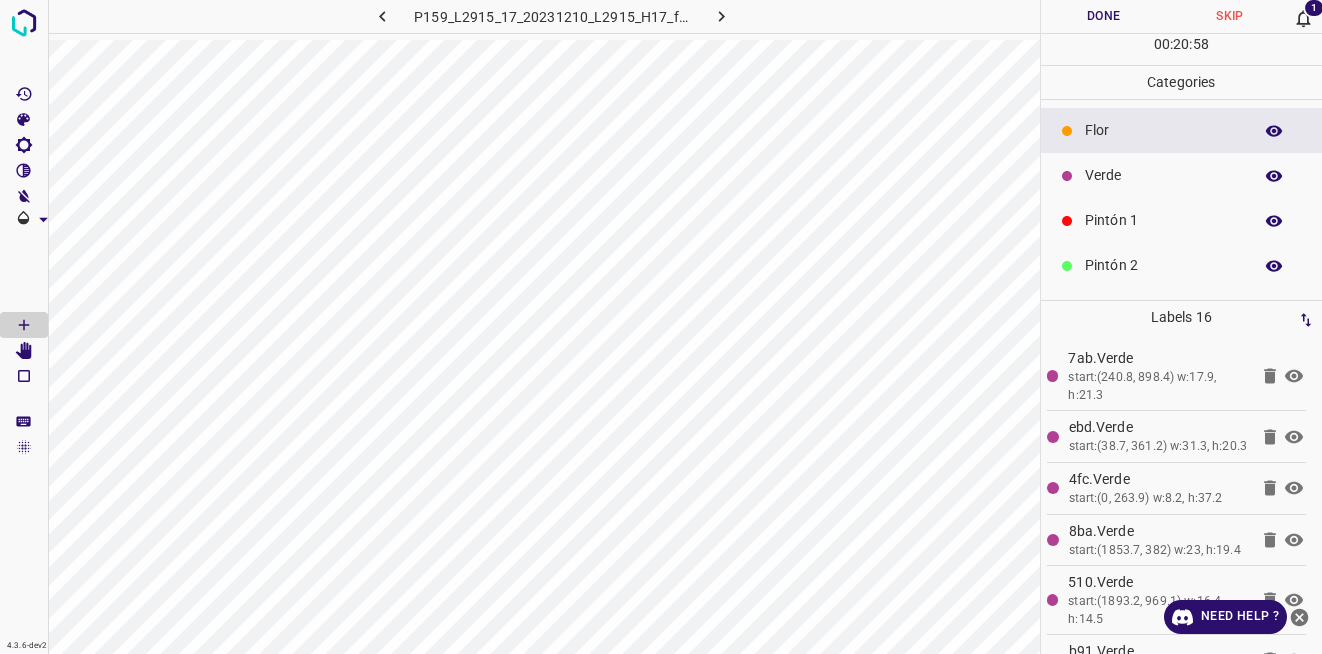 click 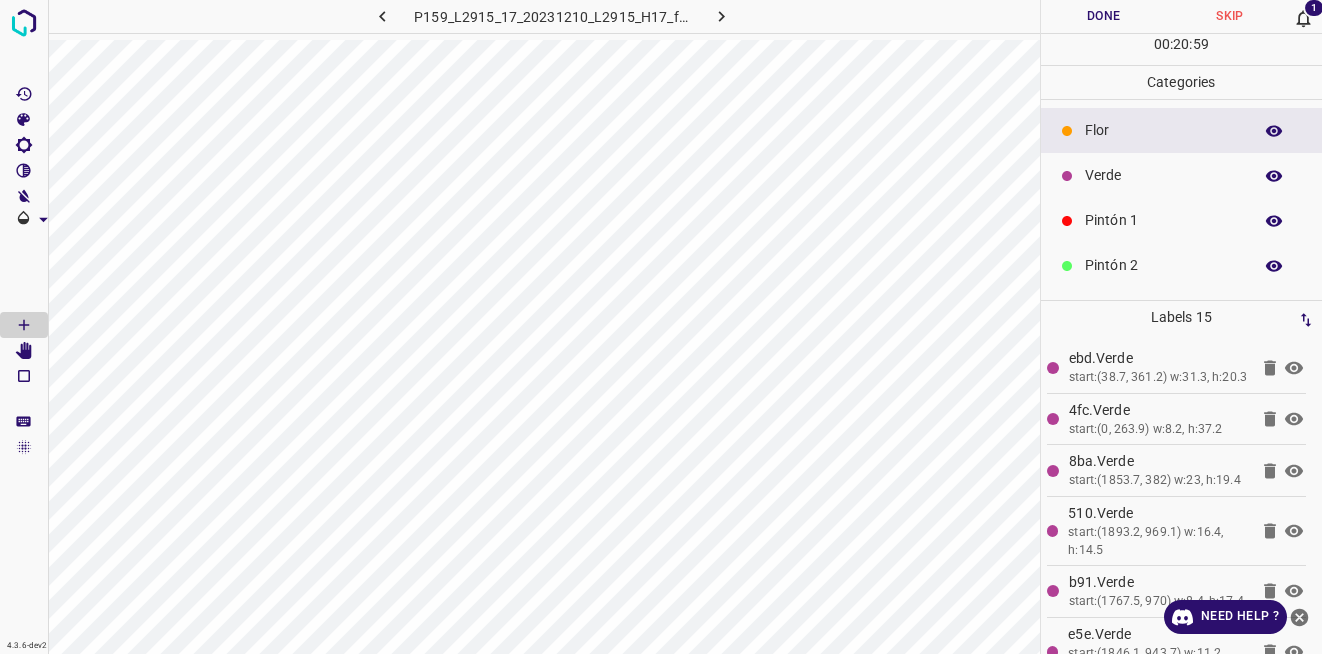 click 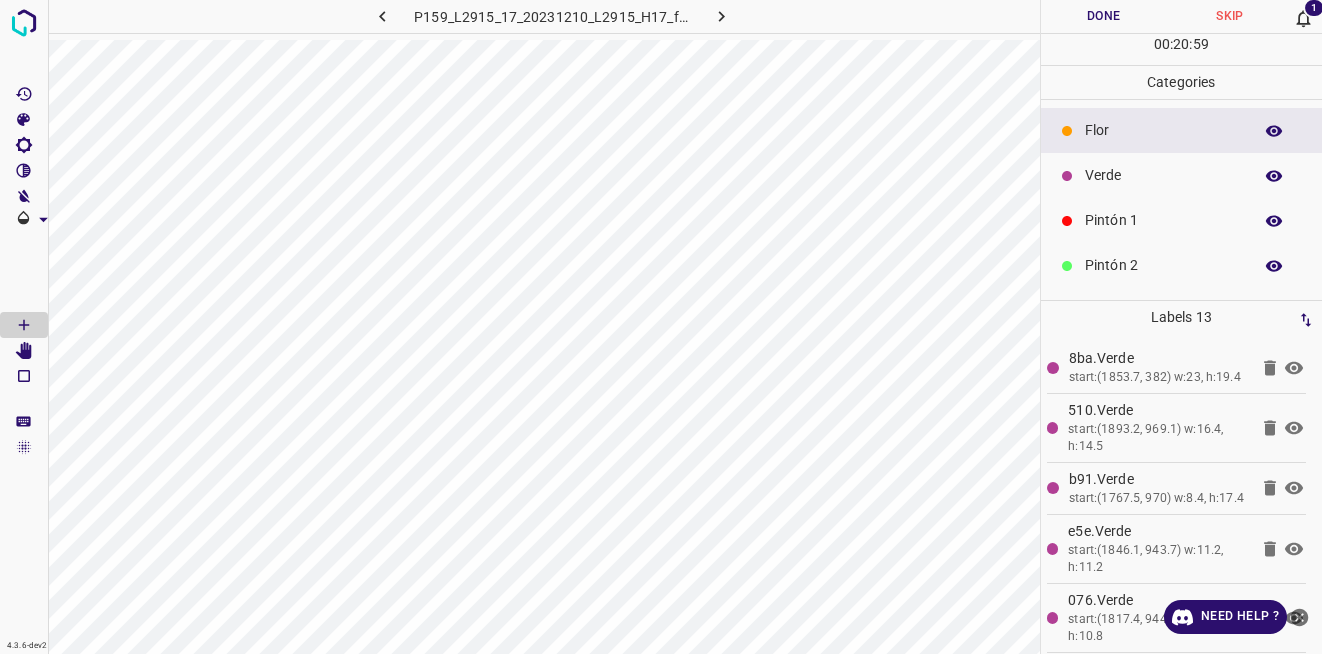 click 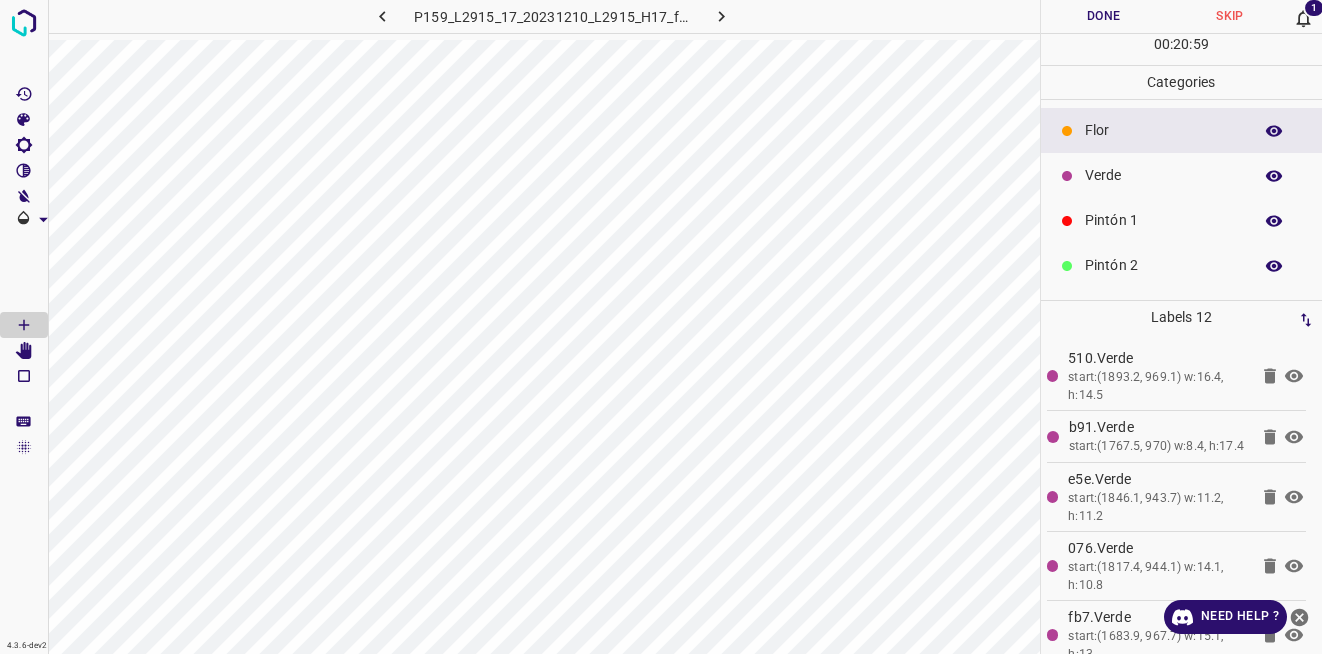 click 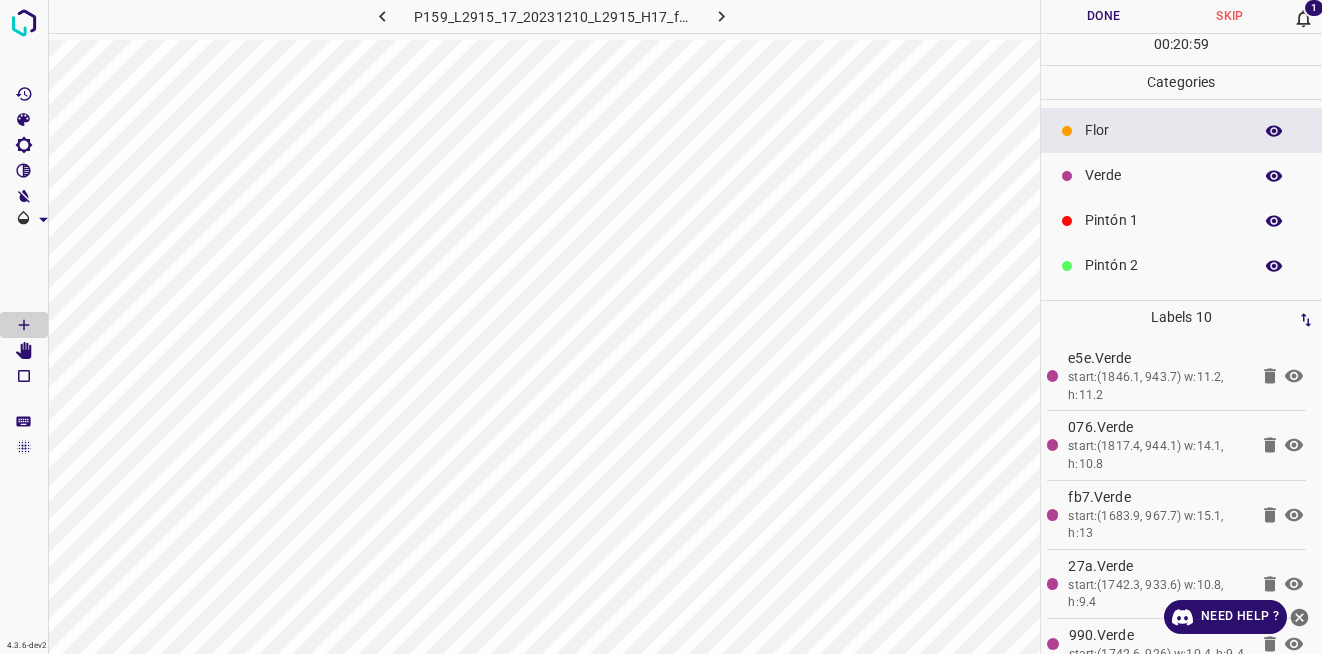 click 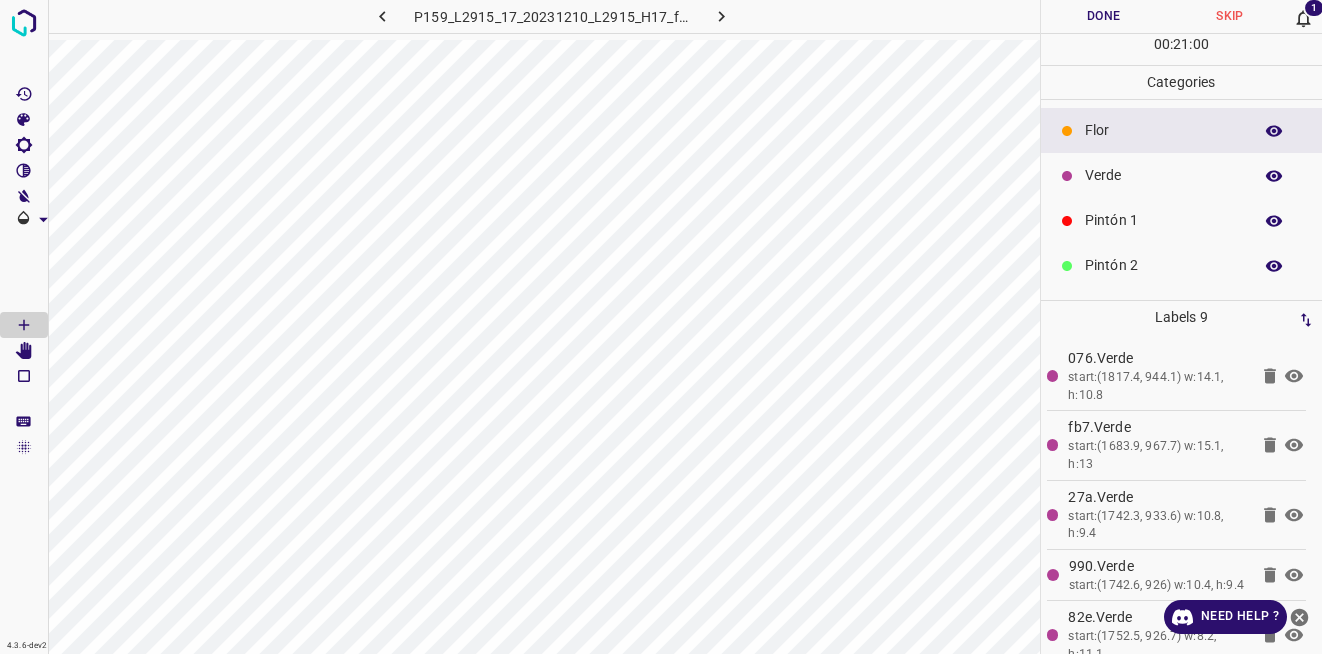 click 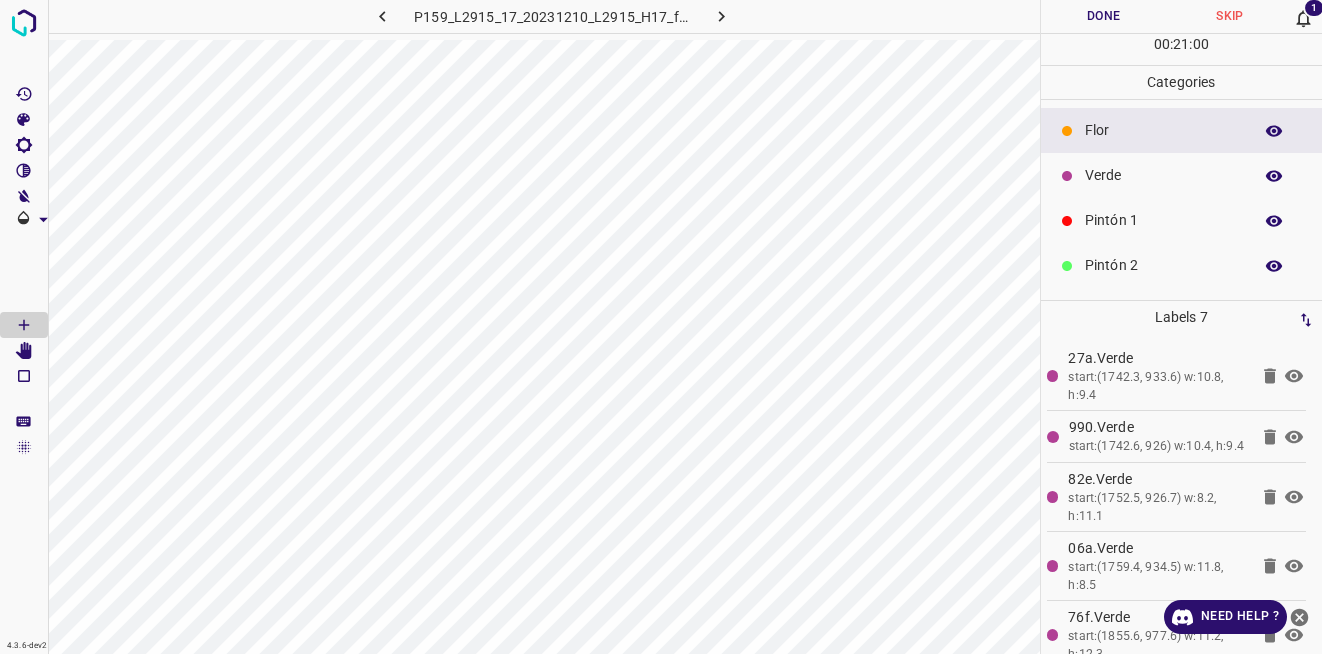 click 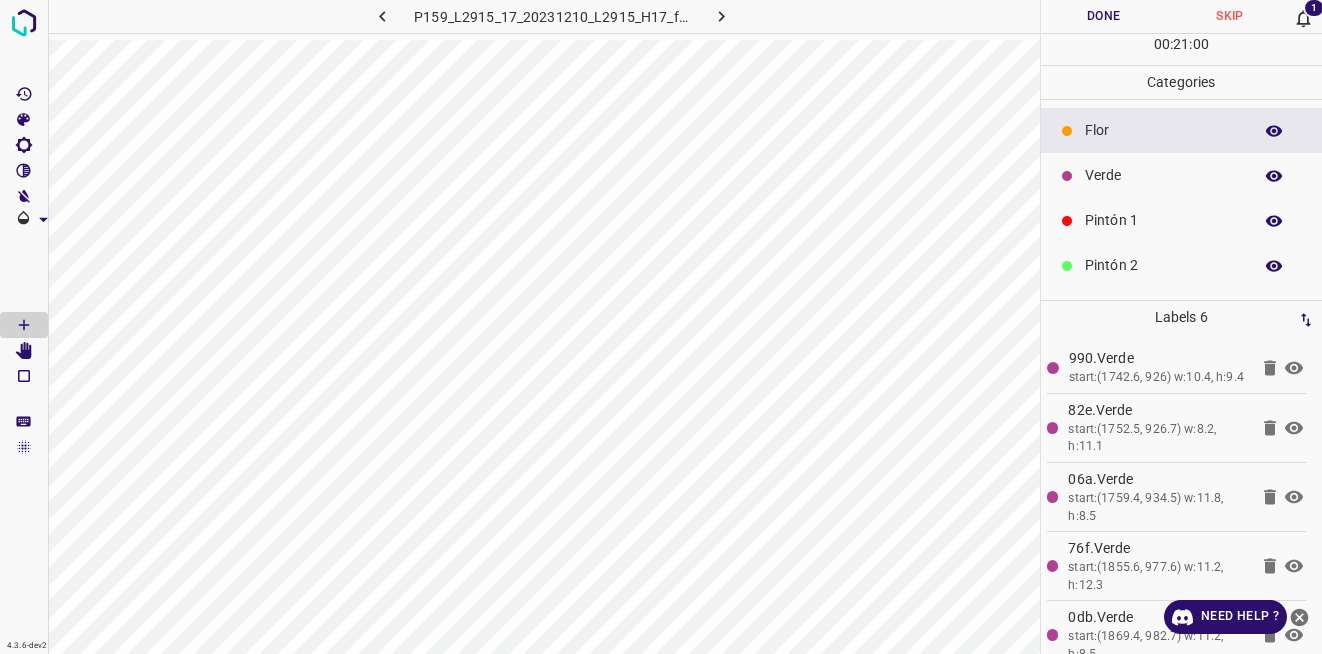 click 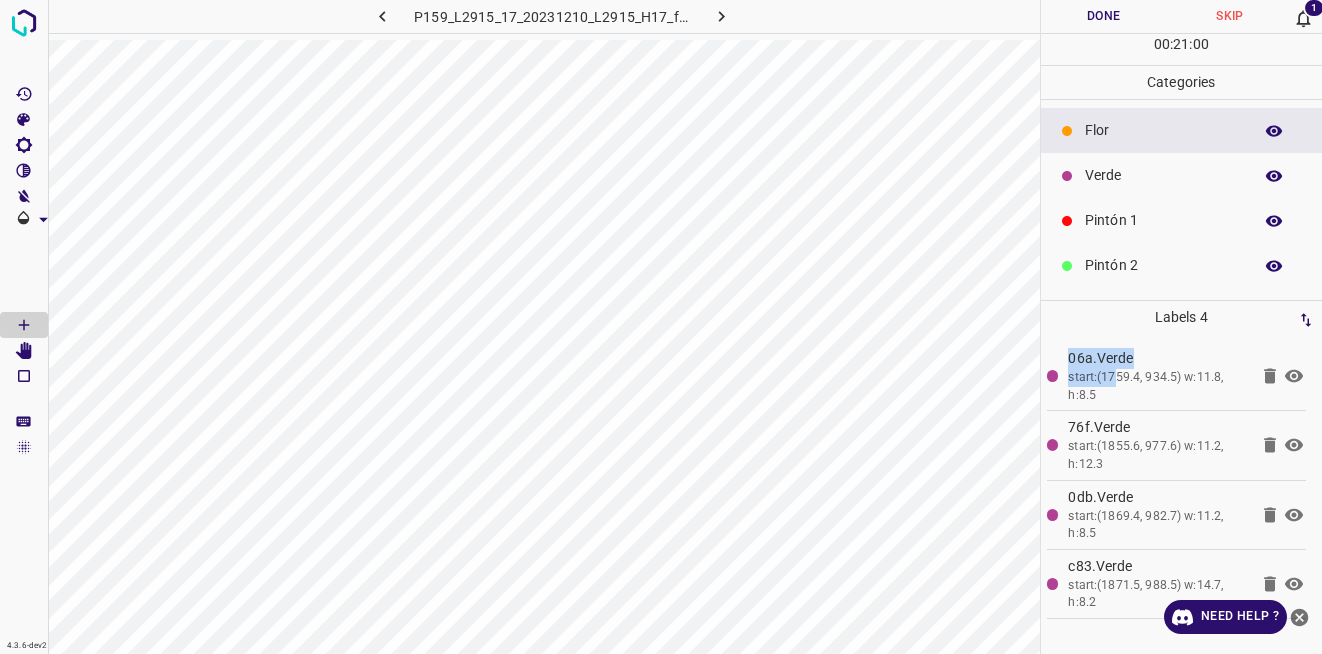 click on "06a.Verde
start:(1759.4, 934.5)
w:11.8, h:8.5" at bounding box center [1158, 376] 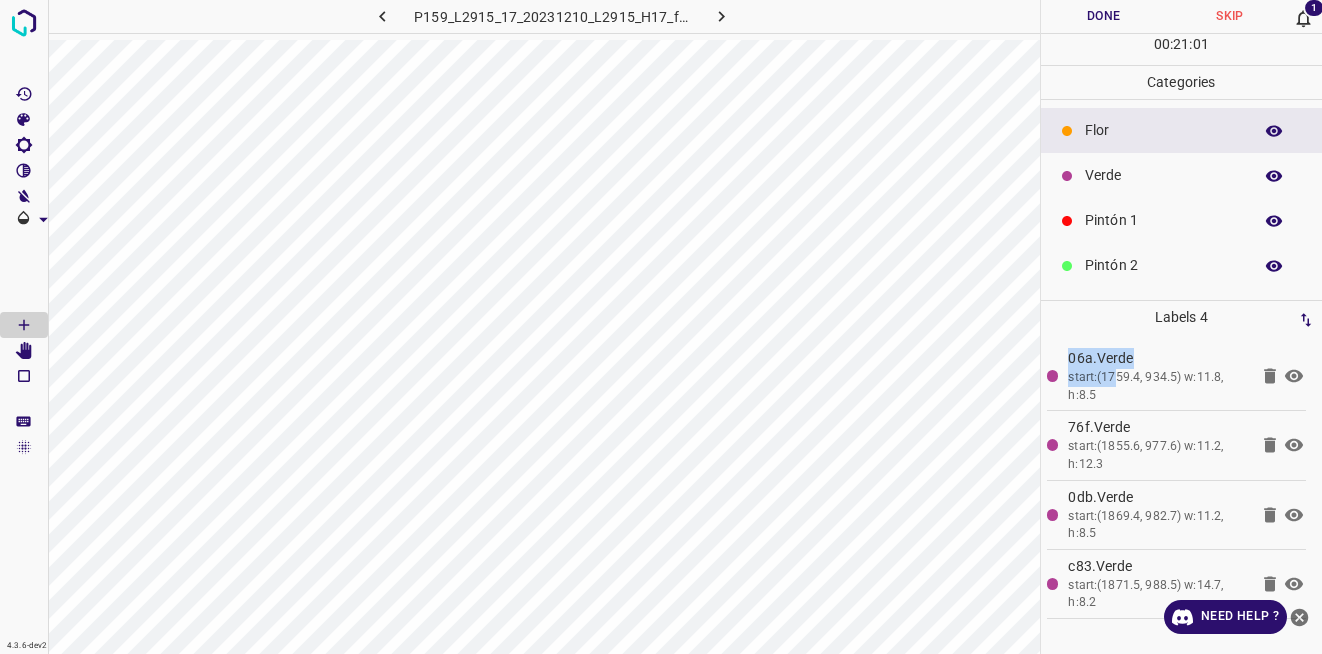 click on "06a.Verde
start:(1759.4, 934.5)
w:11.8, h:8.5" at bounding box center (1158, 376) 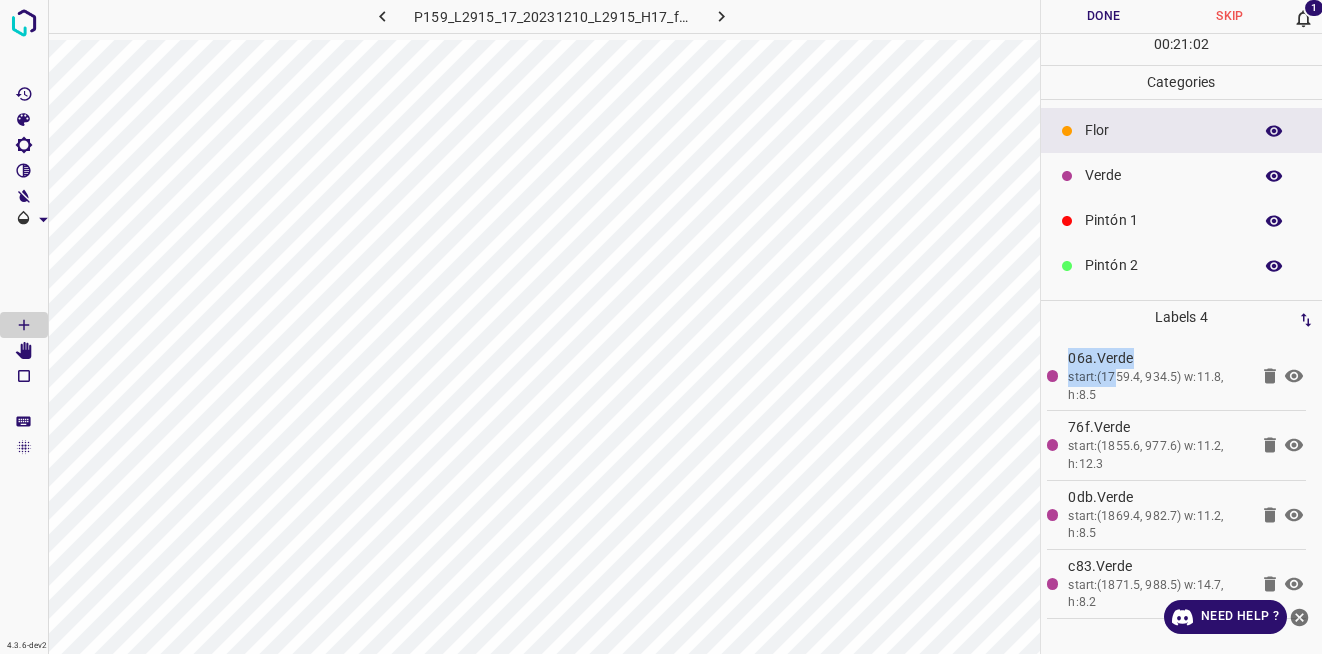 click 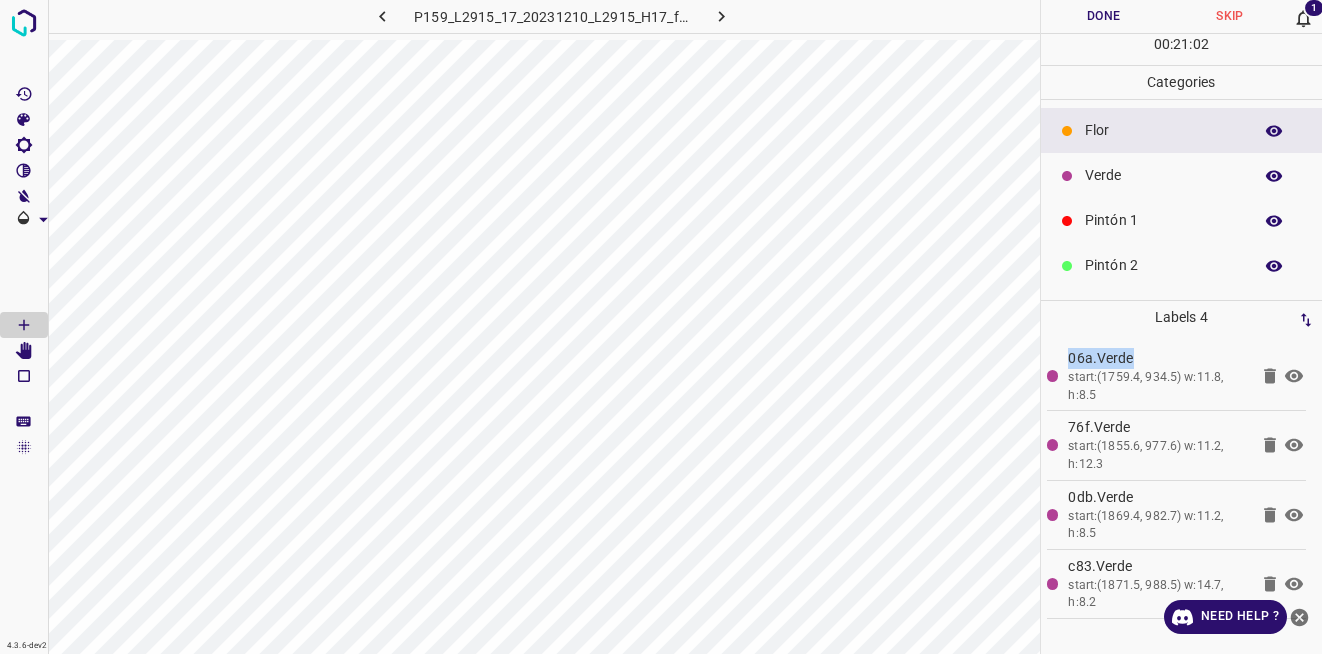 click 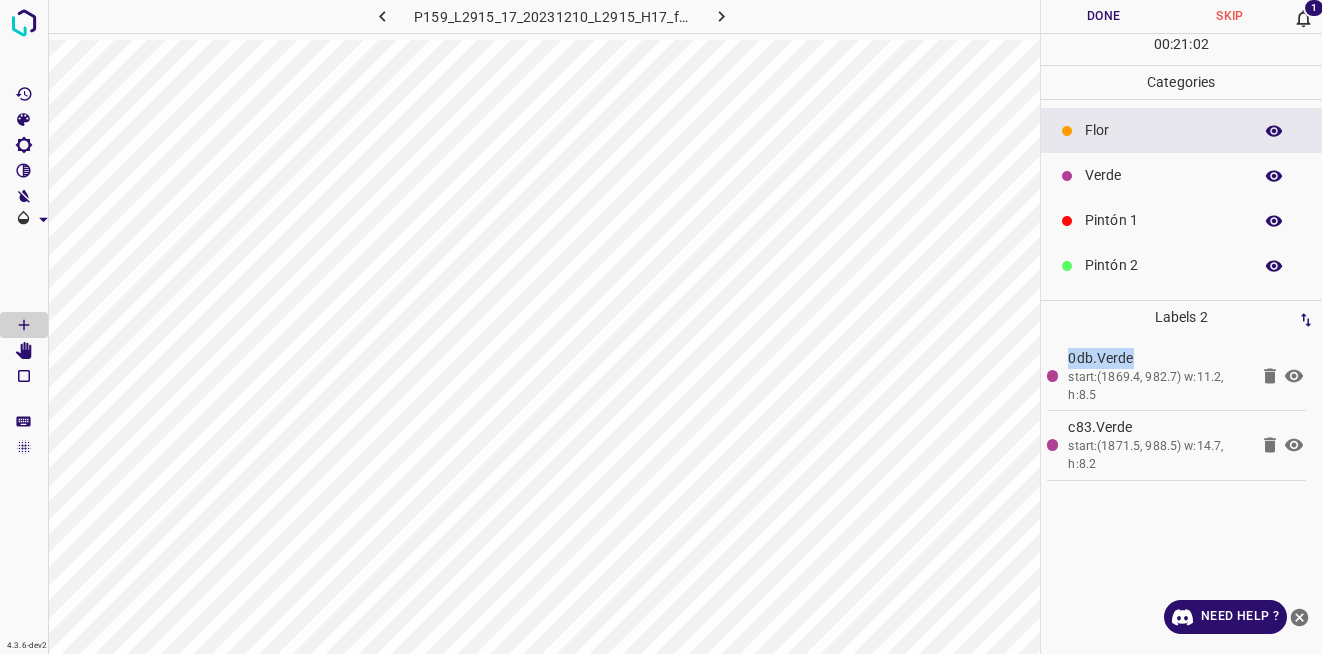 click 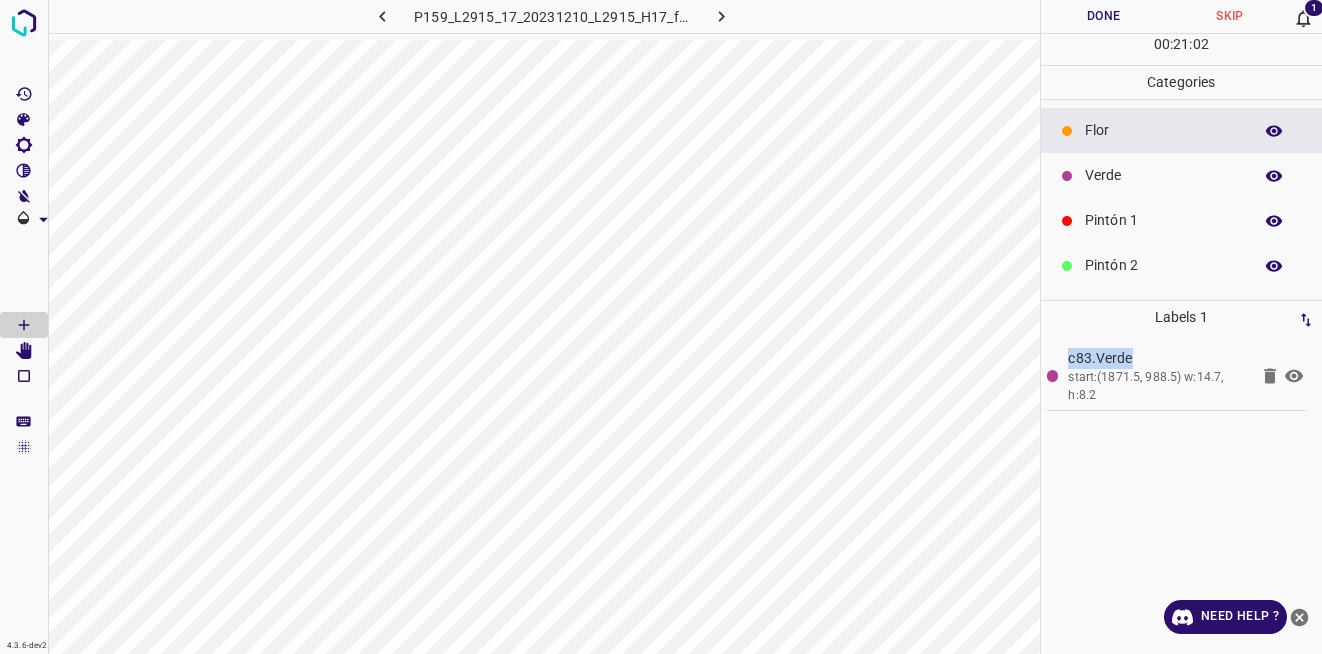 click 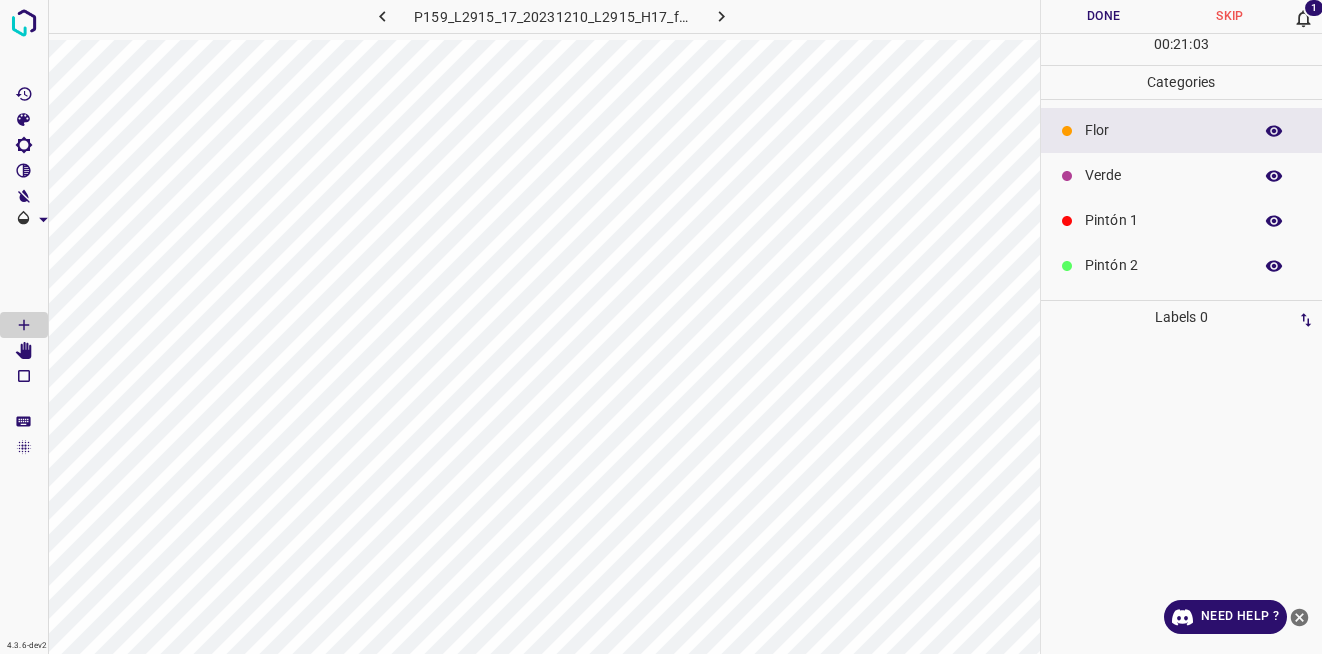 click at bounding box center (1182, 494) 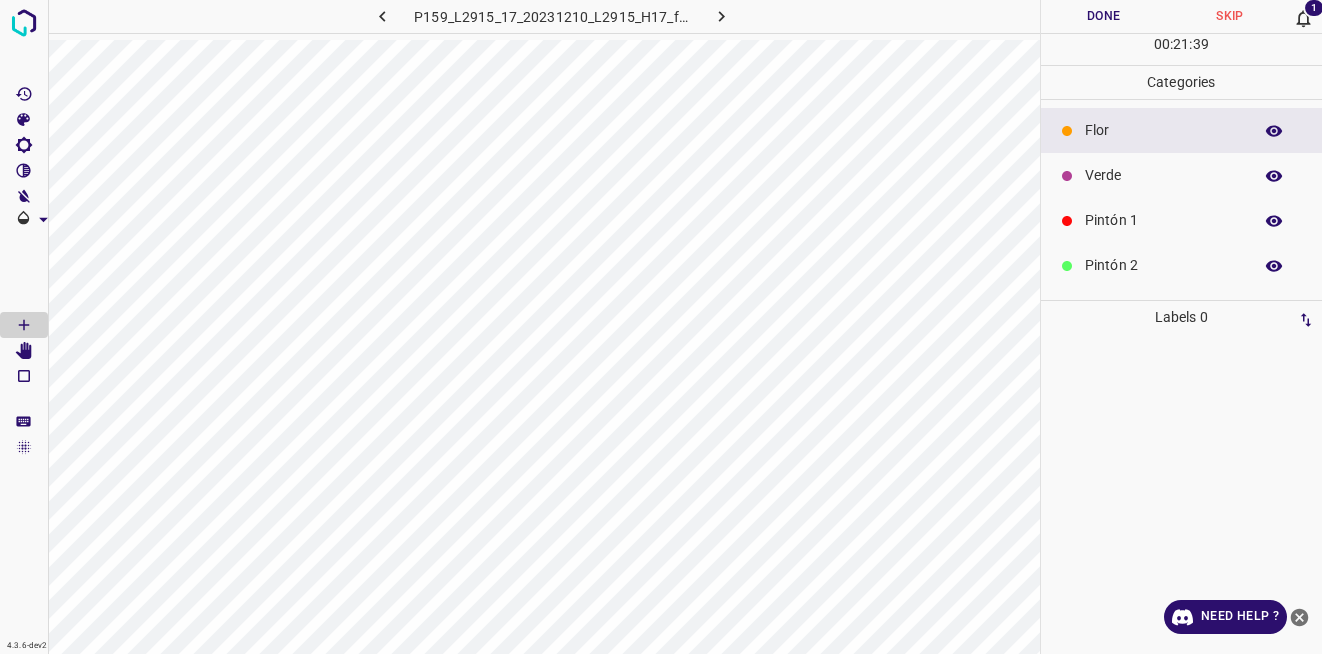 click on "Verde" at bounding box center (1163, 175) 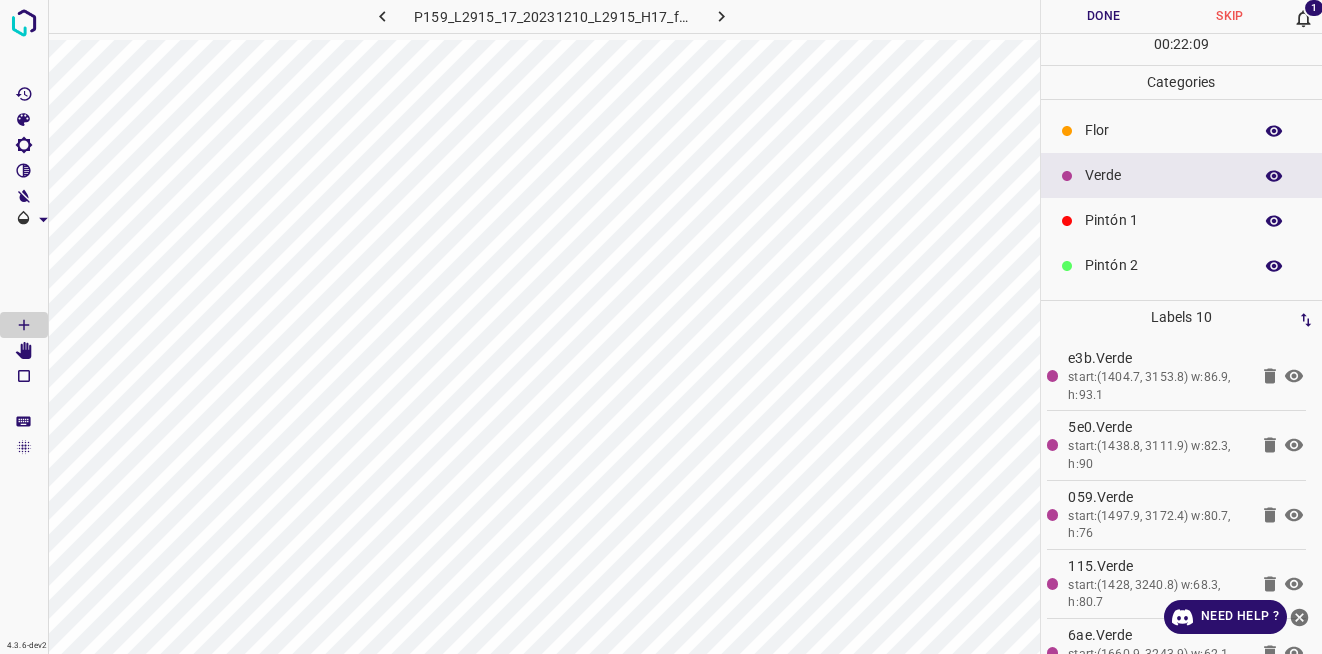 scroll, scrollTop: 176, scrollLeft: 0, axis: vertical 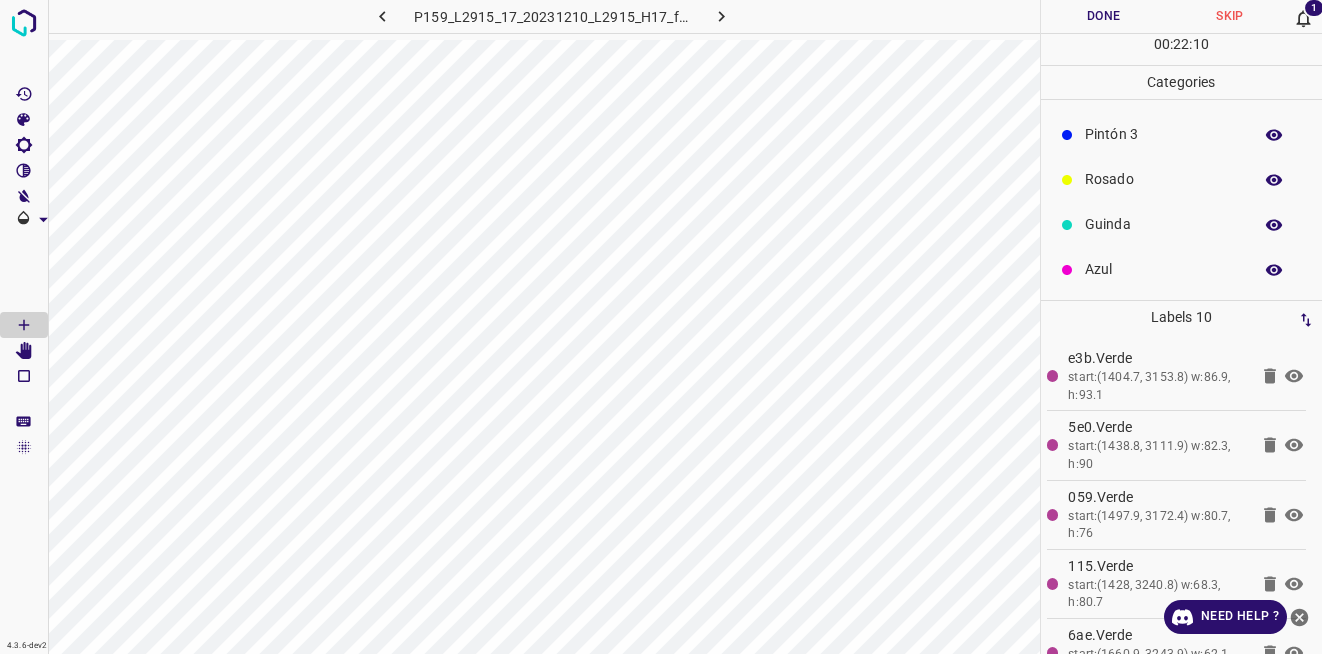 click on "Azul" at bounding box center (1163, 269) 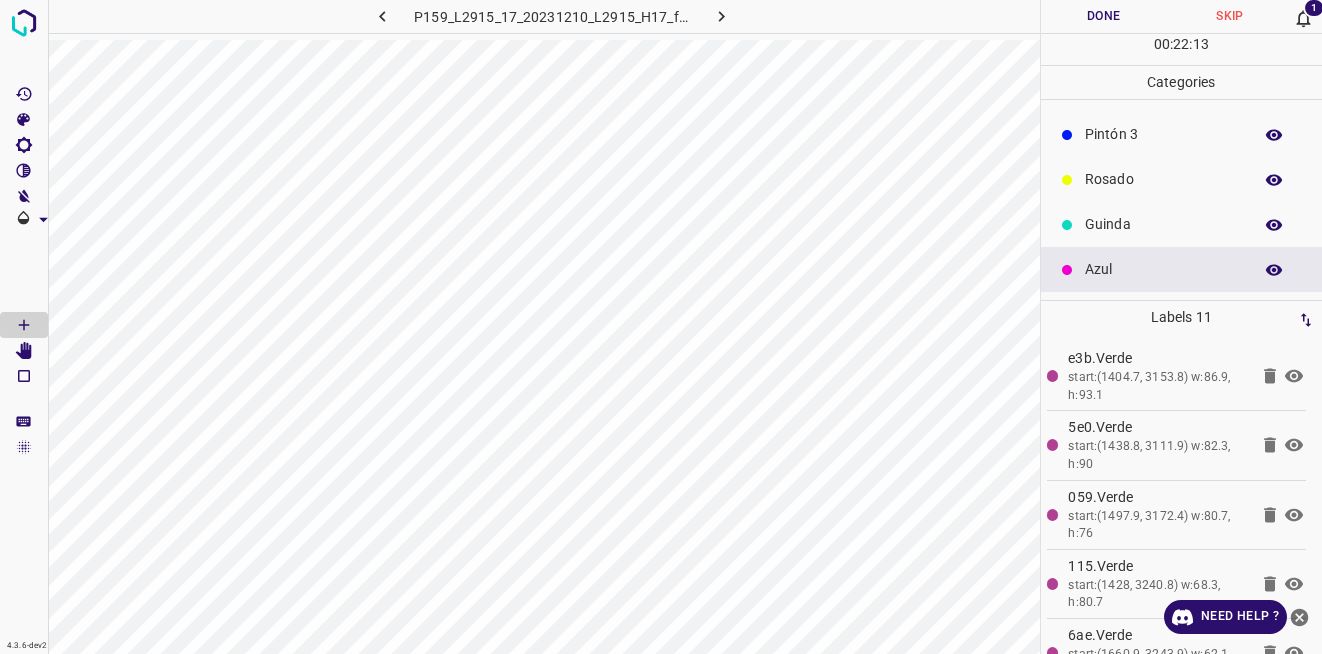 scroll, scrollTop: 0, scrollLeft: 0, axis: both 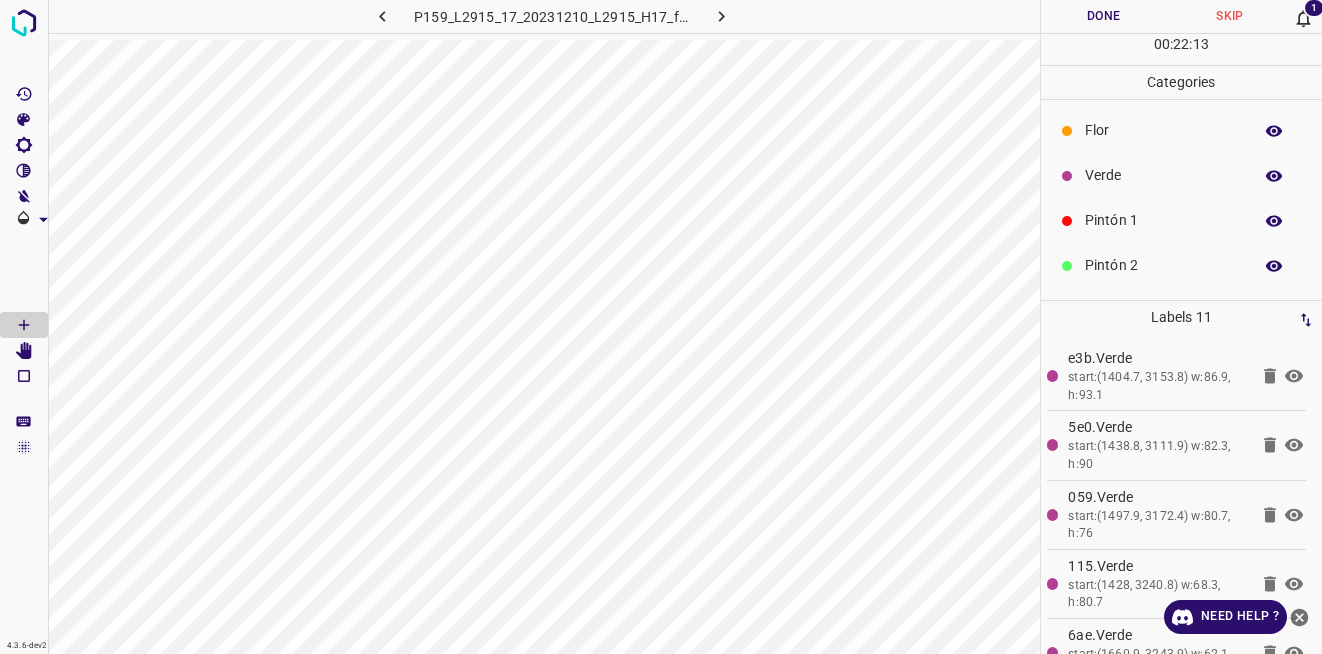 click on "Verde" at bounding box center (1163, 175) 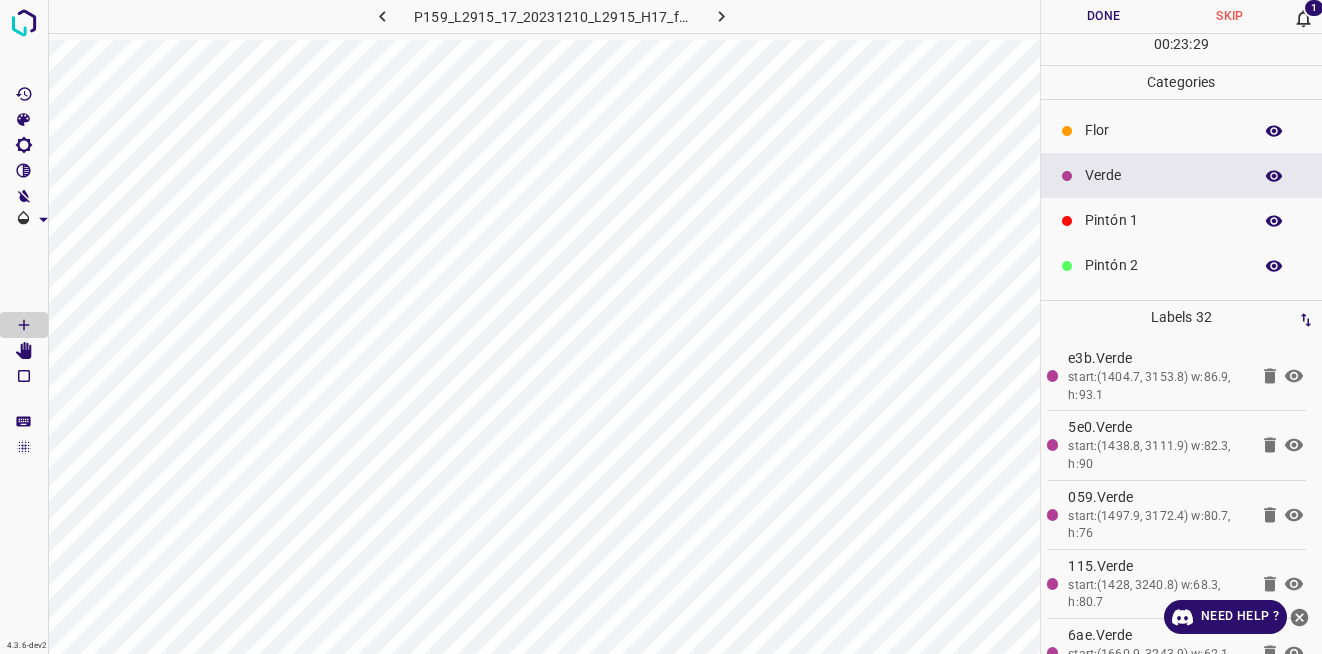 scroll, scrollTop: 176, scrollLeft: 0, axis: vertical 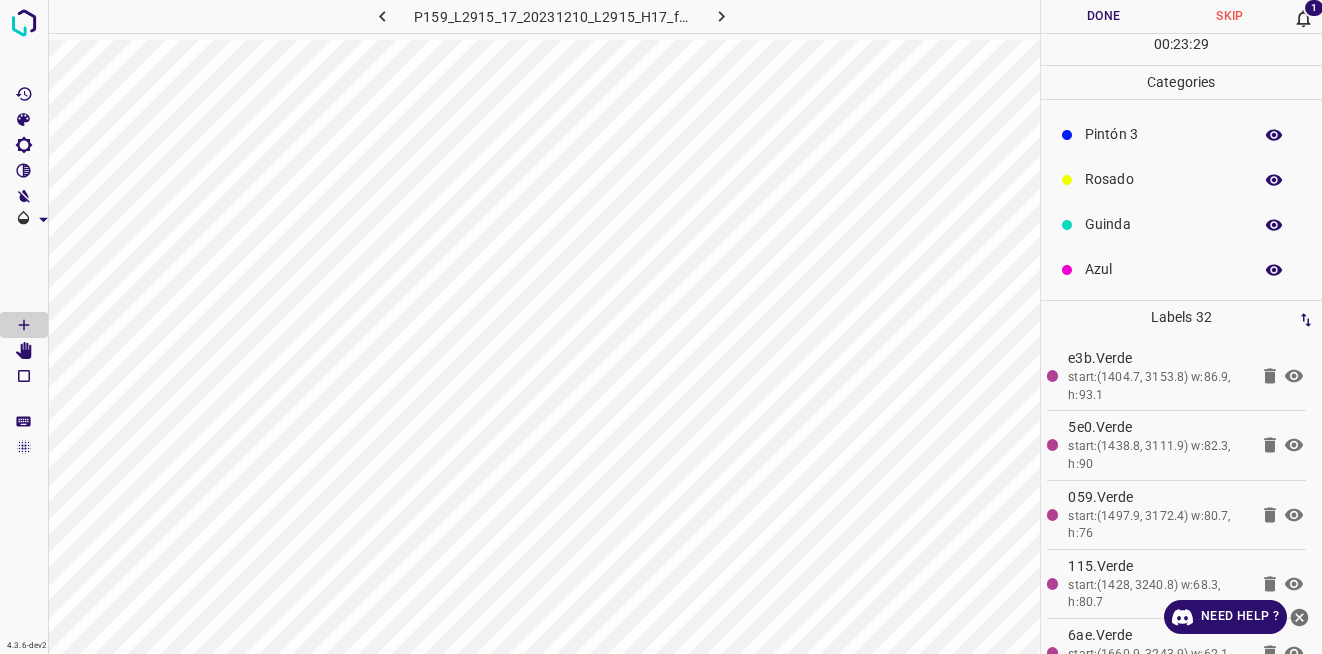 click on "Azul" at bounding box center [1182, 269] 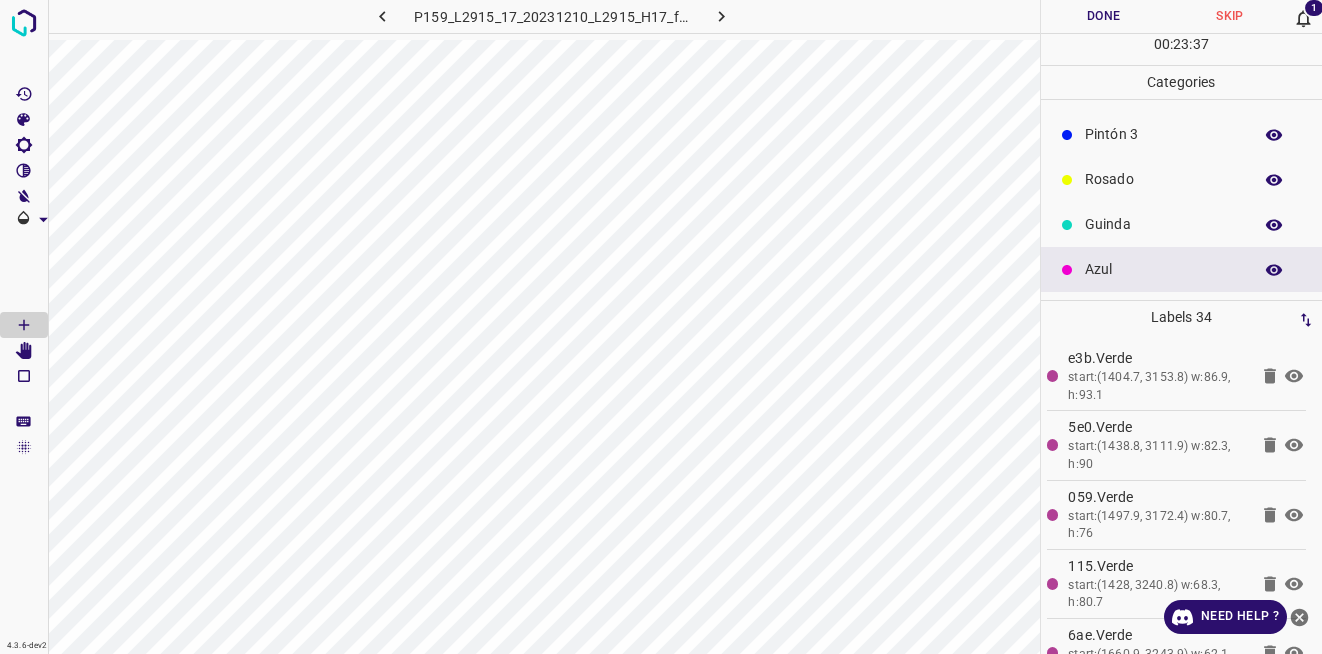 scroll, scrollTop: 0, scrollLeft: 0, axis: both 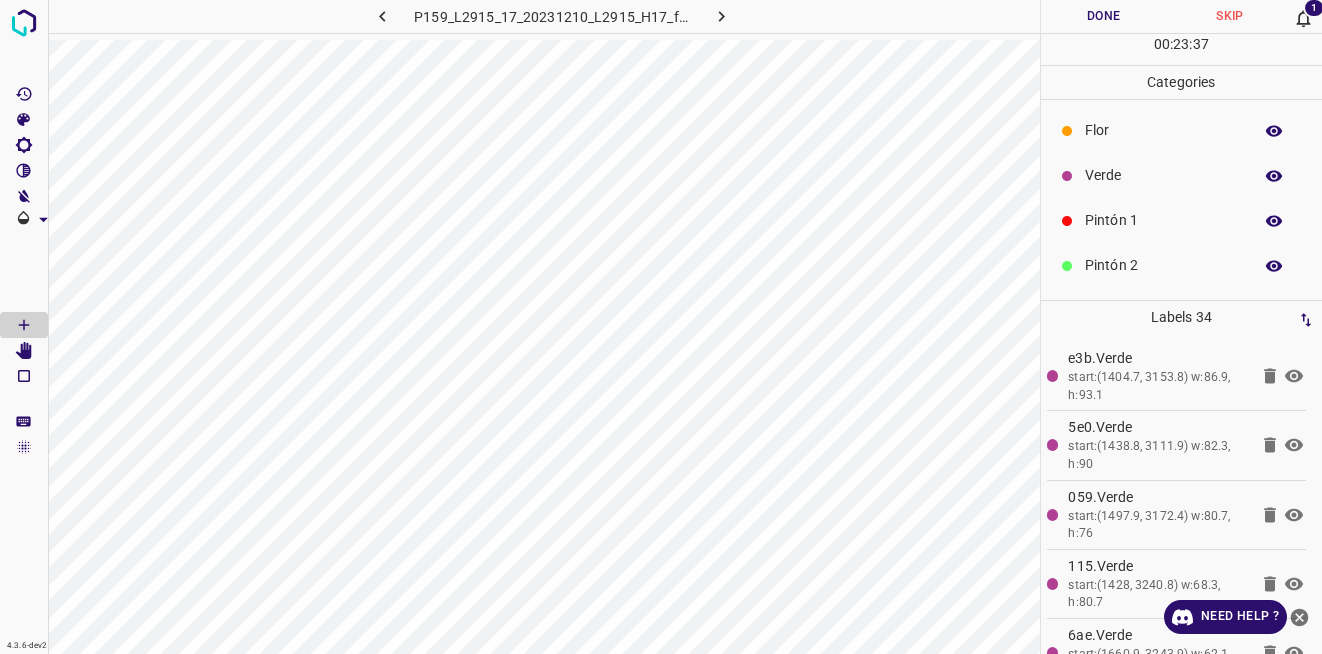 click on "Verde" at bounding box center [1182, 175] 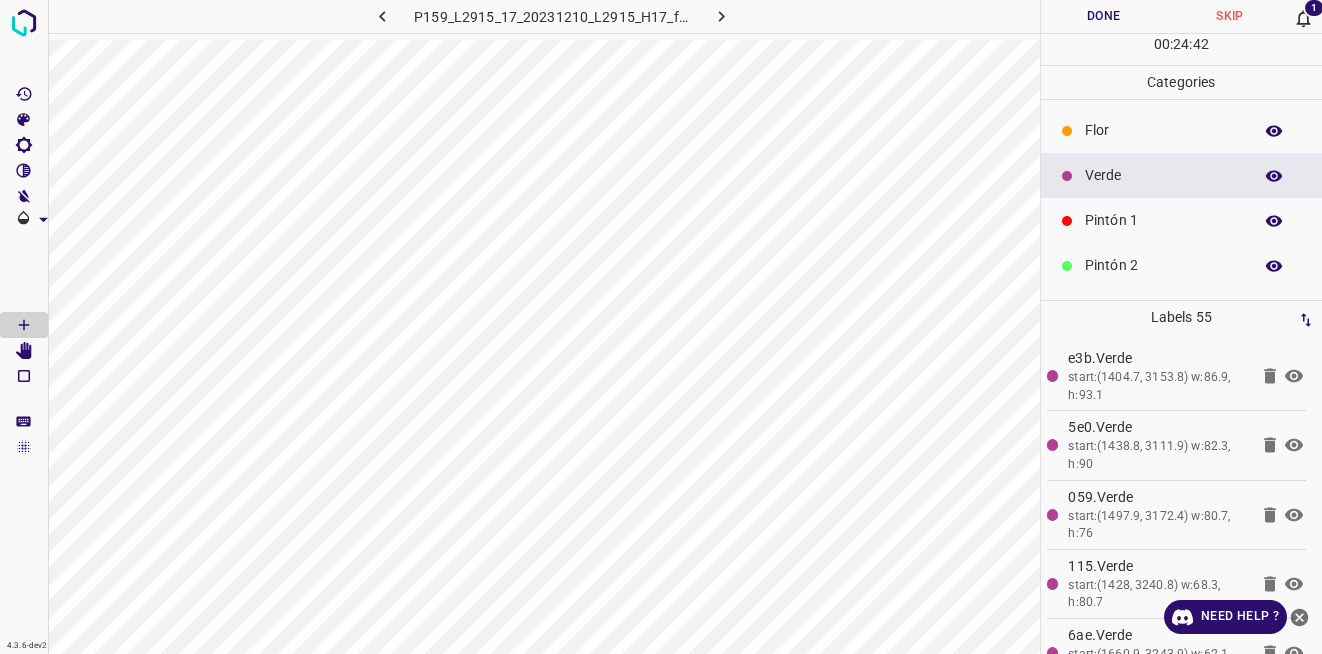 scroll, scrollTop: 176, scrollLeft: 0, axis: vertical 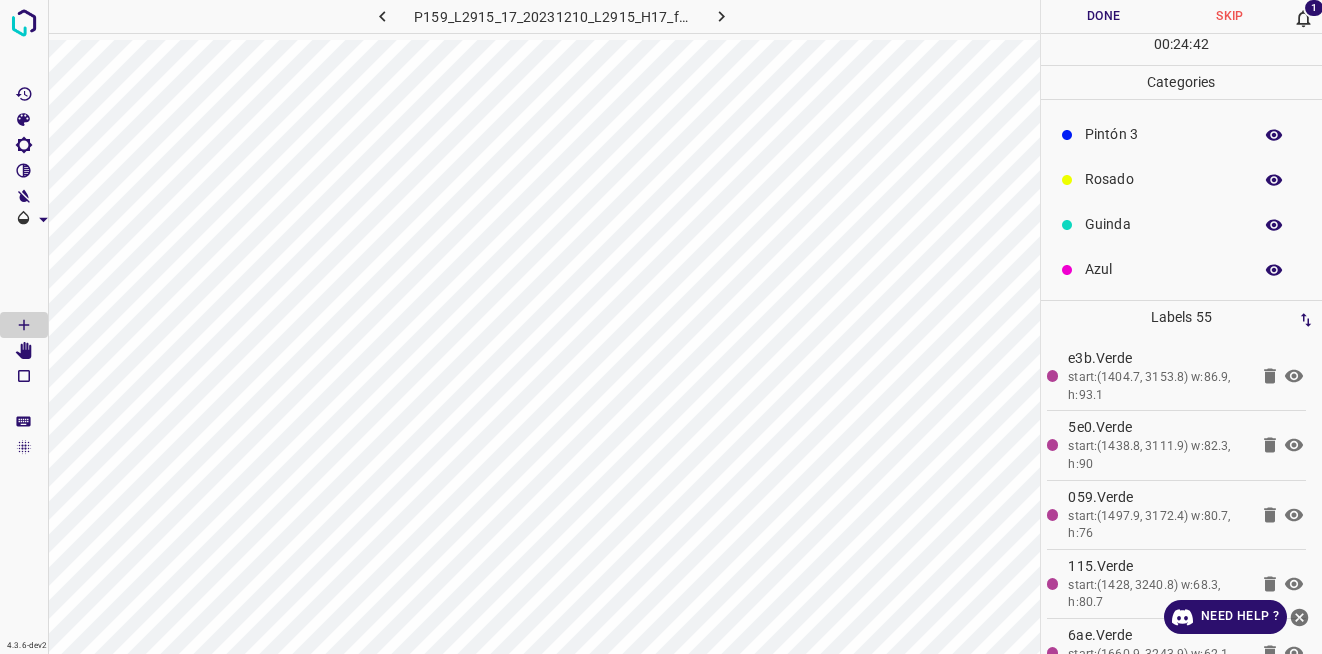 drag, startPoint x: 1114, startPoint y: 283, endPoint x: 1095, endPoint y: 285, distance: 19.104973 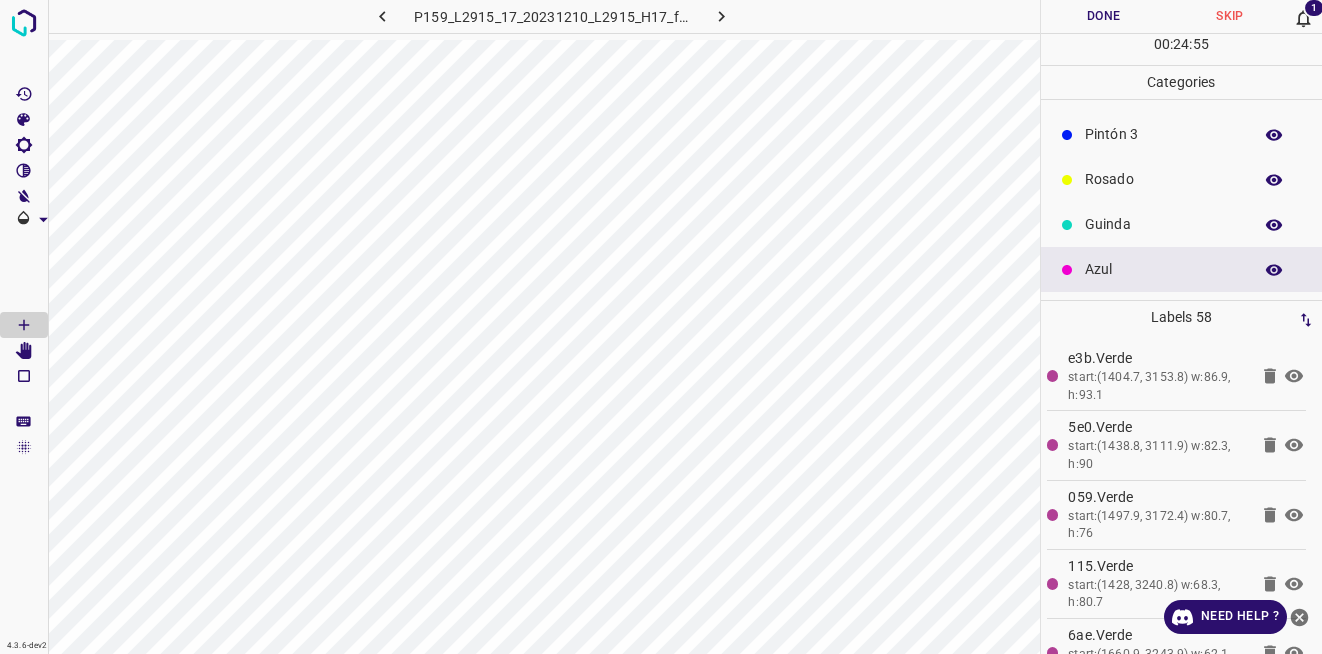 scroll, scrollTop: 0, scrollLeft: 0, axis: both 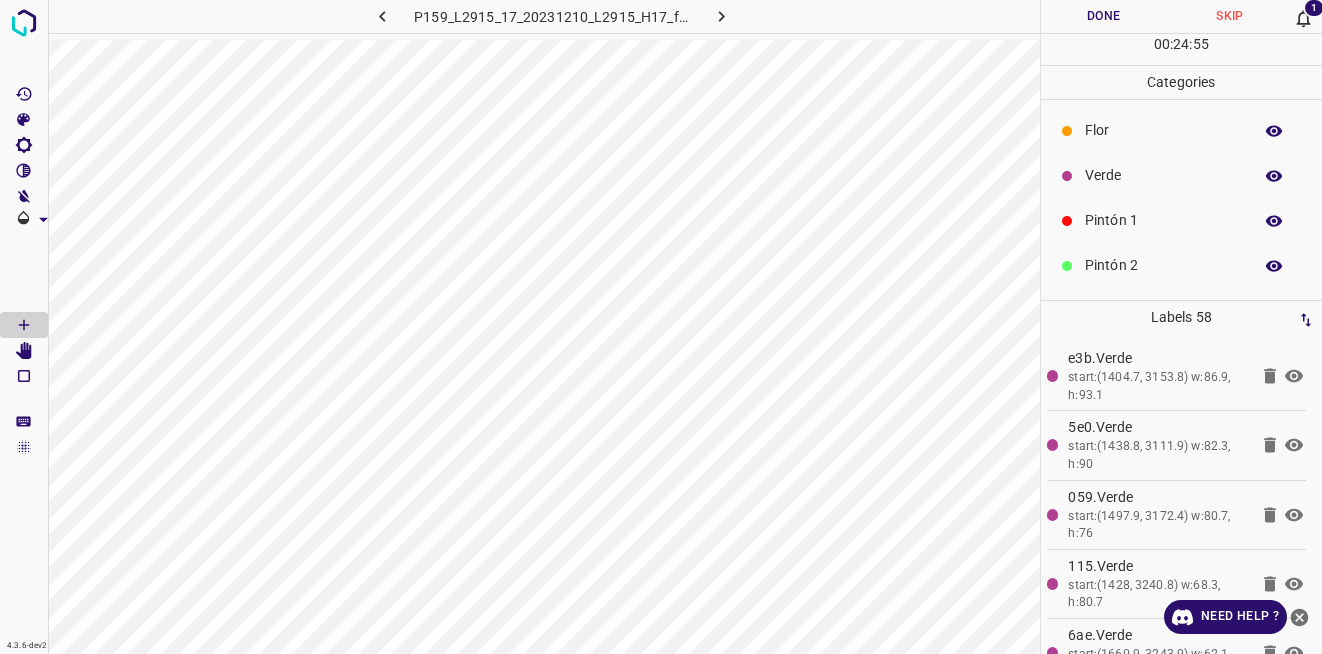 click on "Verde" at bounding box center (1163, 175) 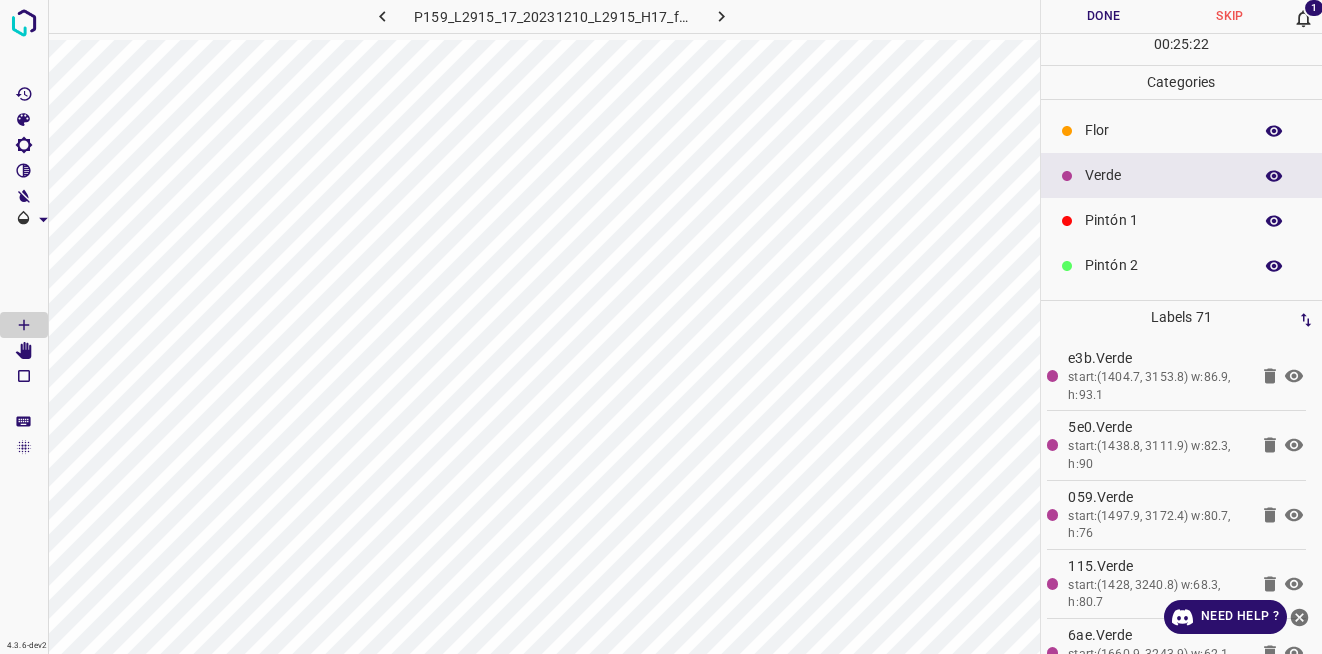 scroll, scrollTop: 176, scrollLeft: 0, axis: vertical 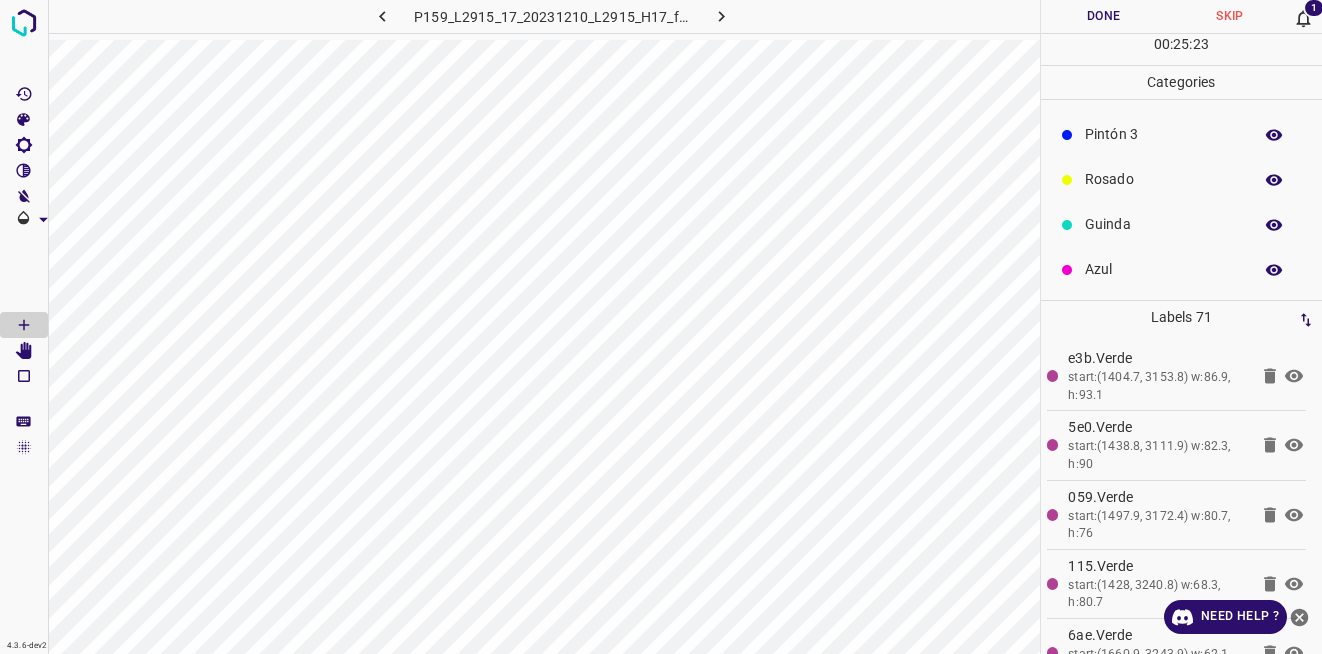 click on "Azul" at bounding box center [1163, 269] 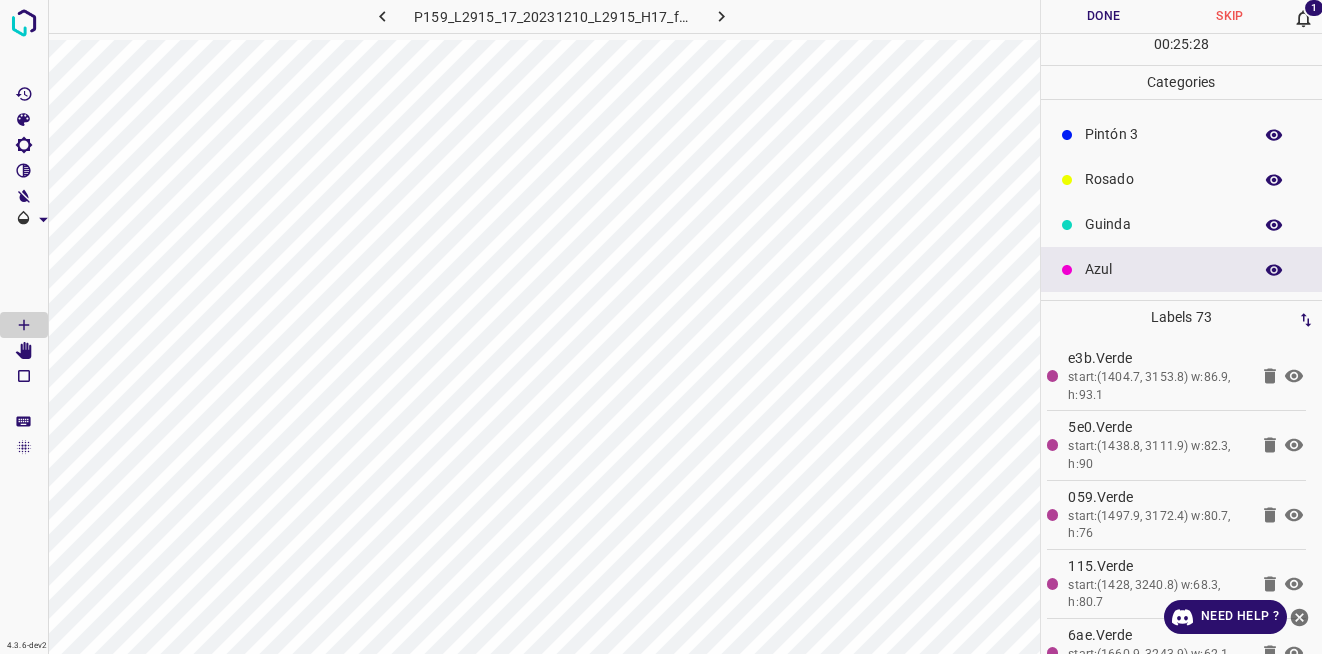 scroll, scrollTop: 0, scrollLeft: 0, axis: both 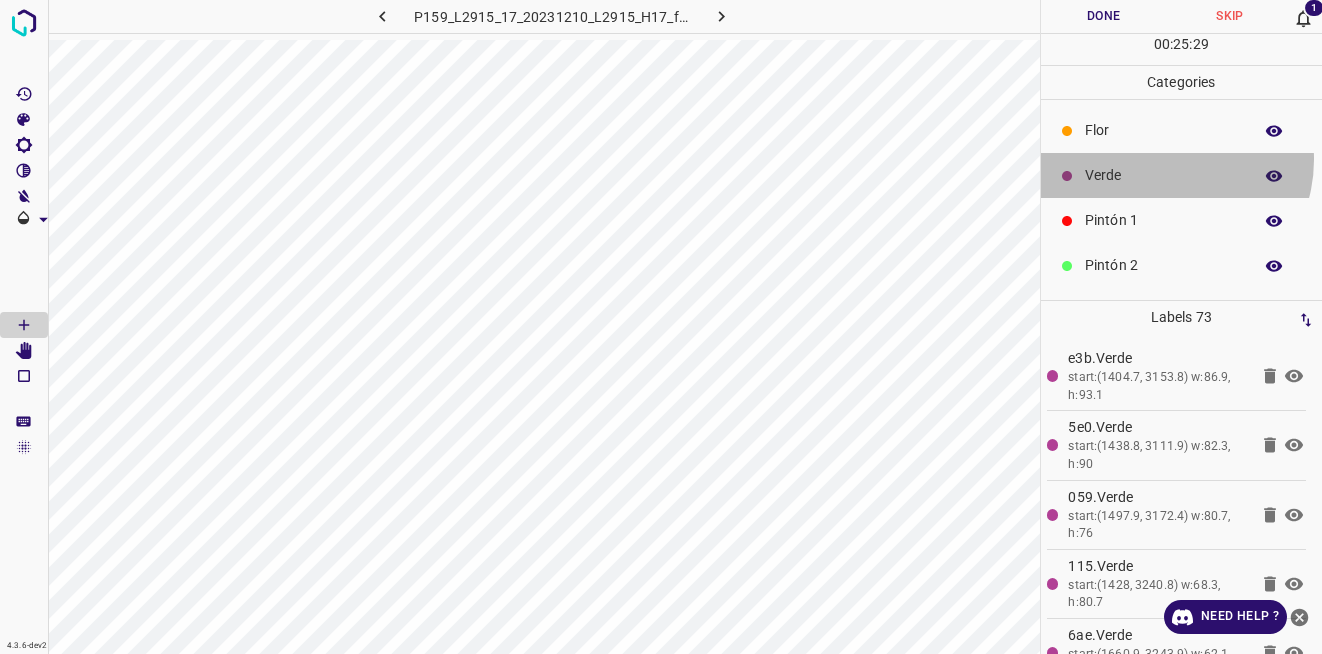 click on "Verde" at bounding box center [1182, 175] 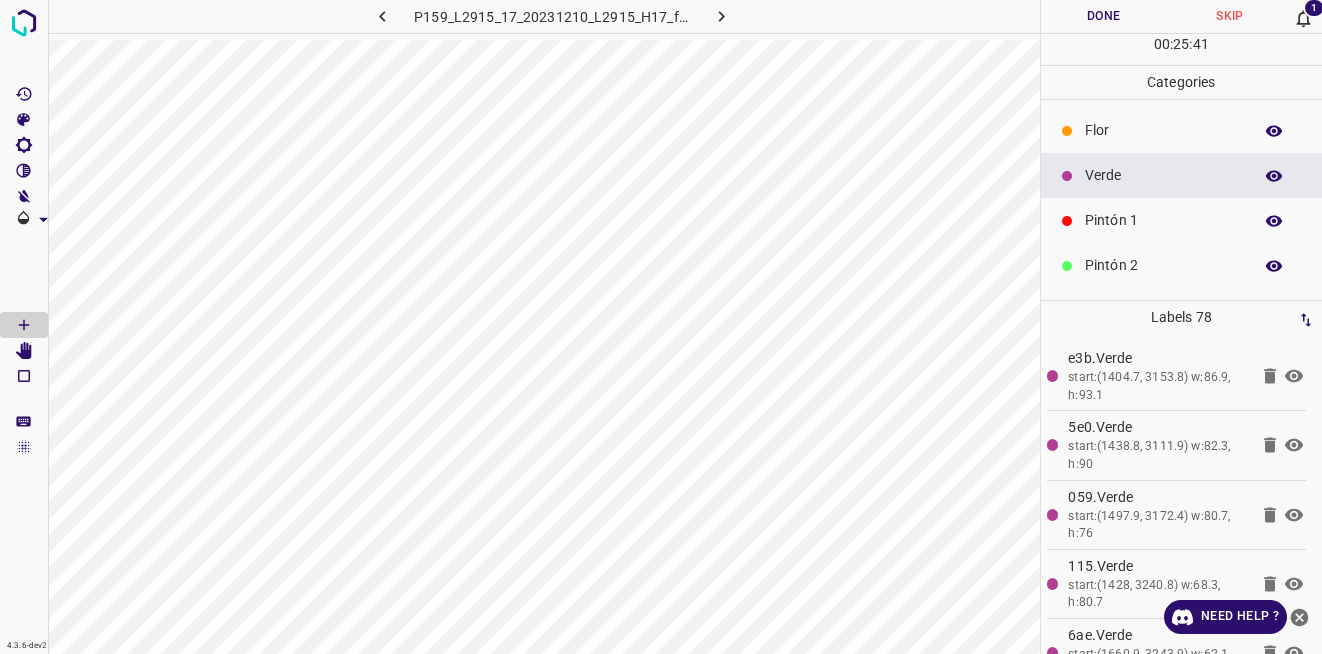 scroll, scrollTop: 176, scrollLeft: 0, axis: vertical 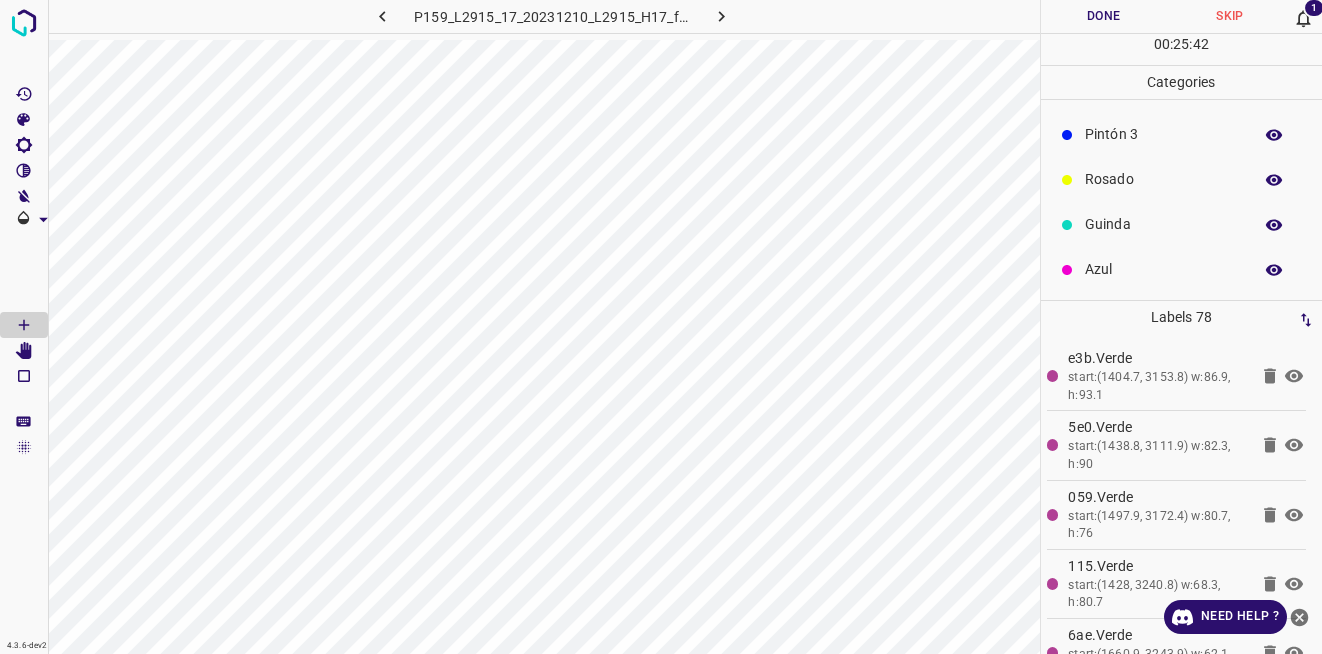 click on "Azul" at bounding box center [1163, 269] 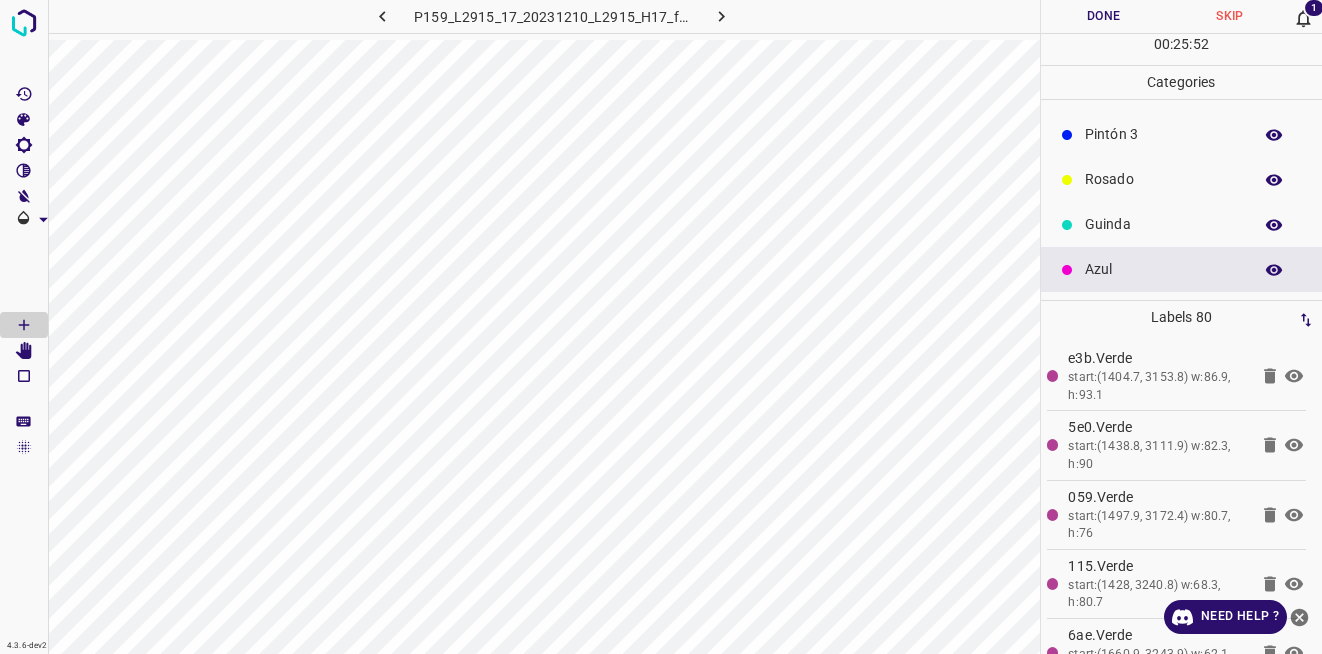 scroll, scrollTop: 0, scrollLeft: 0, axis: both 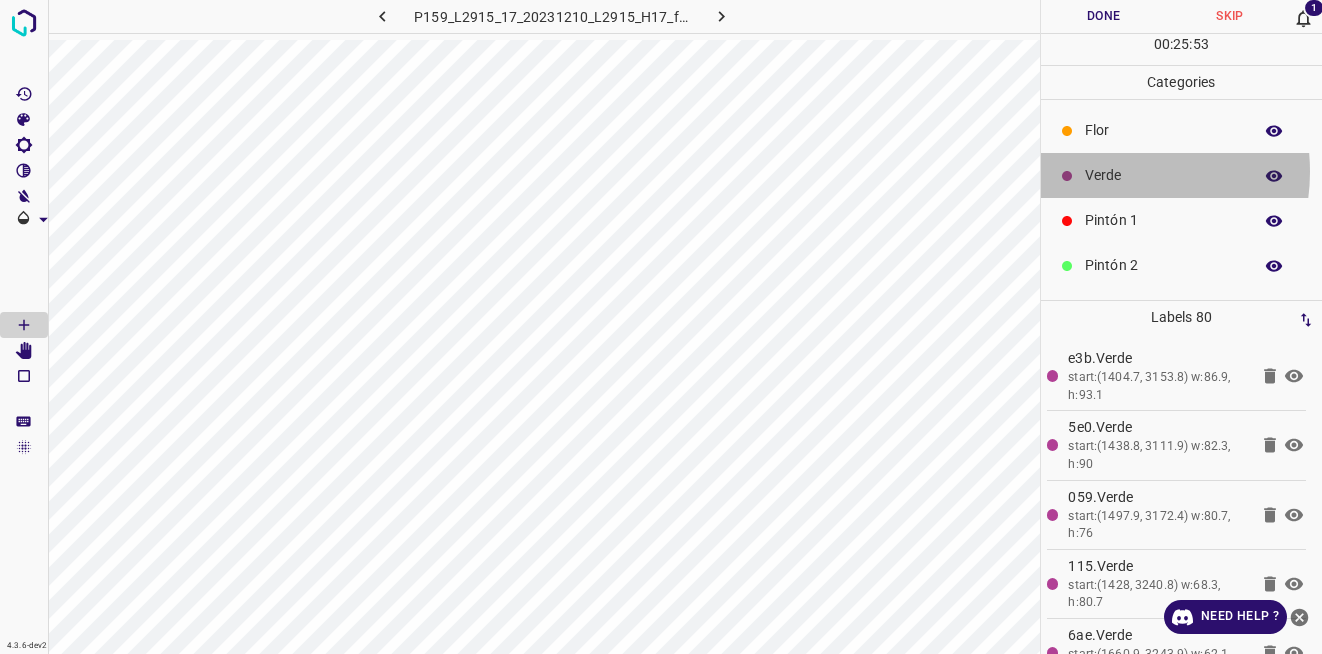 click on "Verde" at bounding box center [1163, 175] 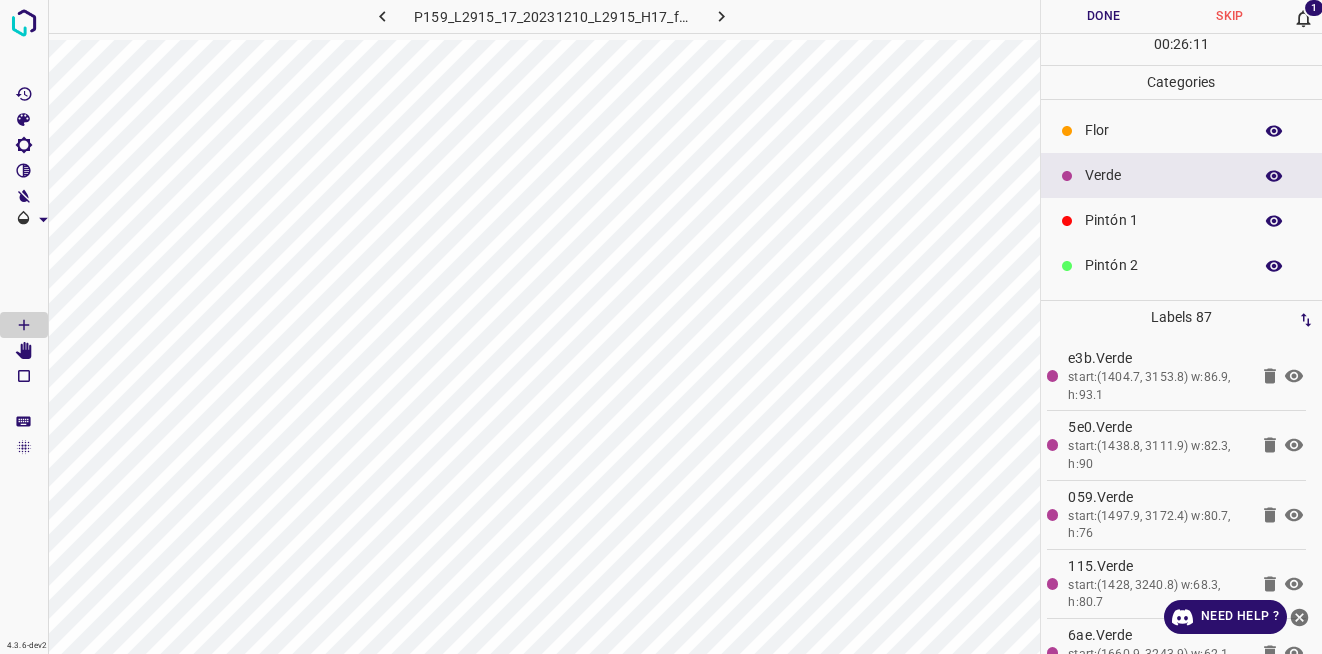 scroll, scrollTop: 176, scrollLeft: 0, axis: vertical 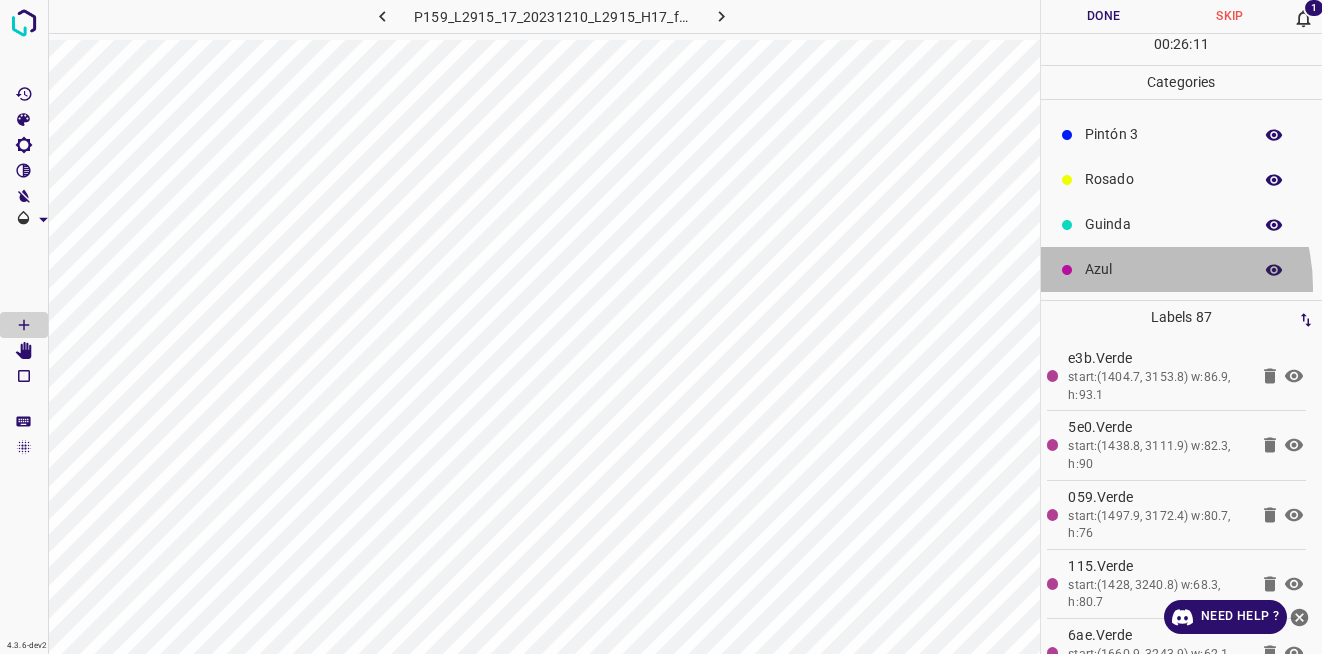 click on "Azul" at bounding box center (1182, 269) 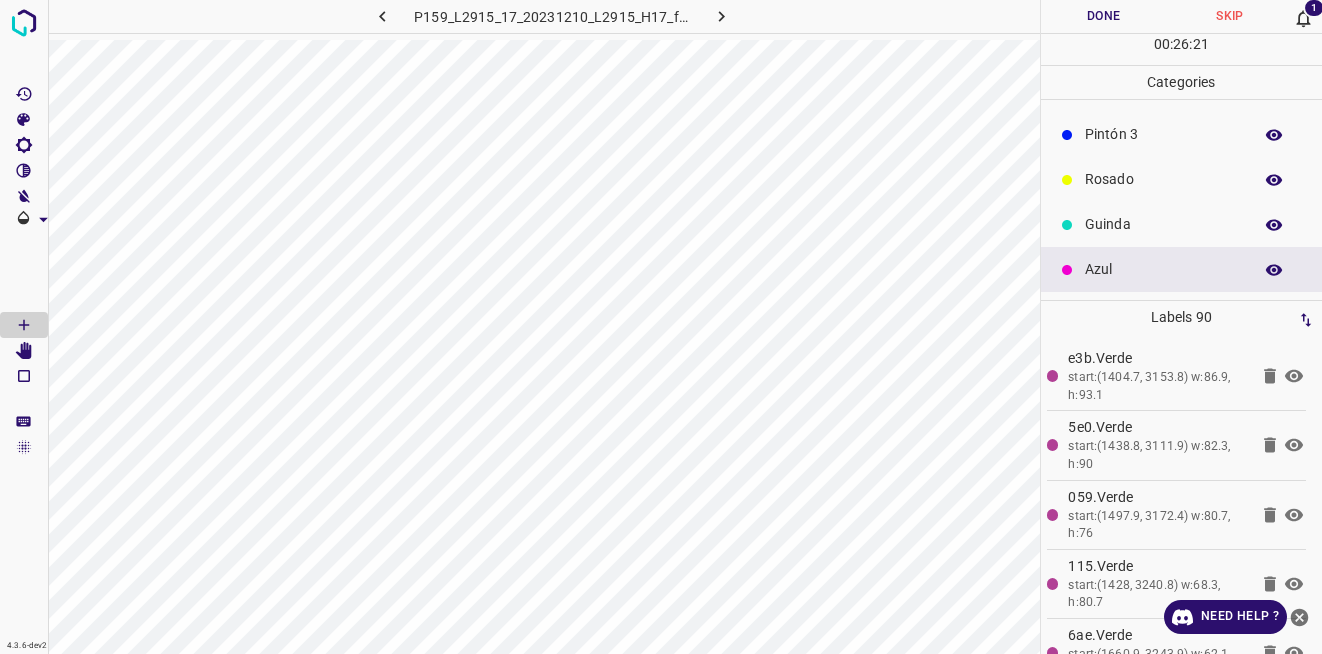 scroll, scrollTop: 0, scrollLeft: 0, axis: both 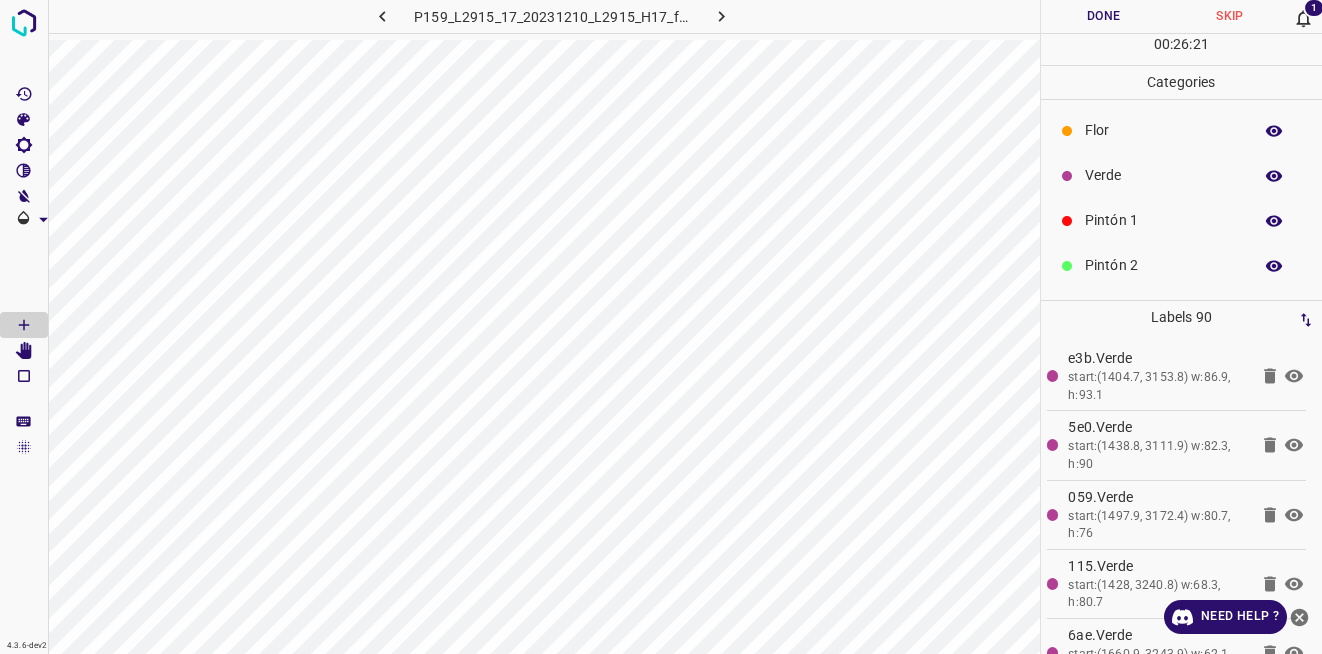 click on "Verde" at bounding box center [1163, 175] 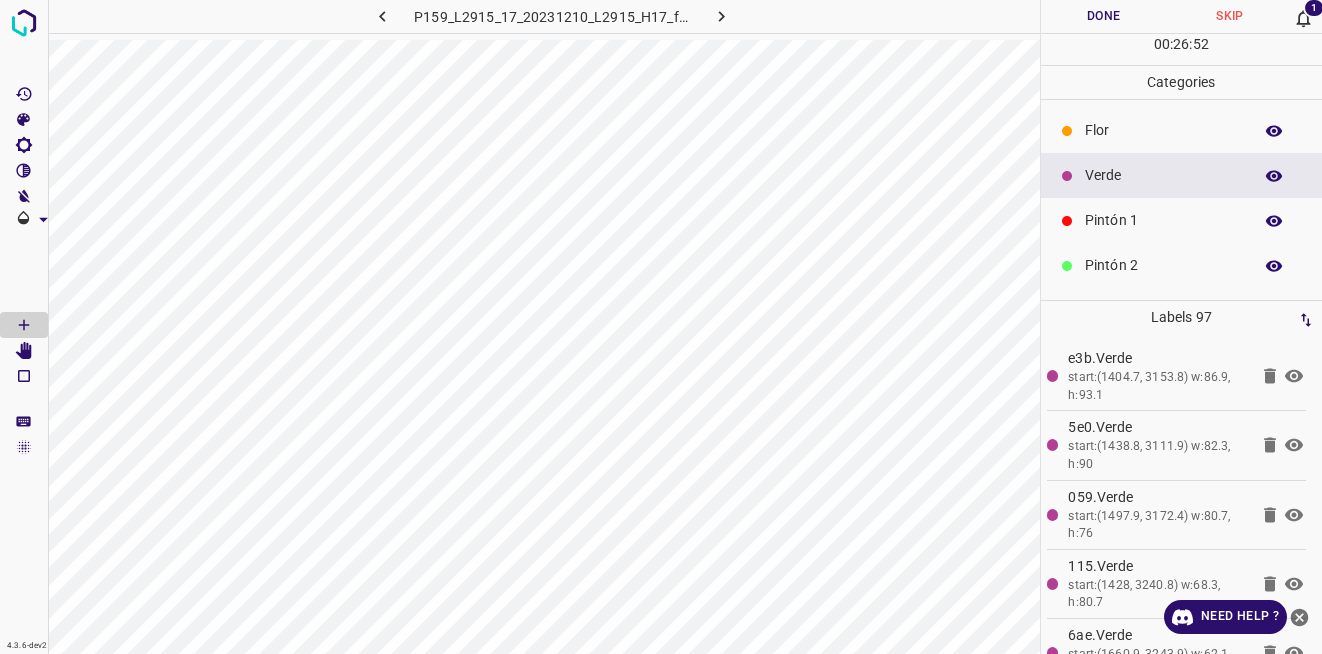 scroll, scrollTop: 176, scrollLeft: 0, axis: vertical 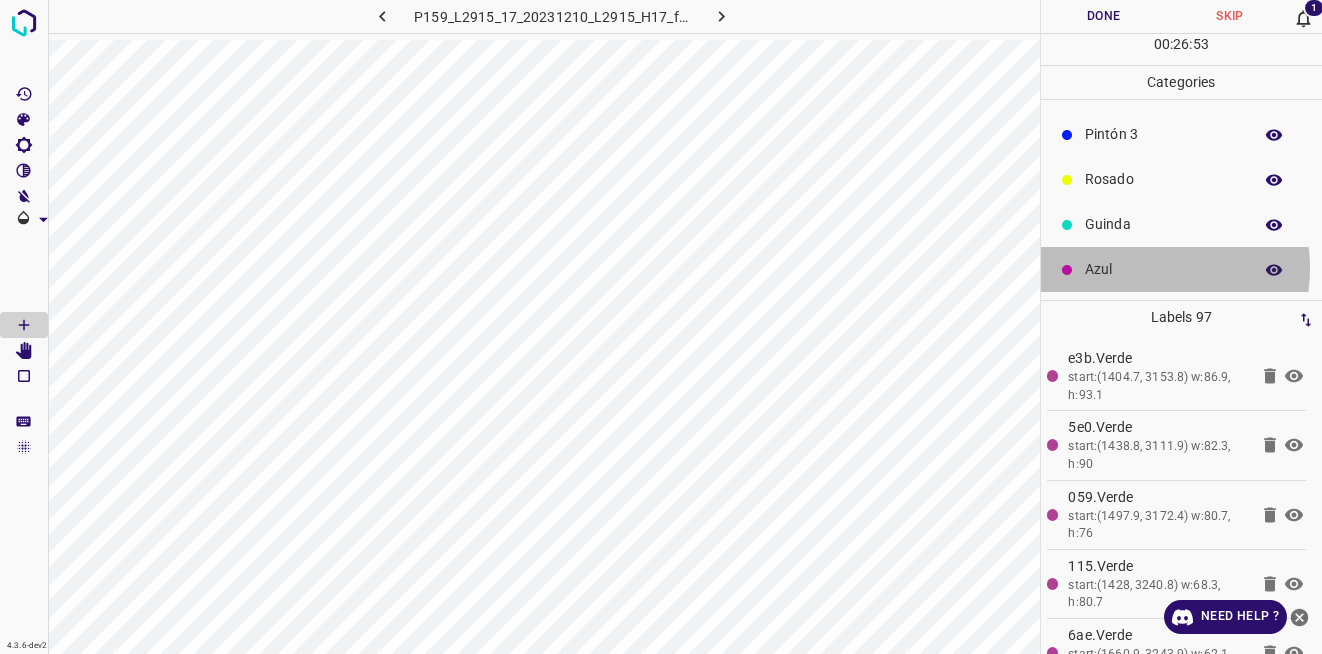 drag, startPoint x: 1133, startPoint y: 268, endPoint x: 1053, endPoint y: 293, distance: 83.81527 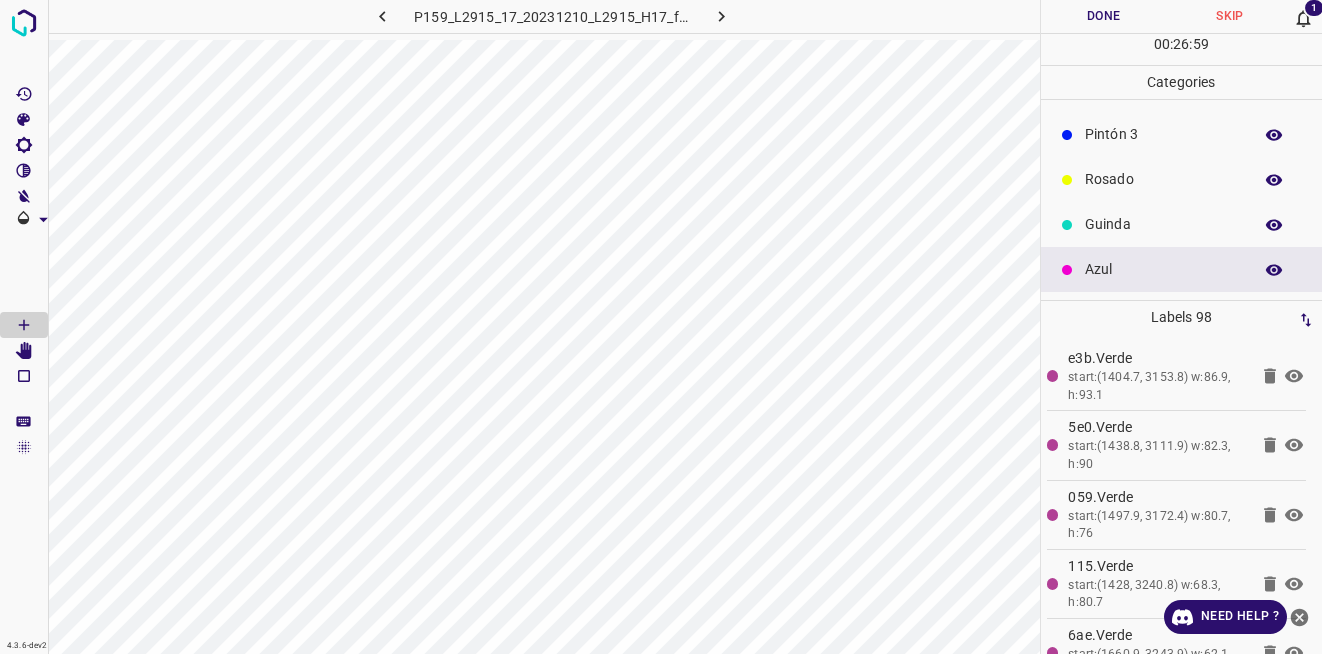 scroll, scrollTop: 0, scrollLeft: 0, axis: both 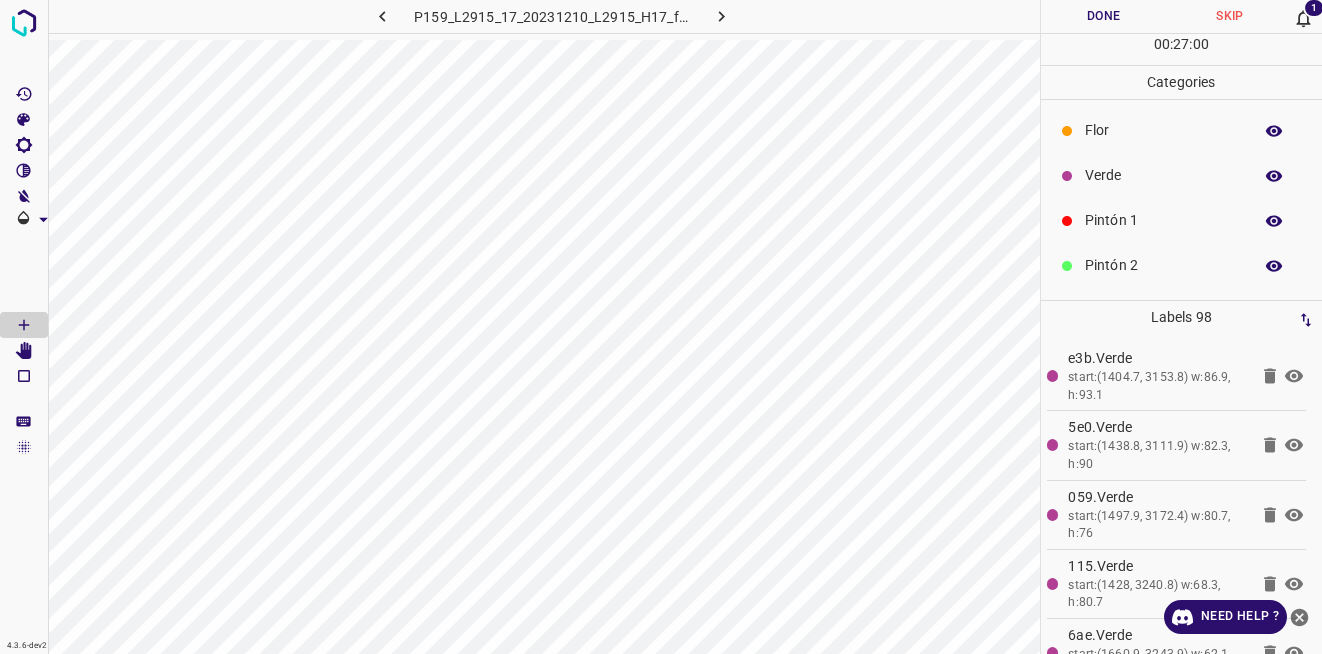 click on "Verde" at bounding box center [1182, 175] 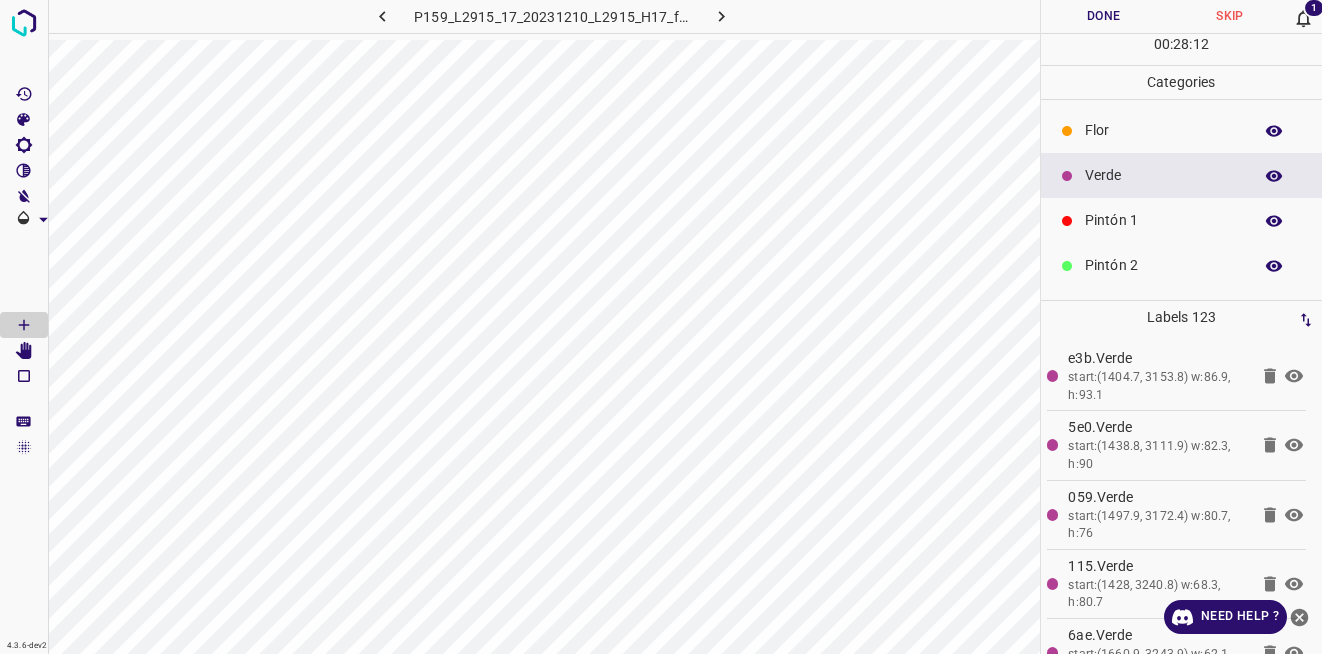 scroll, scrollTop: 176, scrollLeft: 0, axis: vertical 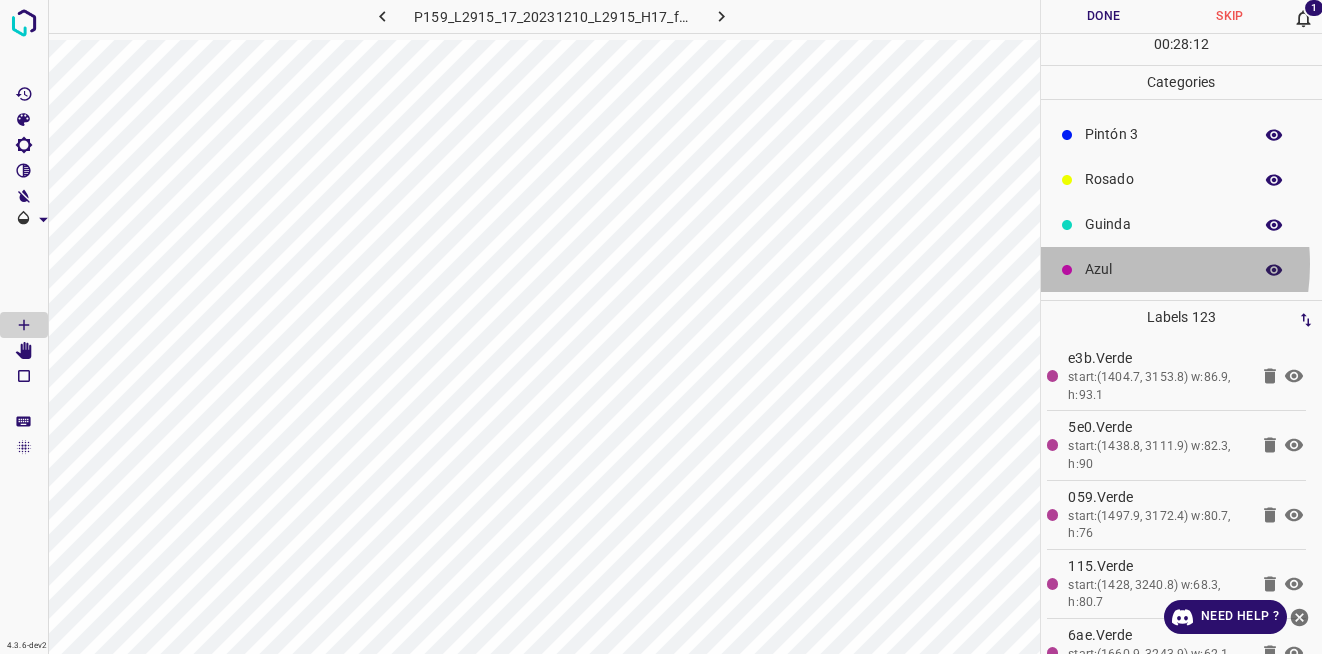 click on "Azul" at bounding box center [1163, 269] 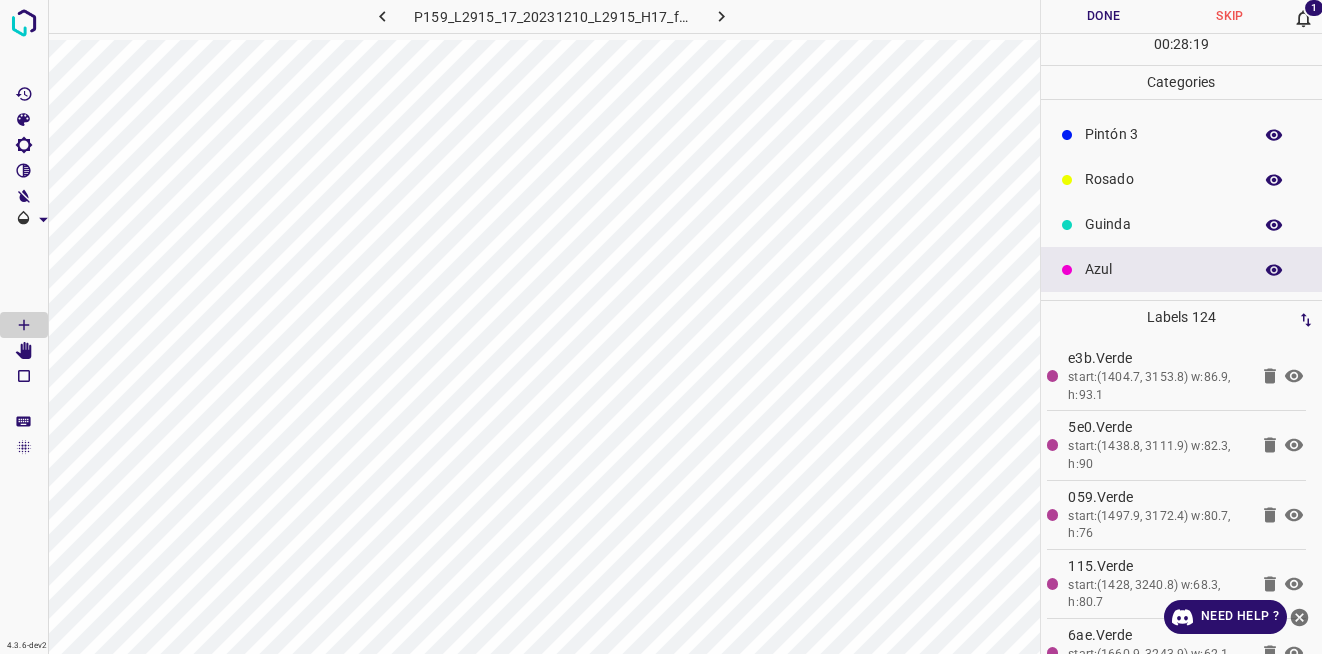 scroll, scrollTop: 0, scrollLeft: 0, axis: both 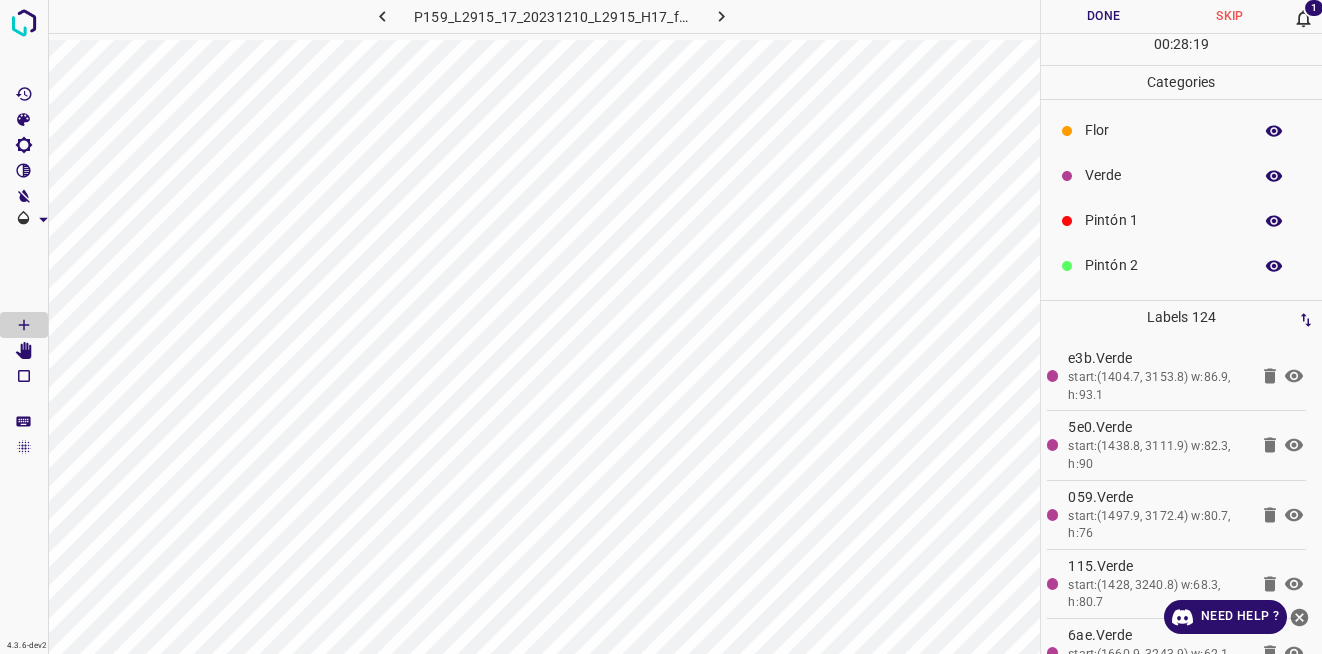 click on "Verde" at bounding box center (1182, 175) 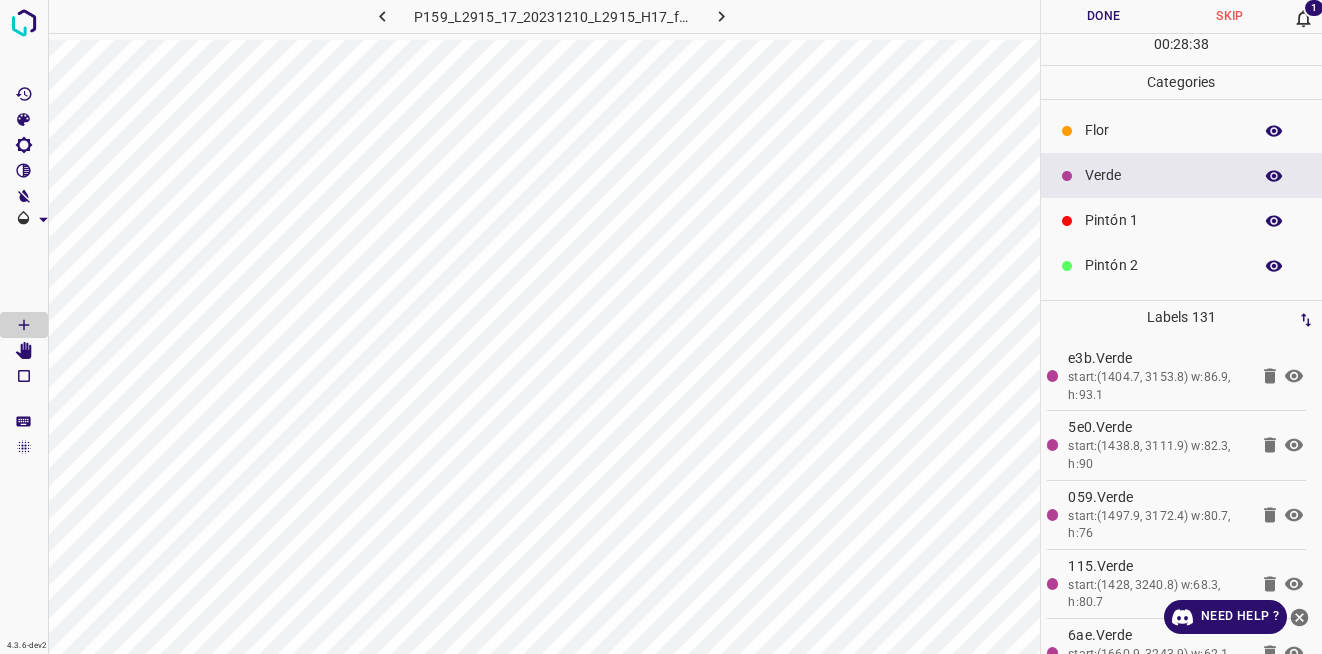 scroll, scrollTop: 176, scrollLeft: 0, axis: vertical 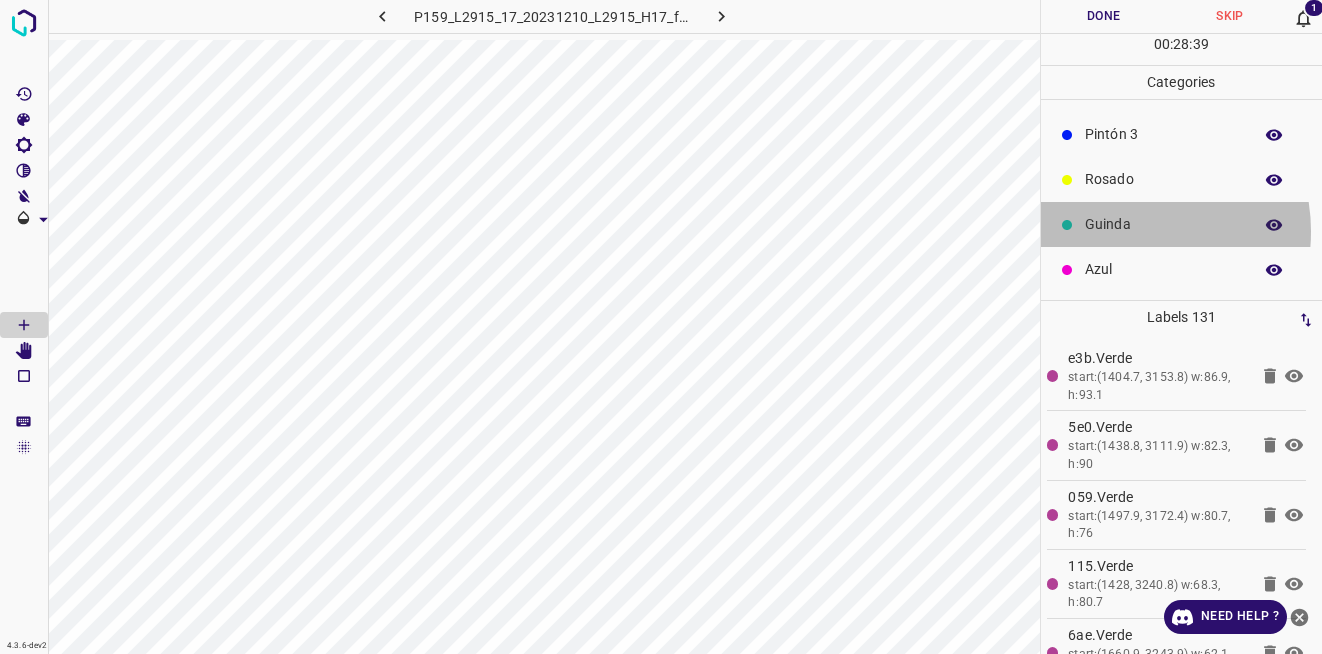 click on "Guinda" at bounding box center (1163, 224) 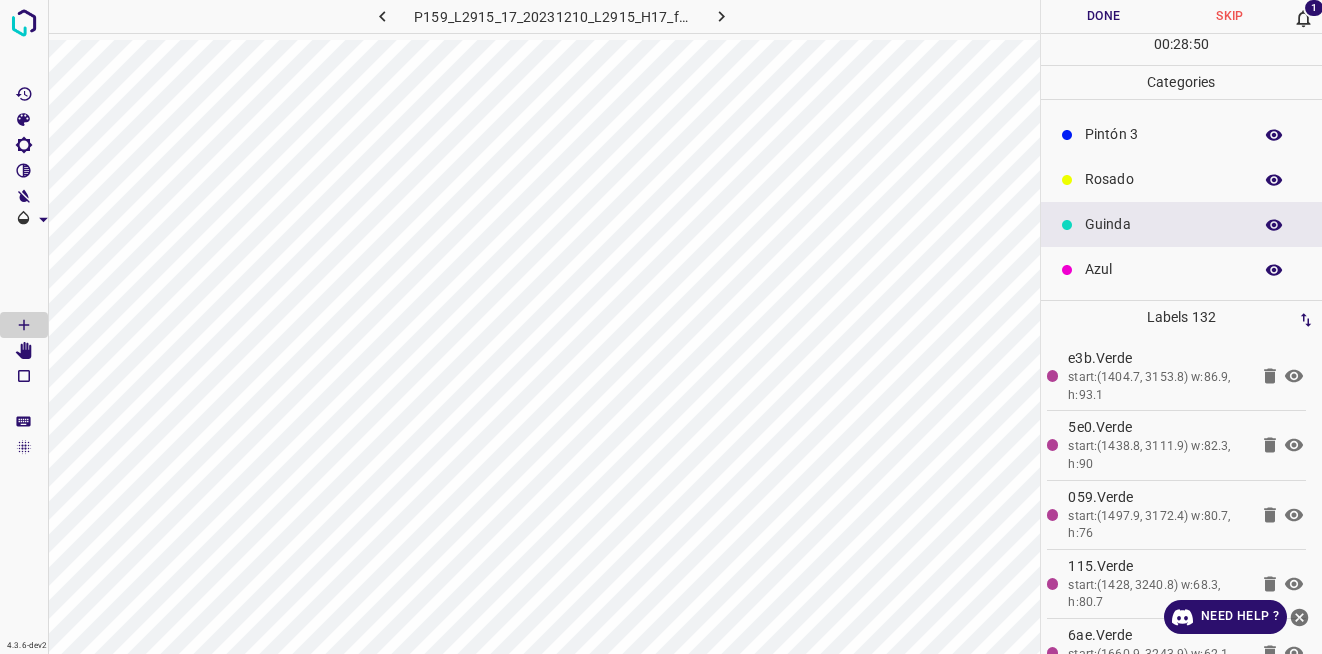 scroll, scrollTop: 0, scrollLeft: 0, axis: both 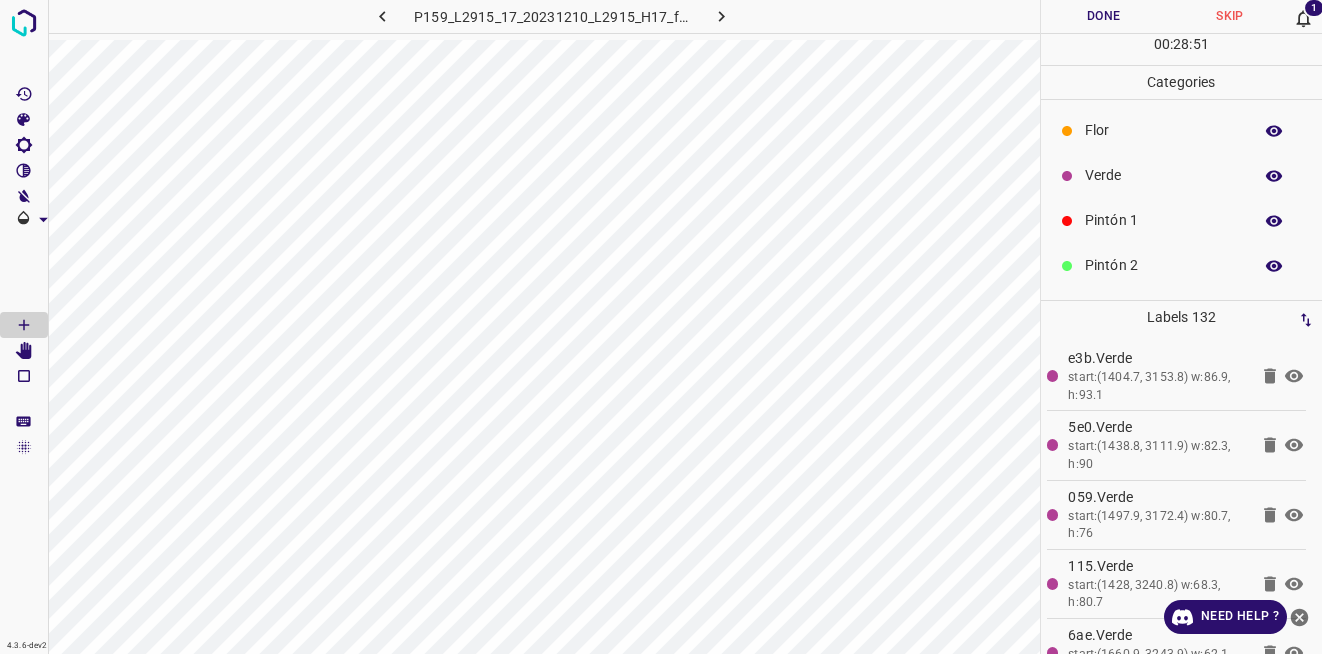 click on "Verde" at bounding box center (1163, 175) 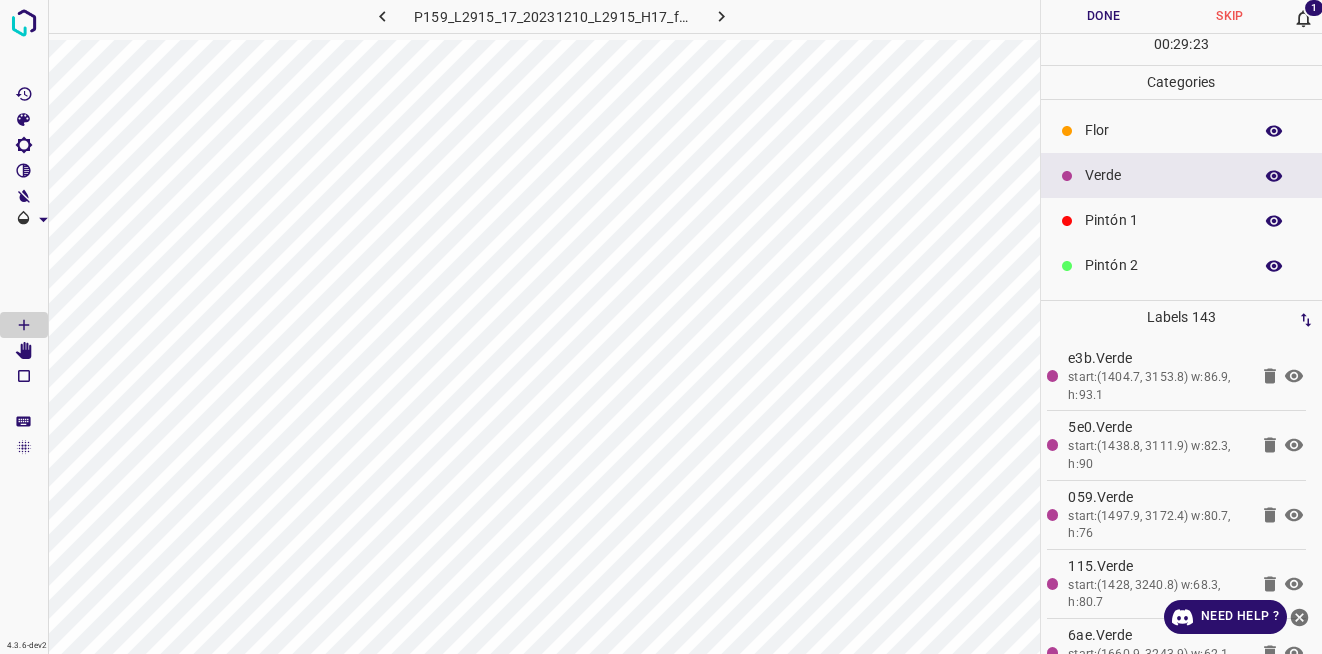 scroll, scrollTop: 176, scrollLeft: 0, axis: vertical 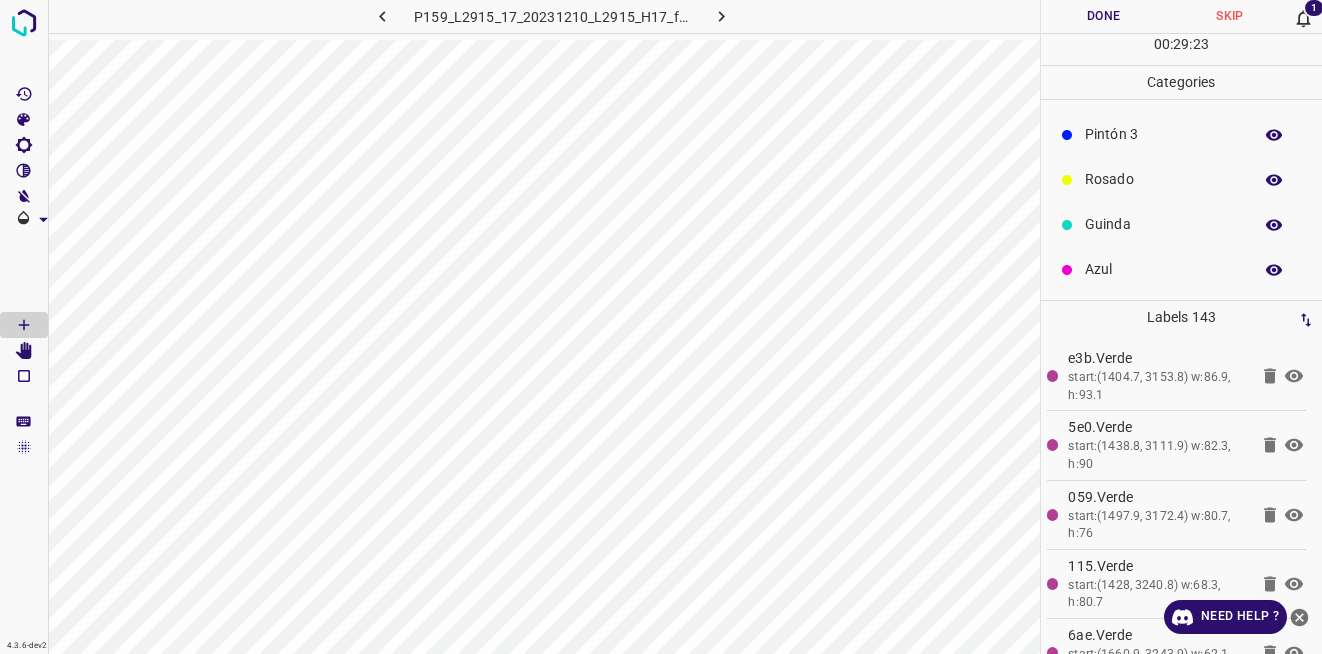 click on "Azul" at bounding box center (1163, 269) 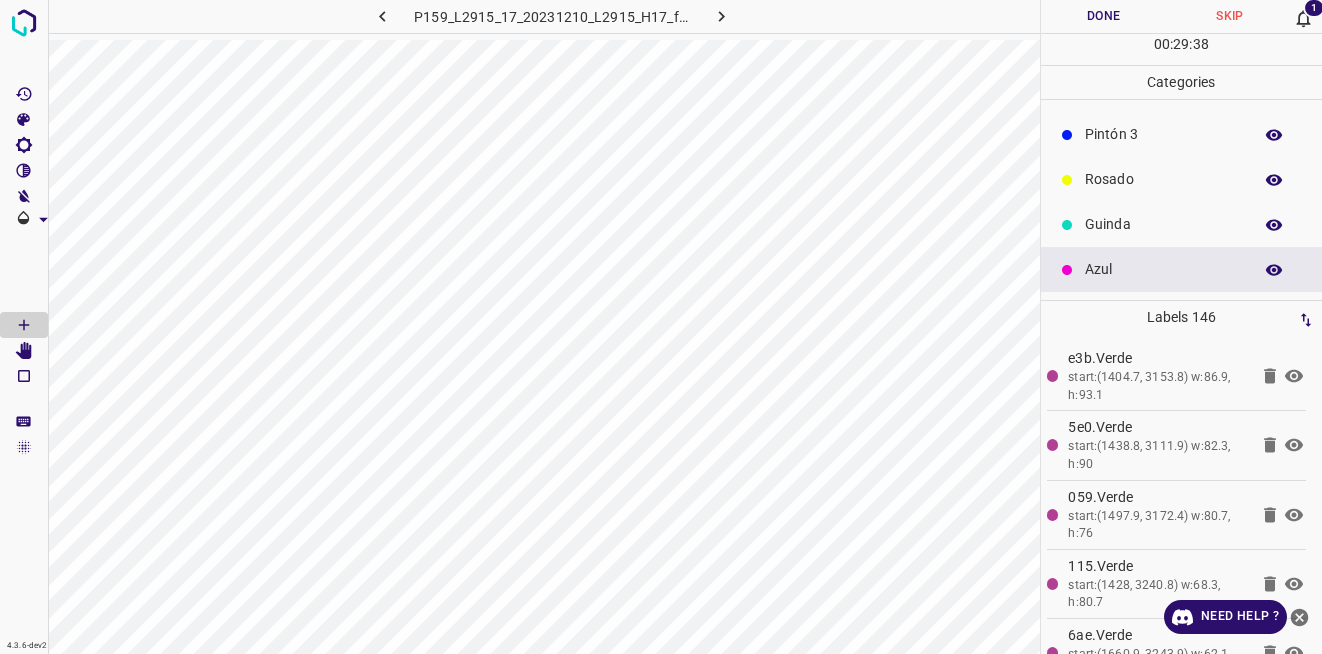 scroll, scrollTop: 0, scrollLeft: 0, axis: both 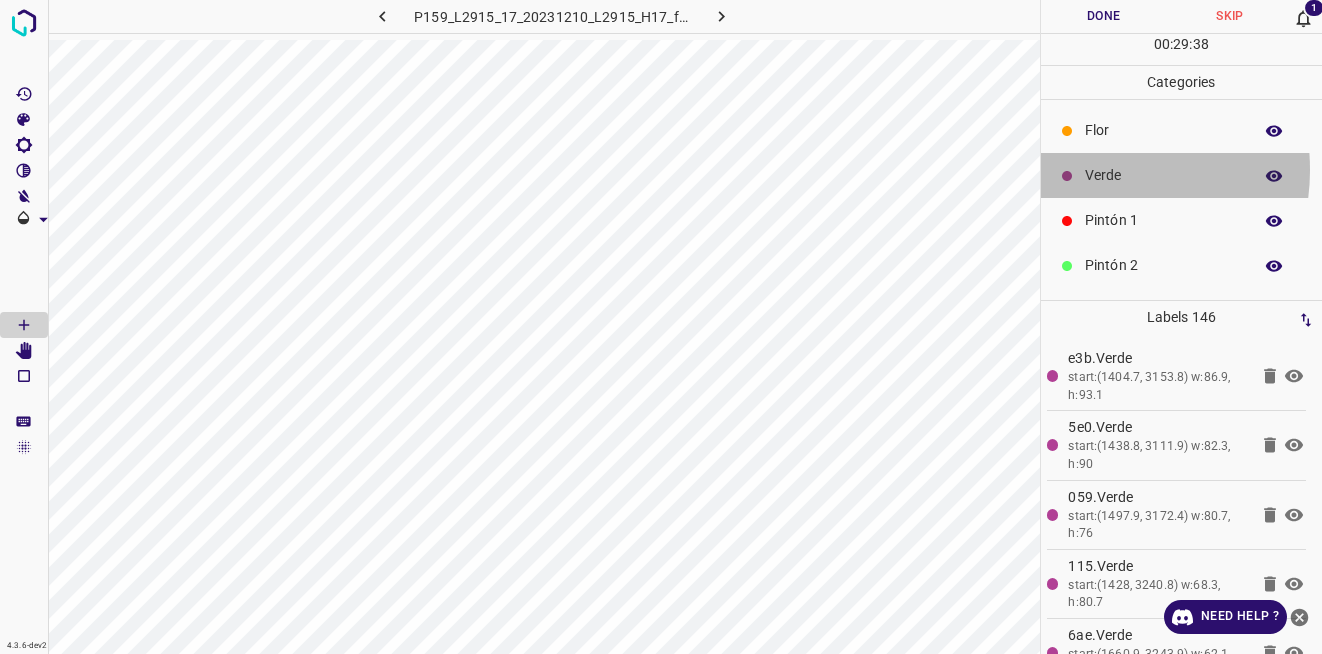 click on "Verde" at bounding box center (1163, 175) 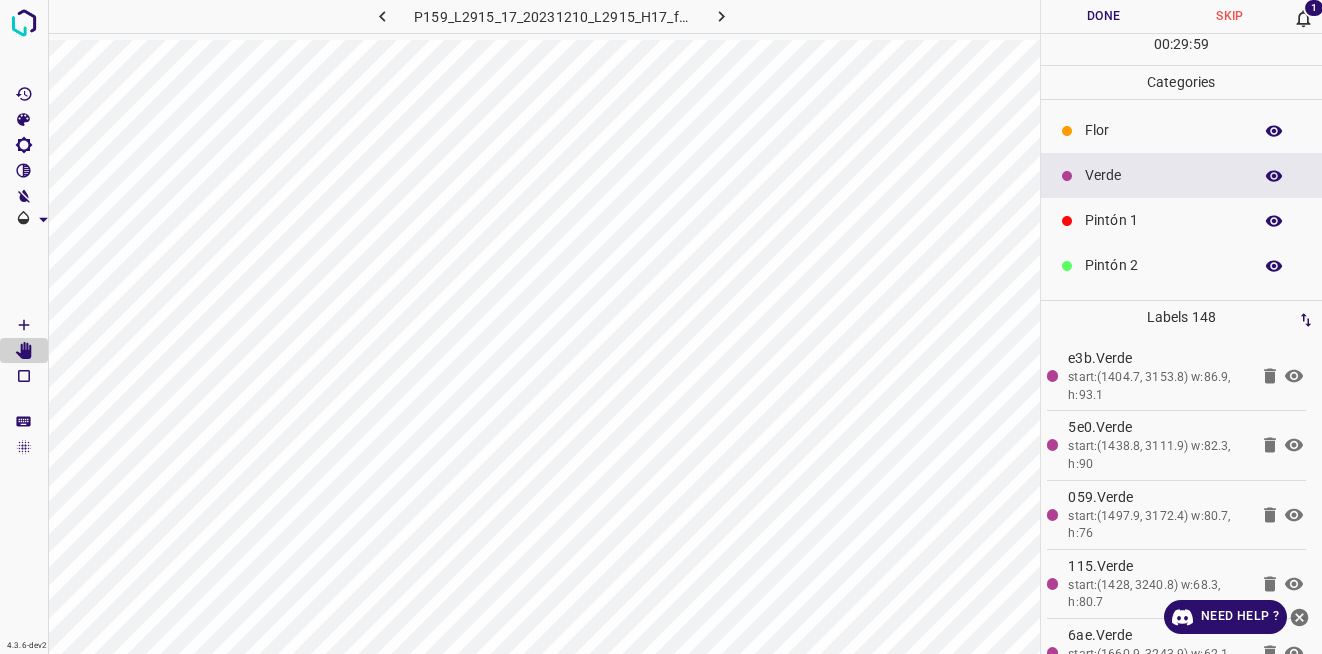 click on "Verde" at bounding box center [1182, 175] 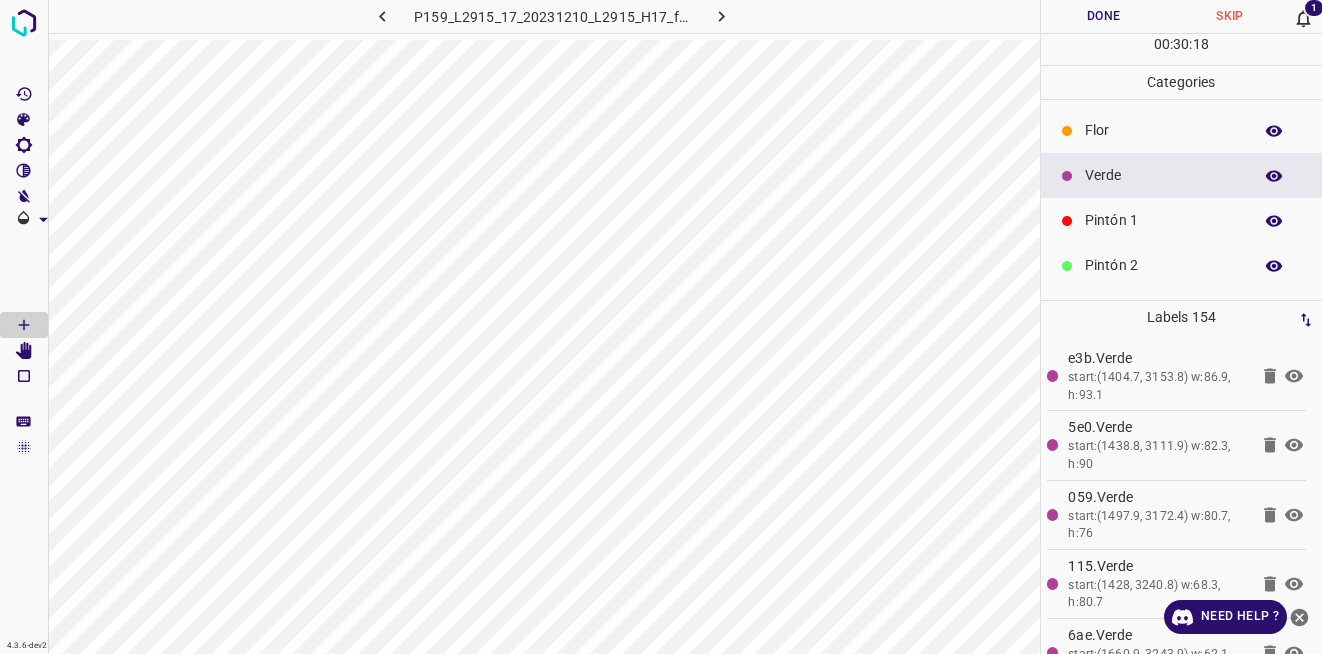scroll, scrollTop: 176, scrollLeft: 0, axis: vertical 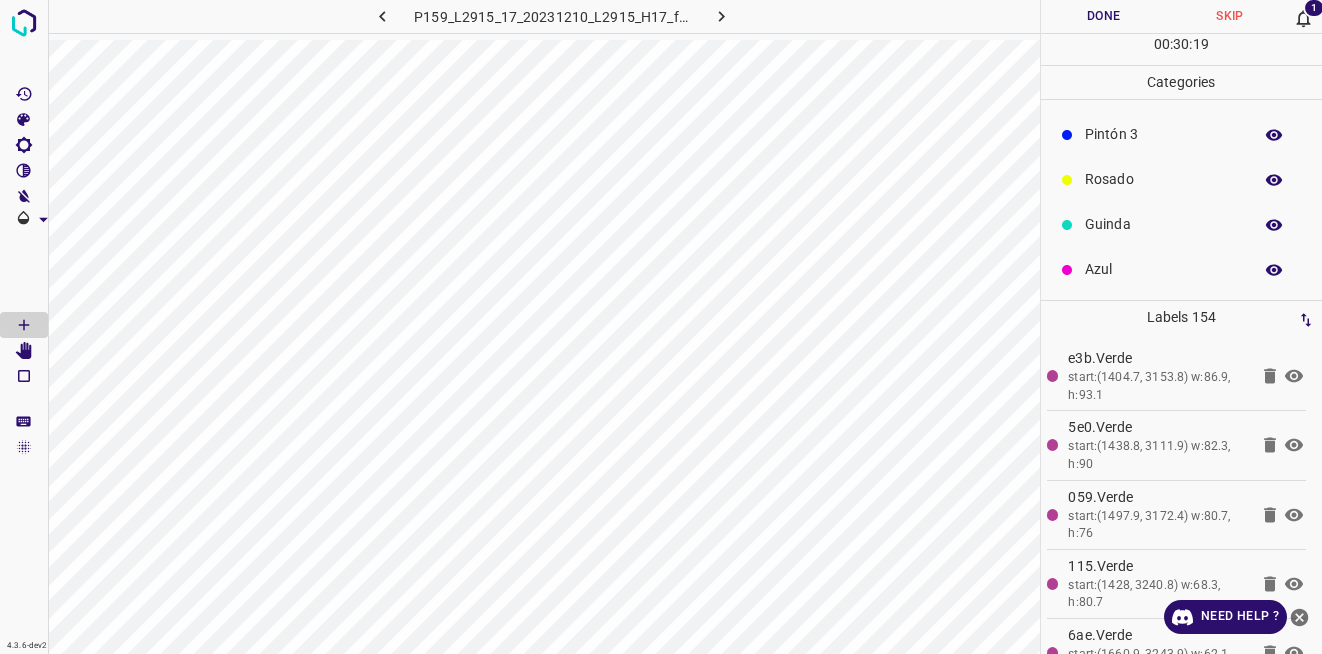 click on "Azul" at bounding box center (1182, 269) 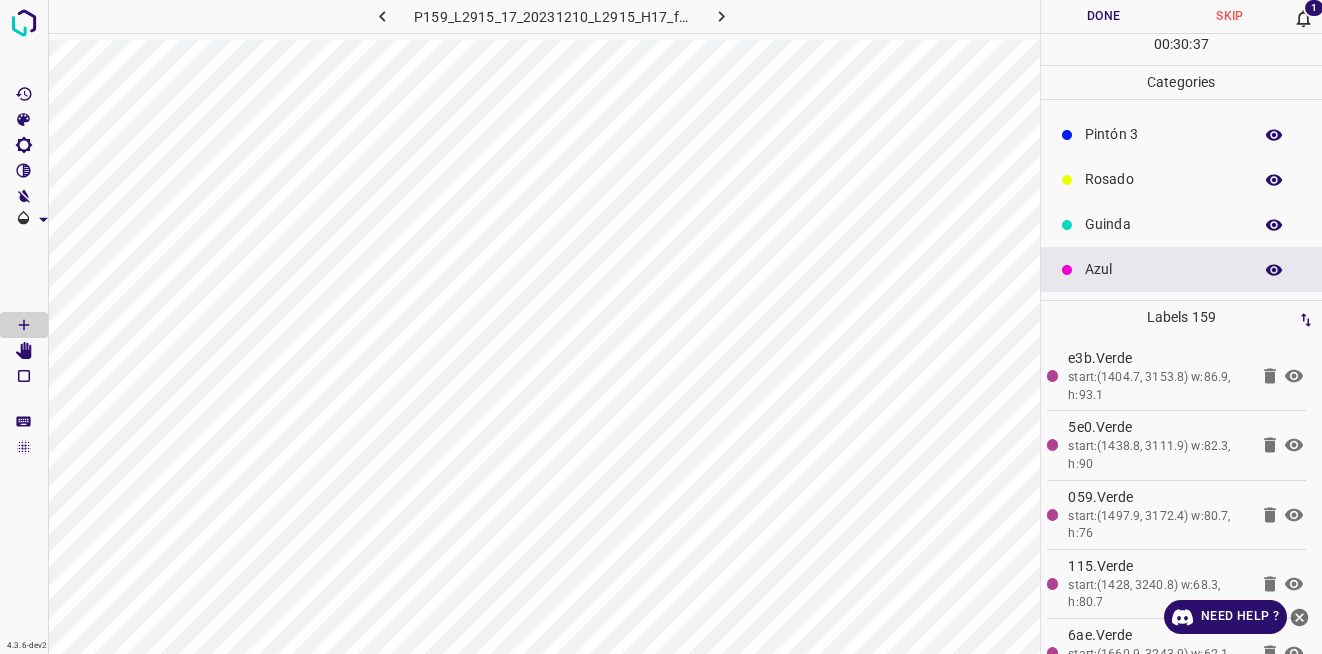 scroll, scrollTop: 0, scrollLeft: 0, axis: both 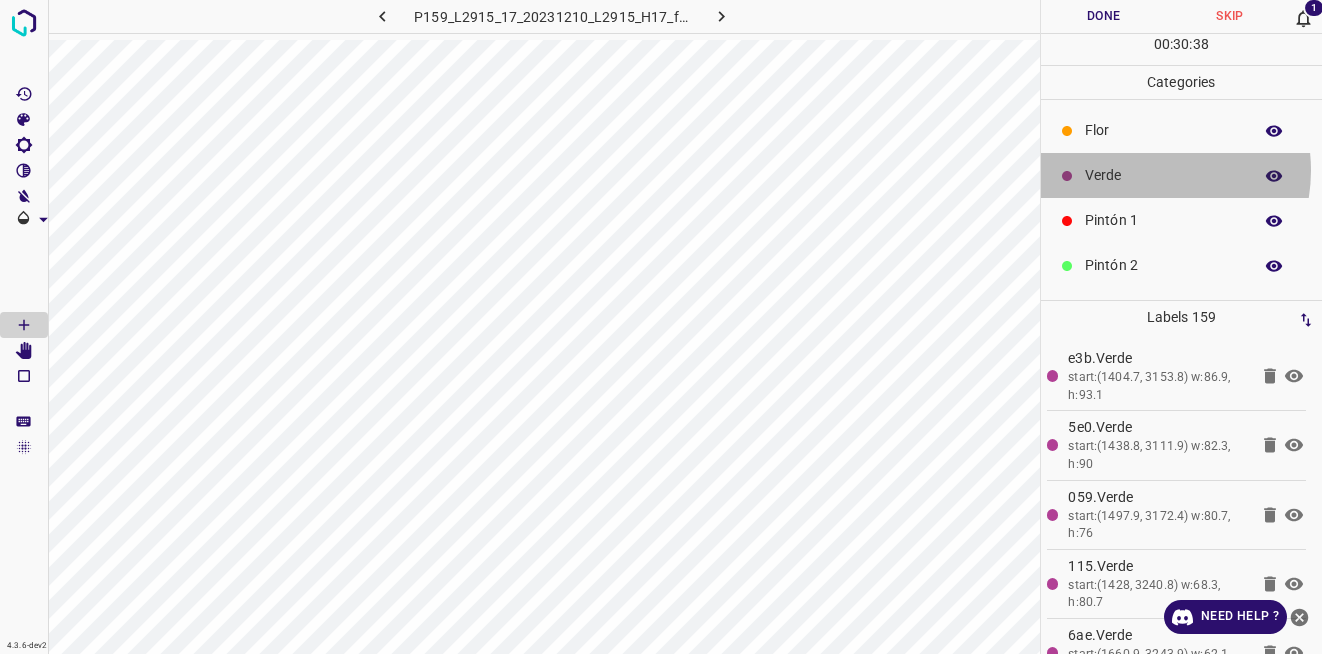 click on "Verde" at bounding box center (1163, 175) 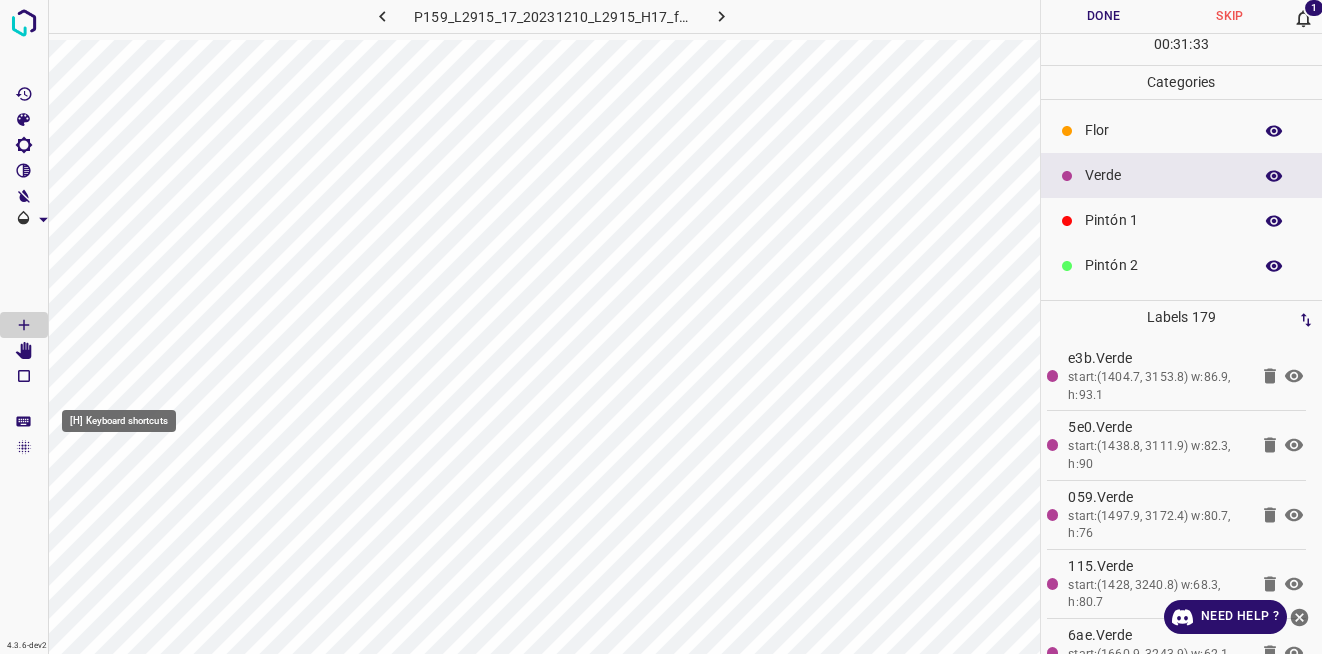 click at bounding box center (24, 422) 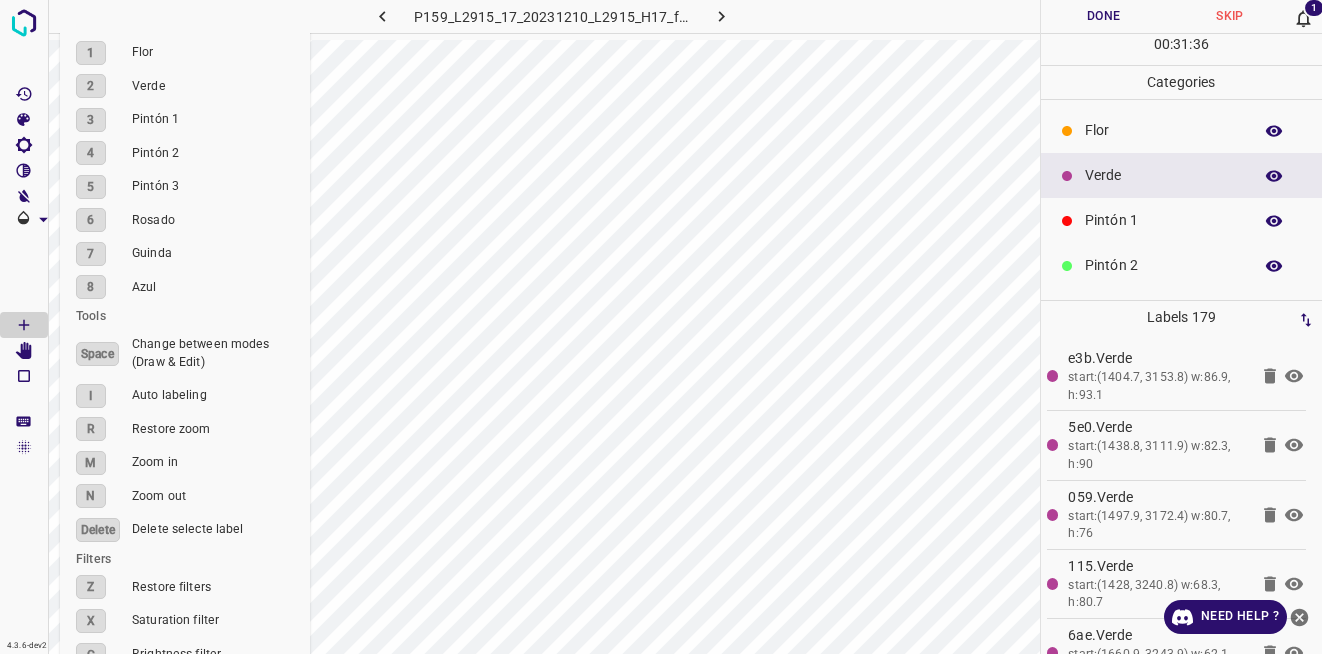 type 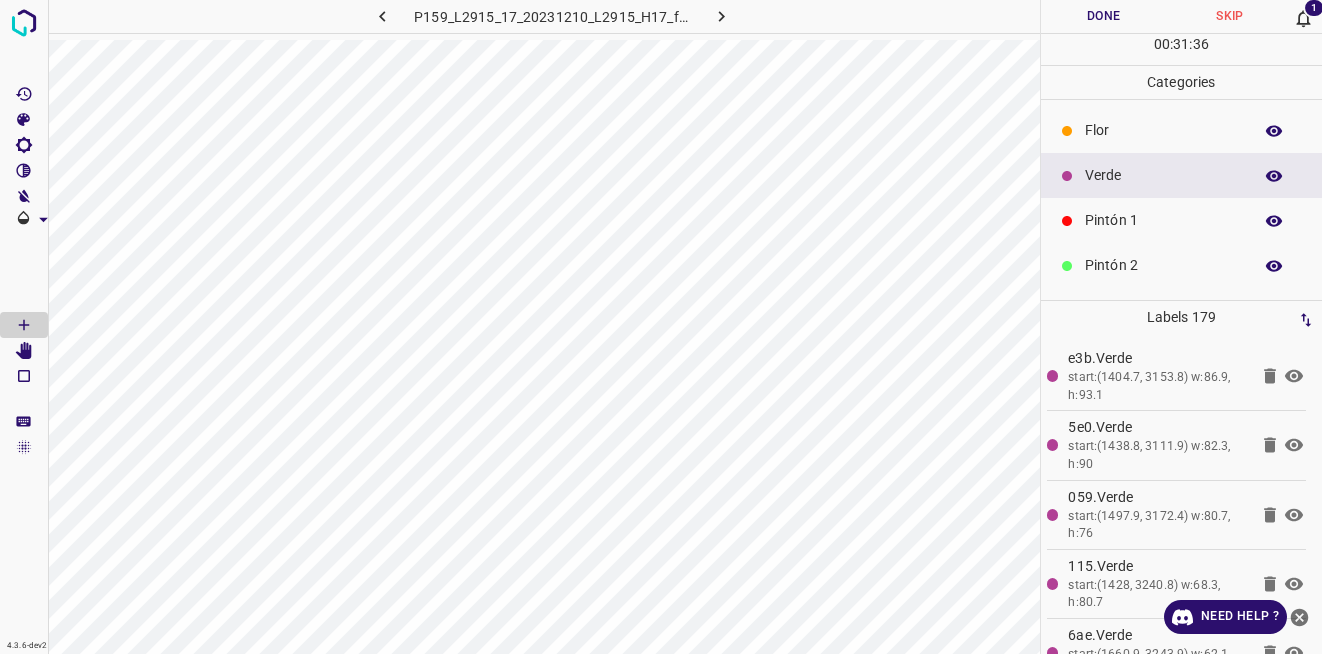 click at bounding box center (24, 422) 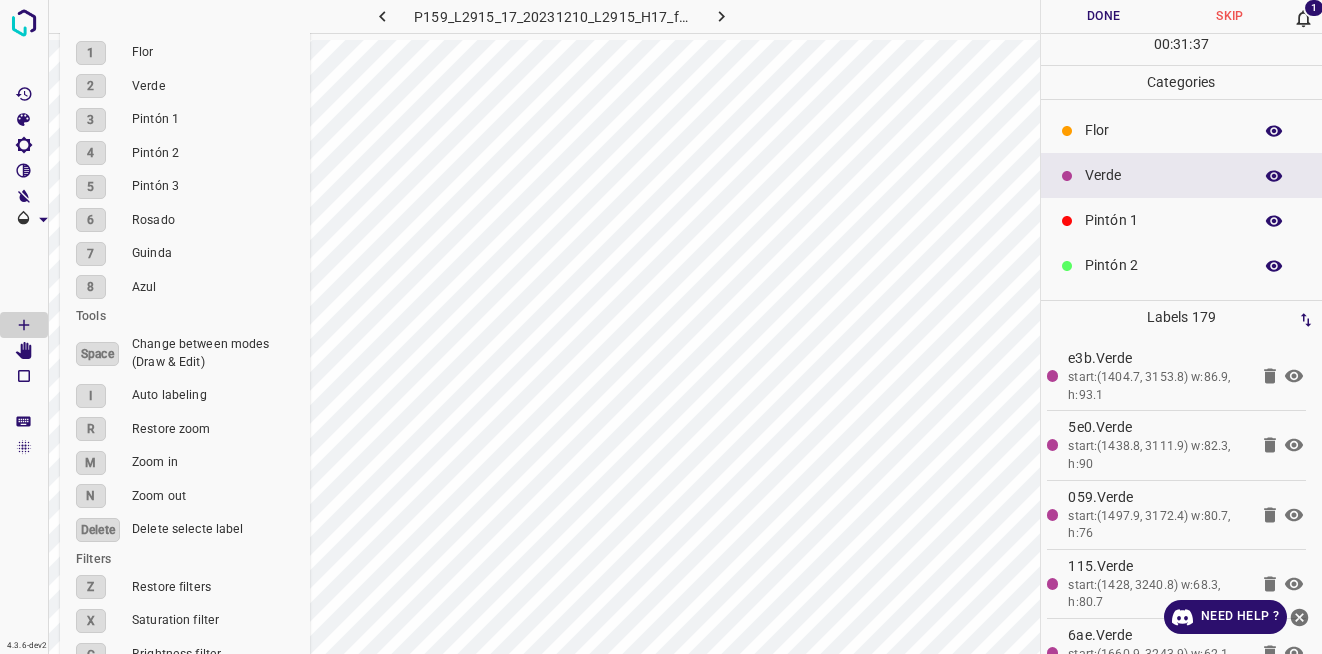 click at bounding box center [24, 422] 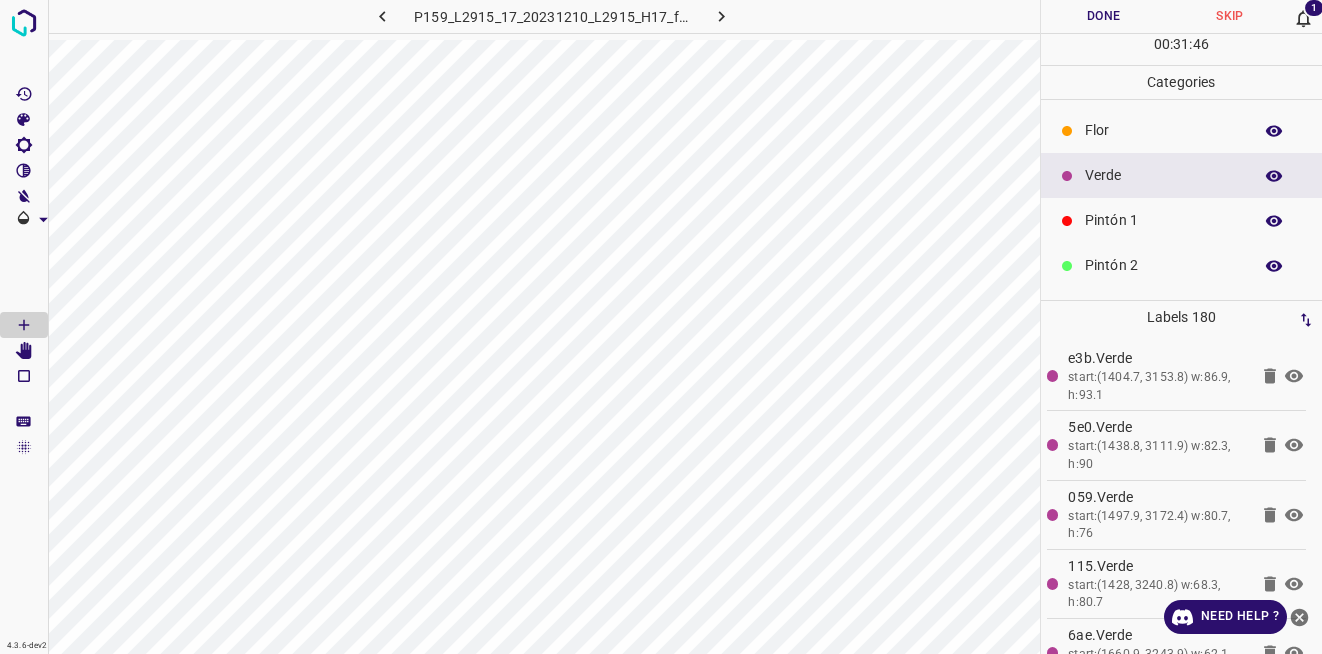 scroll, scrollTop: 176, scrollLeft: 0, axis: vertical 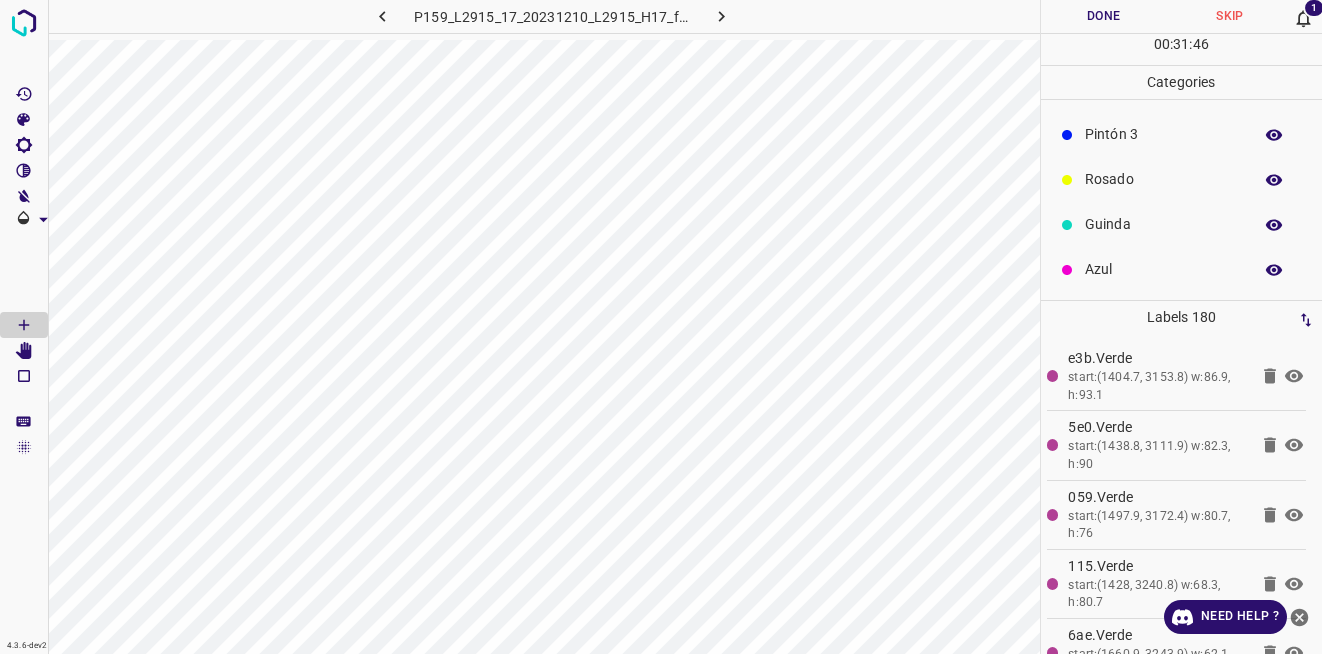 click on "Azul" at bounding box center (1182, 269) 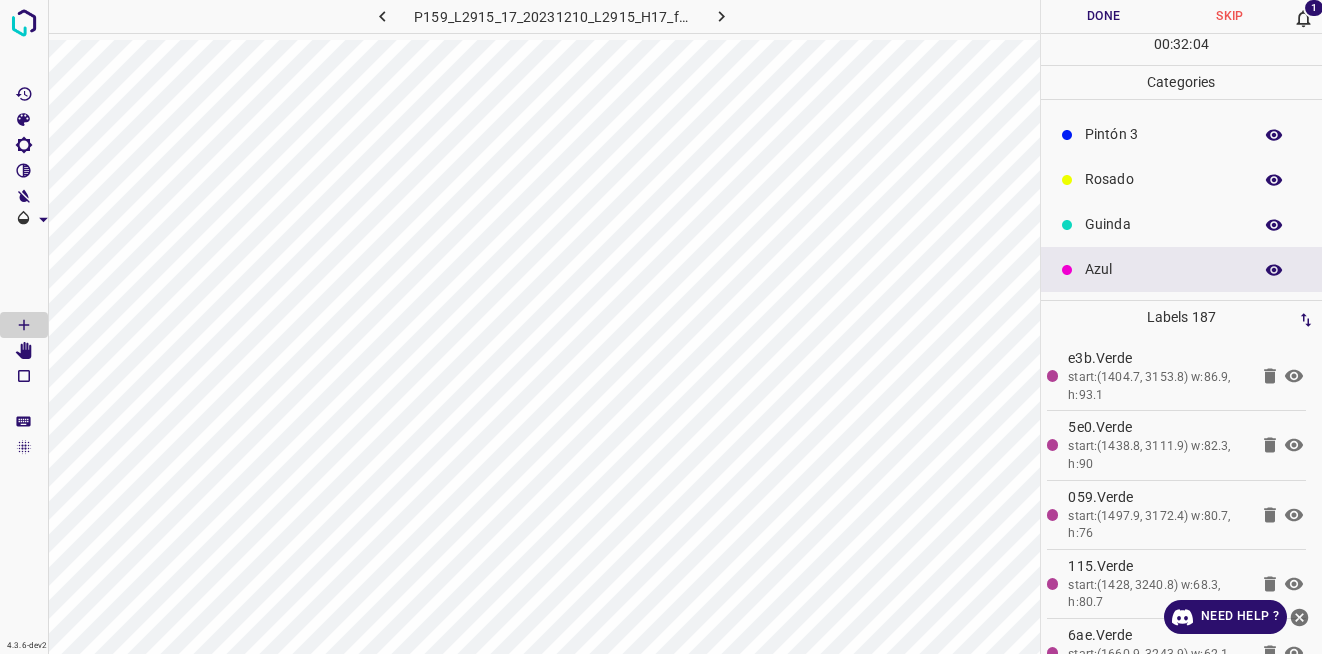 scroll, scrollTop: 0, scrollLeft: 0, axis: both 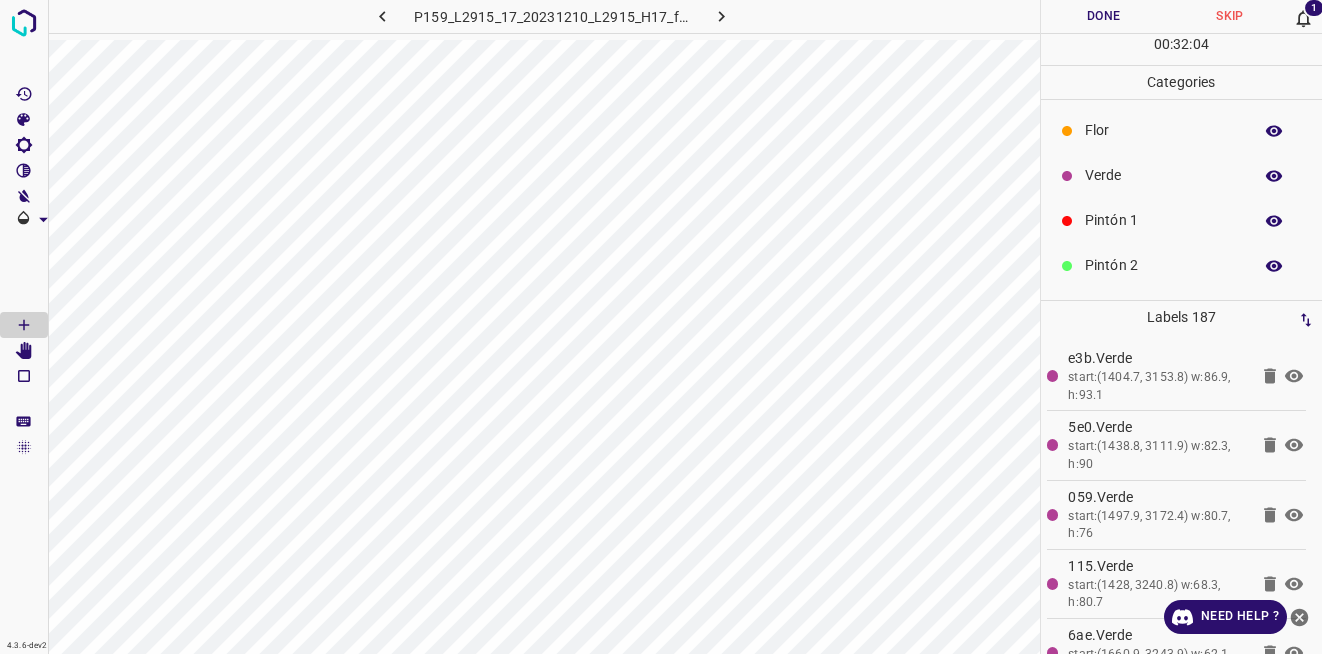 click on "Verde" at bounding box center (1182, 175) 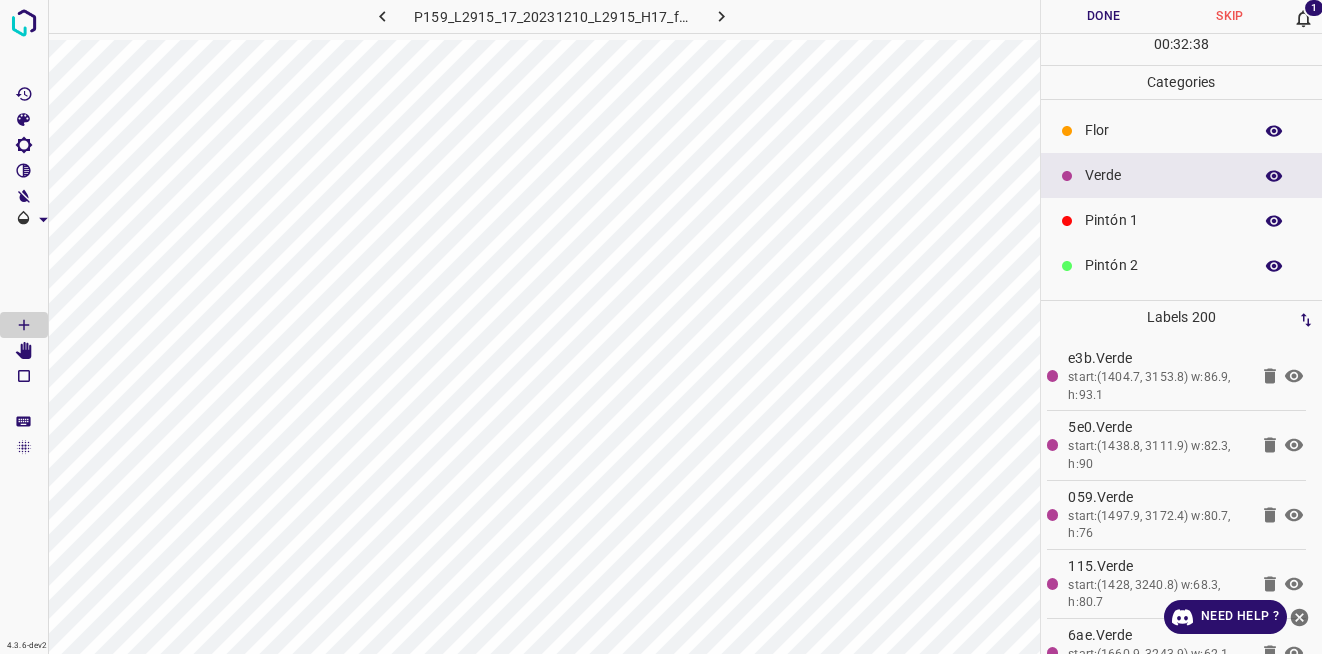 scroll, scrollTop: 176, scrollLeft: 0, axis: vertical 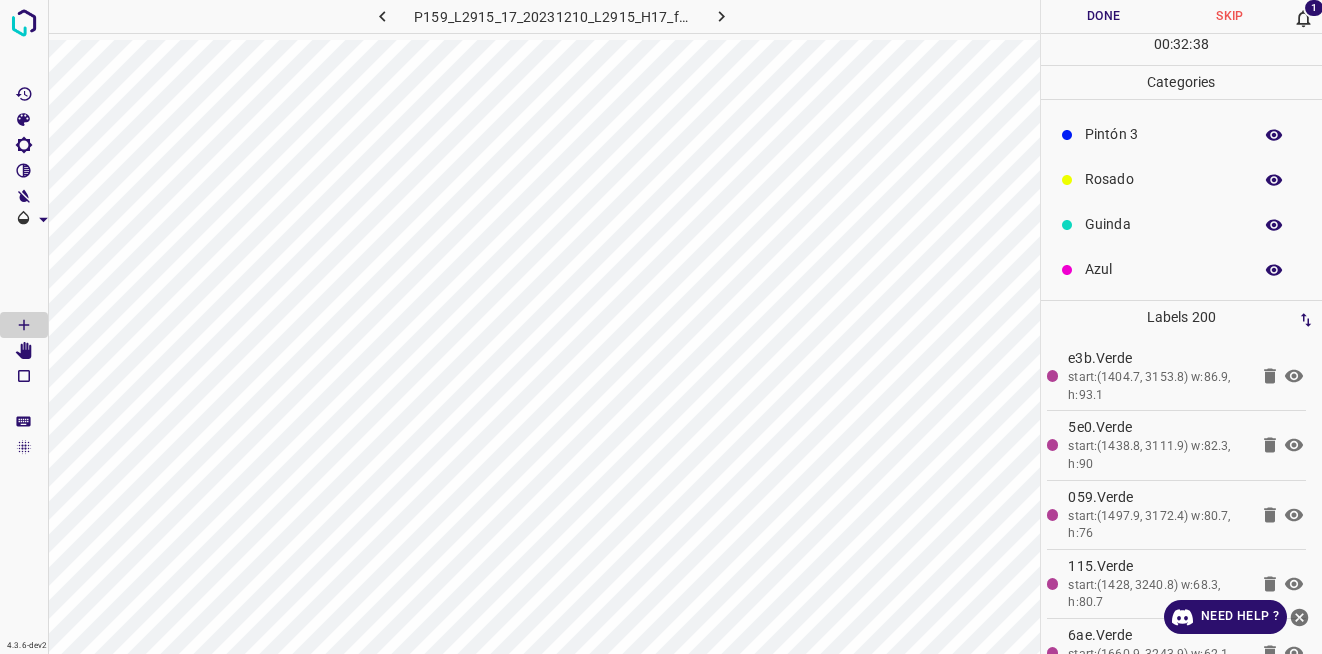 click on "Azul" at bounding box center (1163, 269) 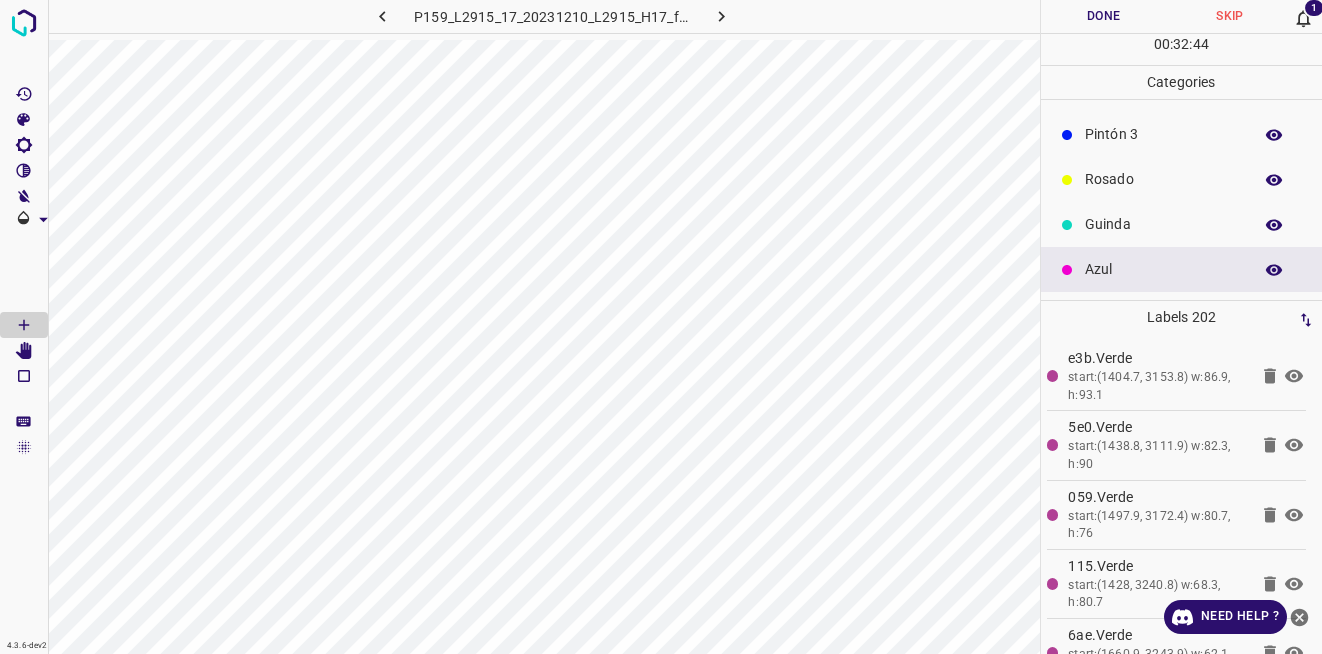 scroll, scrollTop: 0, scrollLeft: 0, axis: both 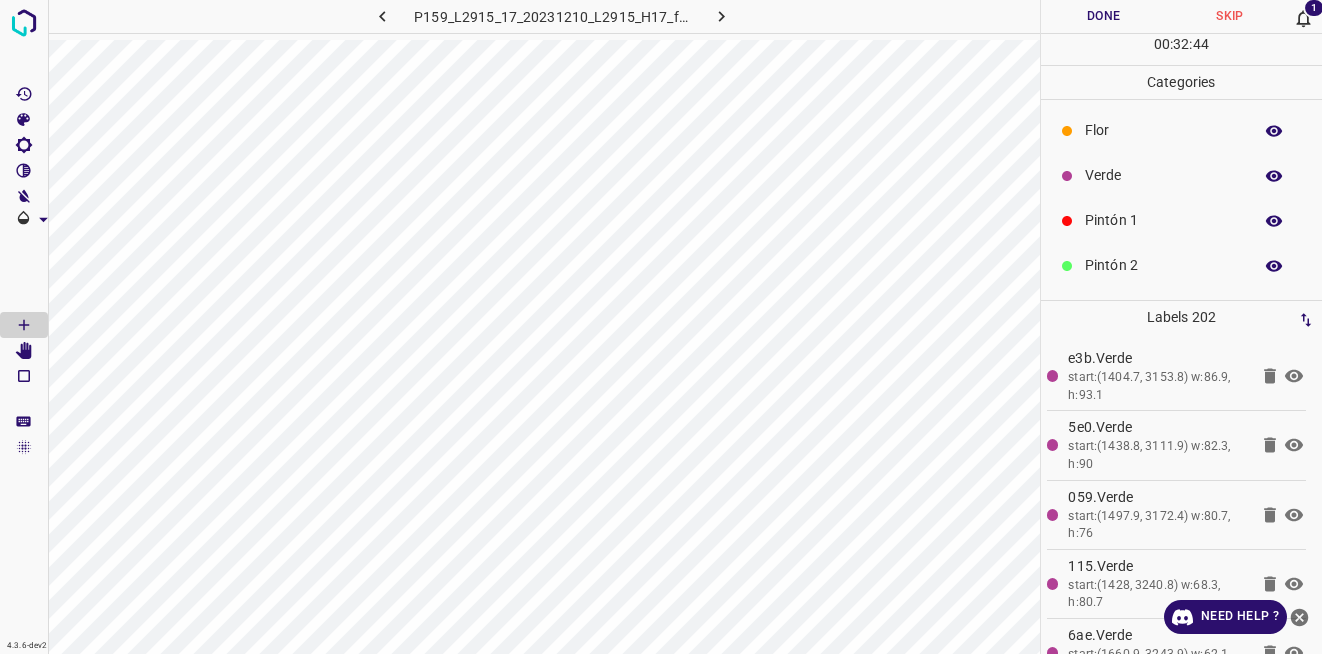 click on "Verde" at bounding box center (1163, 175) 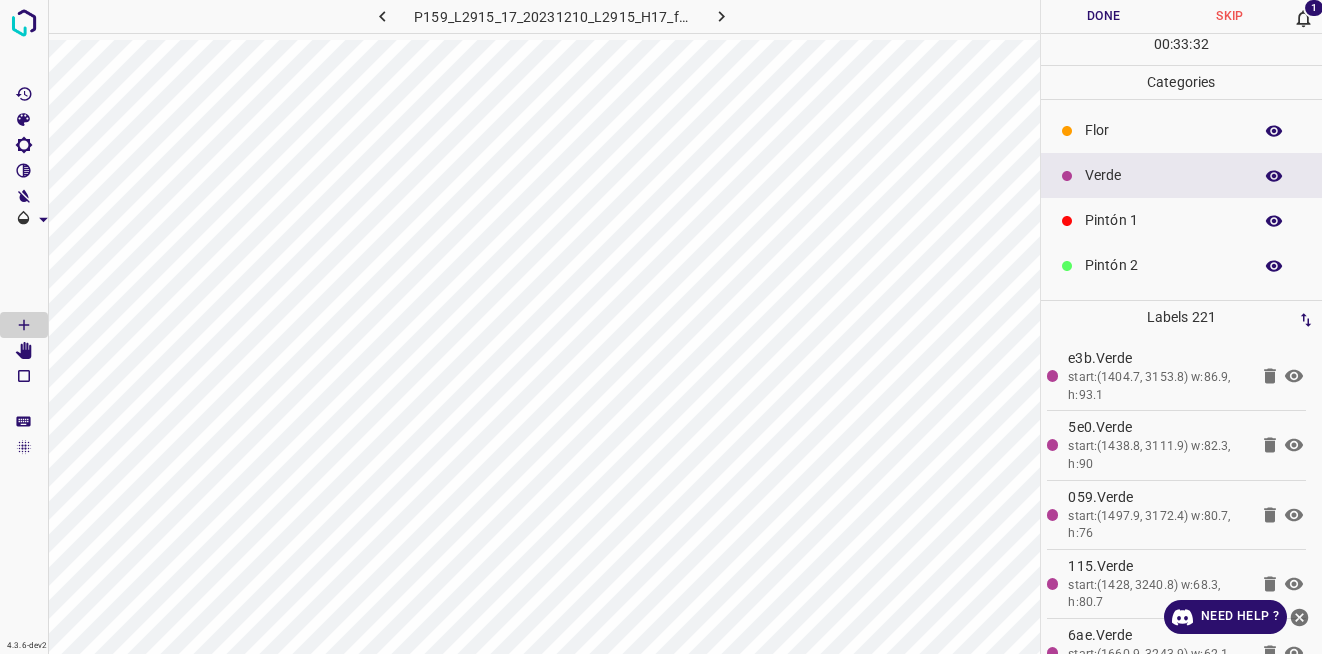 scroll, scrollTop: 176, scrollLeft: 0, axis: vertical 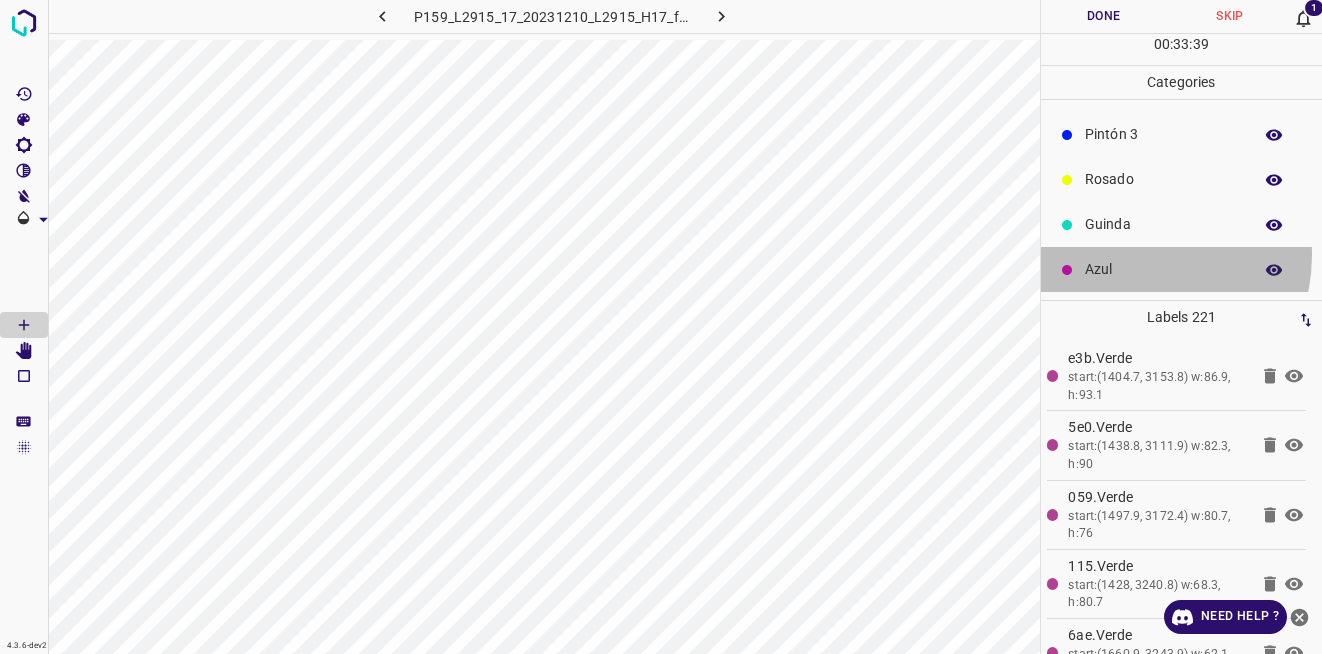 click on "Azul" at bounding box center [1182, 269] 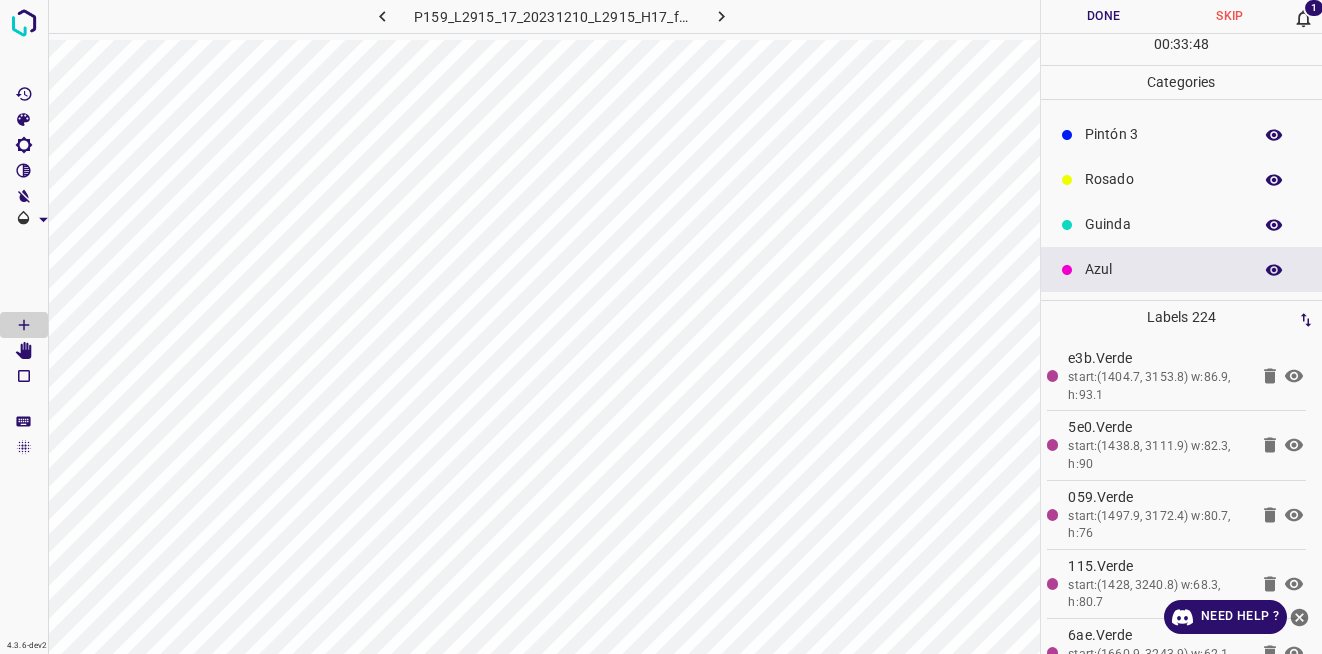 scroll, scrollTop: 0, scrollLeft: 0, axis: both 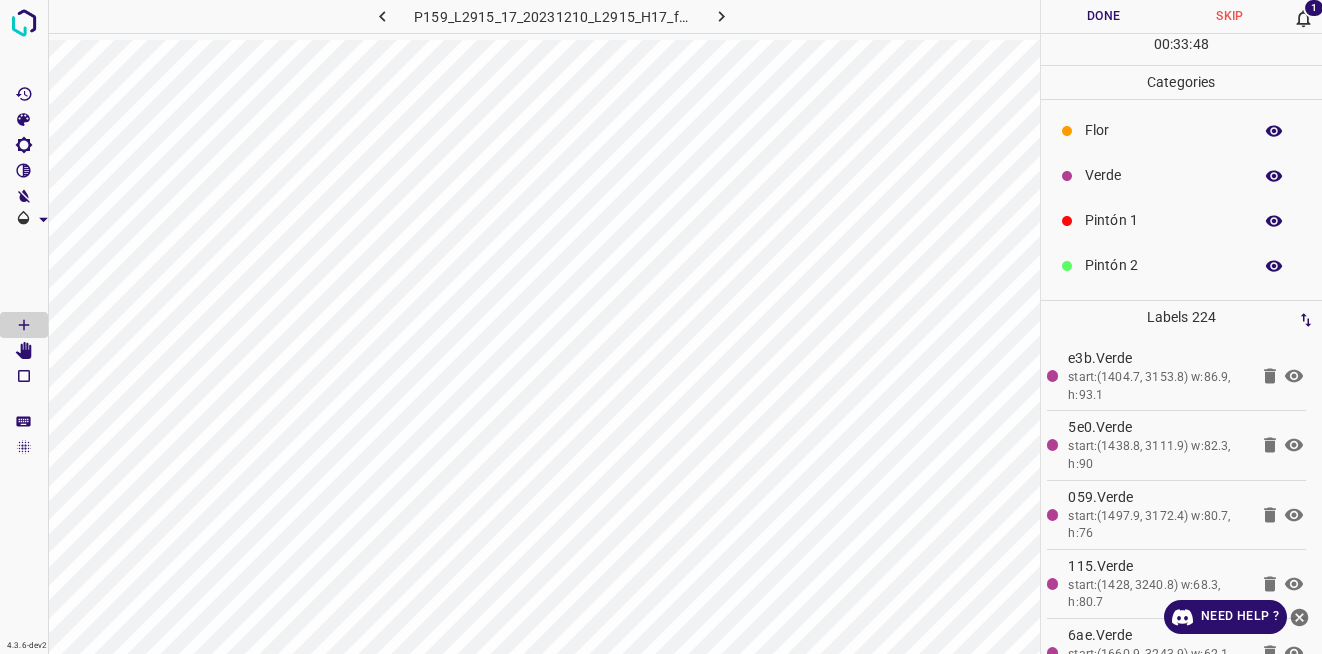 click on "Verde" at bounding box center [1182, 175] 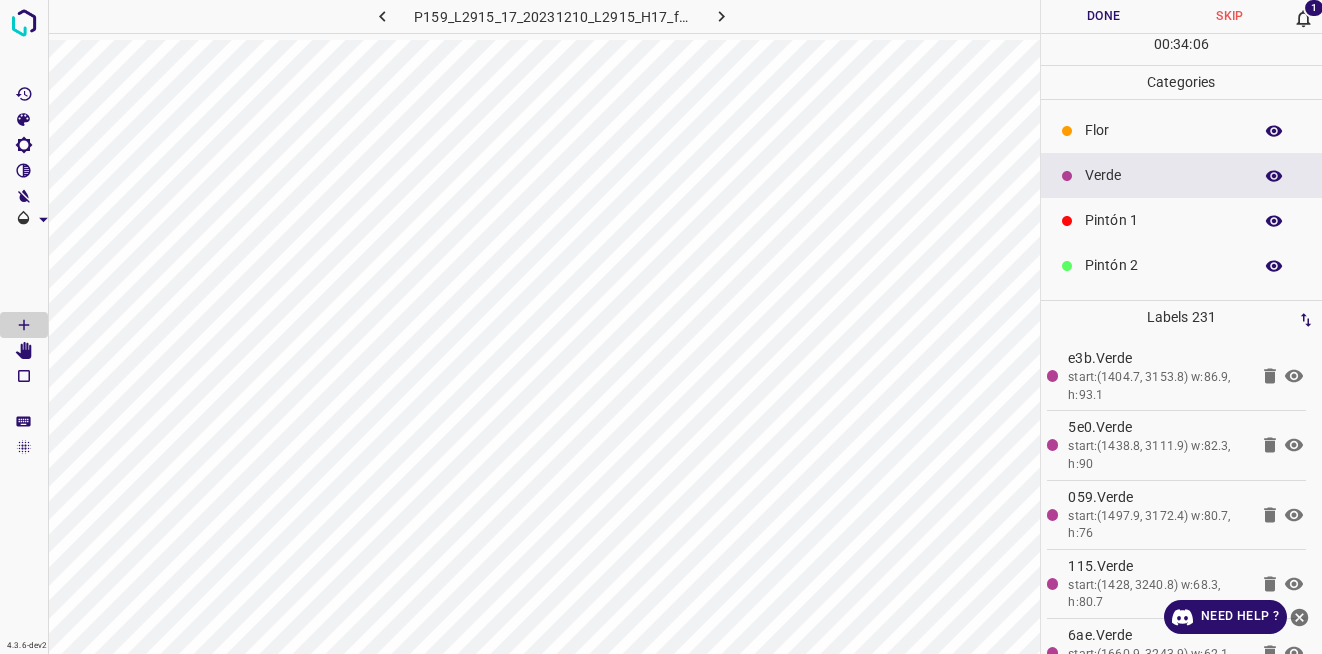 scroll, scrollTop: 176, scrollLeft: 0, axis: vertical 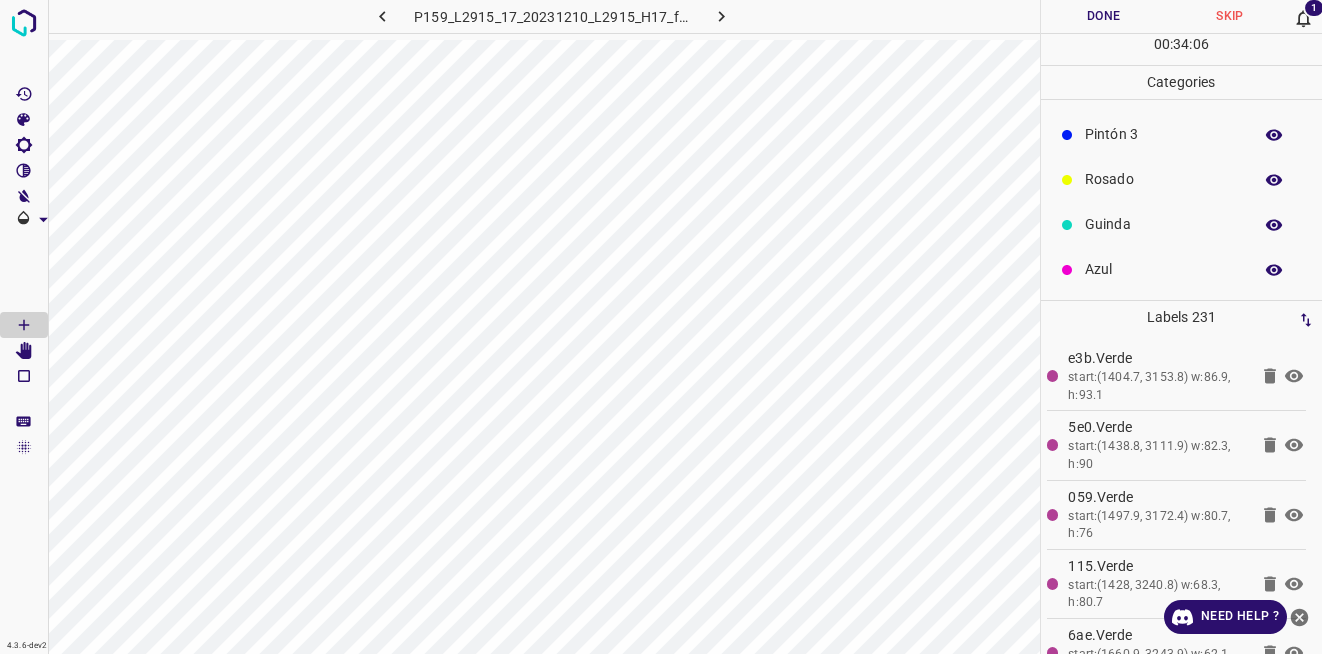 click on "Azul" at bounding box center (1182, 269) 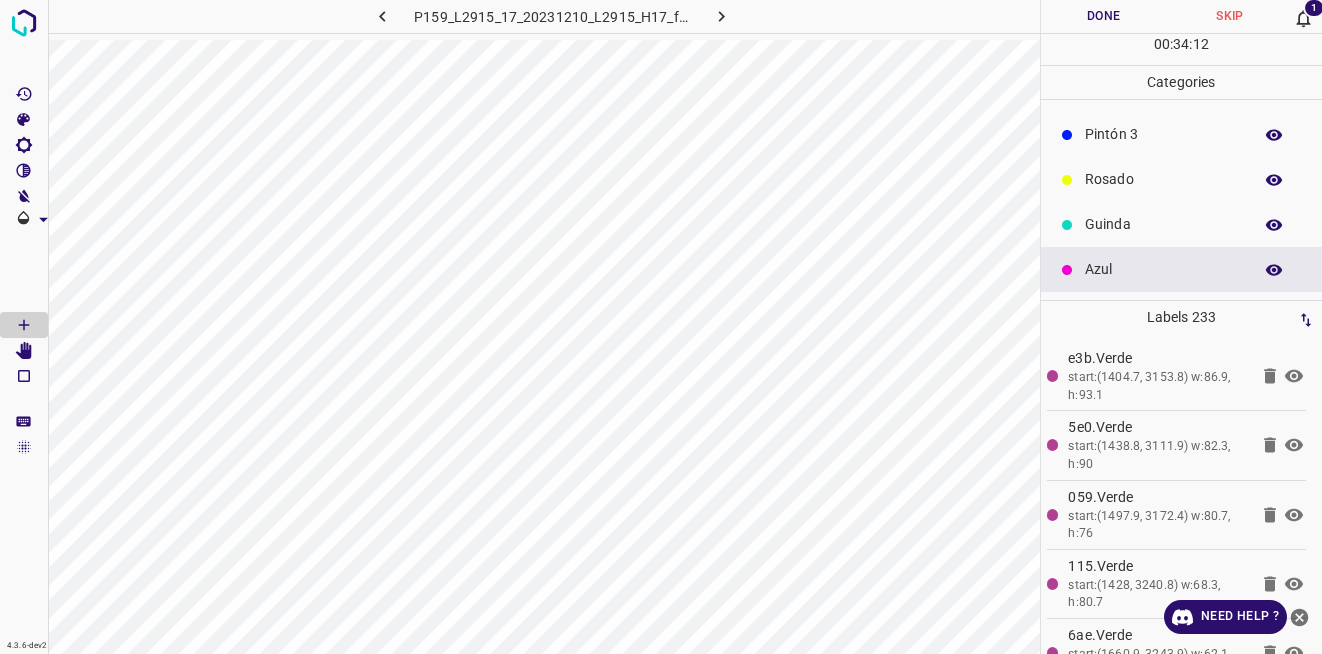 scroll, scrollTop: 0, scrollLeft: 0, axis: both 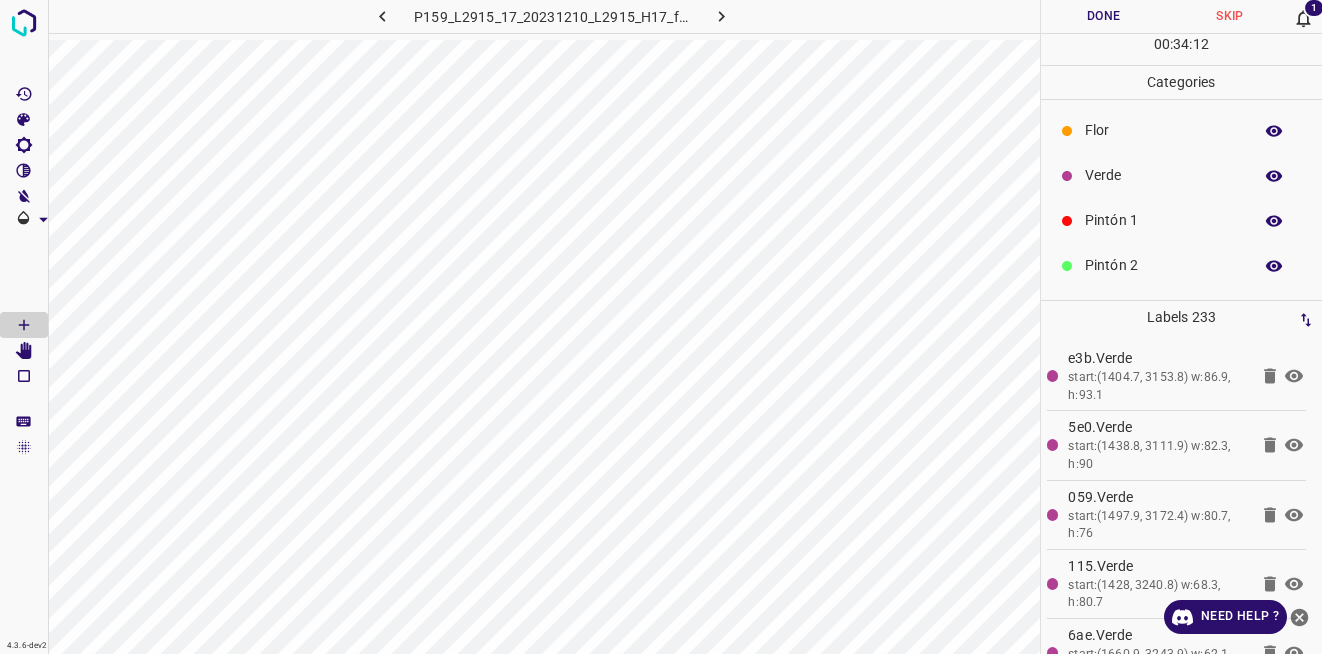 click on "Verde" at bounding box center (1163, 175) 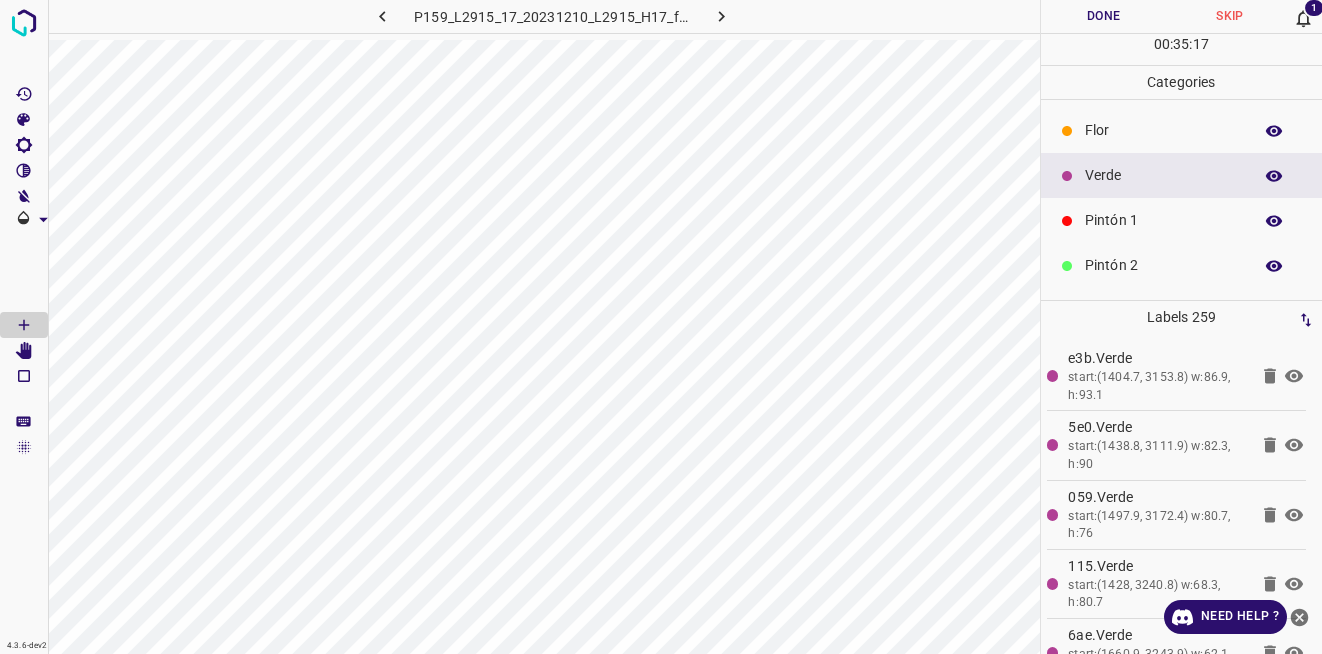 scroll, scrollTop: 176, scrollLeft: 0, axis: vertical 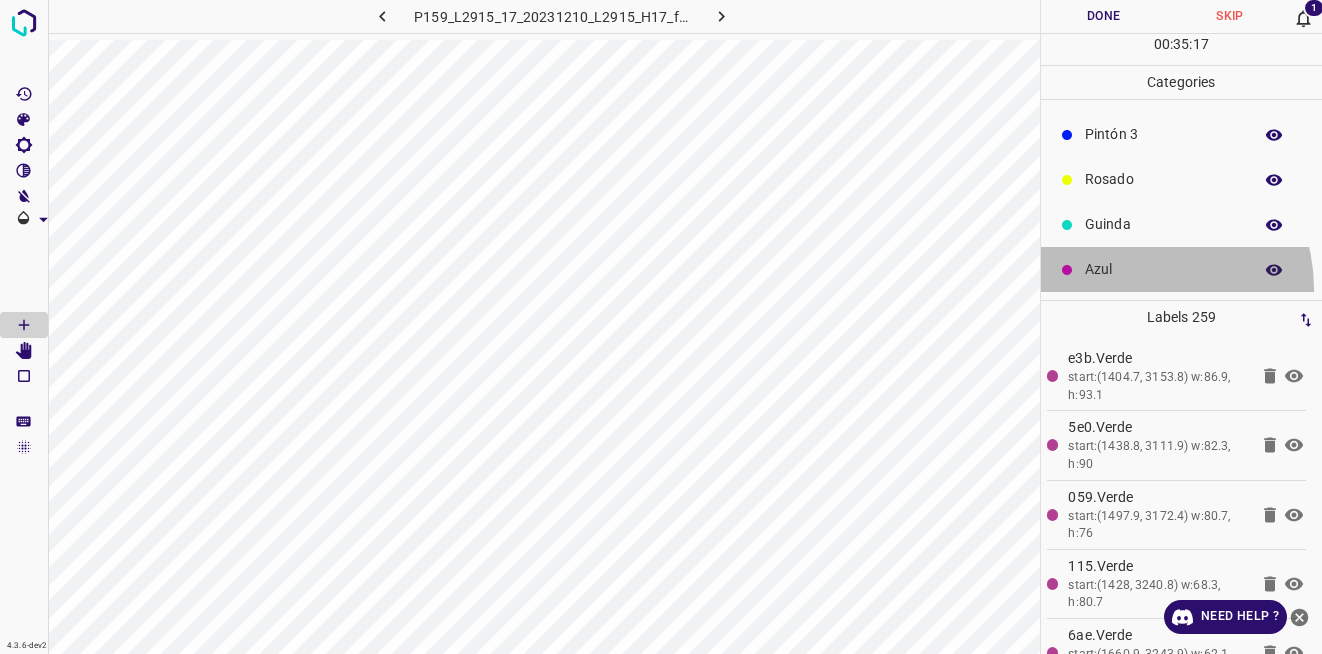 click on "Azul" at bounding box center [1182, 269] 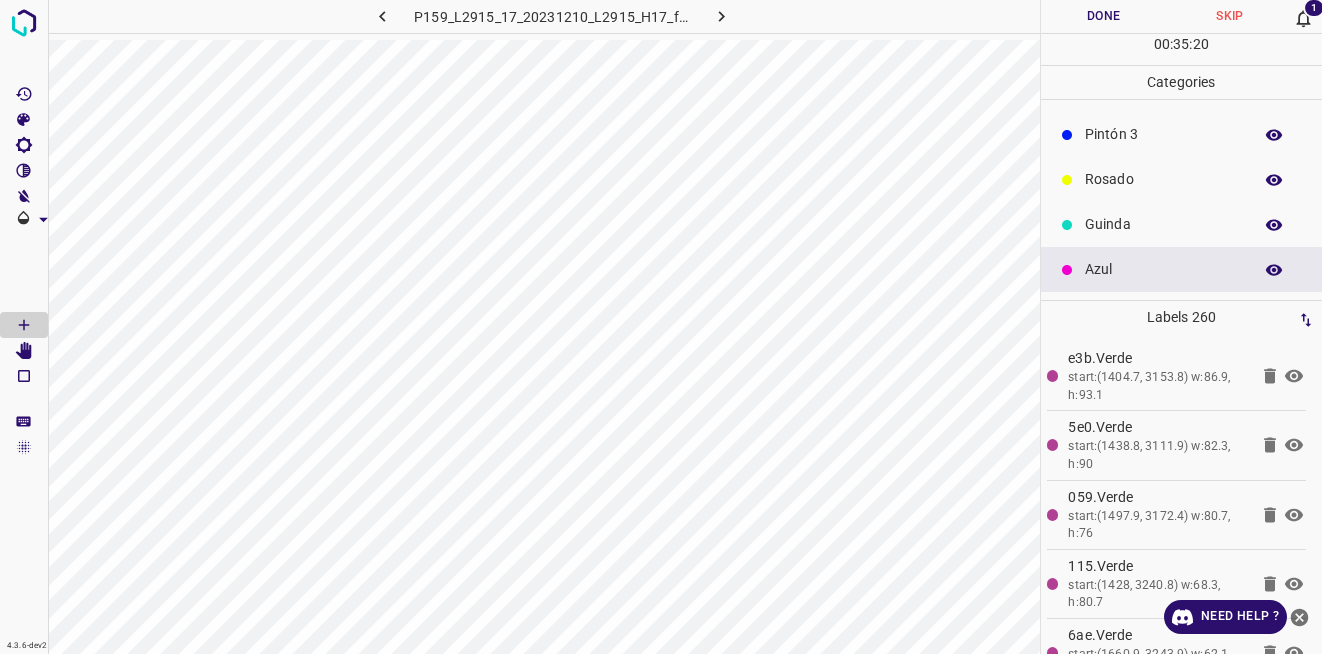 scroll, scrollTop: 0, scrollLeft: 0, axis: both 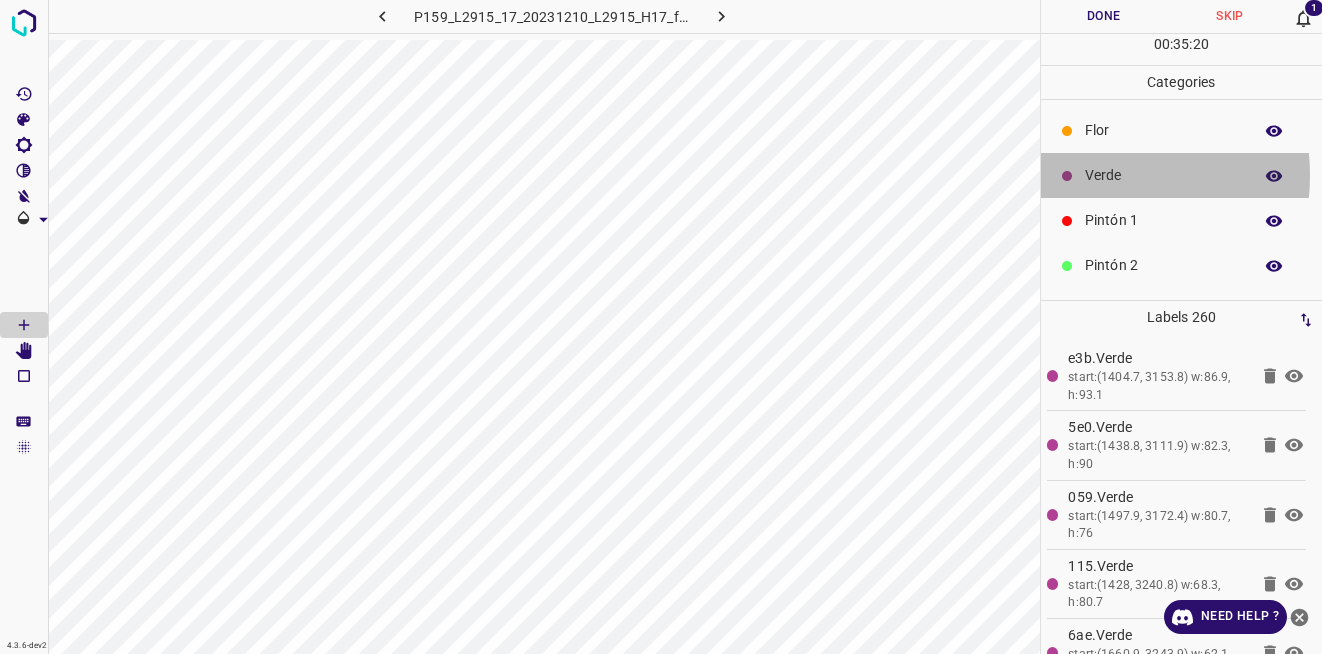 click on "Verde" at bounding box center [1163, 175] 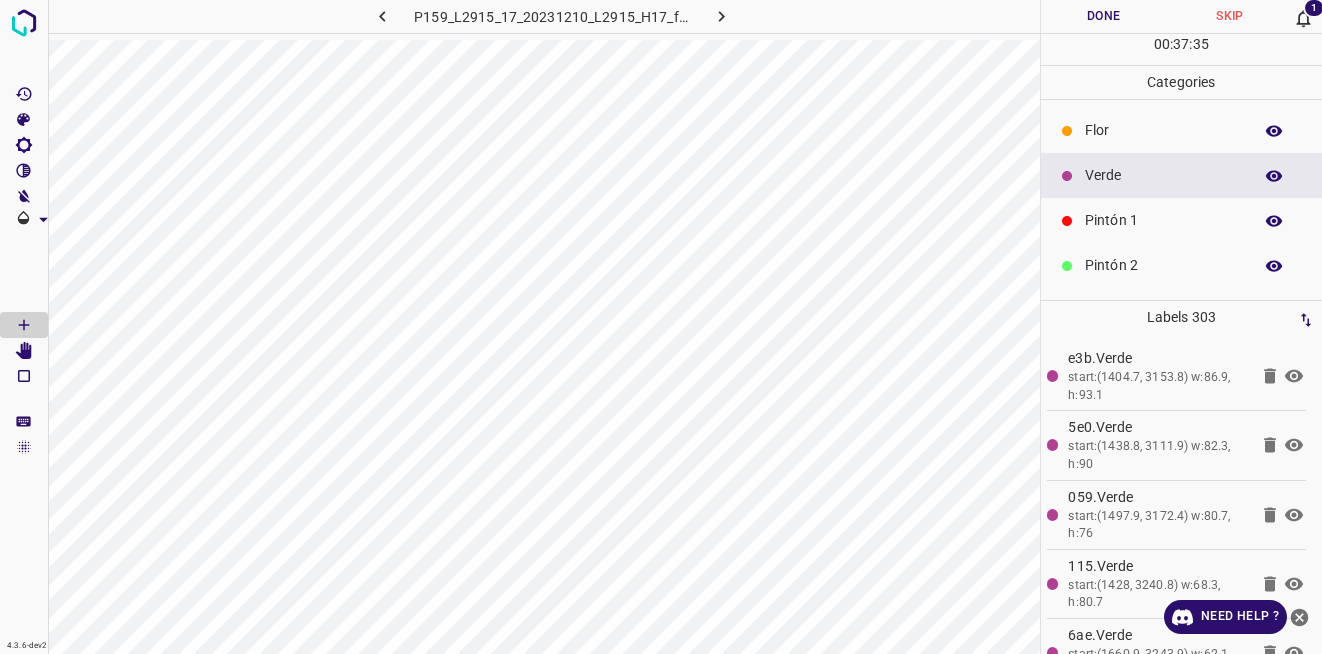 scroll, scrollTop: 176, scrollLeft: 0, axis: vertical 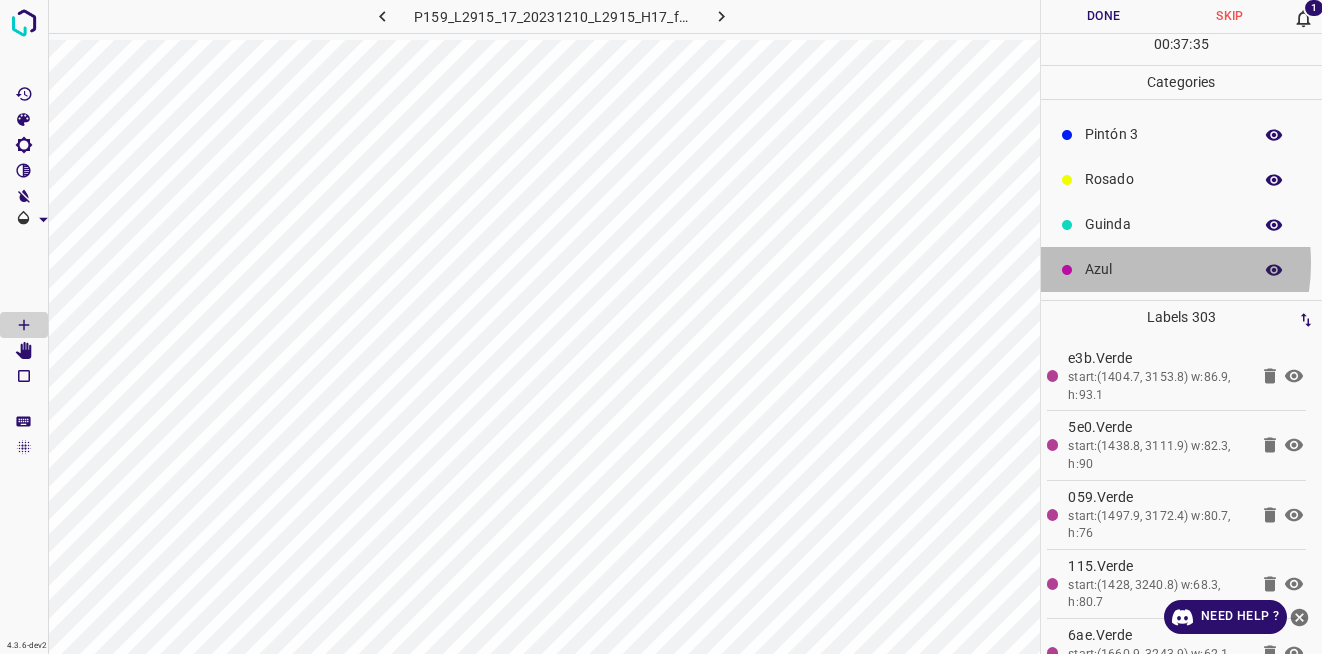 click on "Azul" at bounding box center [1163, 269] 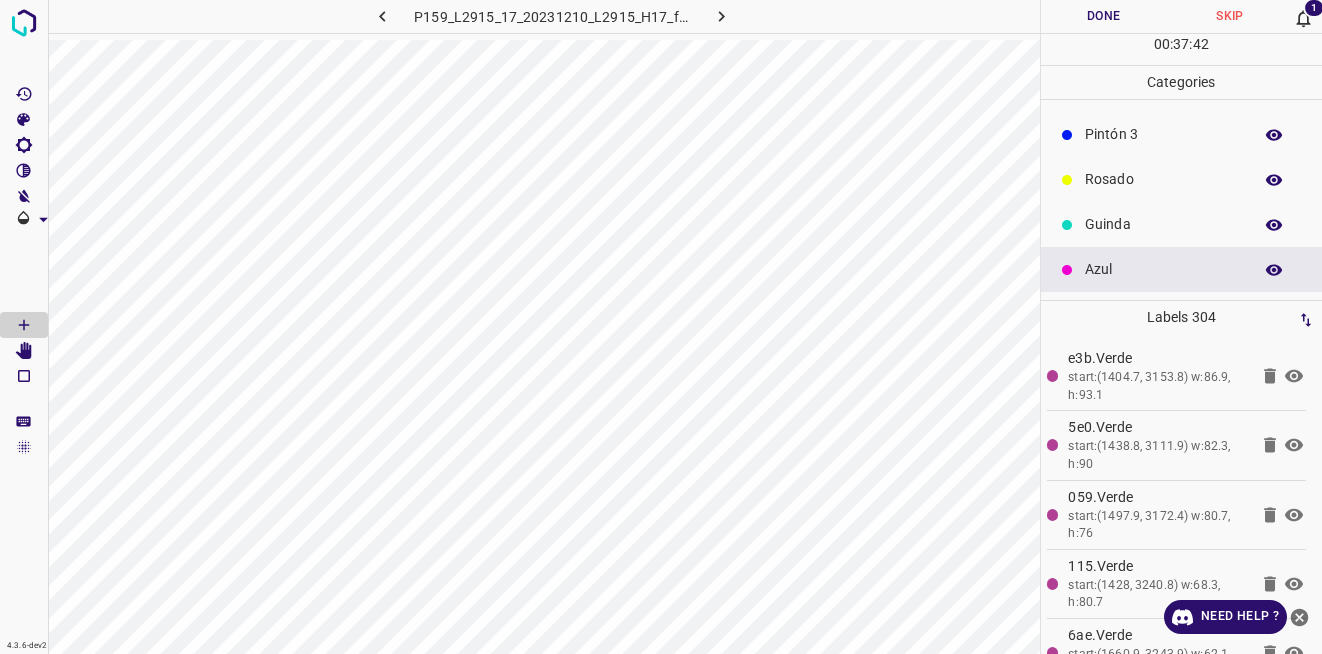 scroll, scrollTop: 0, scrollLeft: 0, axis: both 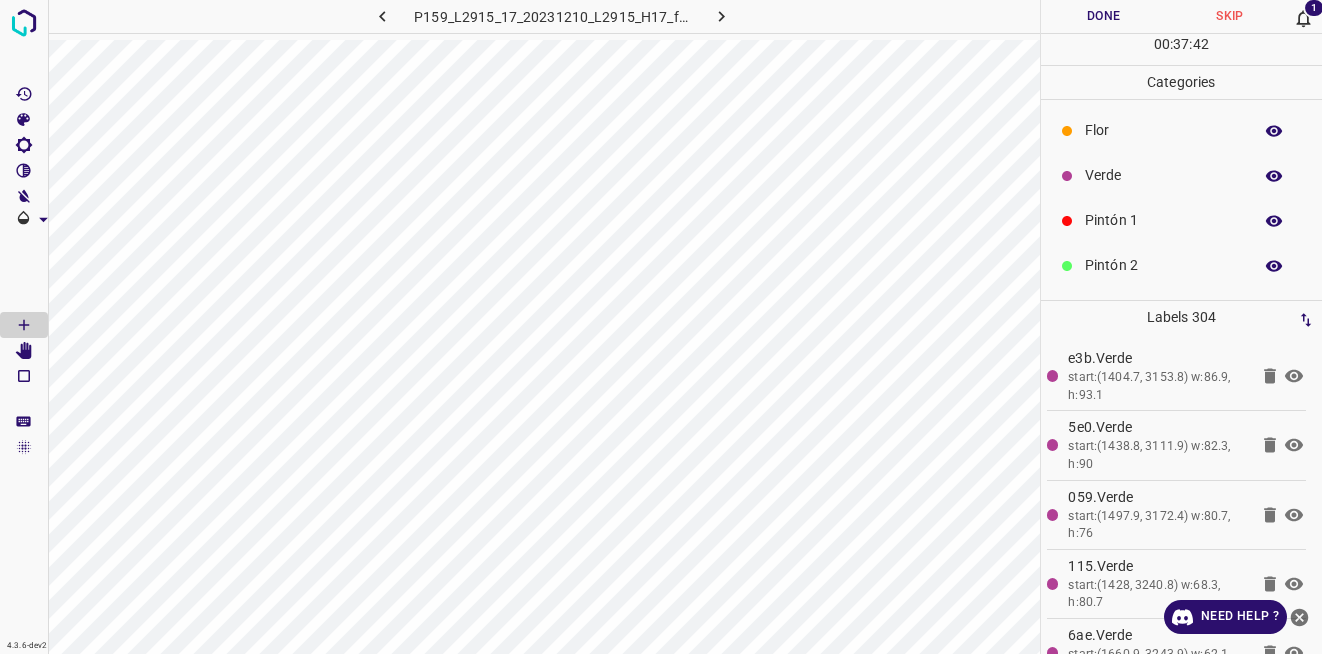 click on "Verde" at bounding box center [1163, 175] 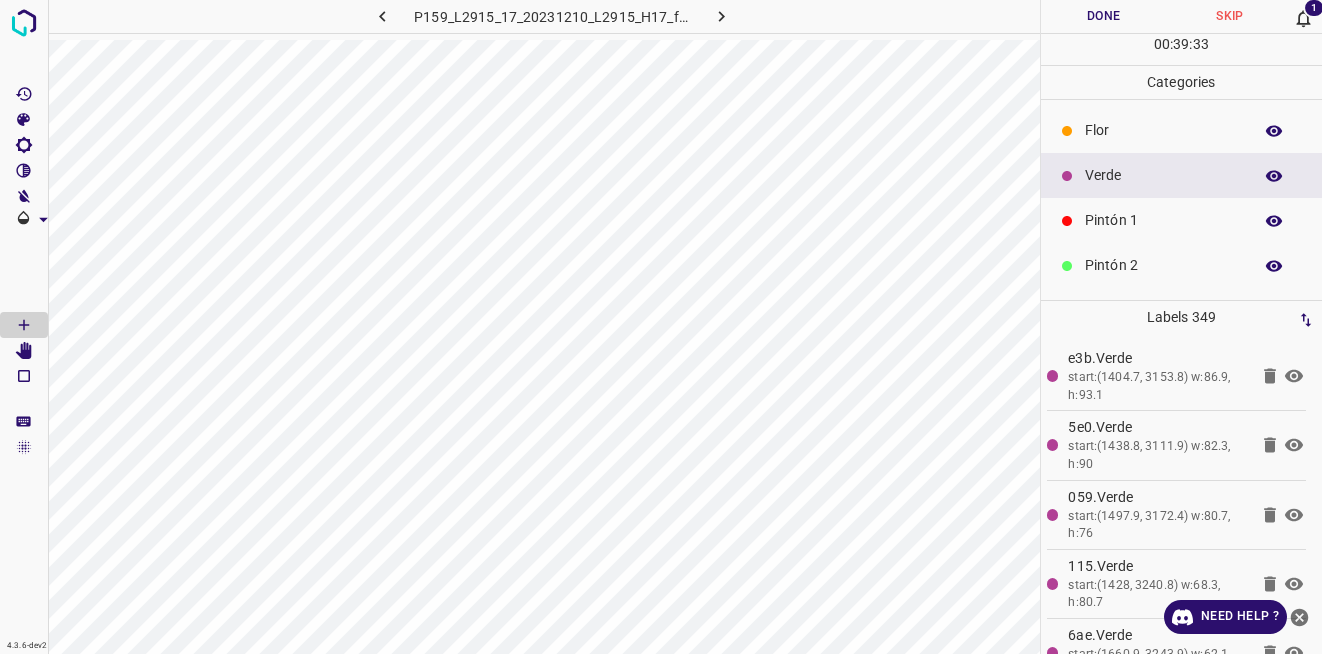 scroll, scrollTop: 176, scrollLeft: 0, axis: vertical 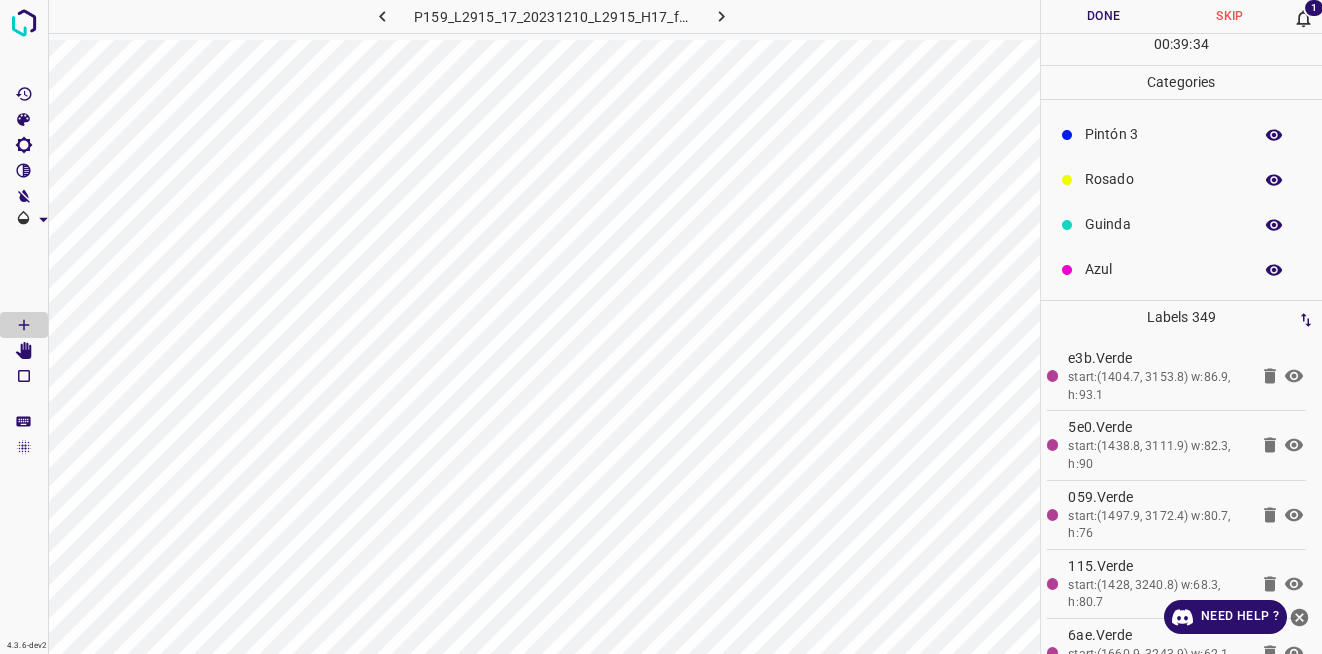 click on "Rosado" at bounding box center (1182, 179) 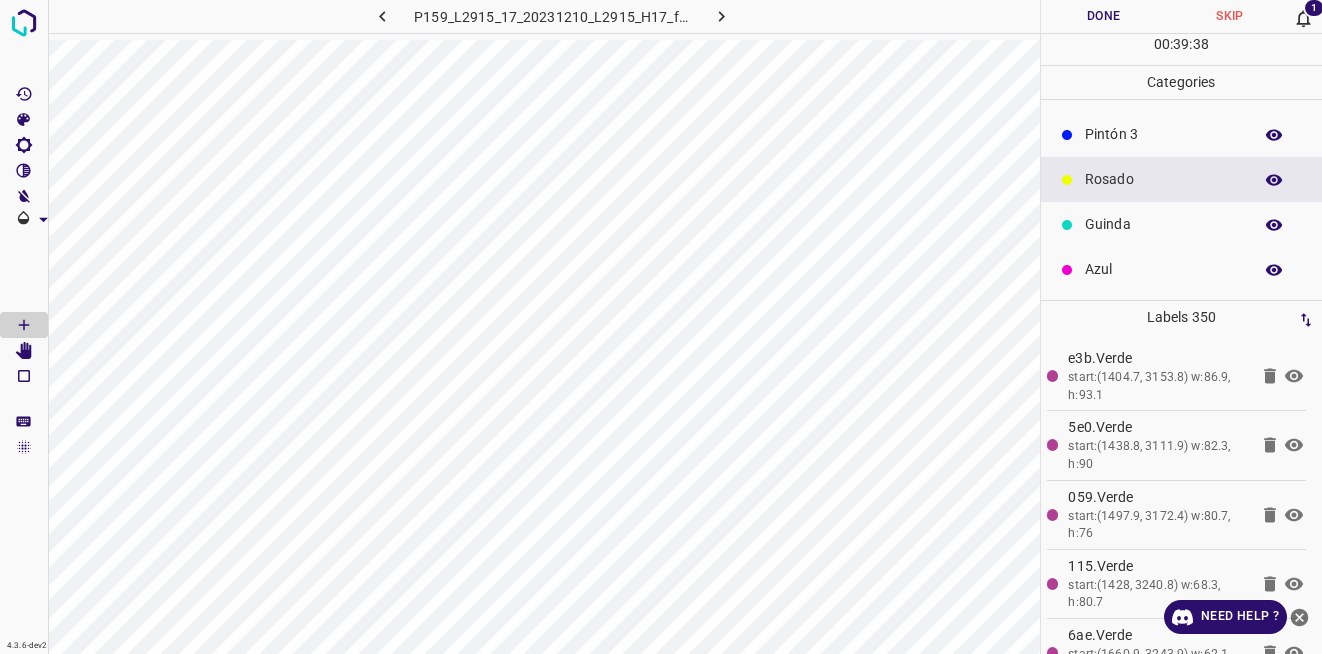 scroll, scrollTop: 0, scrollLeft: 0, axis: both 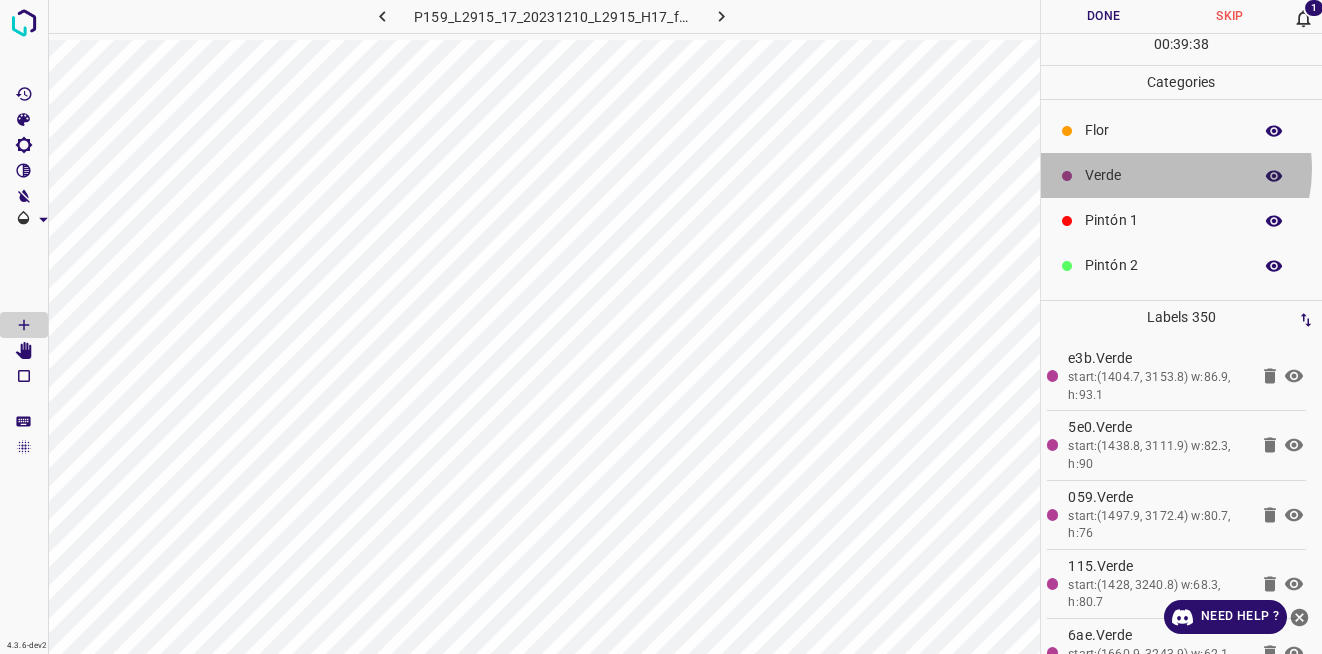 click on "Verde" at bounding box center [1163, 175] 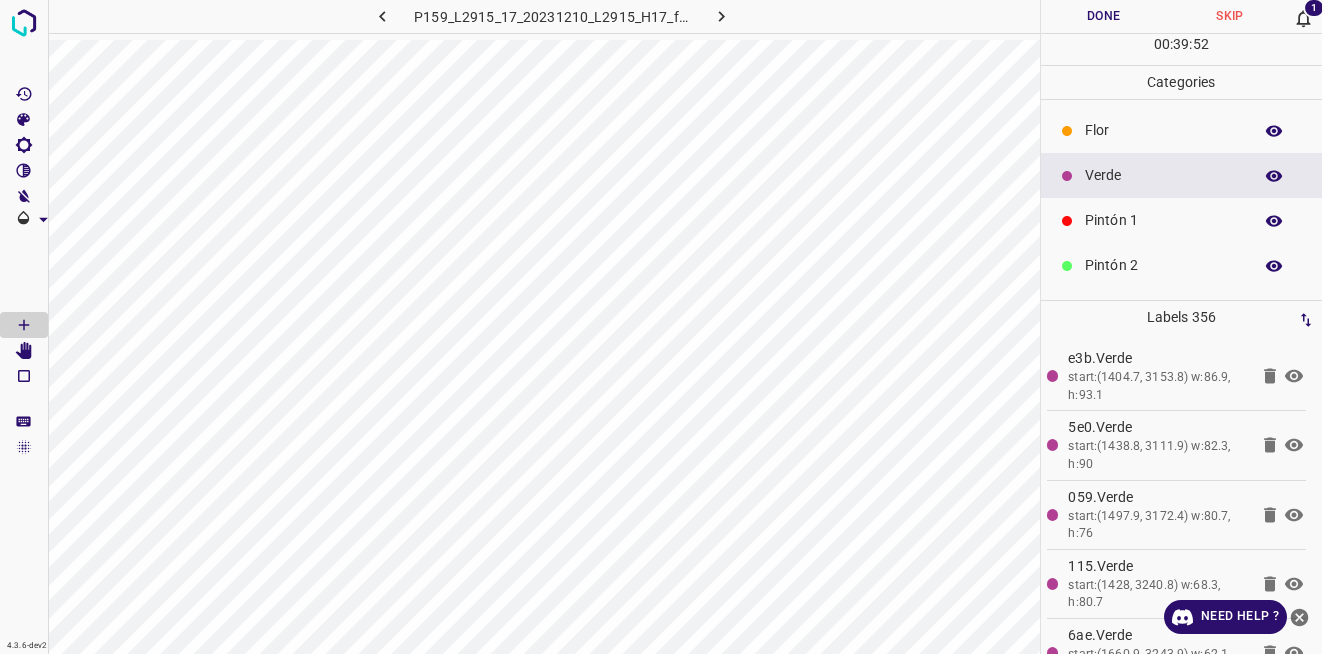 scroll, scrollTop: 176, scrollLeft: 0, axis: vertical 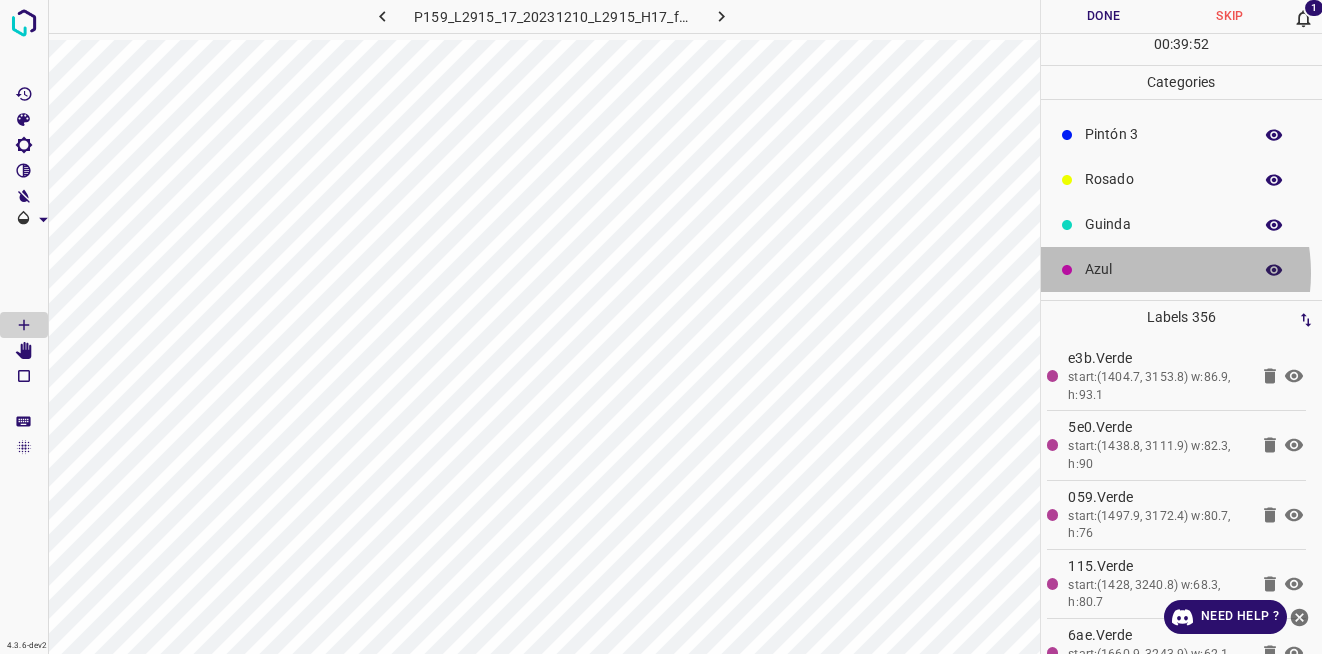 click on "Azul" at bounding box center [1163, 269] 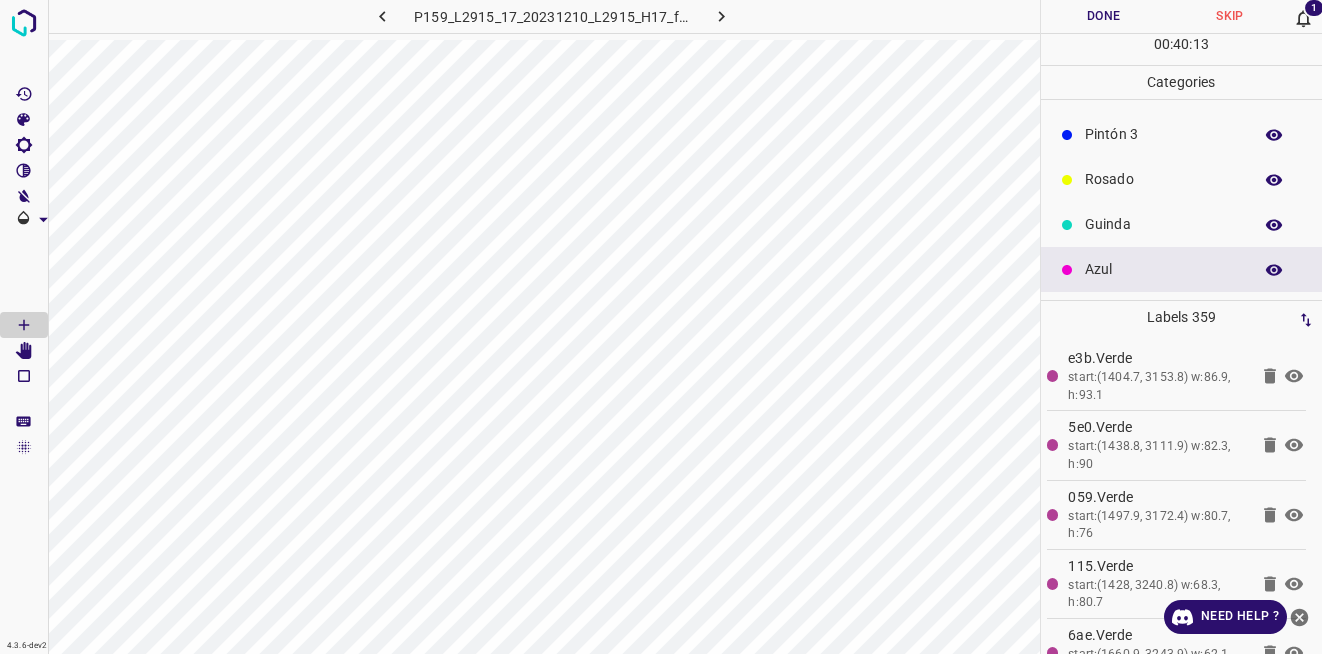 scroll, scrollTop: 0, scrollLeft: 0, axis: both 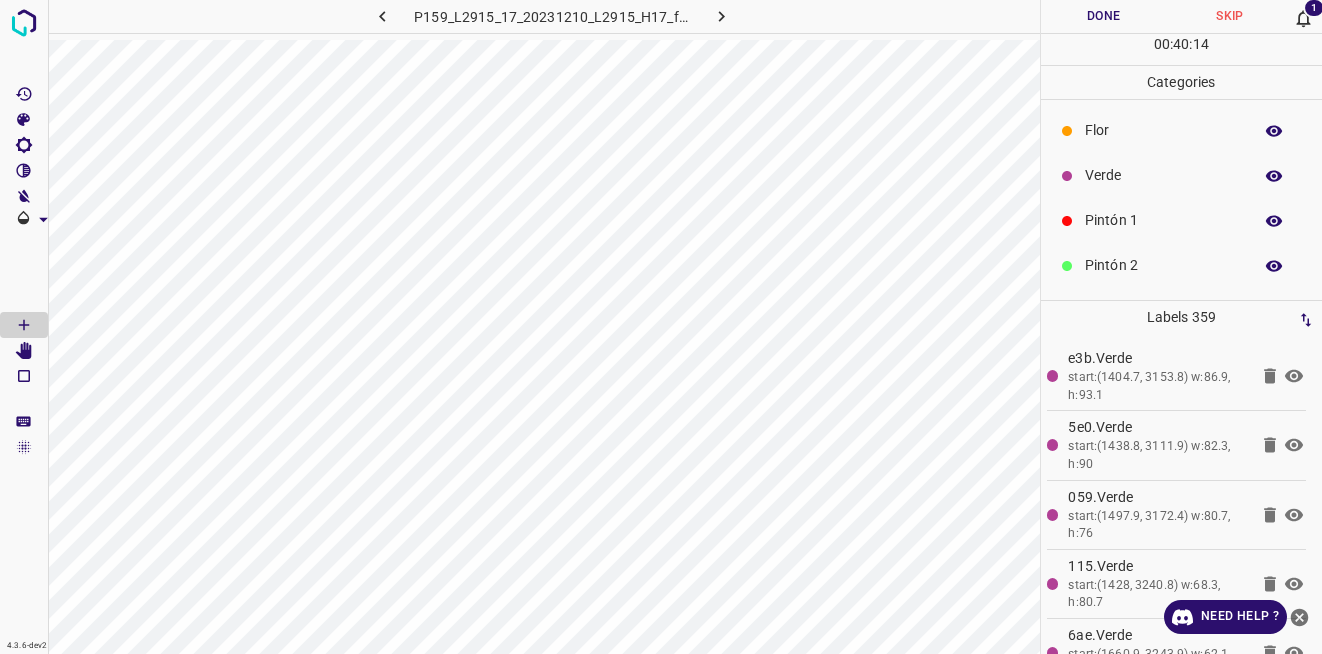 click on "Verde" at bounding box center [1163, 175] 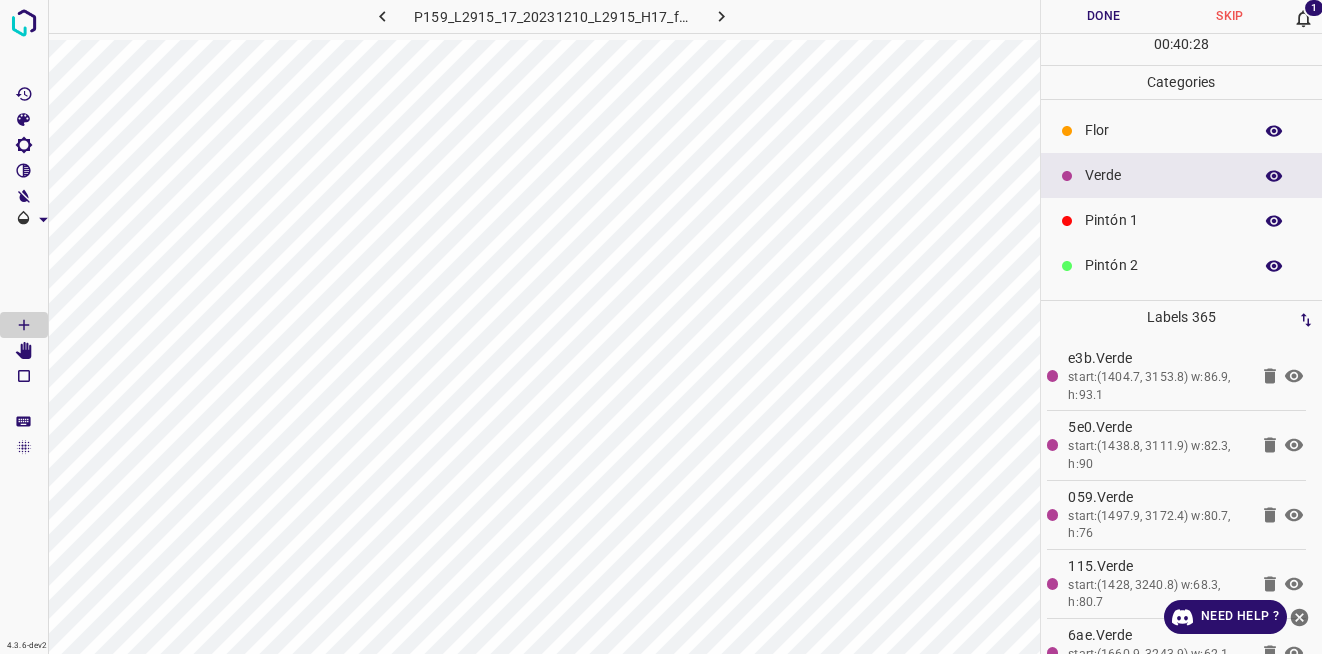 scroll, scrollTop: 176, scrollLeft: 0, axis: vertical 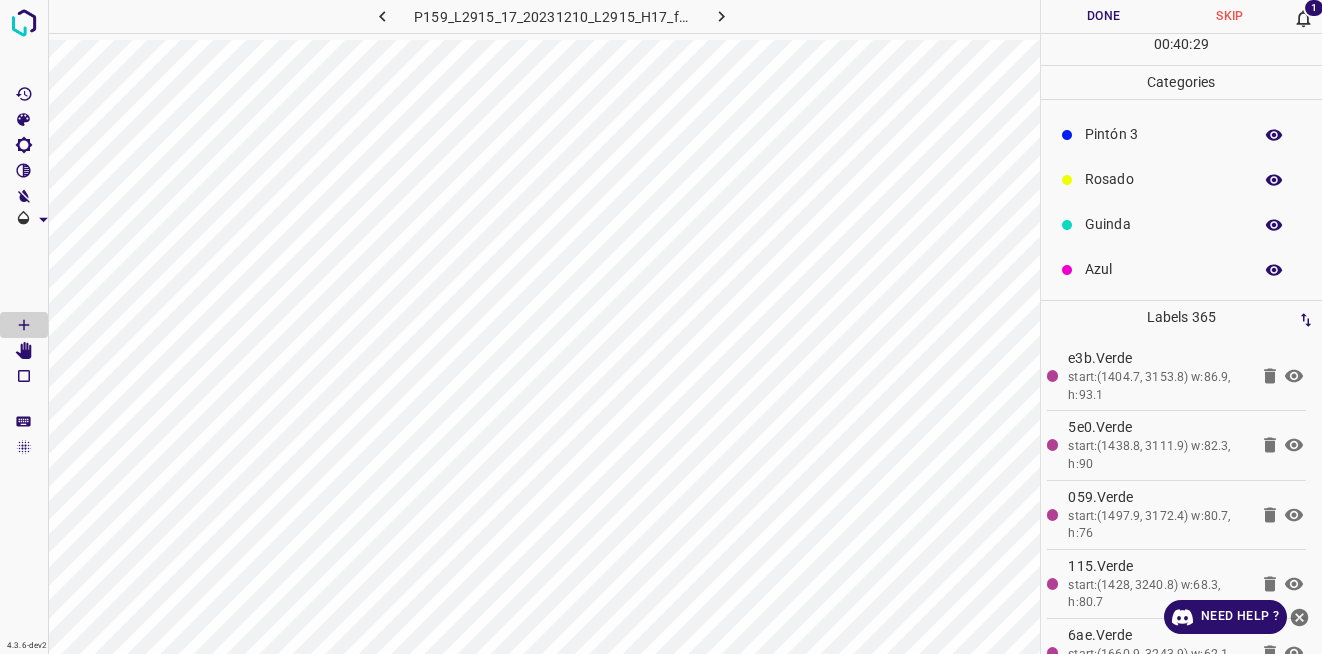 click on "Azul" at bounding box center [1182, 269] 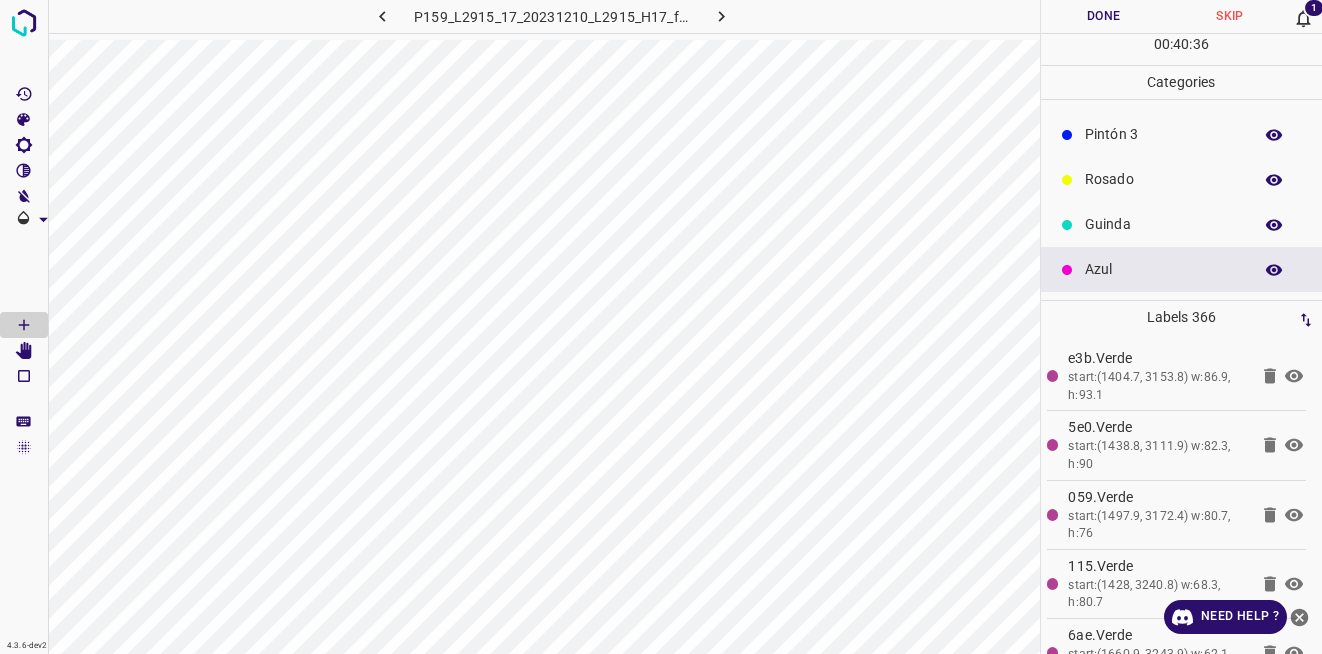 scroll, scrollTop: 0, scrollLeft: 0, axis: both 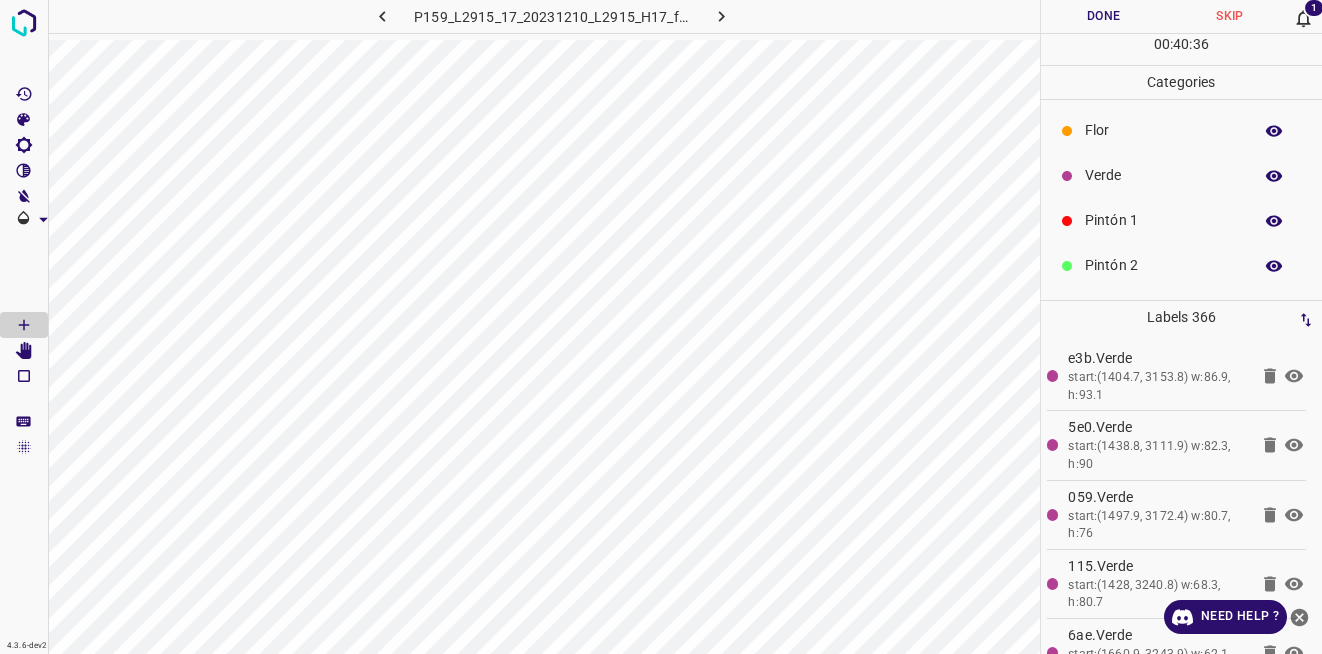 click on "Verde" at bounding box center [1163, 175] 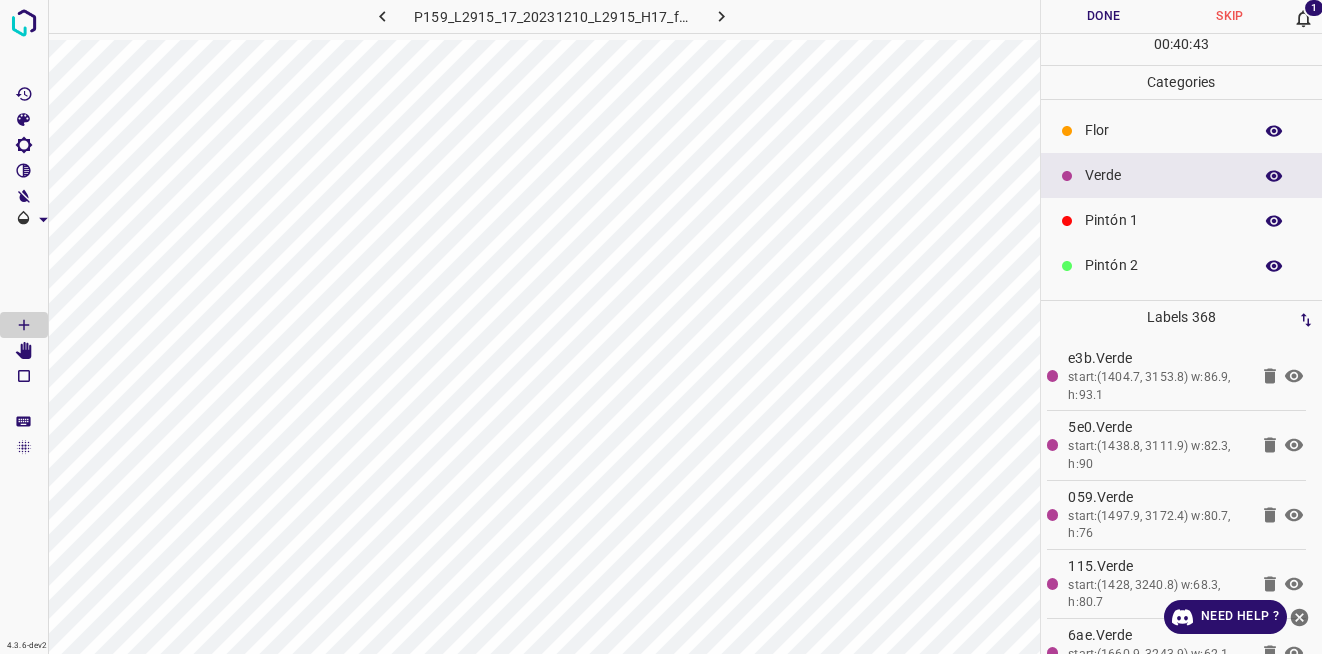 scroll, scrollTop: 176, scrollLeft: 0, axis: vertical 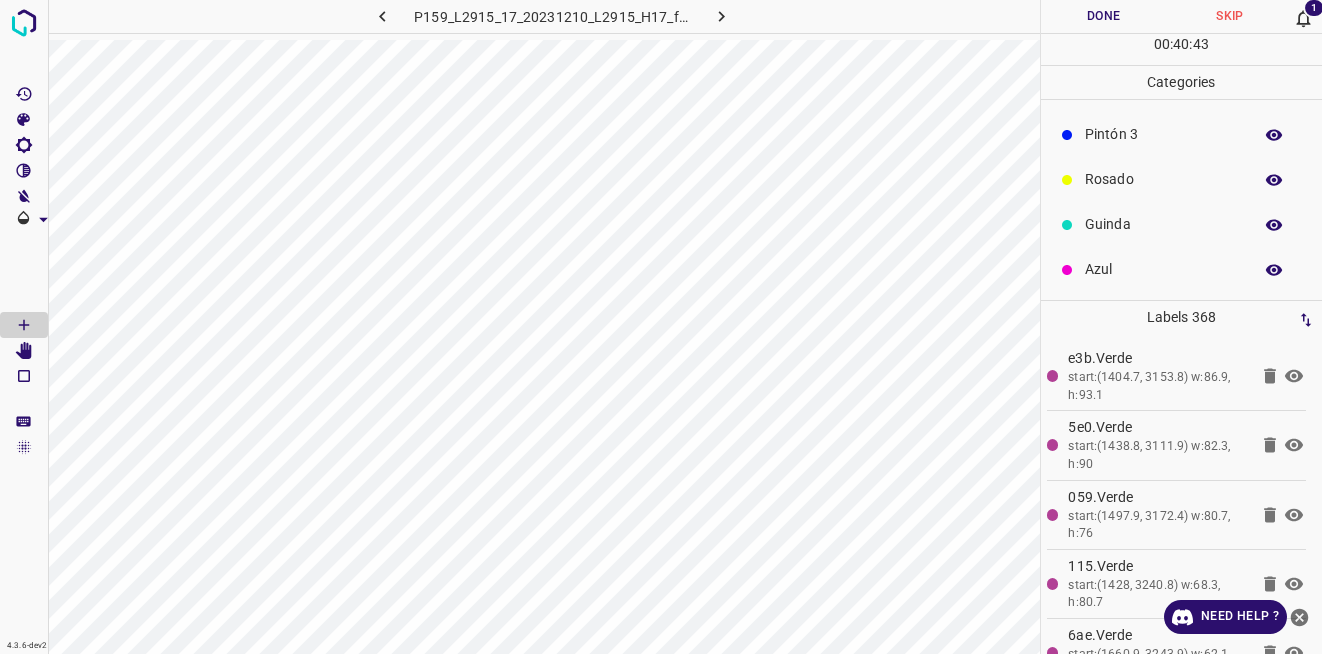 click on "Azul" at bounding box center [1182, 269] 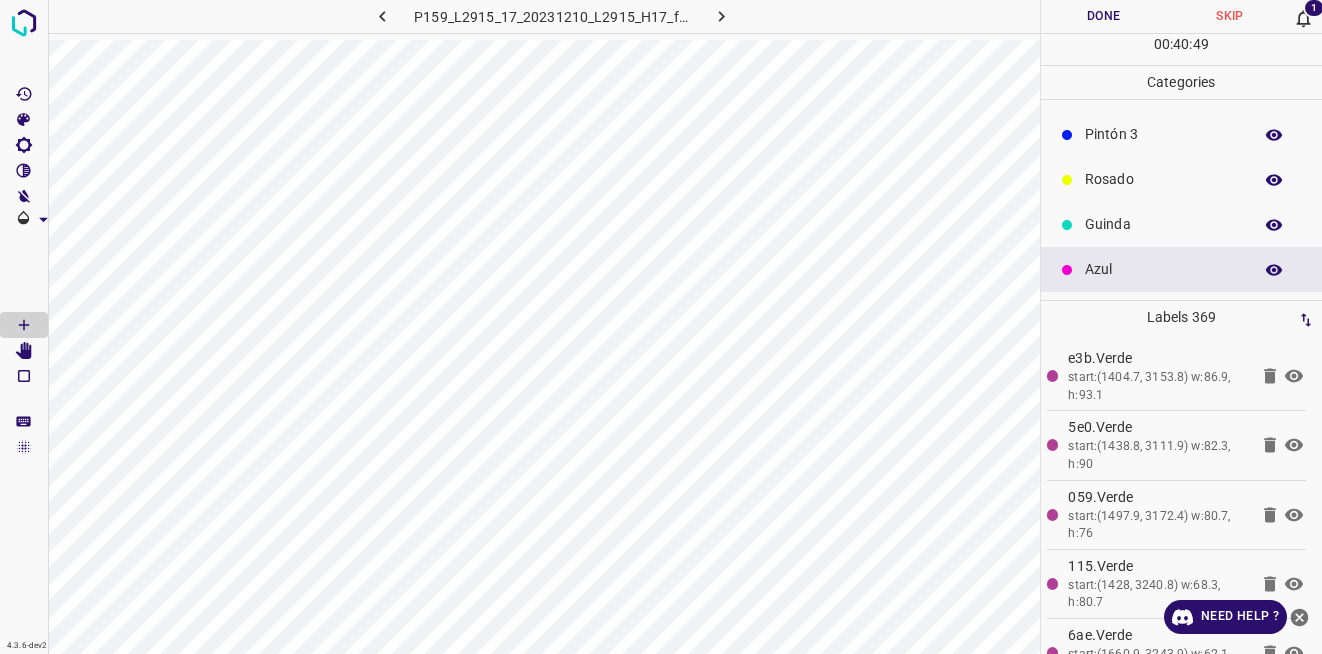 scroll, scrollTop: 0, scrollLeft: 0, axis: both 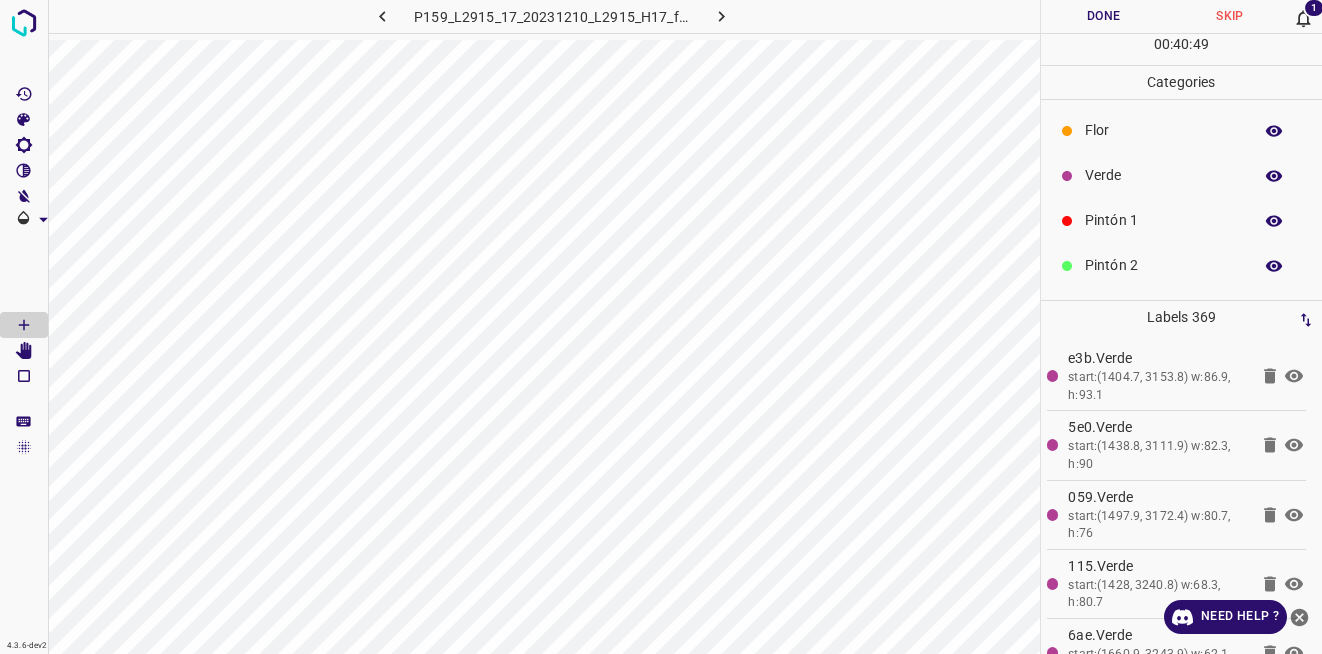 click on "Verde" at bounding box center (1163, 175) 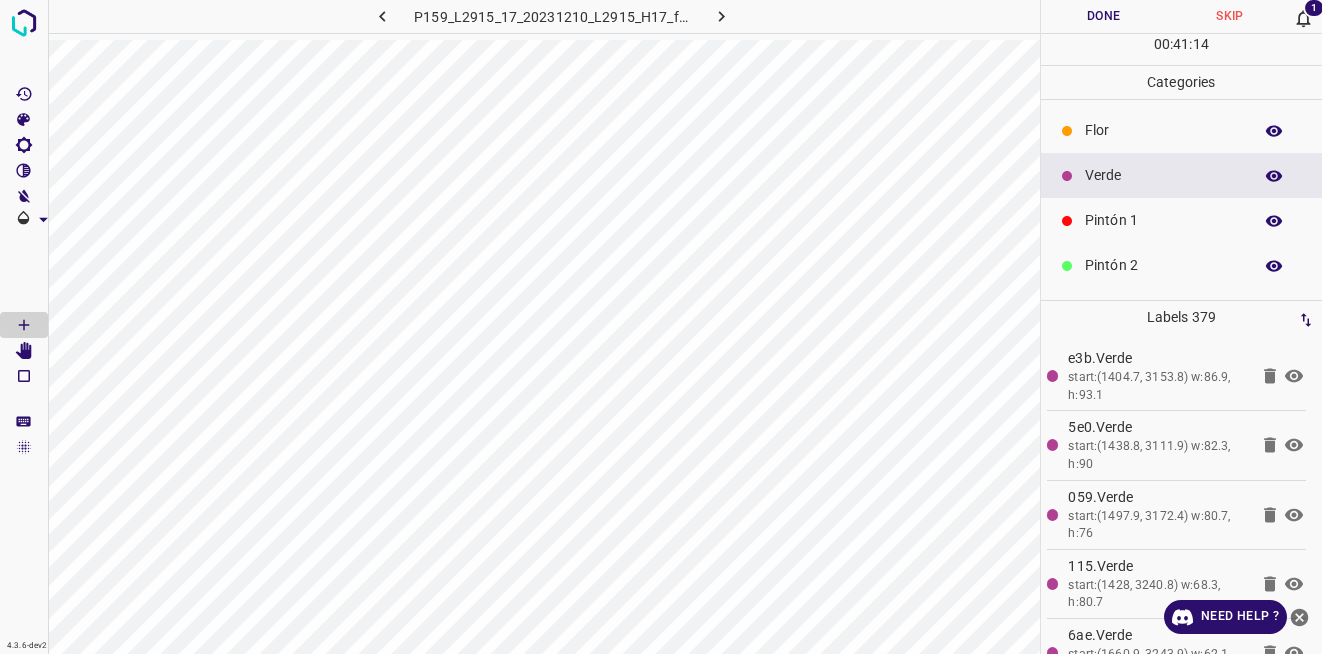 scroll, scrollTop: 176, scrollLeft: 0, axis: vertical 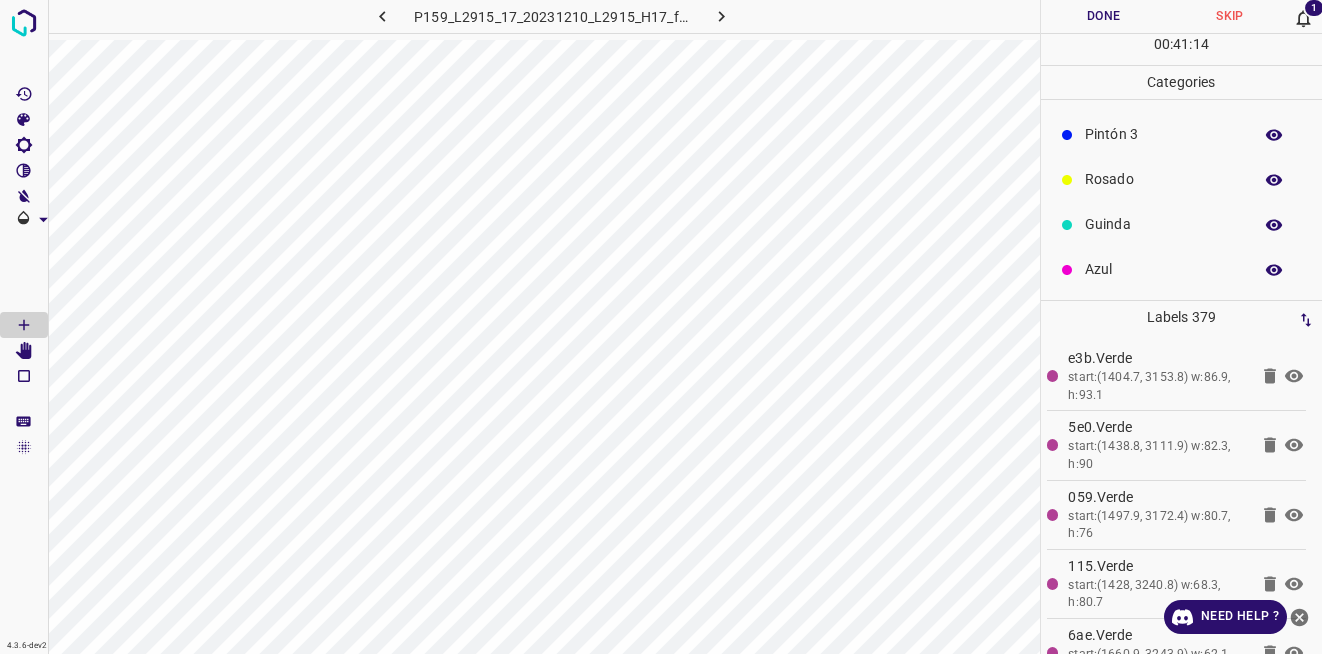 click on "Azul" at bounding box center [1163, 269] 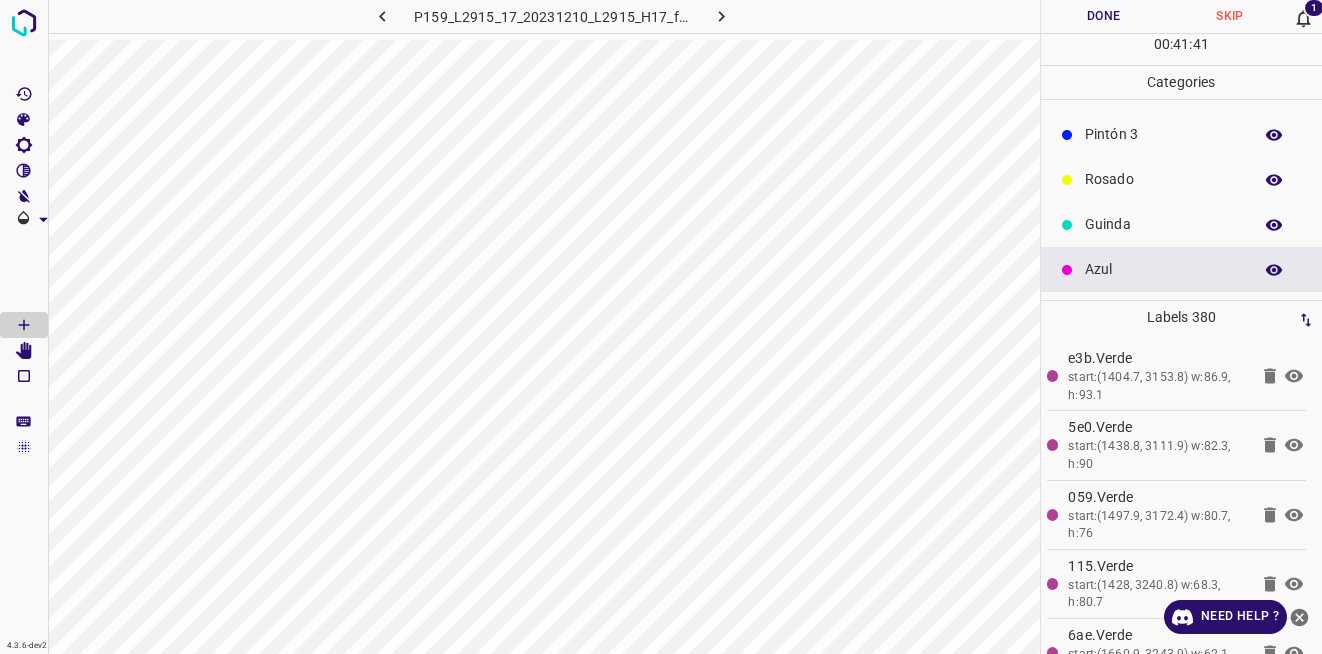 scroll, scrollTop: 0, scrollLeft: 0, axis: both 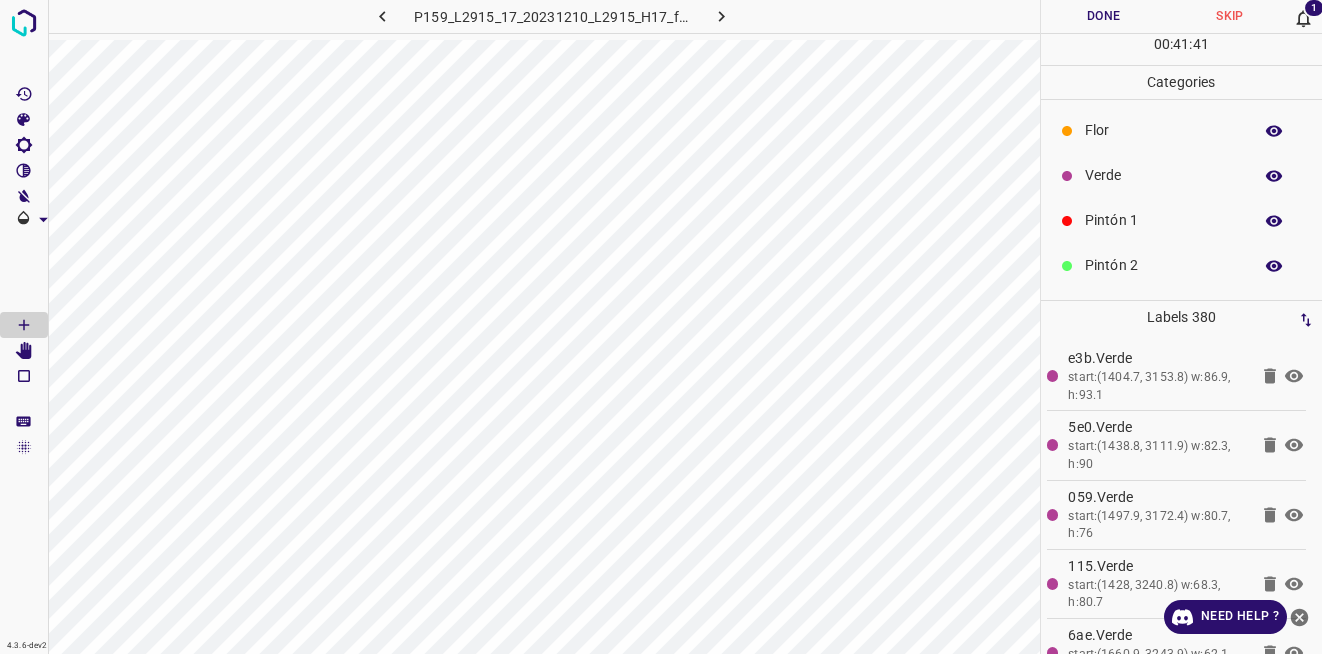 click on "Flor" at bounding box center (1182, 130) 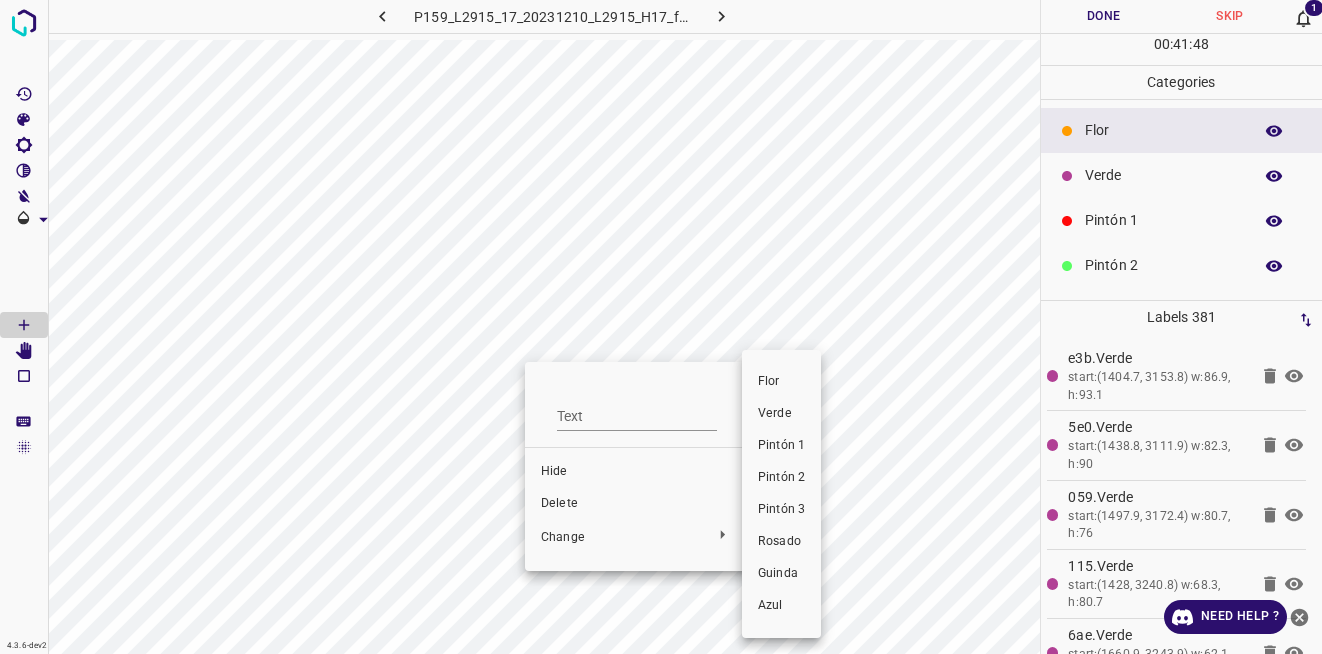 click on "Verde" at bounding box center [781, 414] 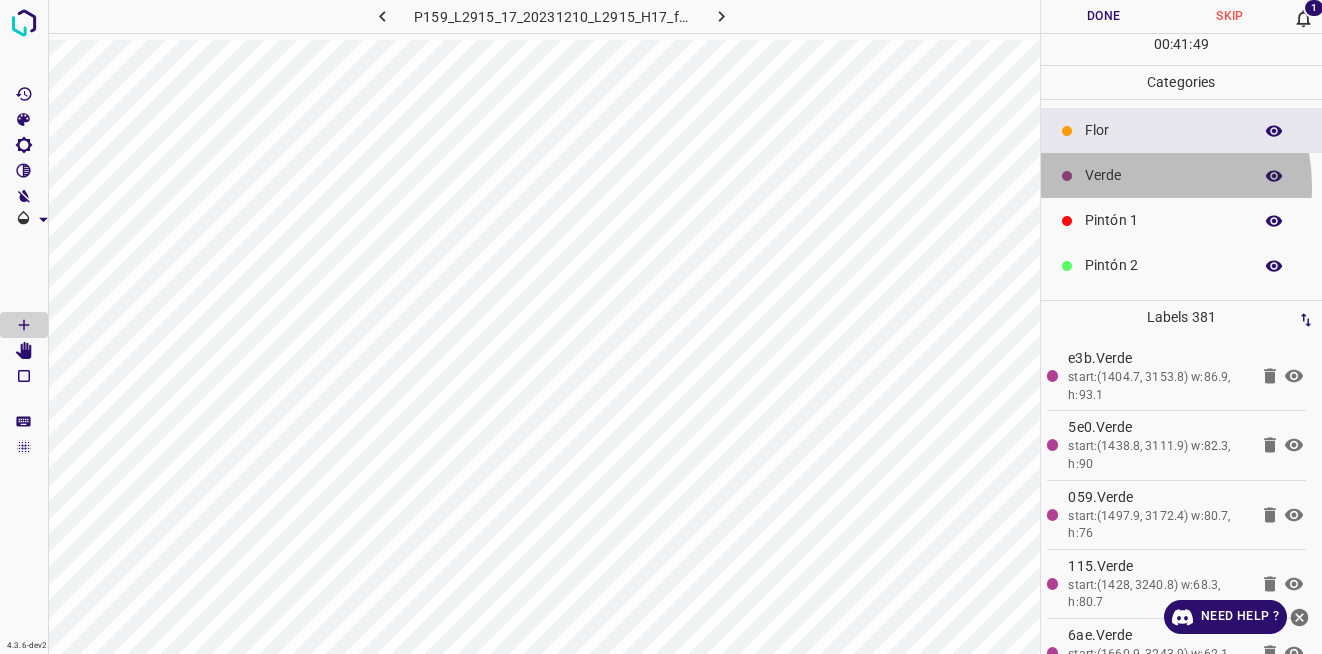 click on "Verde" at bounding box center [1182, 175] 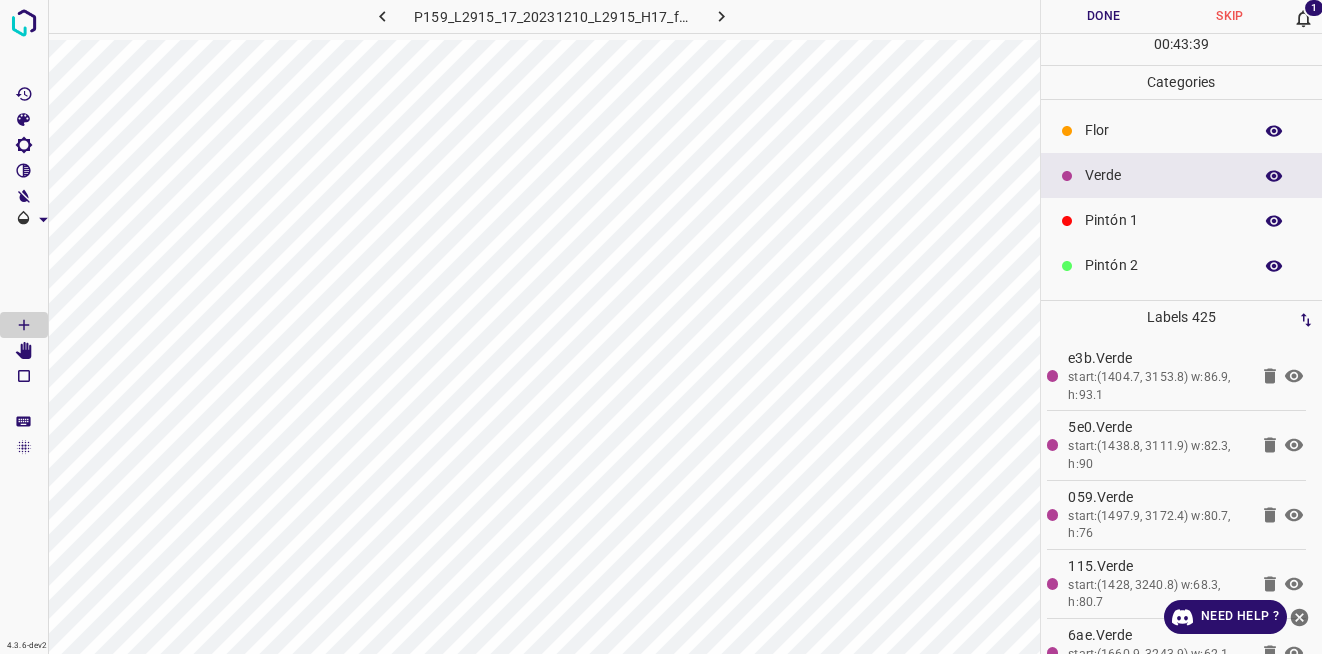 scroll, scrollTop: 176, scrollLeft: 0, axis: vertical 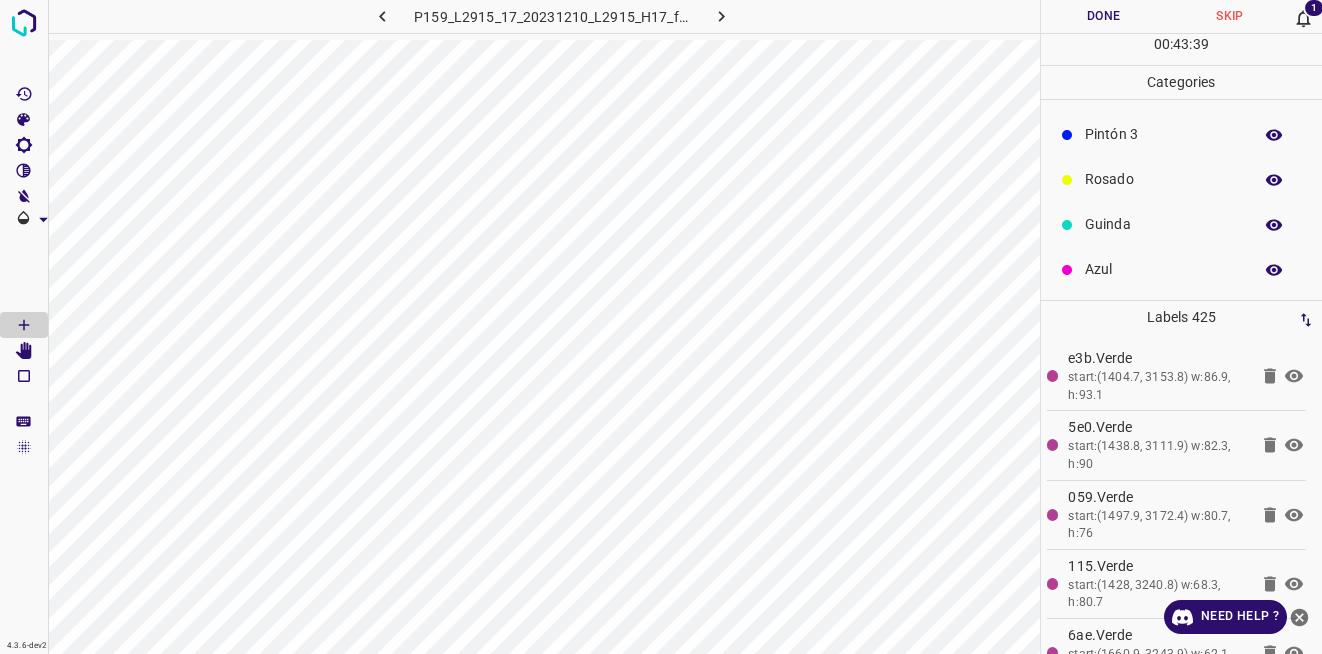 click on "Azul" at bounding box center (1182, 269) 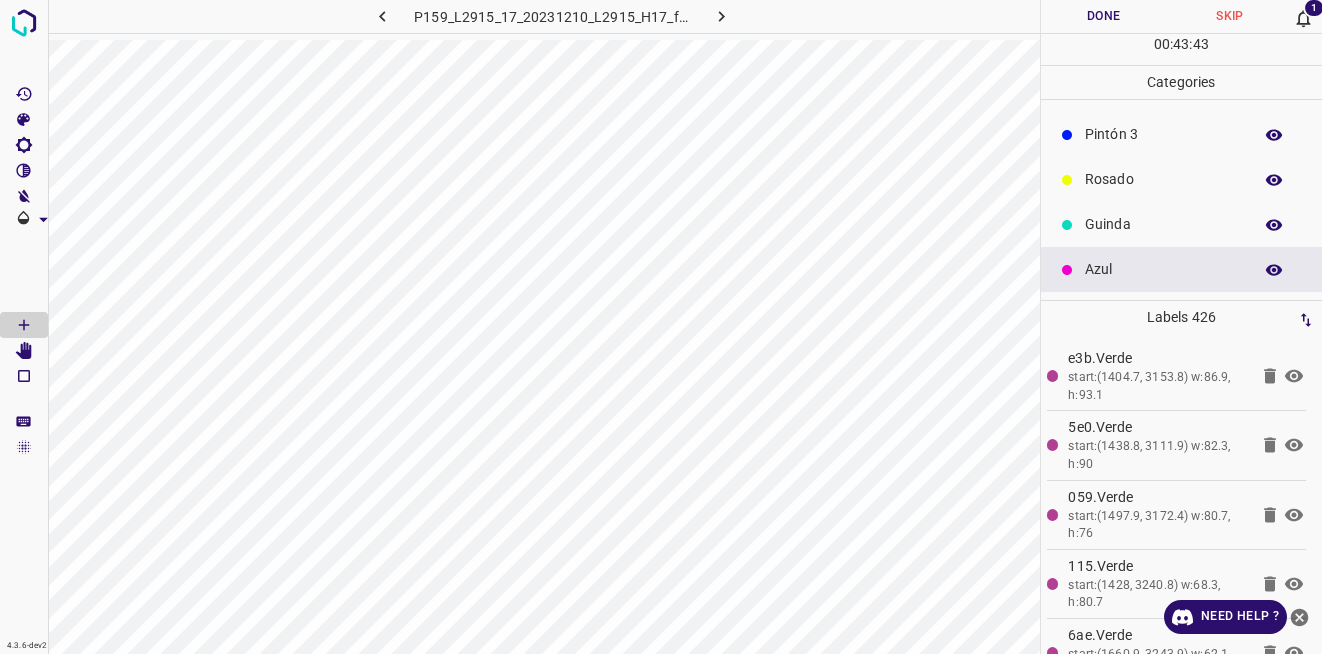 scroll, scrollTop: 0, scrollLeft: 0, axis: both 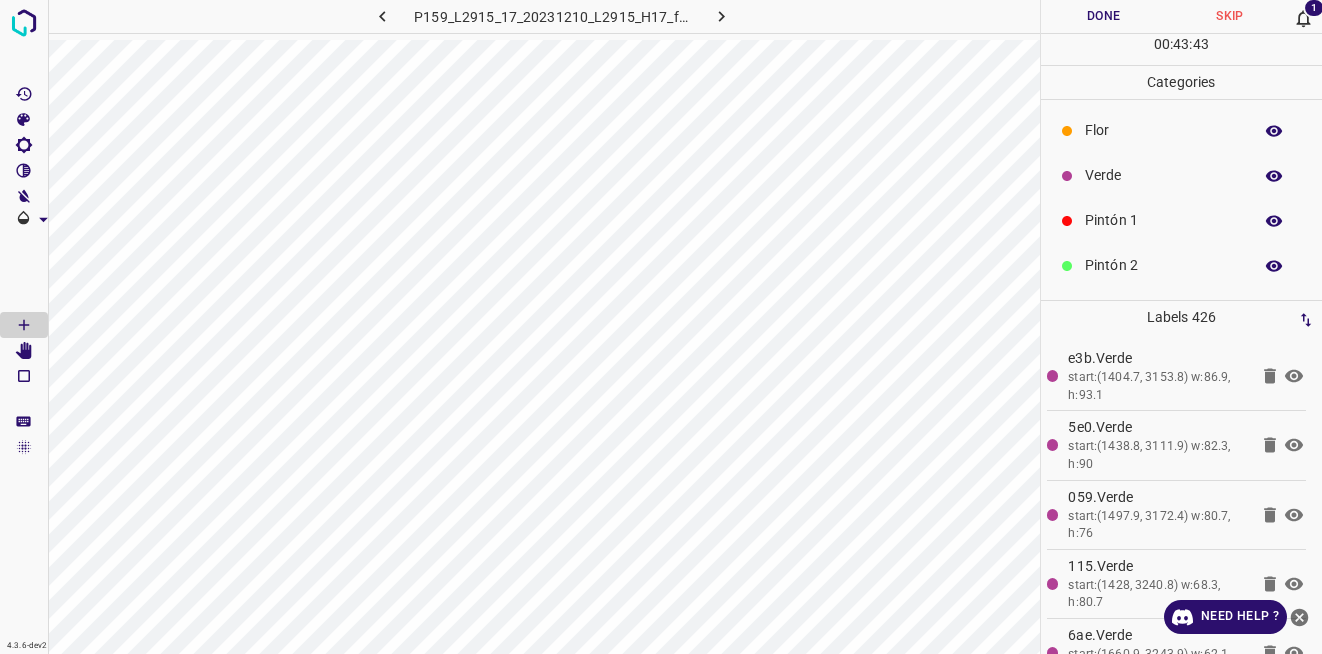 click on "Verde" at bounding box center [1182, 175] 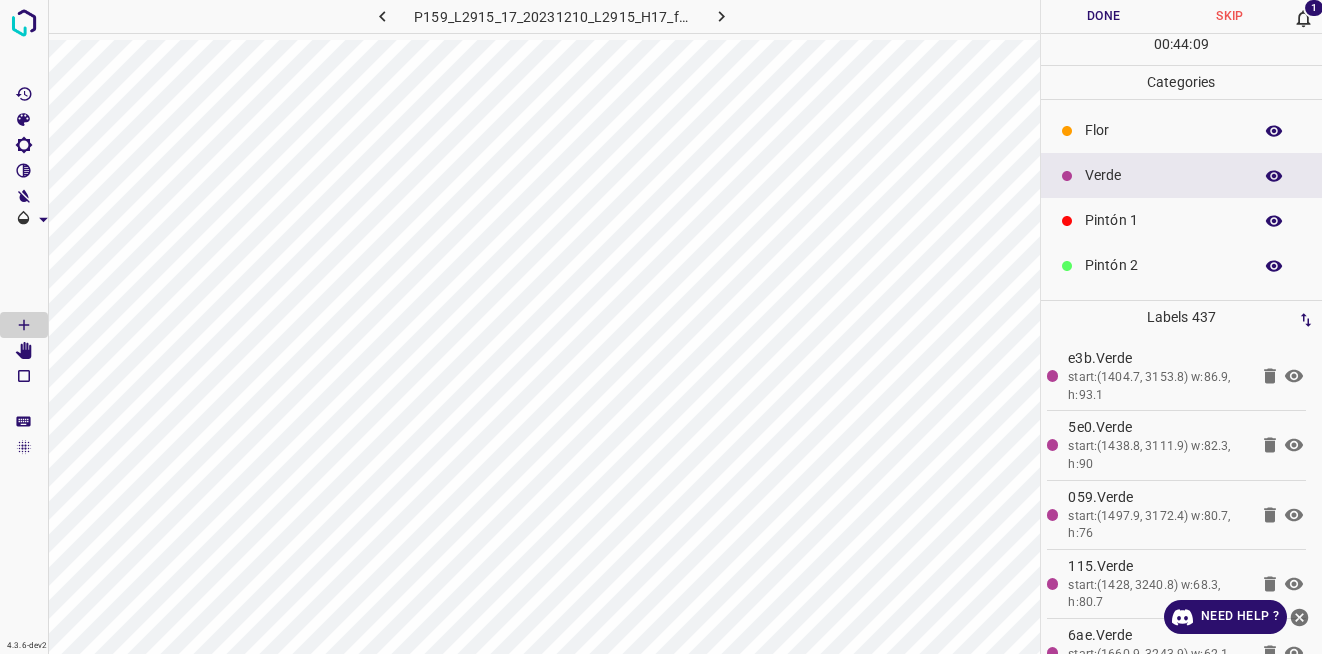 scroll, scrollTop: 176, scrollLeft: 0, axis: vertical 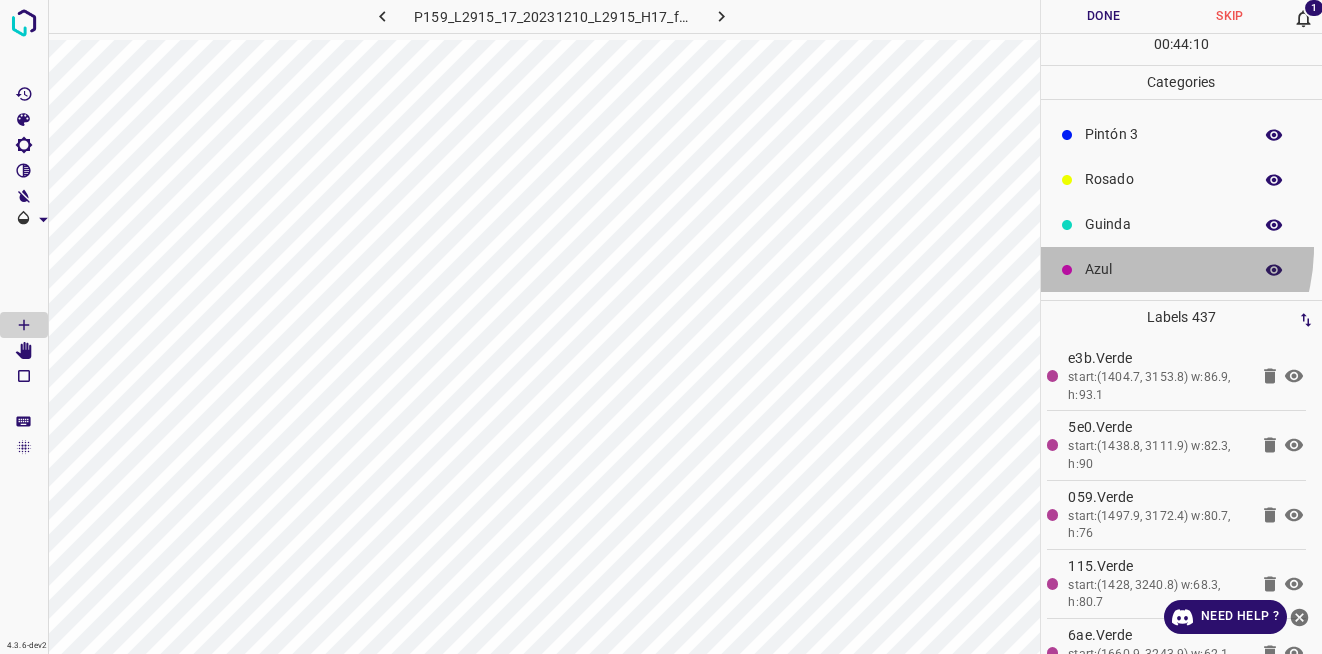 click on "Azul" at bounding box center (1182, 269) 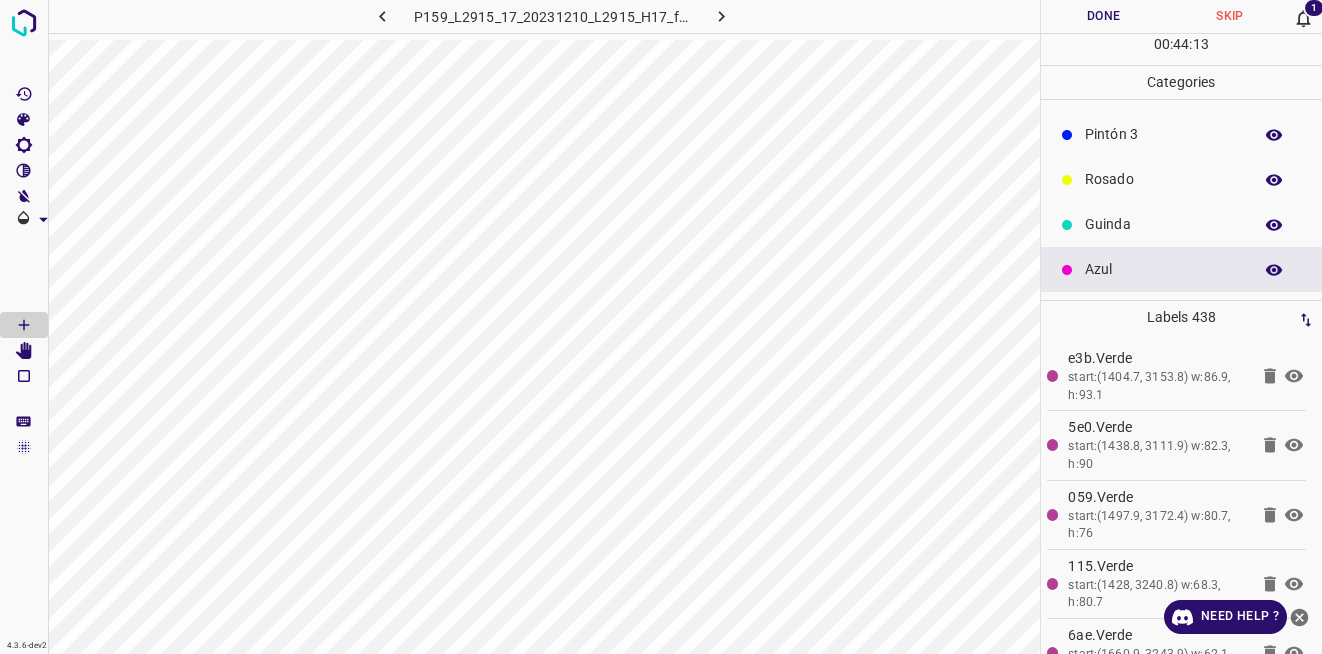 scroll, scrollTop: 0, scrollLeft: 0, axis: both 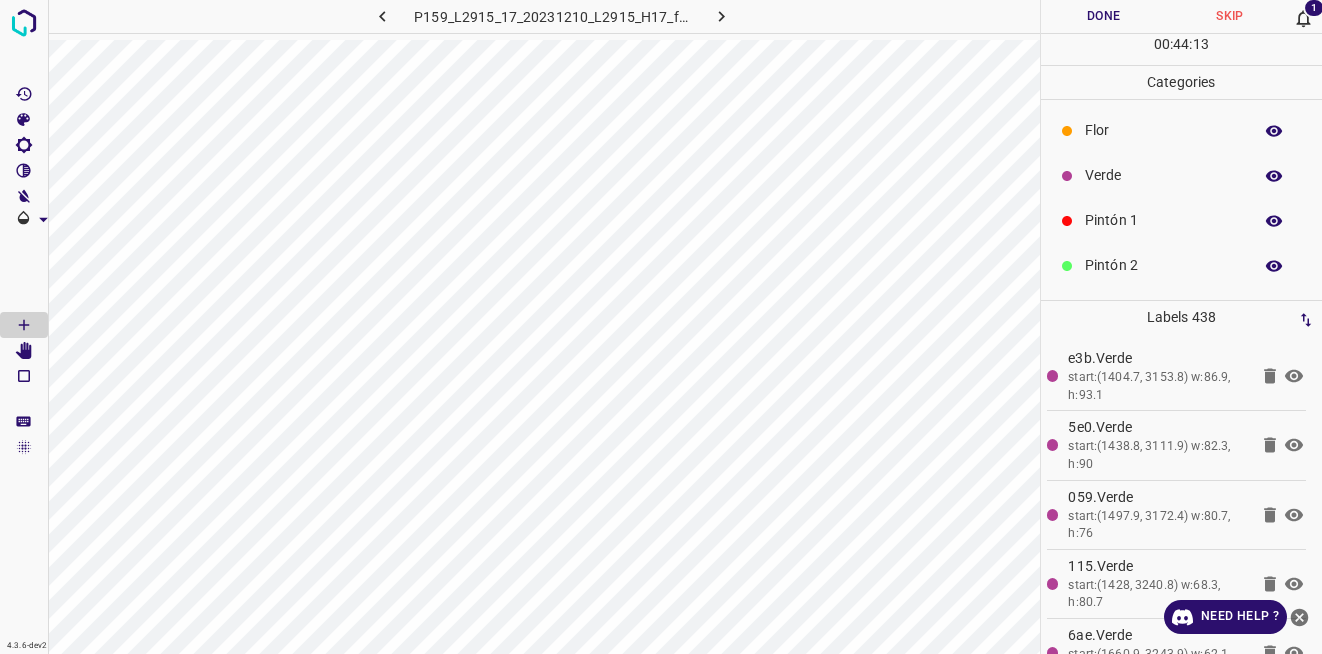 click on "Verde" at bounding box center [1163, 175] 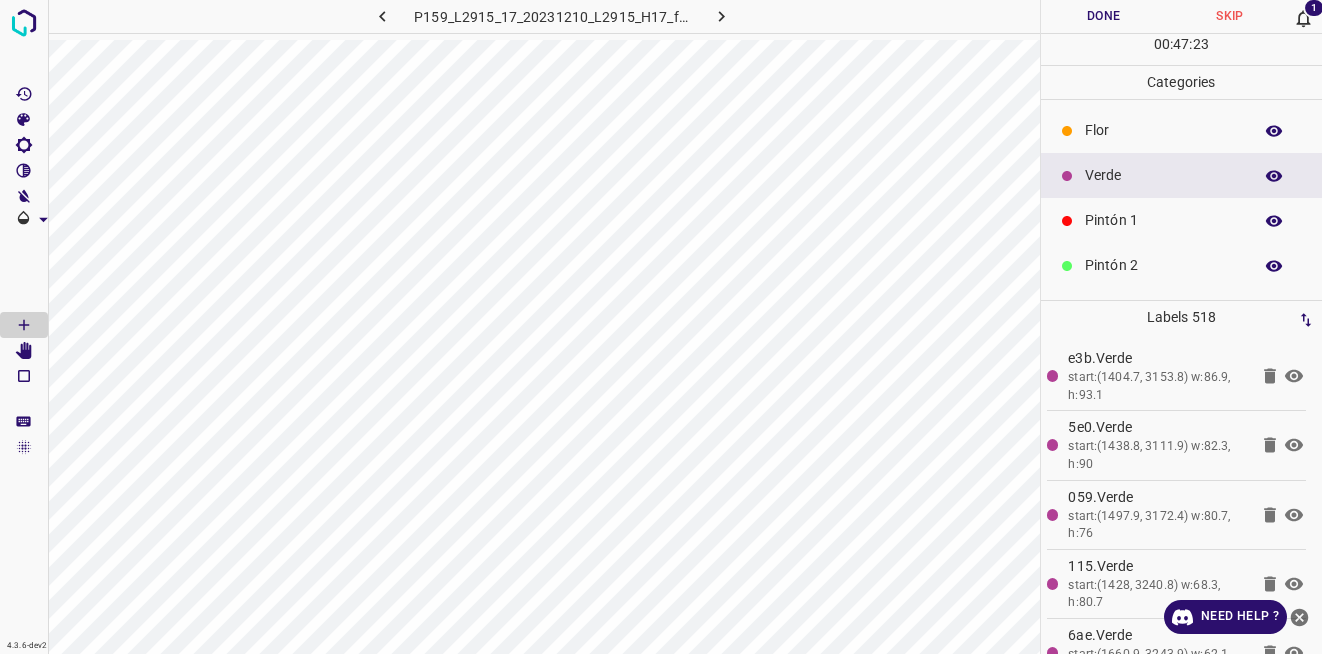 scroll, scrollTop: 176, scrollLeft: 0, axis: vertical 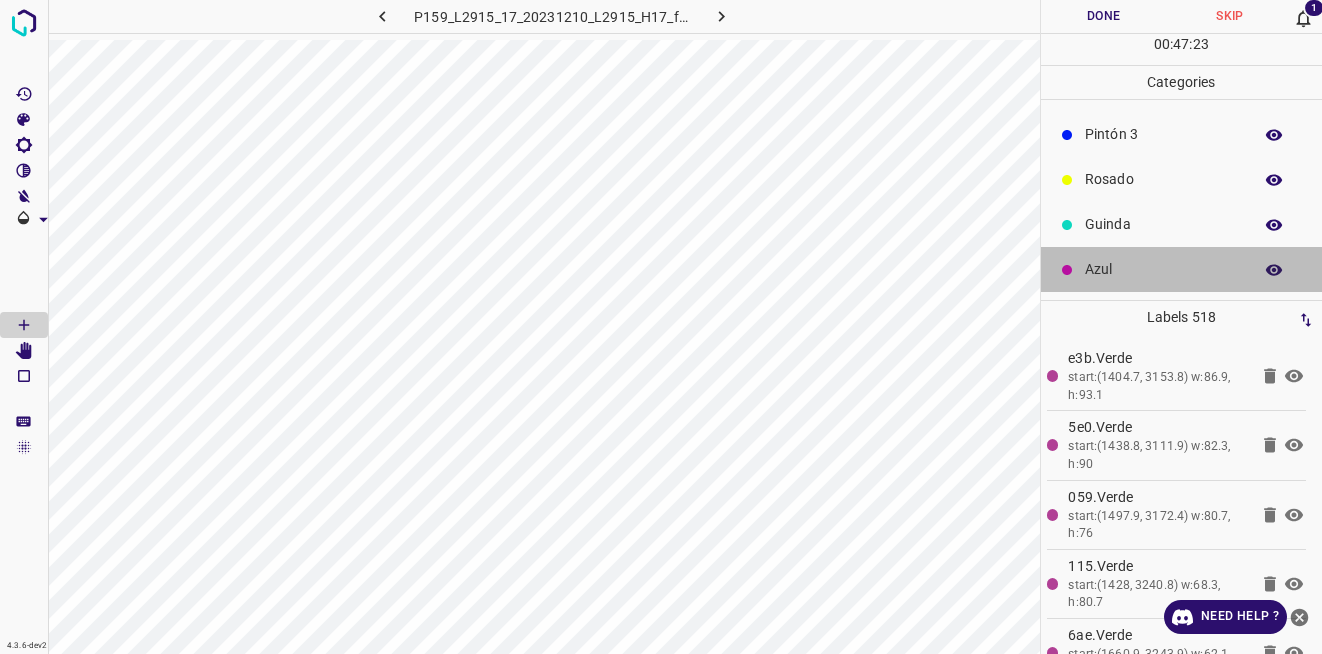 click on "Azul" at bounding box center (1163, 269) 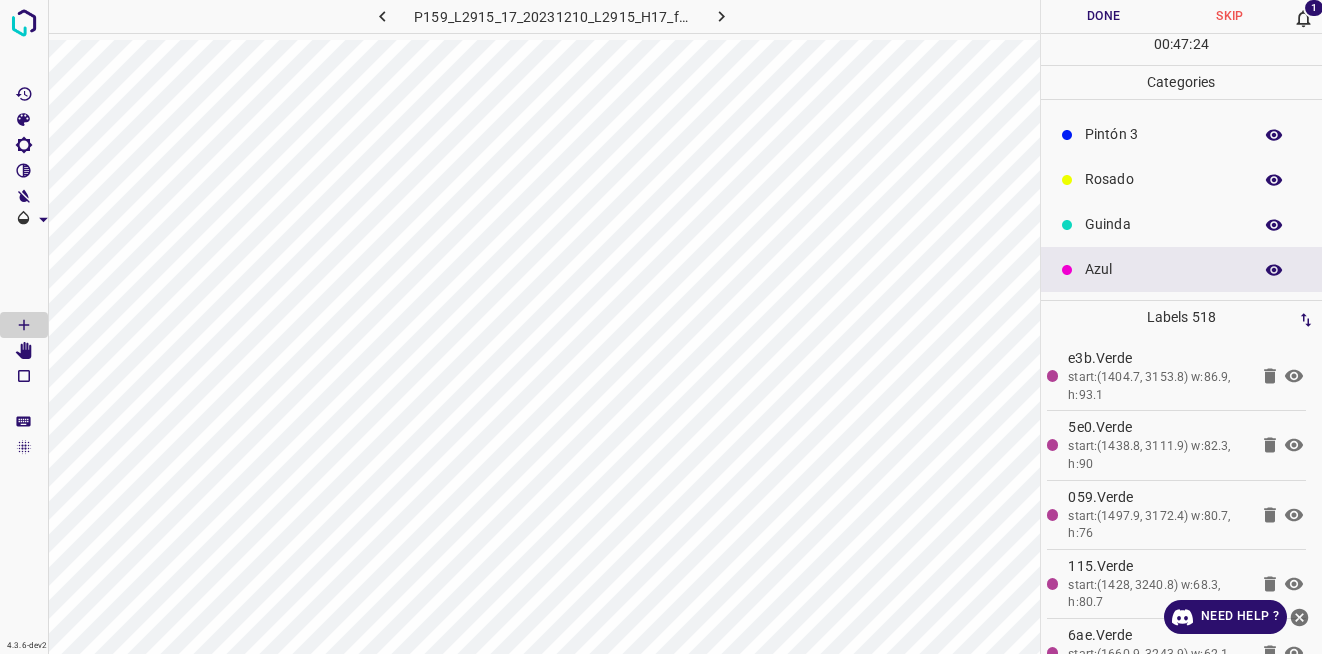 scroll, scrollTop: 0, scrollLeft: 0, axis: both 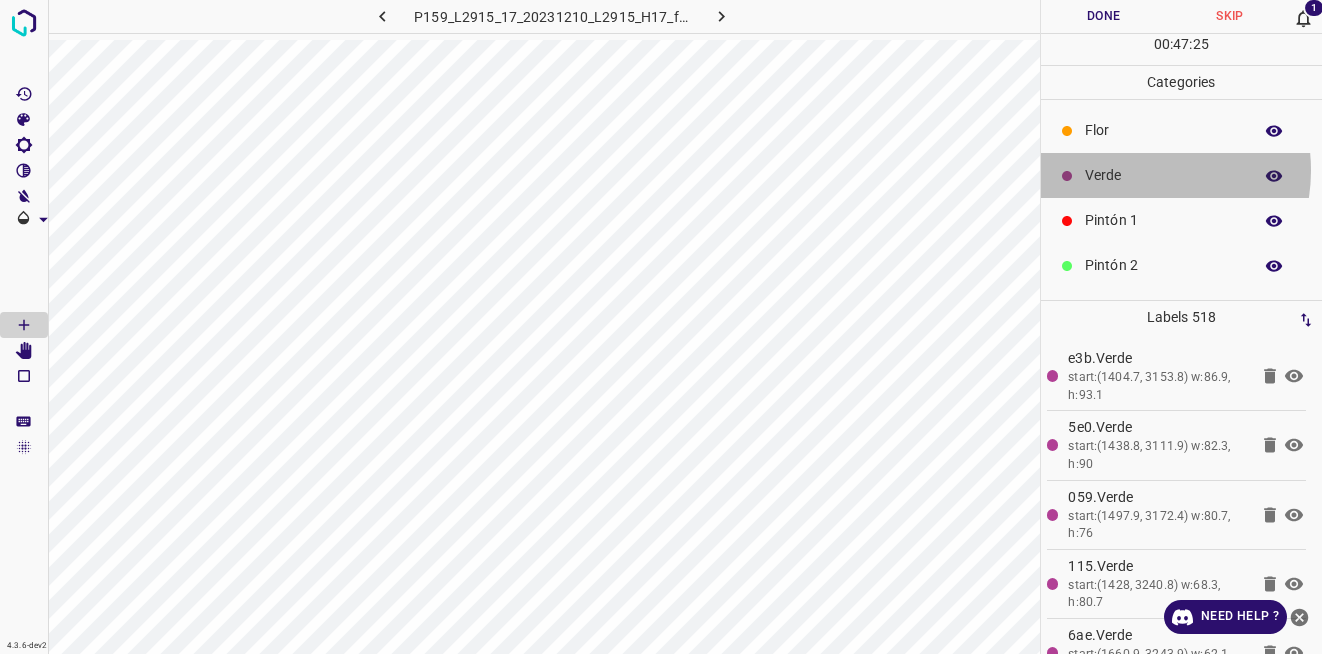 click on "Verde" at bounding box center (1163, 175) 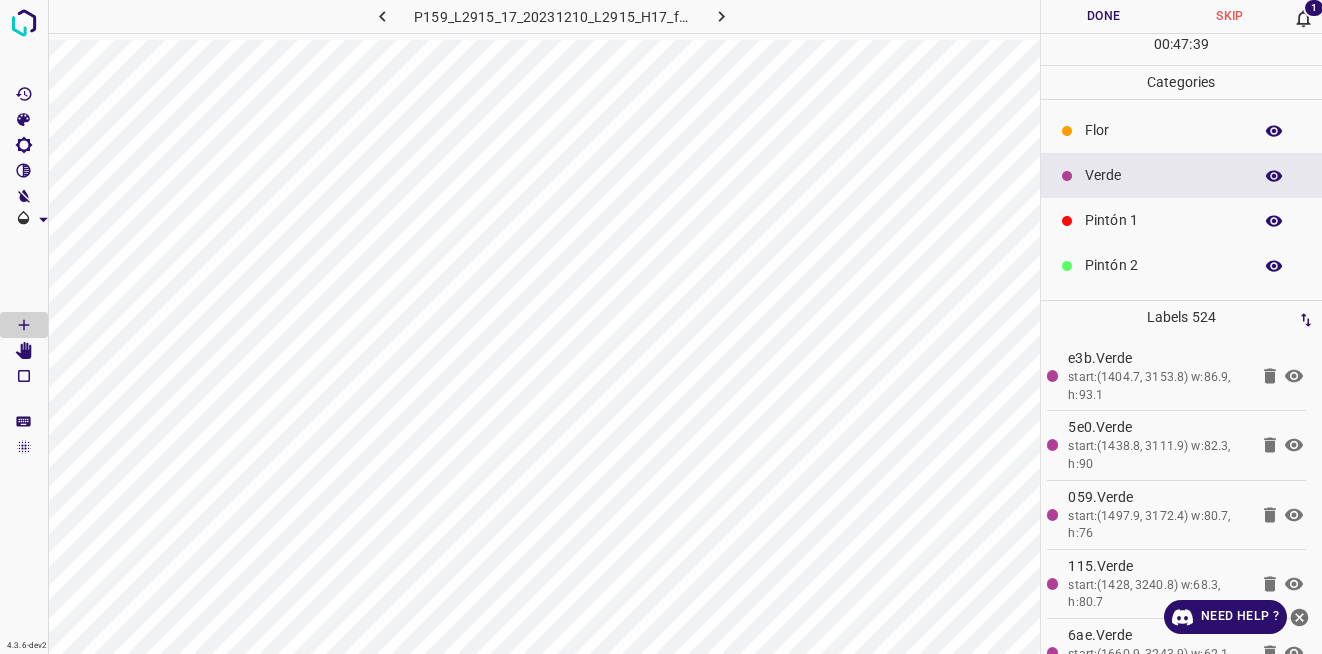 scroll, scrollTop: 176, scrollLeft: 0, axis: vertical 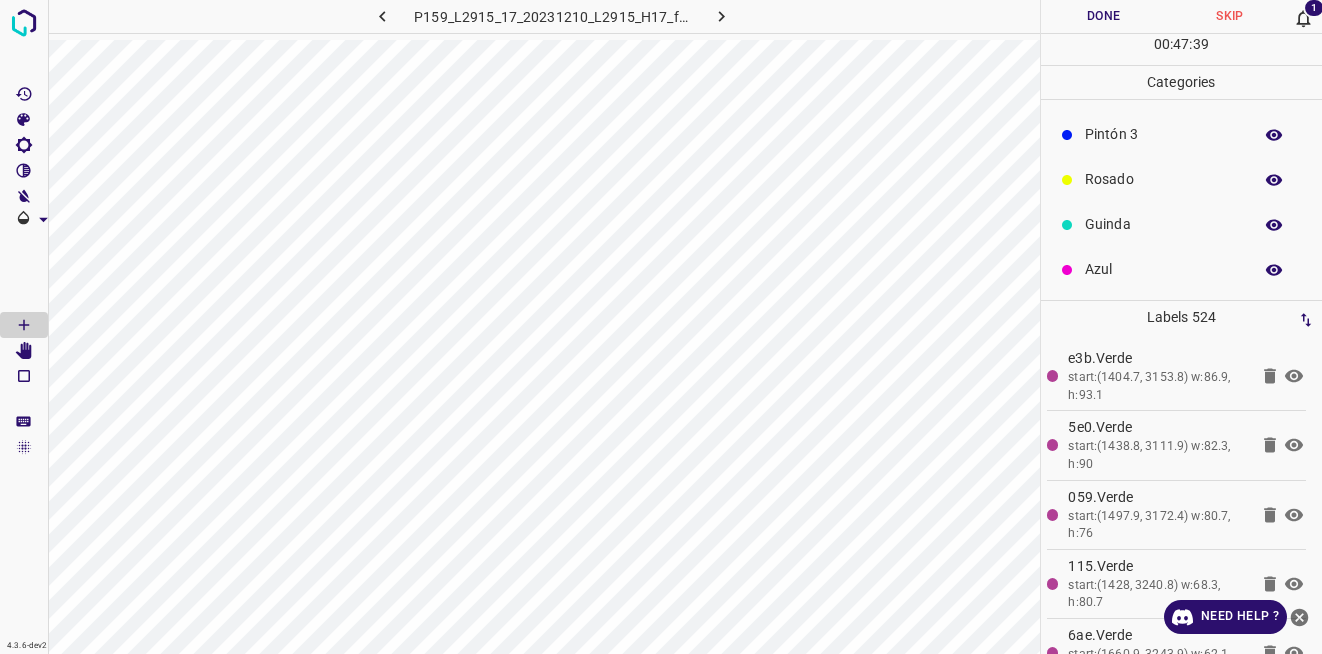 click on "Azul" at bounding box center [1163, 269] 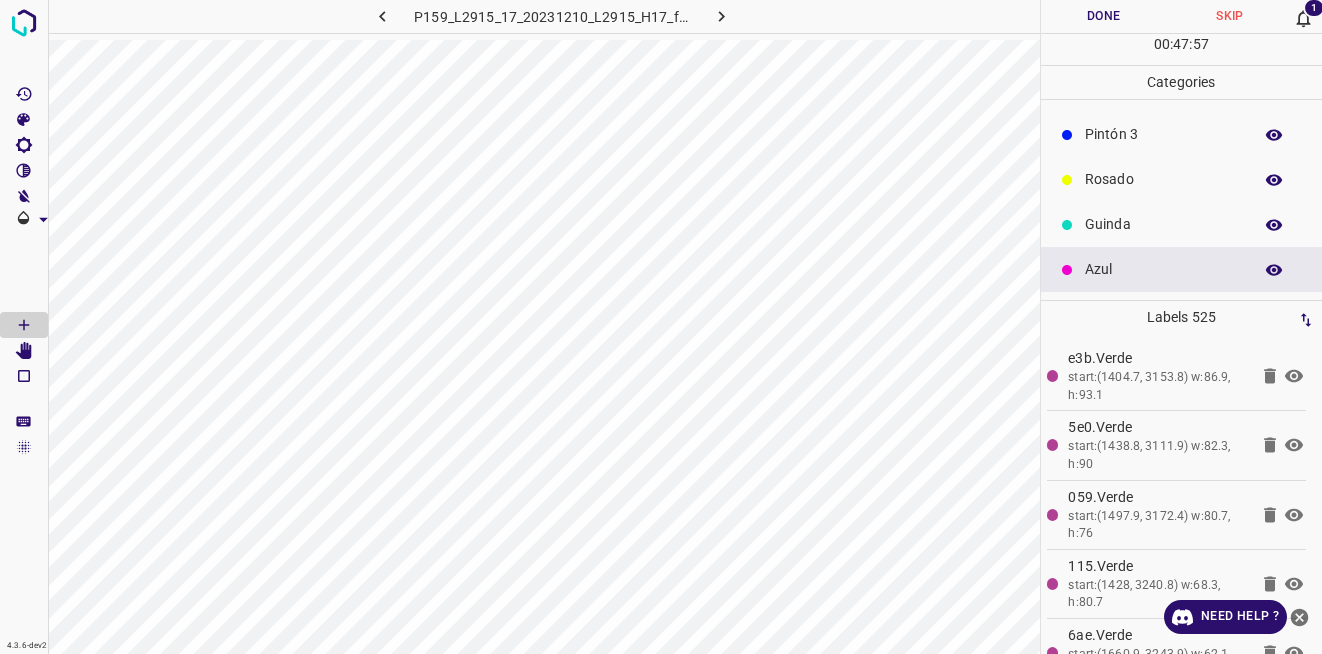 scroll, scrollTop: 0, scrollLeft: 0, axis: both 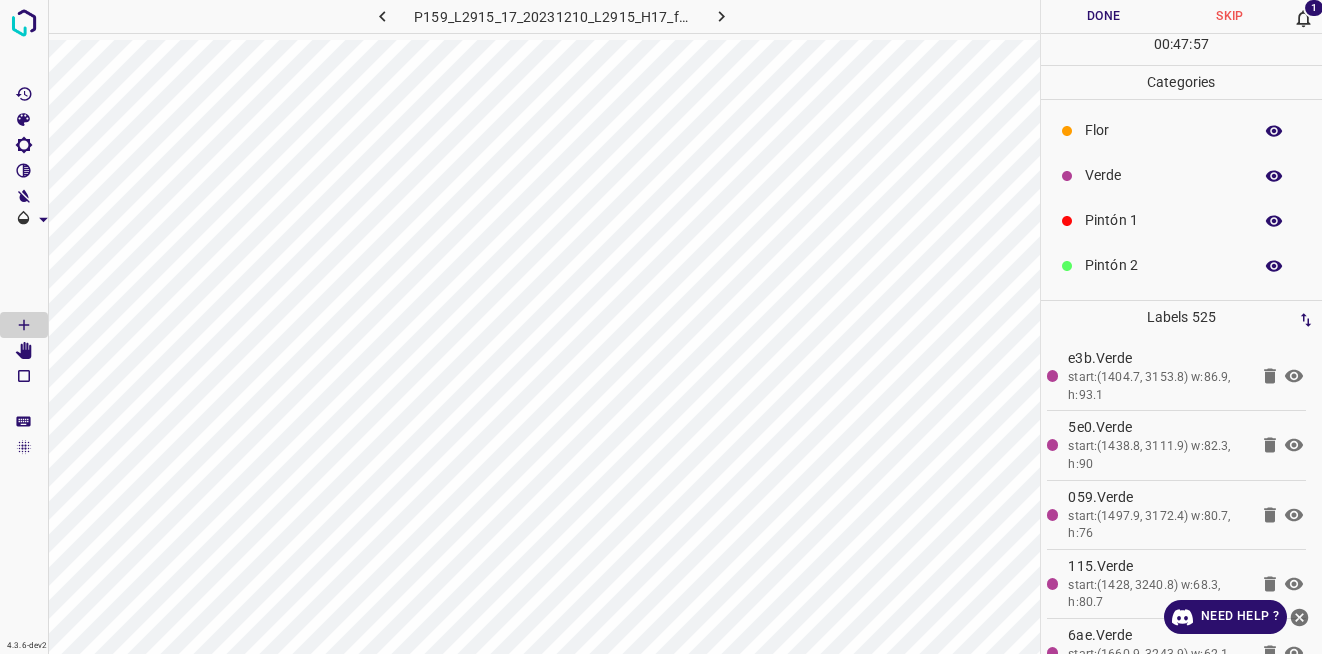 click on "Verde" at bounding box center [1182, 175] 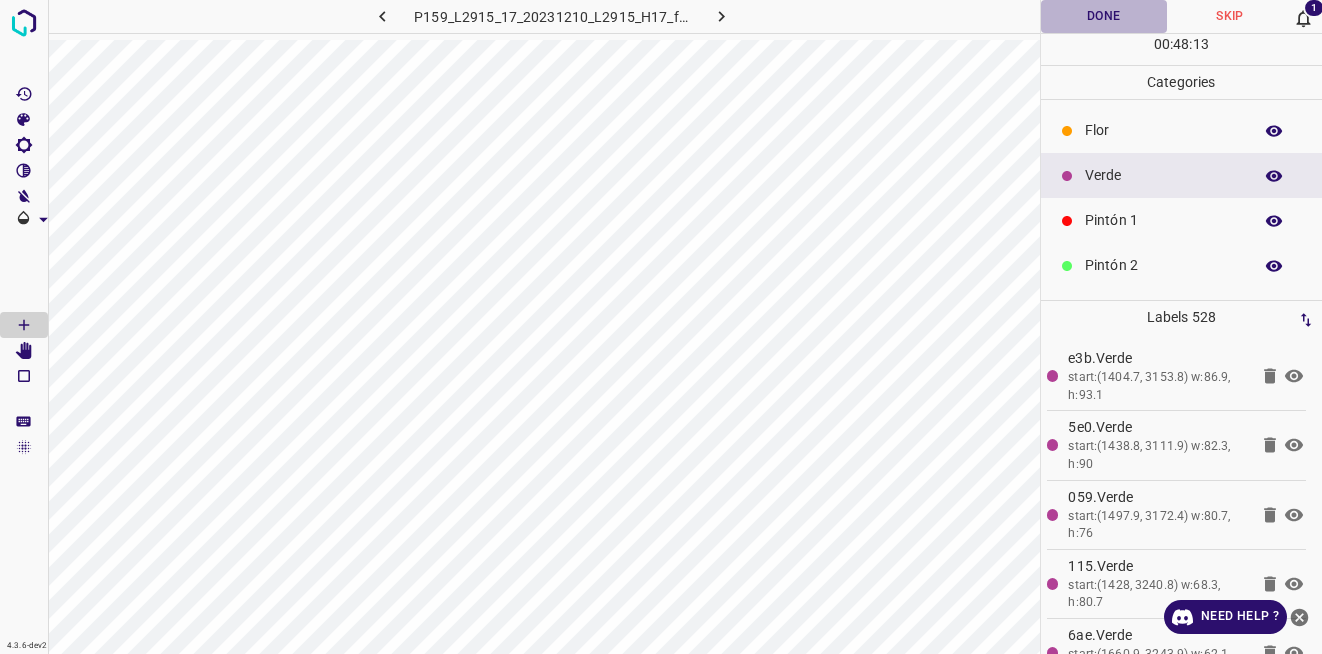 click on "Done" at bounding box center (1104, 16) 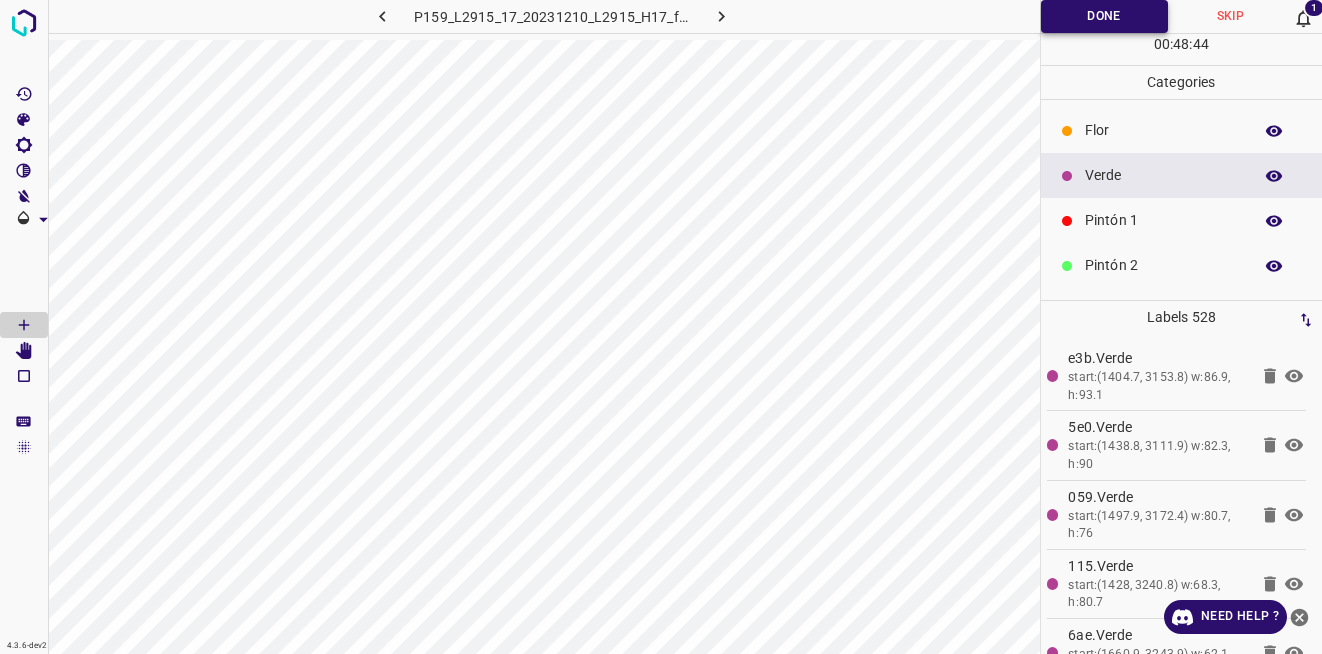 click on "Done" at bounding box center [1104, 16] 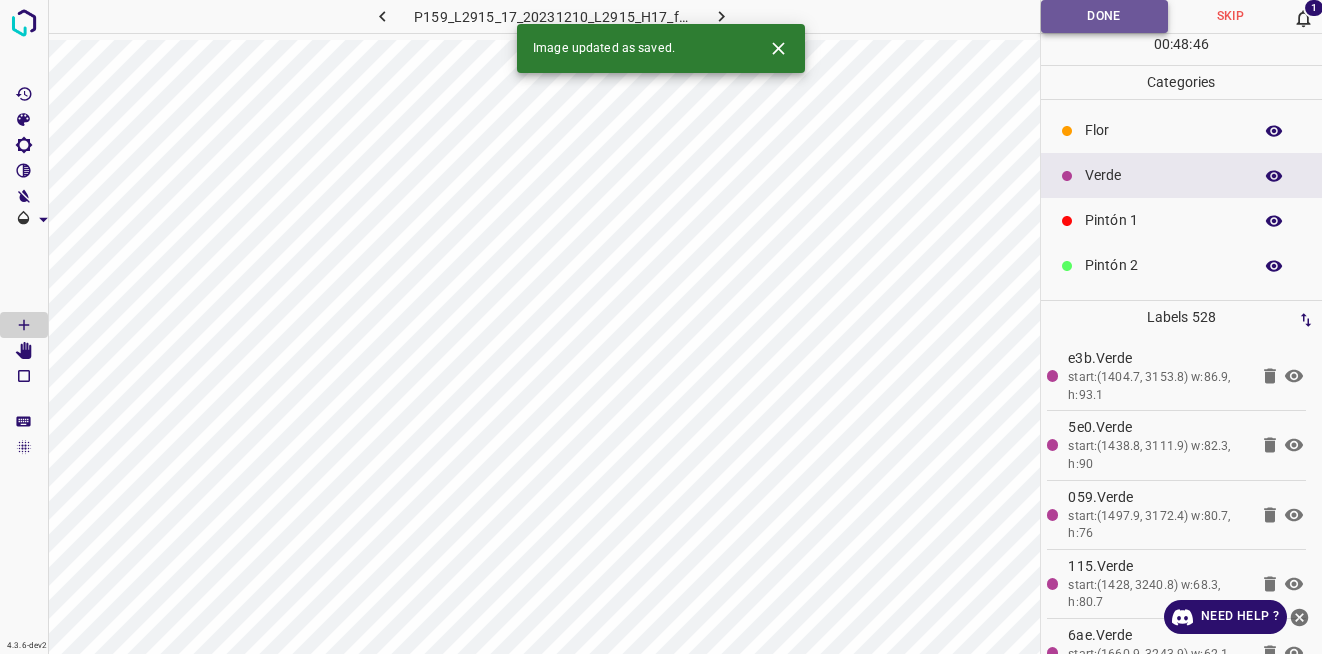 click on "Done" at bounding box center [1104, 16] 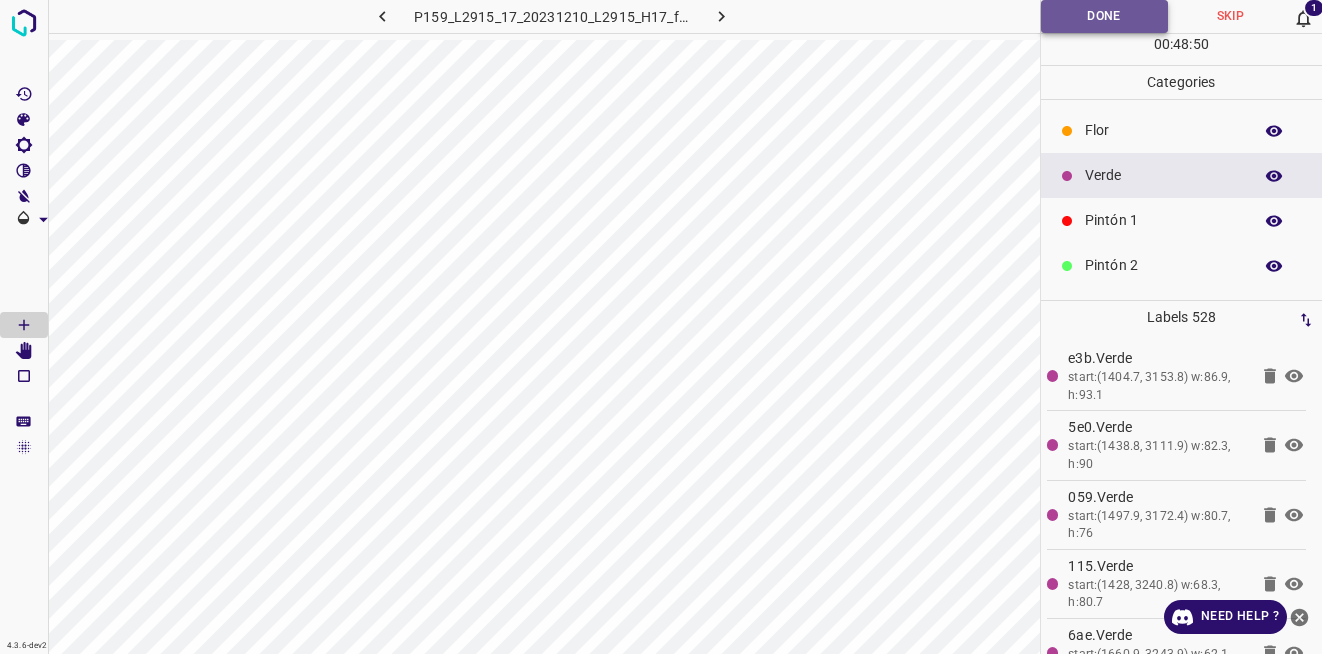 click on "Done" at bounding box center [1104, 16] 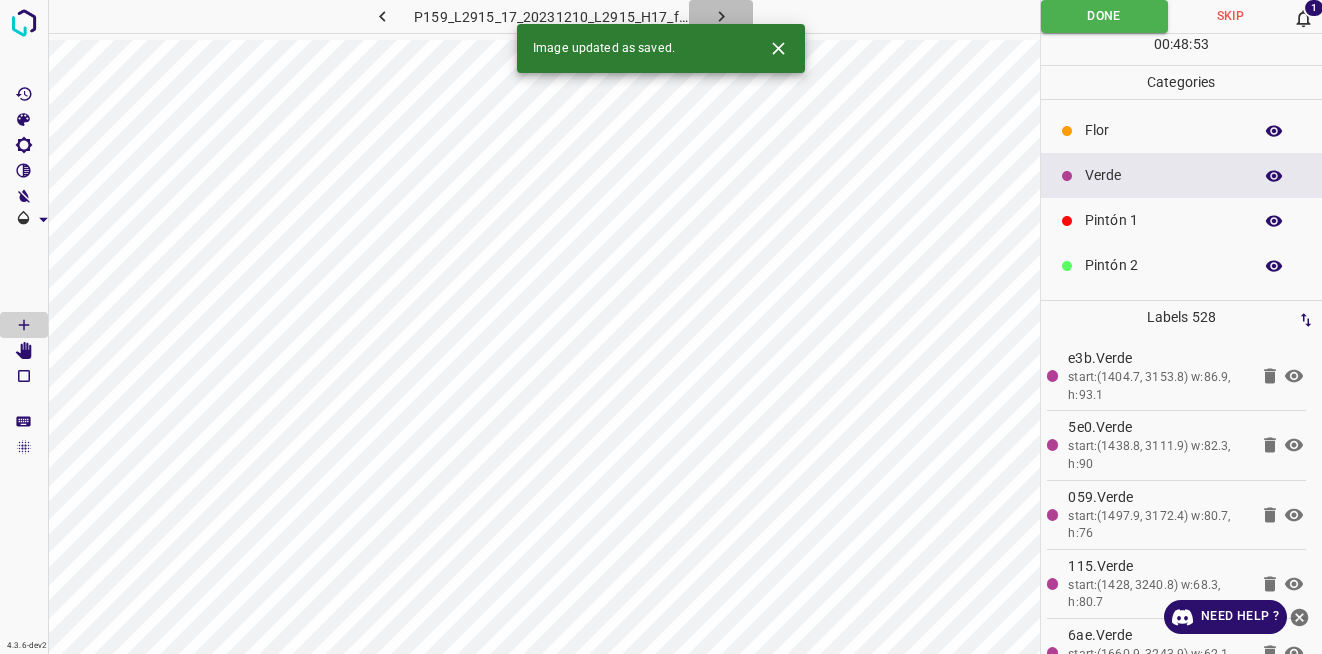 click at bounding box center (721, 16) 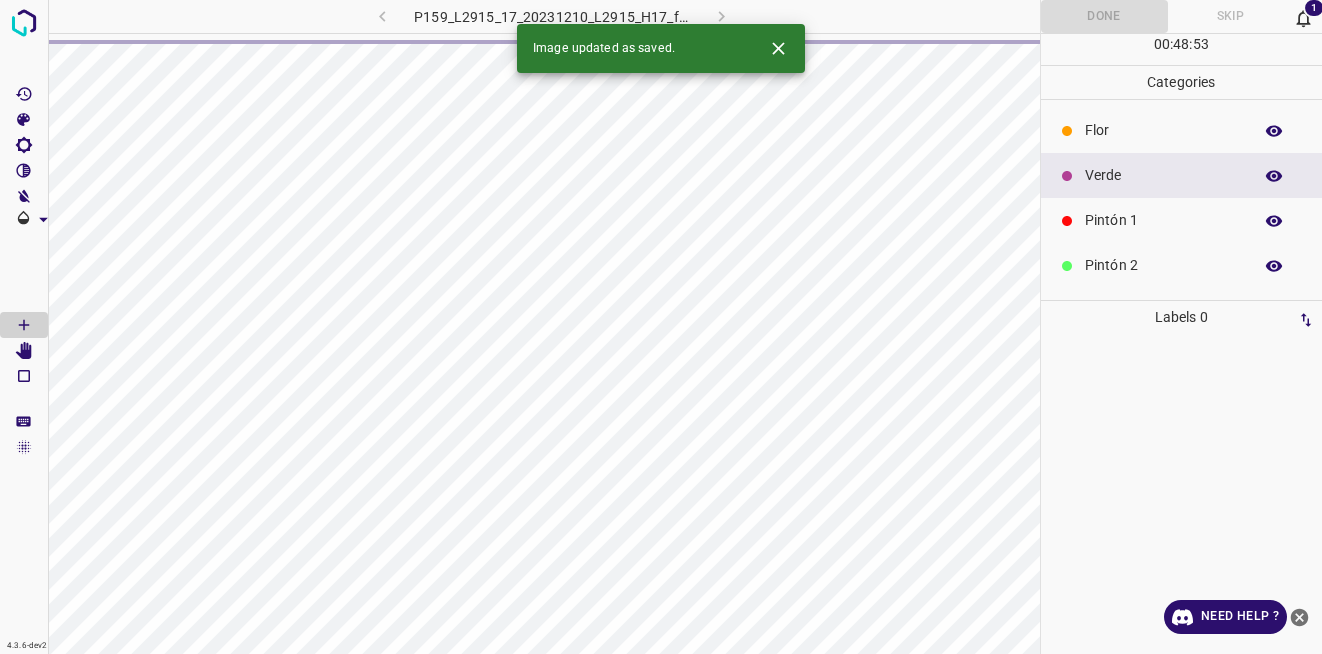 click 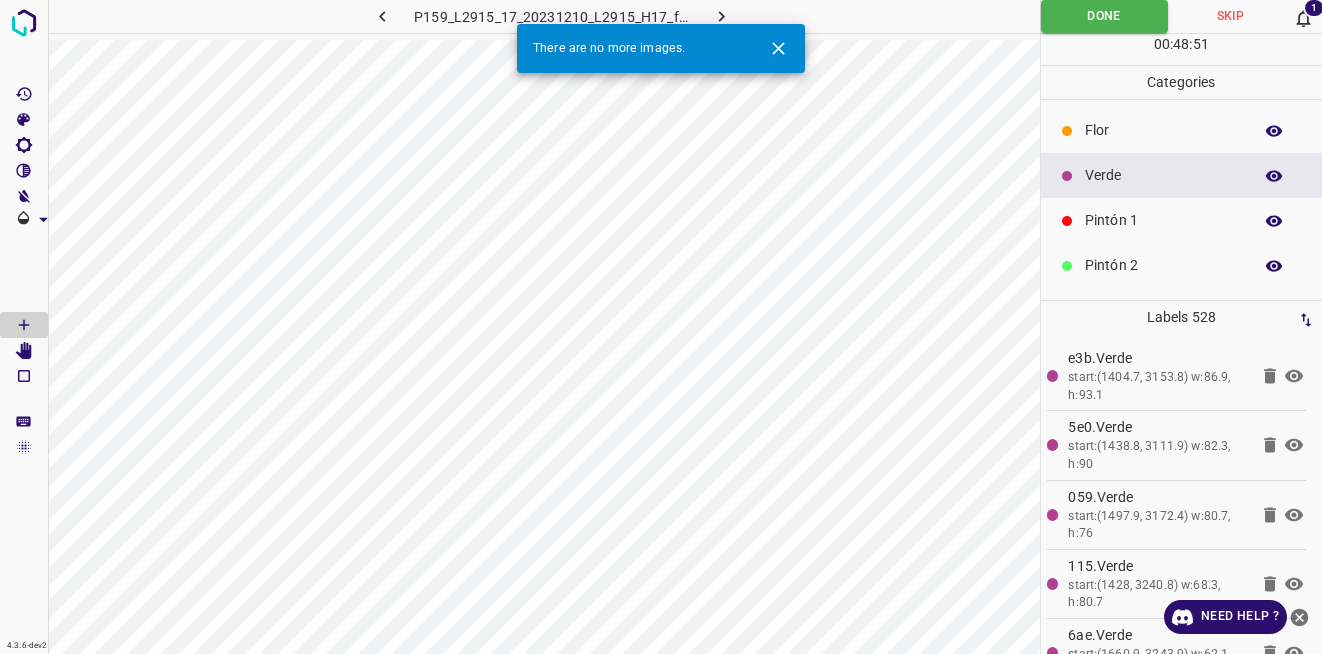 click 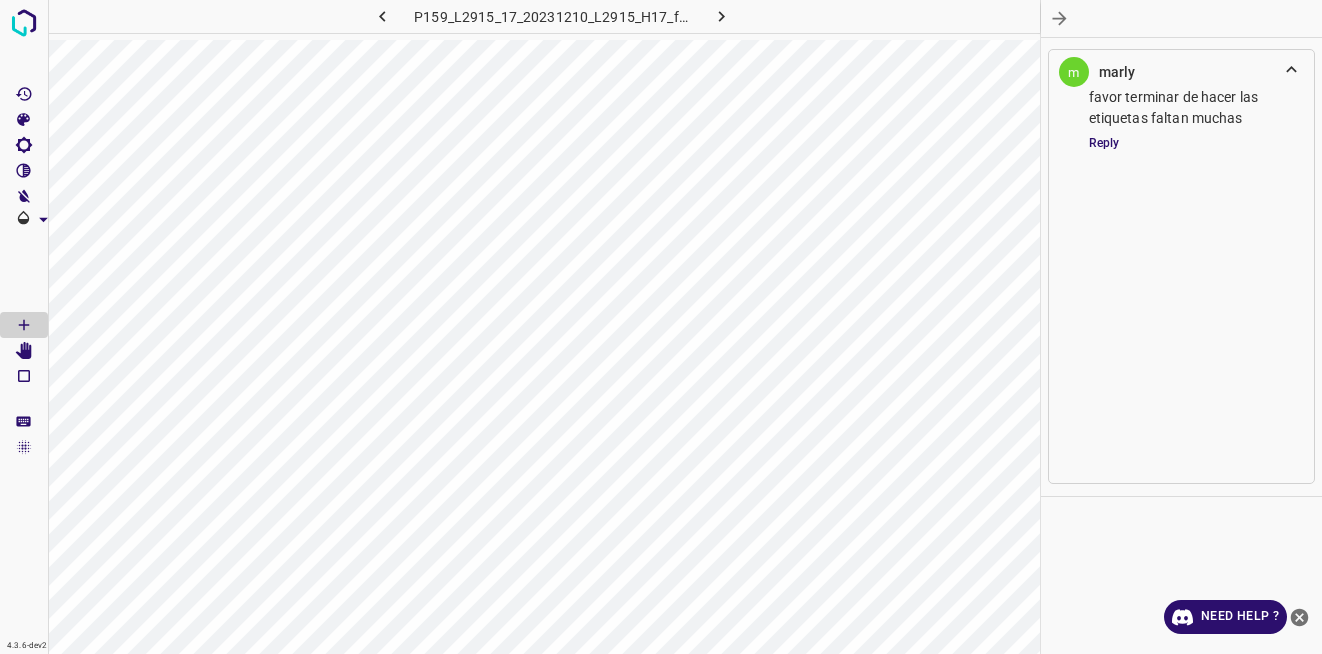 click at bounding box center [1182, 18] 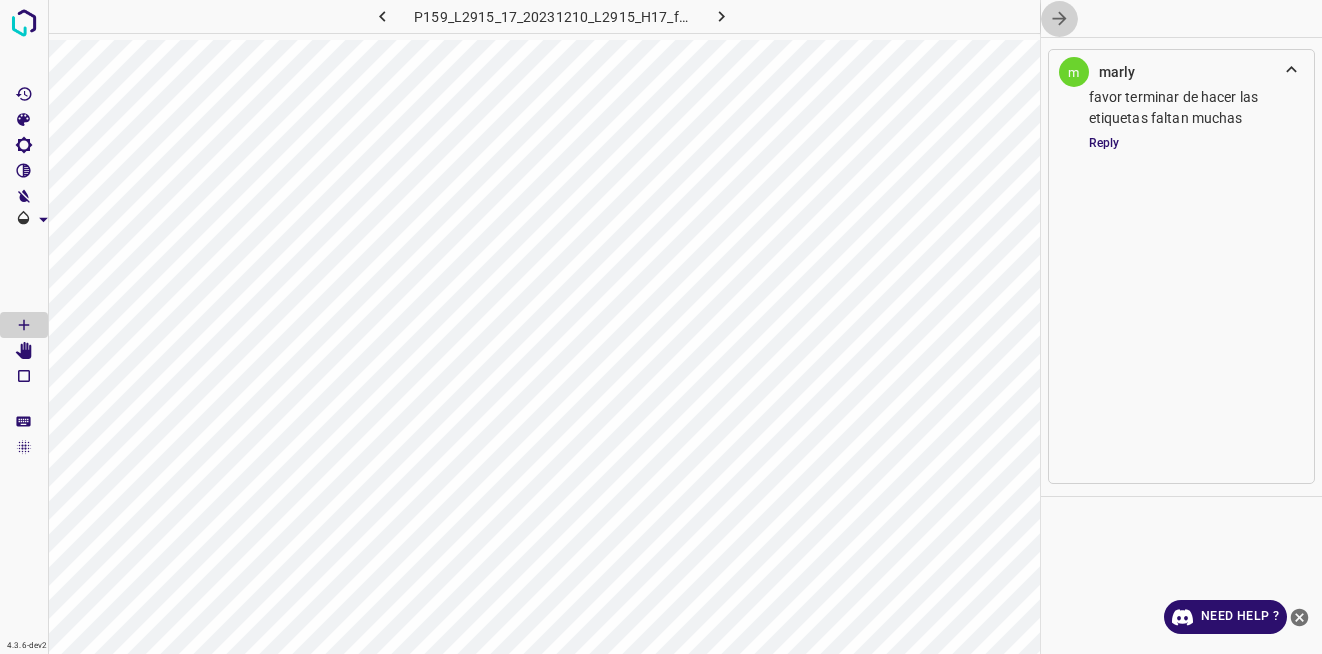 click 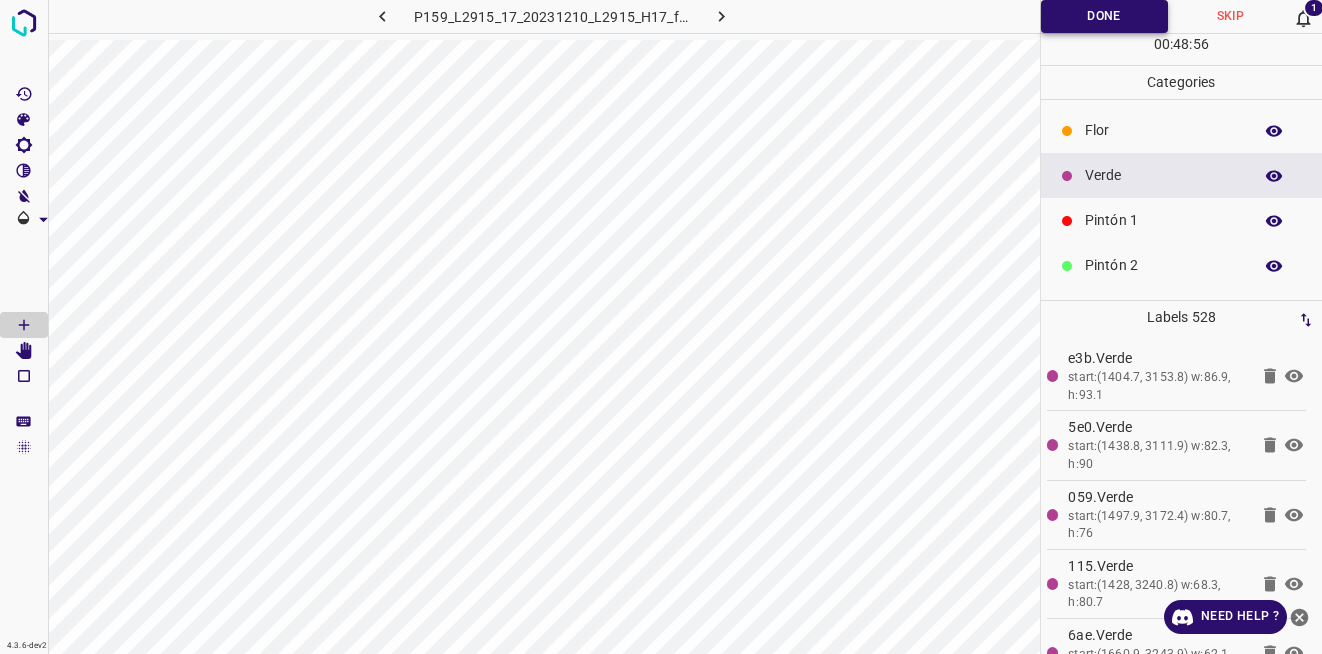 click on "Done" at bounding box center (1104, 16) 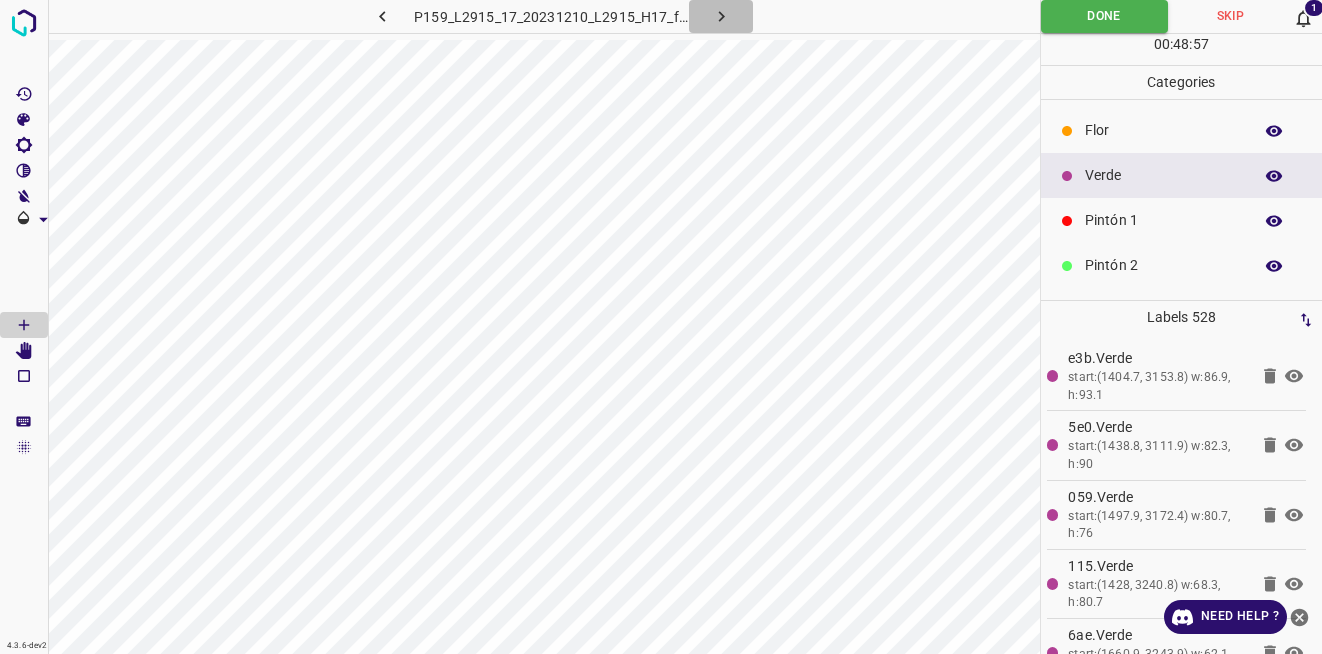click at bounding box center (721, 16) 